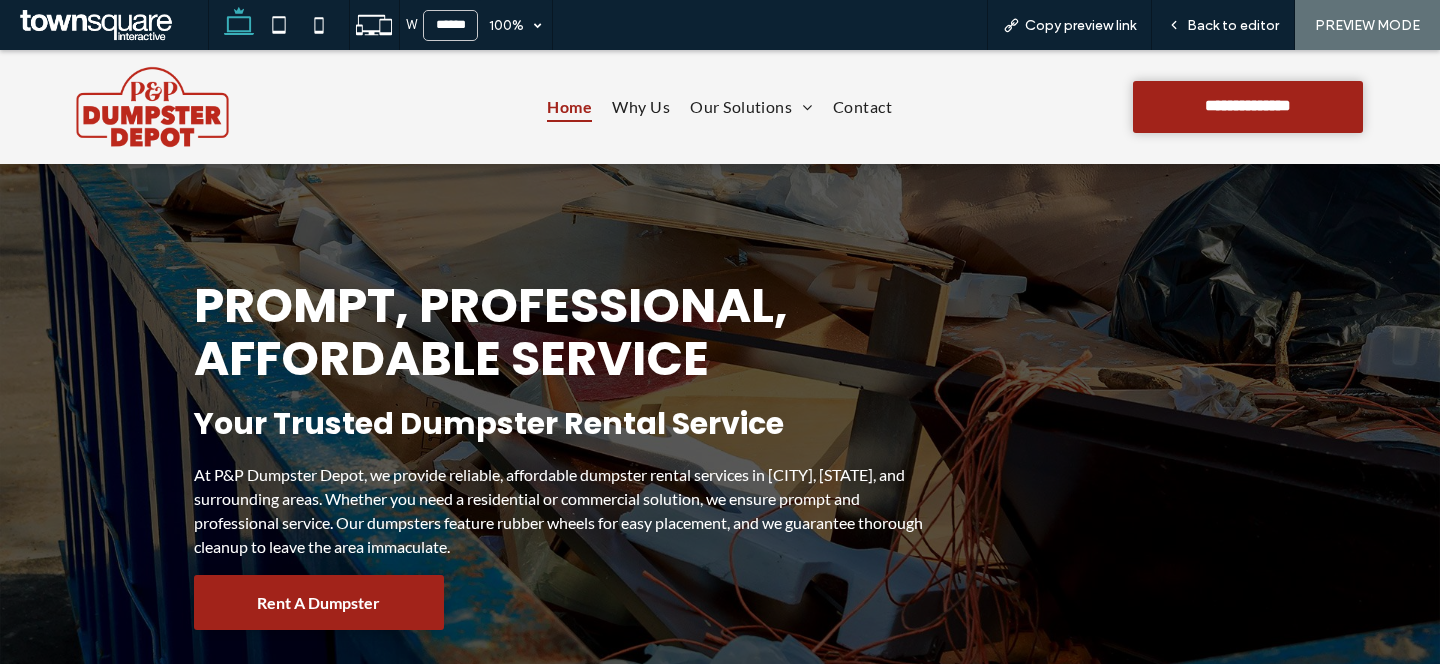 scroll, scrollTop: 765, scrollLeft: 0, axis: vertical 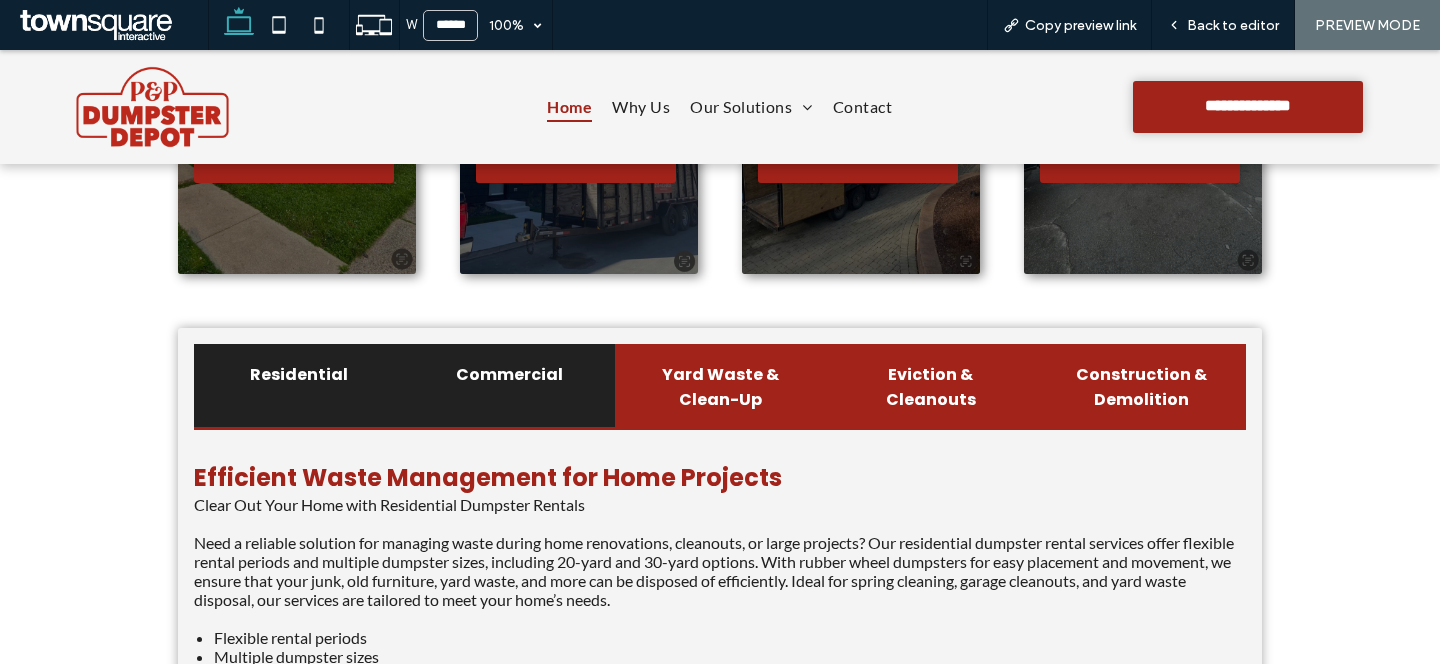 click on "Commercial" at bounding box center [509, 387] 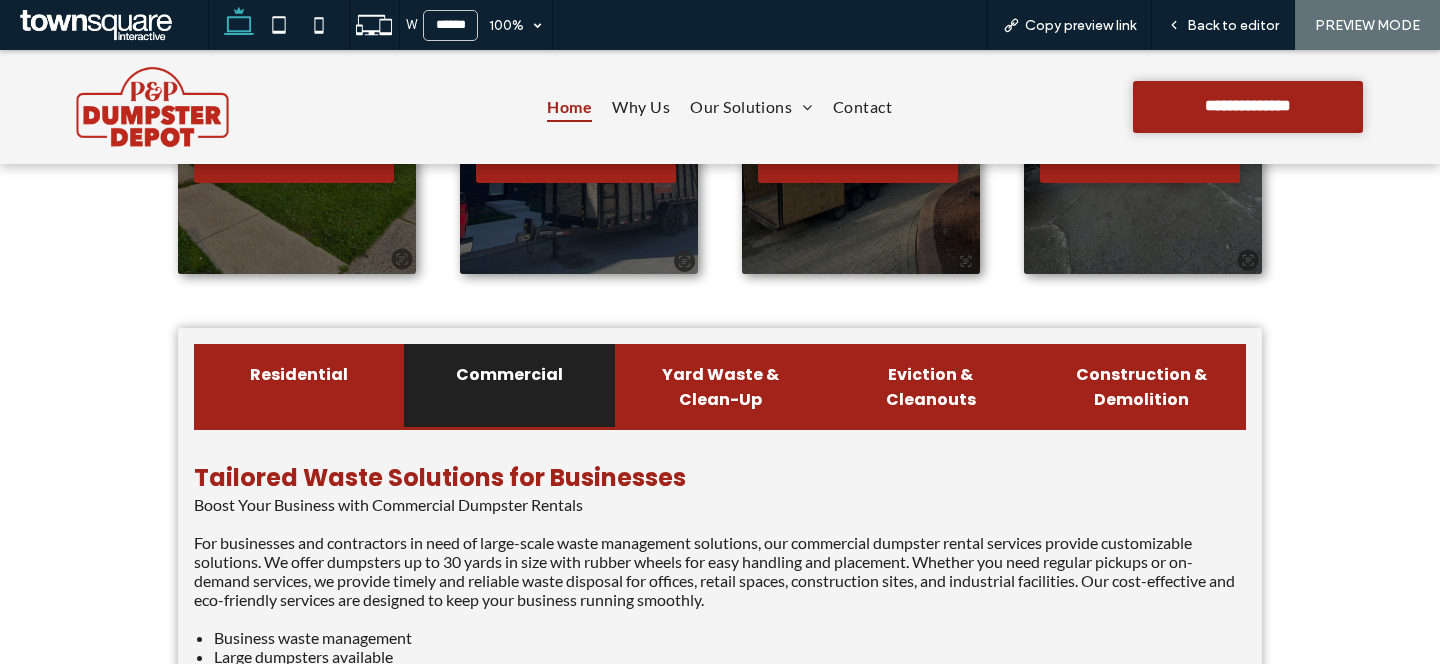click on "Commercial" at bounding box center (509, 374) 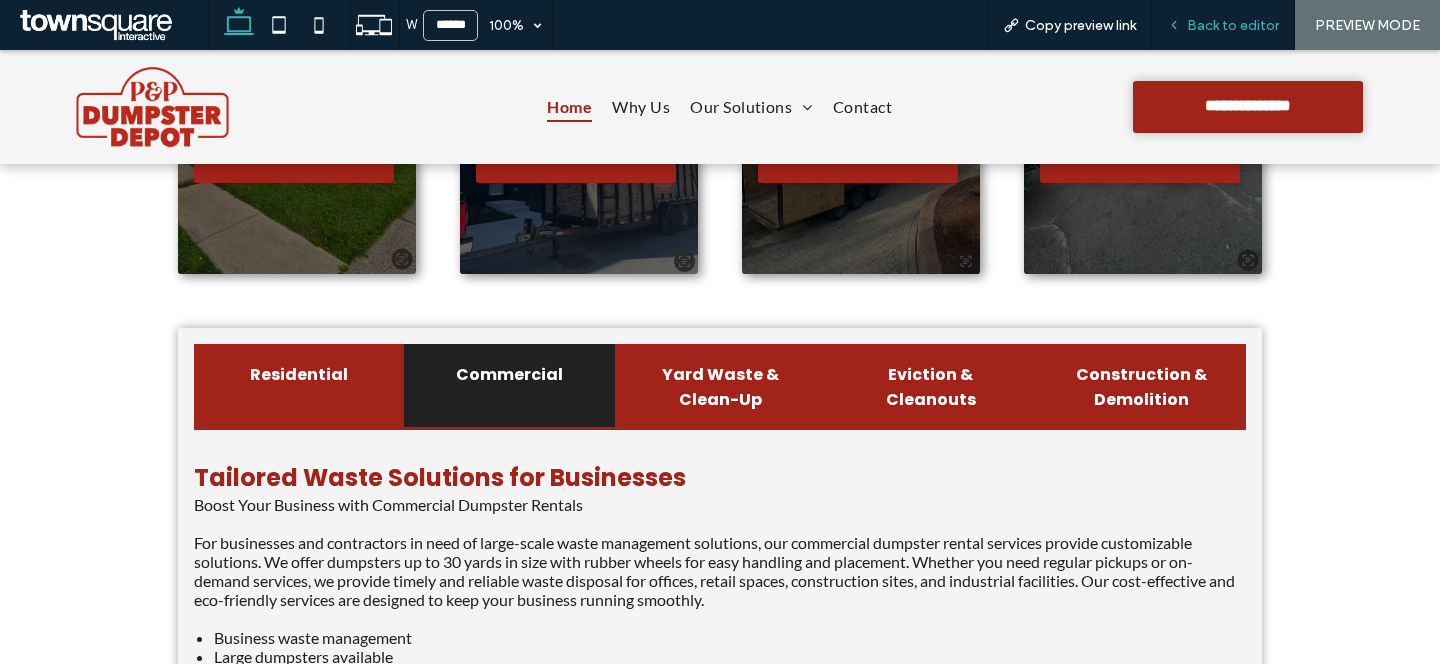 click on "Back to editor" at bounding box center (1223, 25) 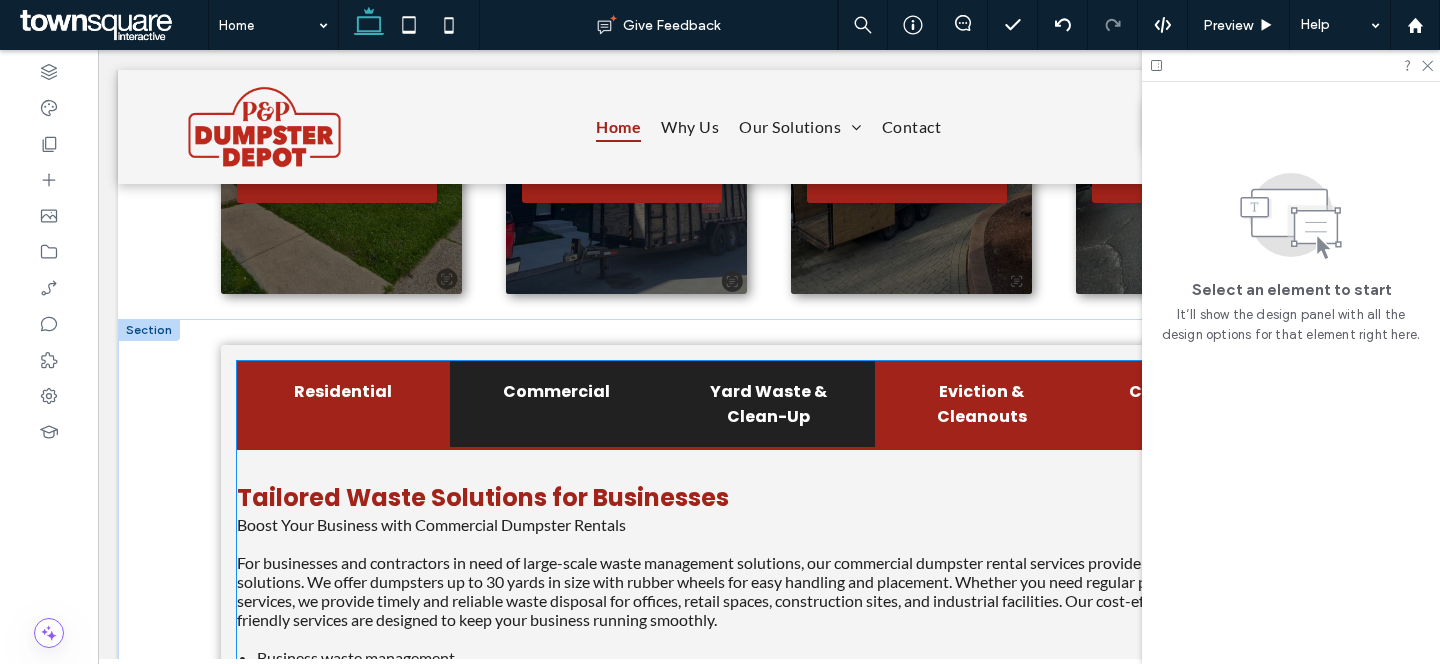 click on "Yard Waste & Clean-Up" at bounding box center [769, 404] 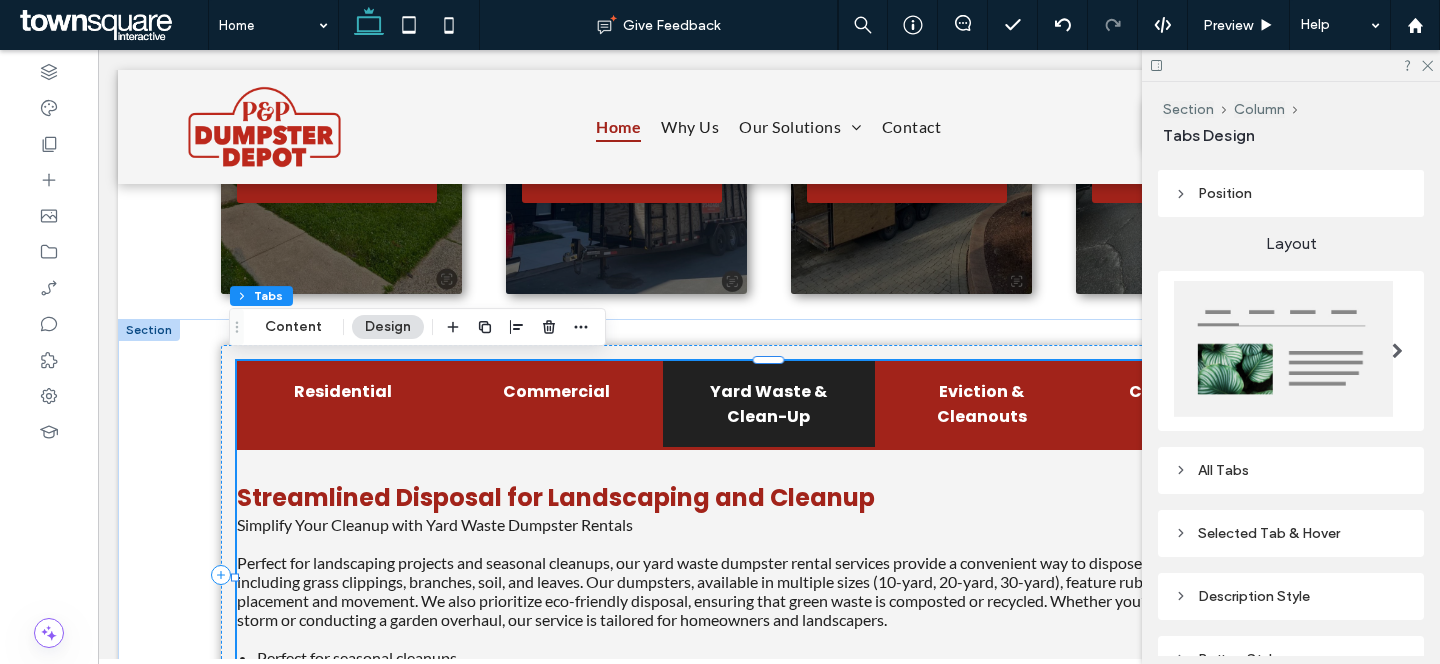 scroll, scrollTop: 265, scrollLeft: 0, axis: vertical 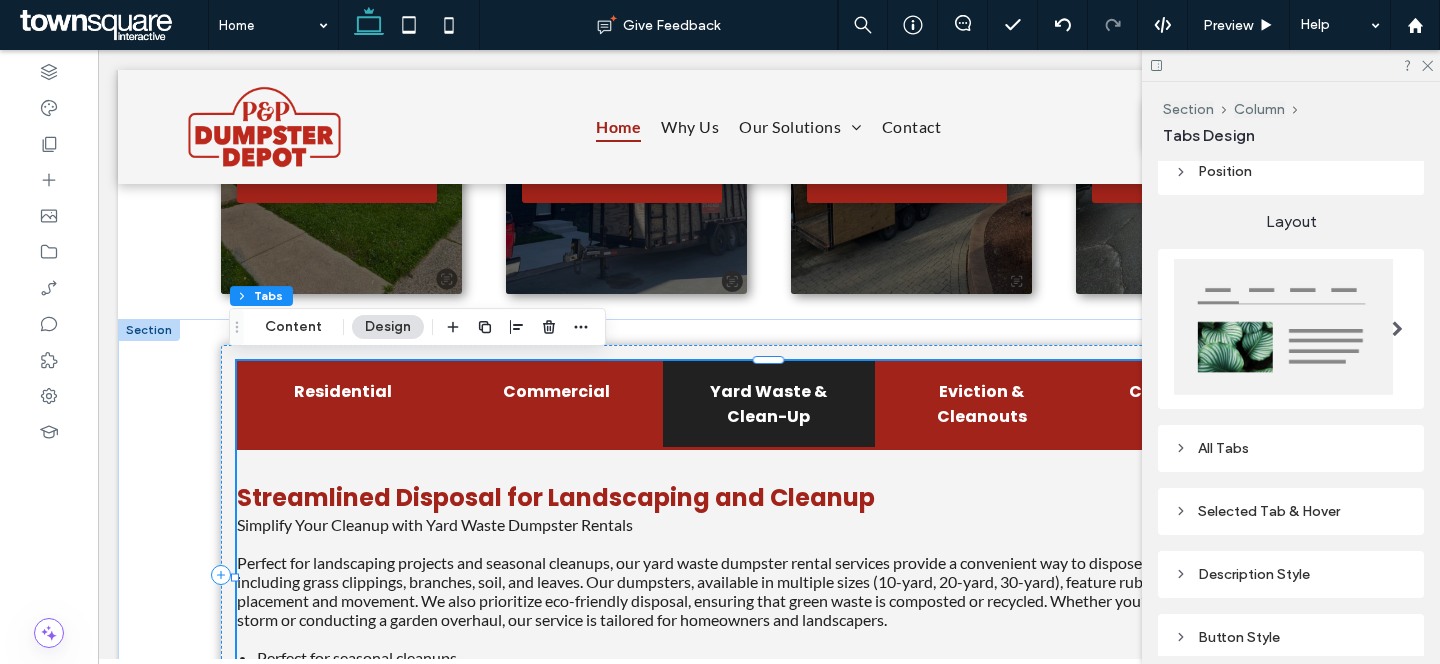 click at bounding box center (1283, 327) 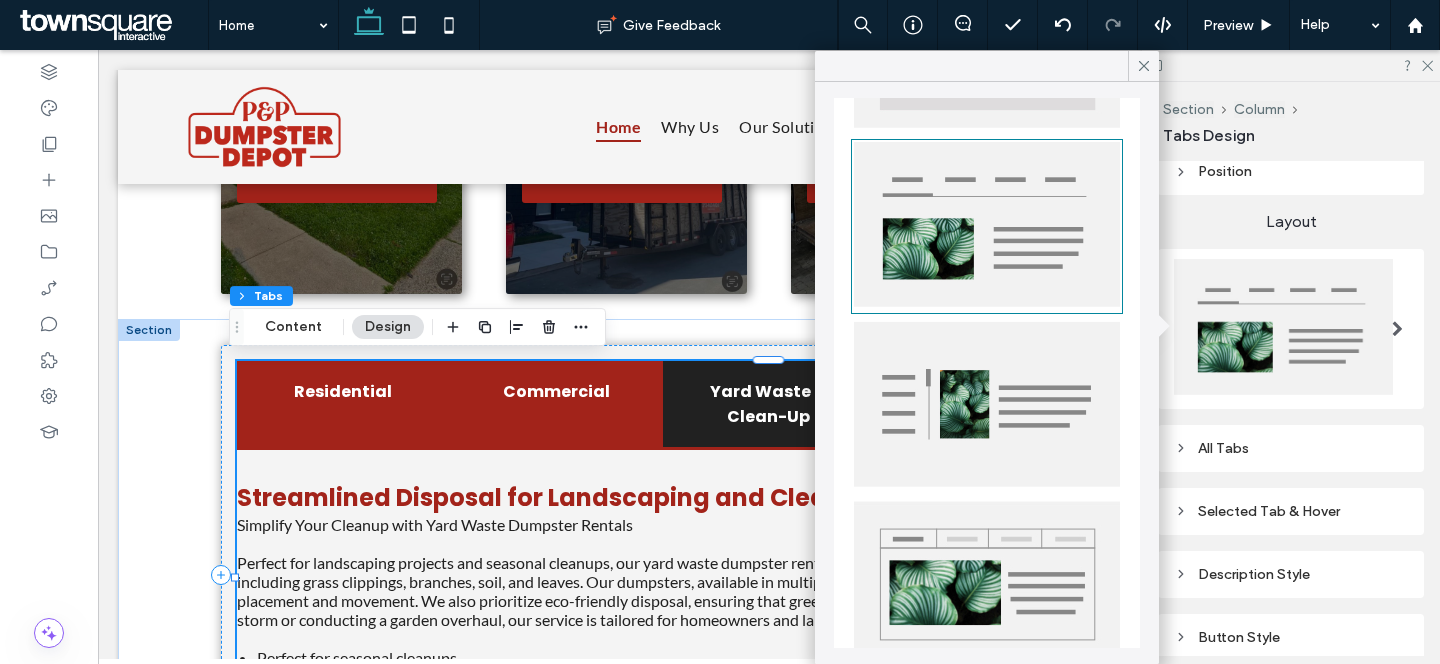 scroll, scrollTop: 197, scrollLeft: 0, axis: vertical 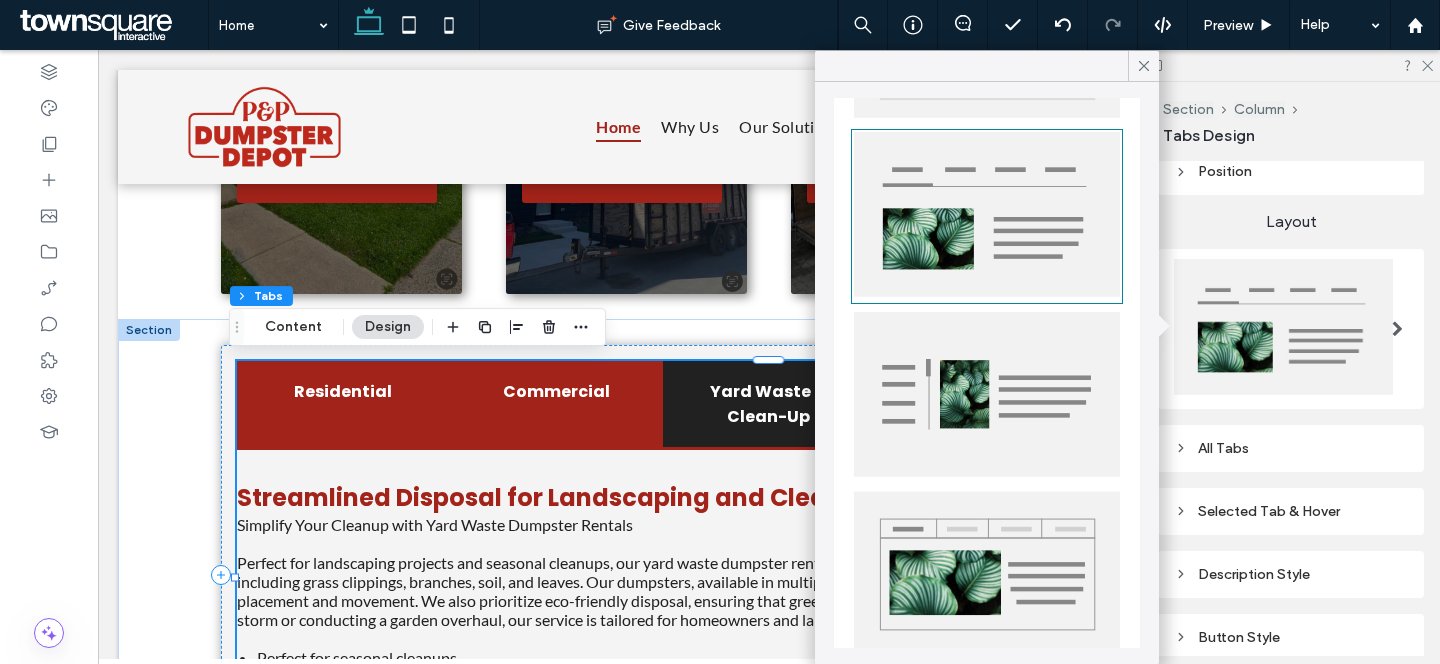 click at bounding box center (987, 394) 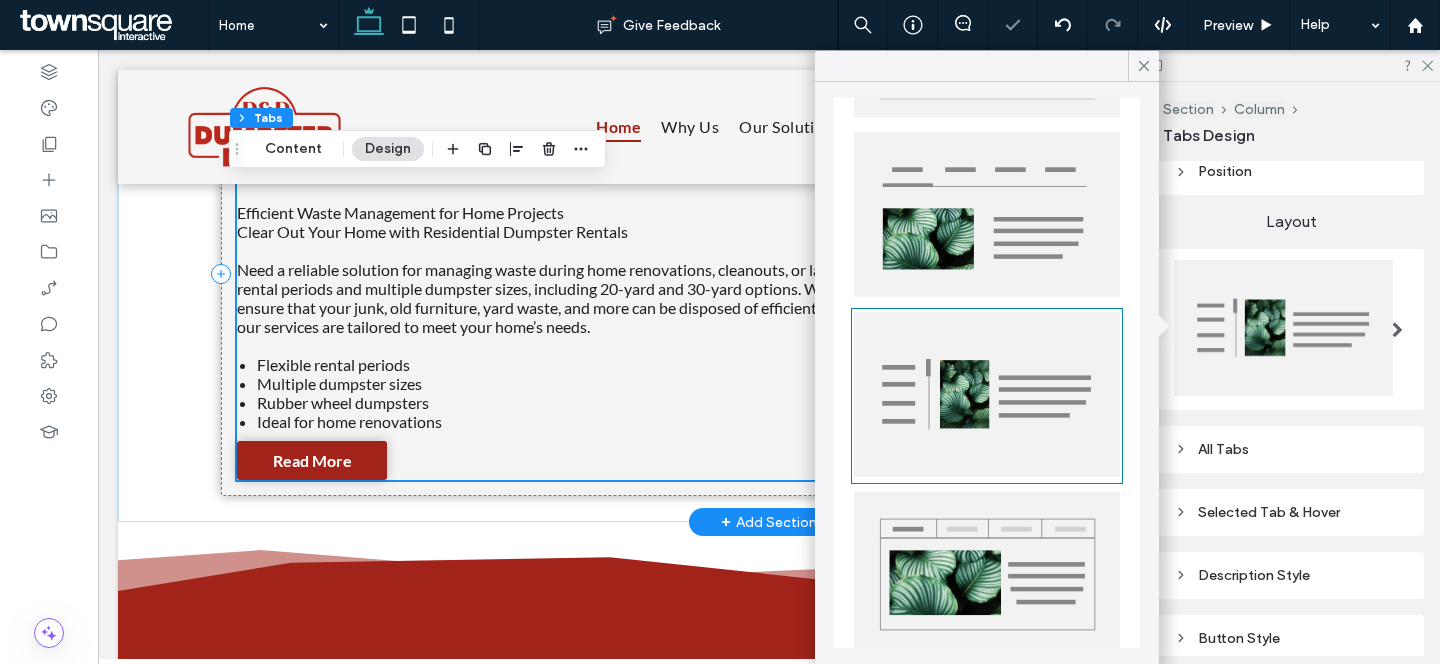 scroll, scrollTop: 1074, scrollLeft: 0, axis: vertical 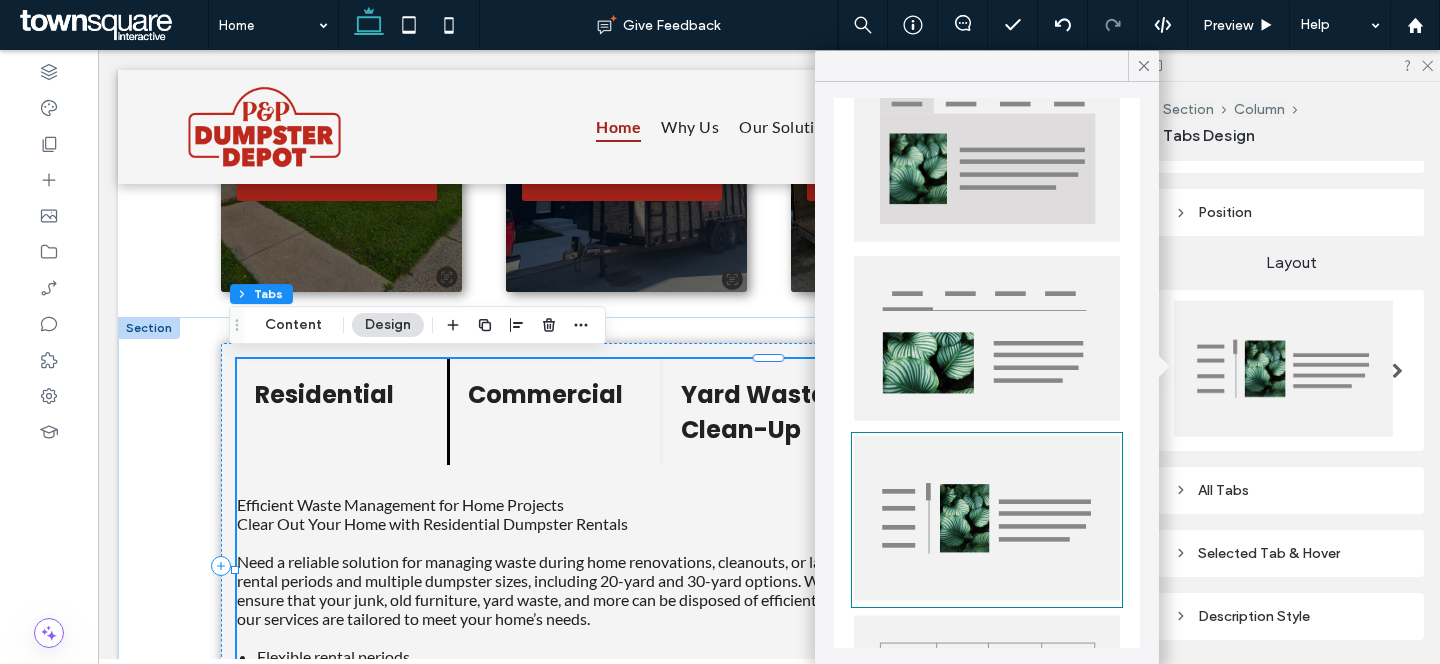 click at bounding box center [987, 159] 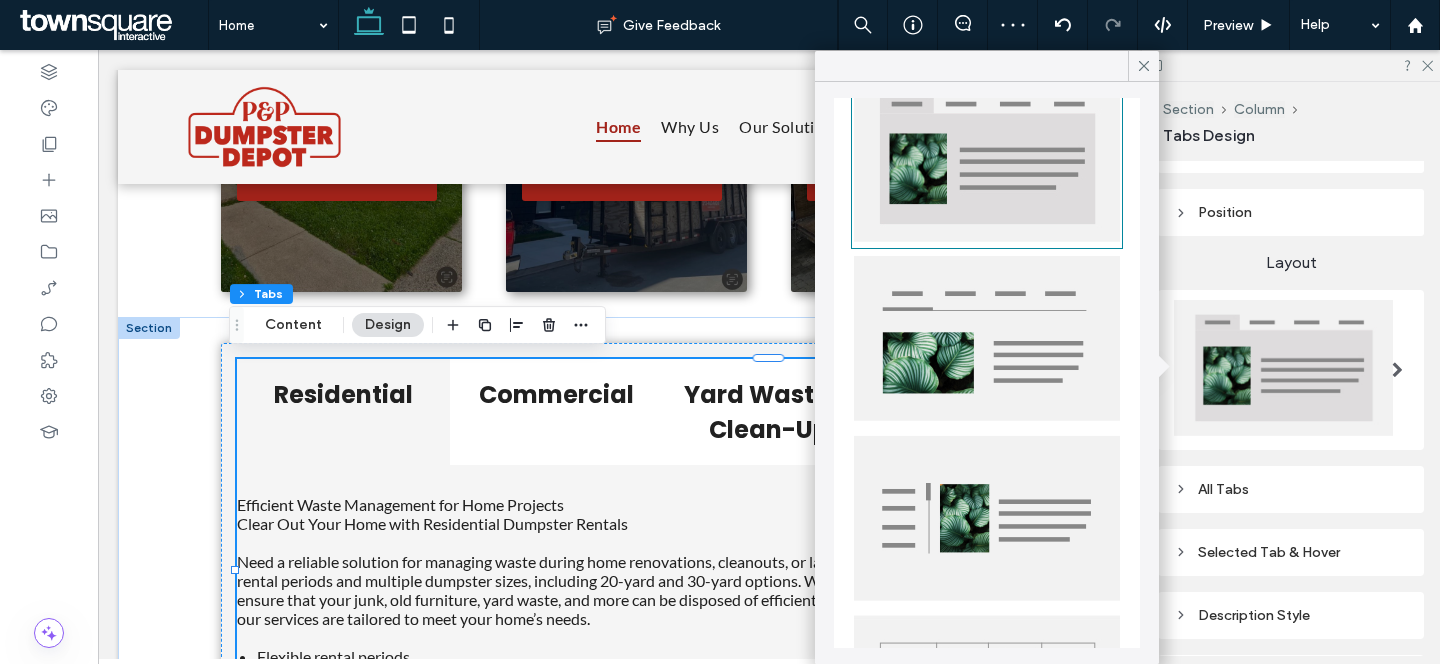 click at bounding box center [987, 338] 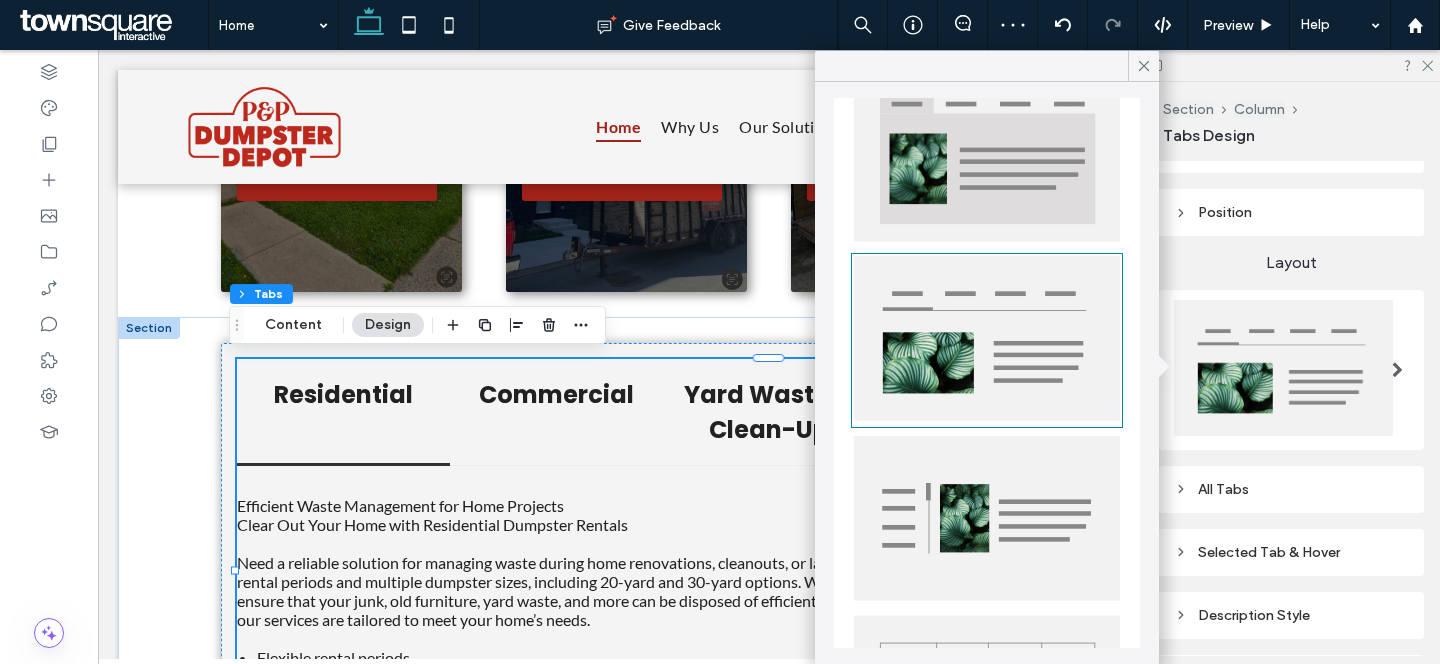 click at bounding box center [987, 518] 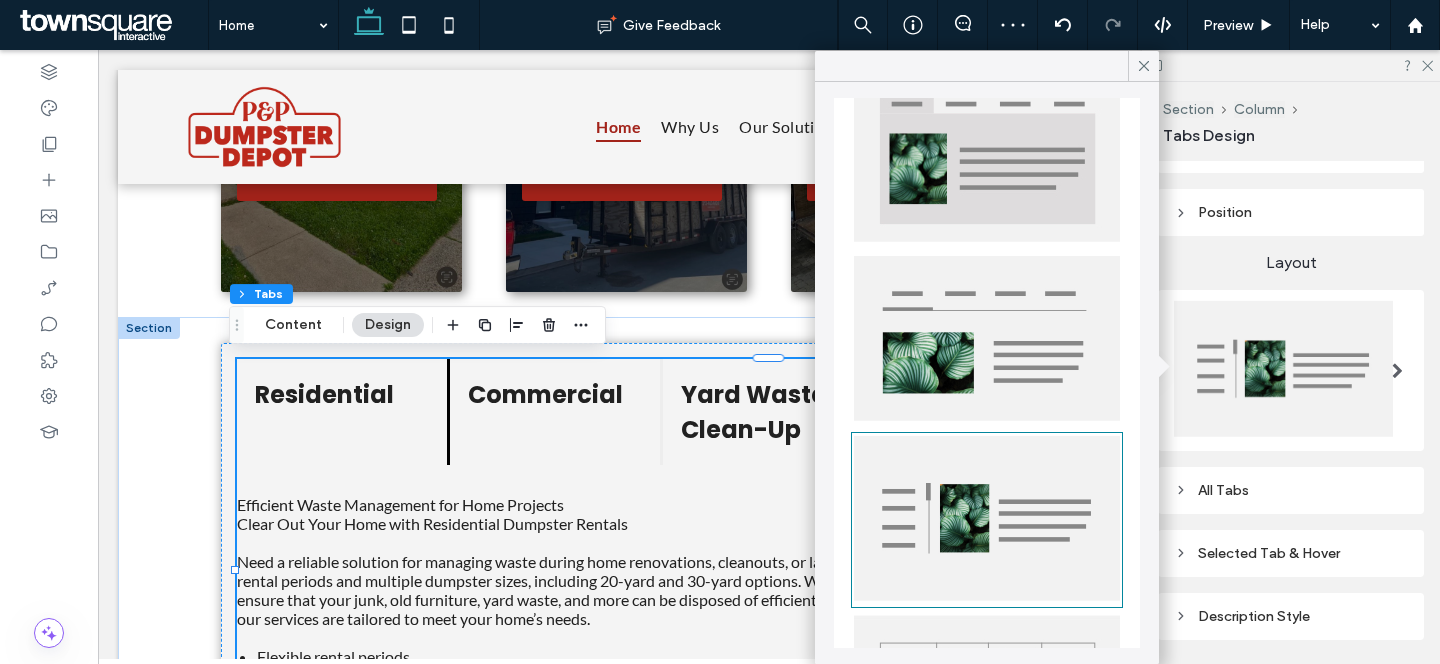 scroll, scrollTop: 197, scrollLeft: 0, axis: vertical 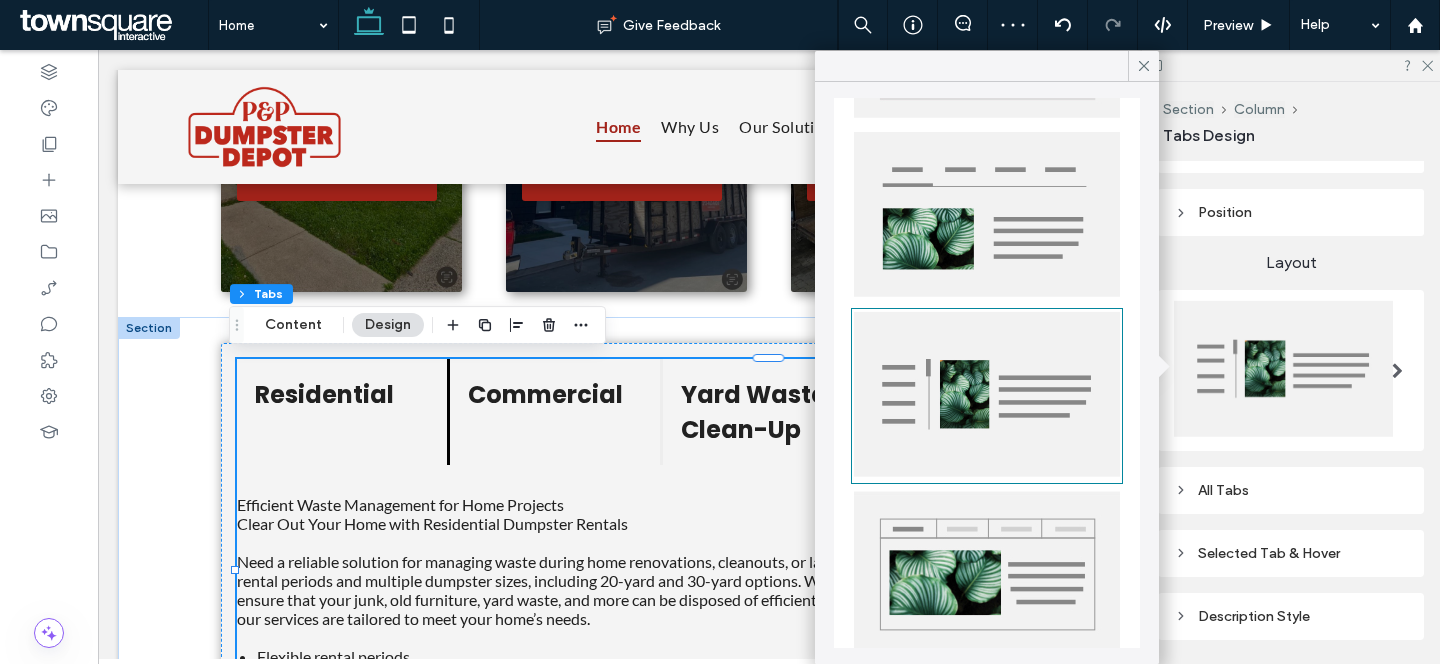click at bounding box center [987, 574] 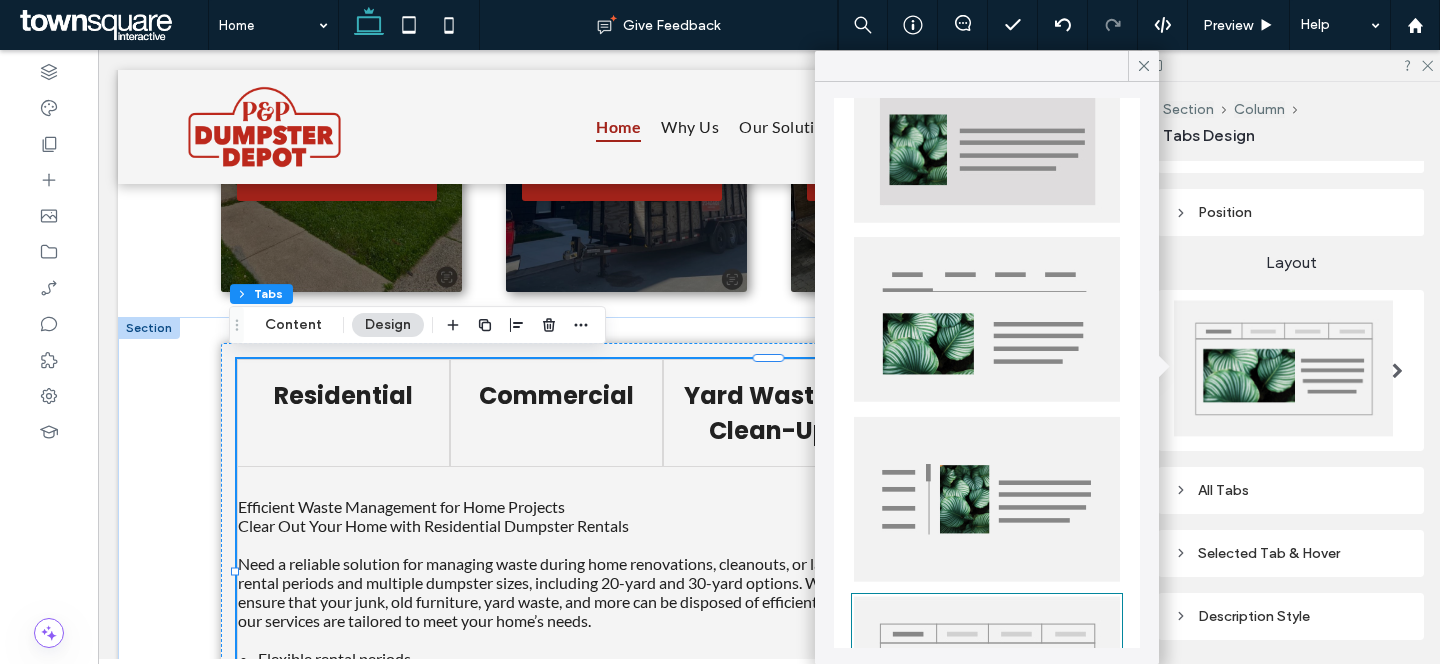 scroll, scrollTop: 83, scrollLeft: 0, axis: vertical 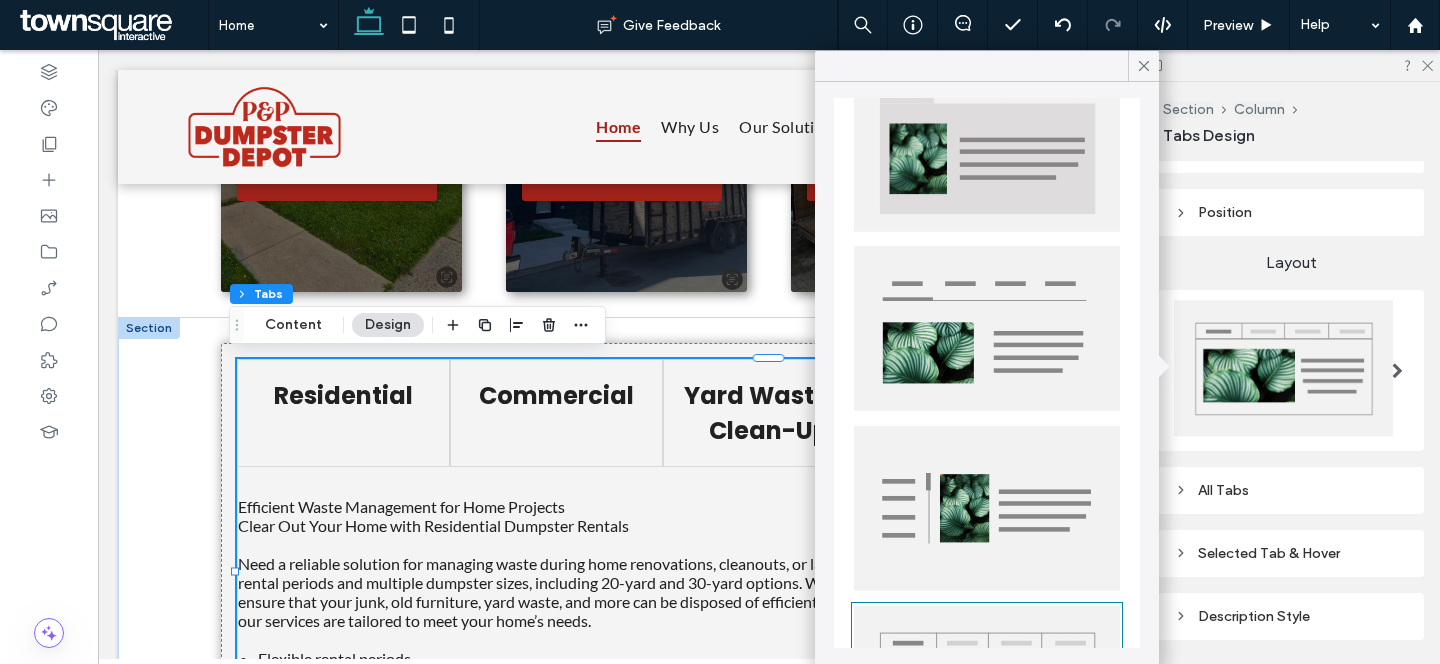 click at bounding box center (987, 508) 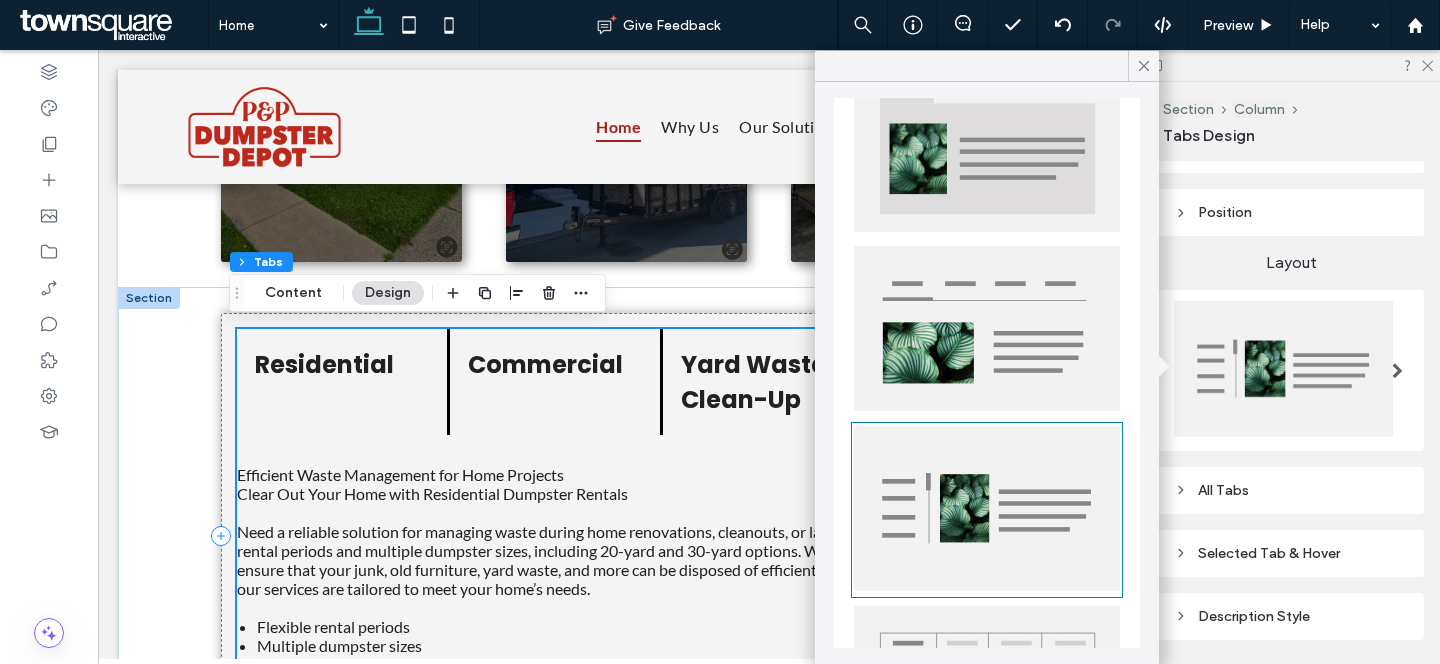 scroll, scrollTop: 795, scrollLeft: 0, axis: vertical 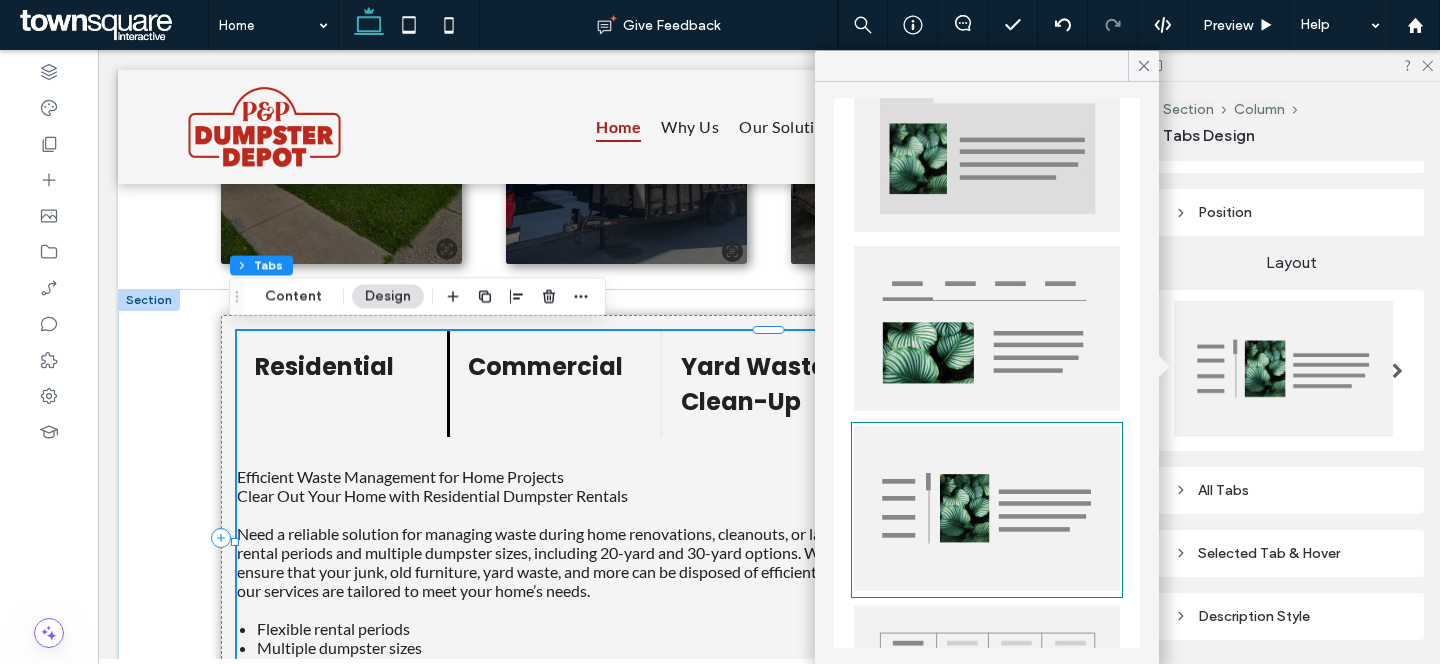 click on "All Tabs" at bounding box center (1291, 490) 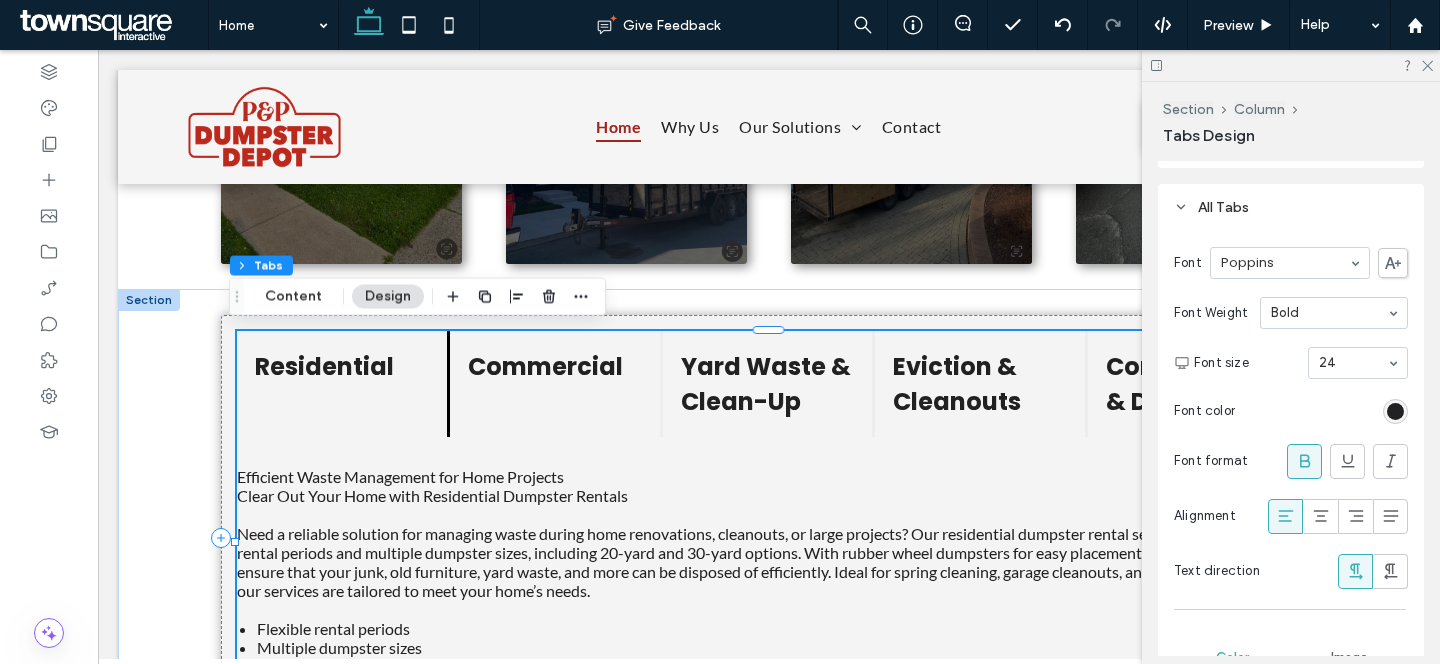 scroll, scrollTop: 519, scrollLeft: 0, axis: vertical 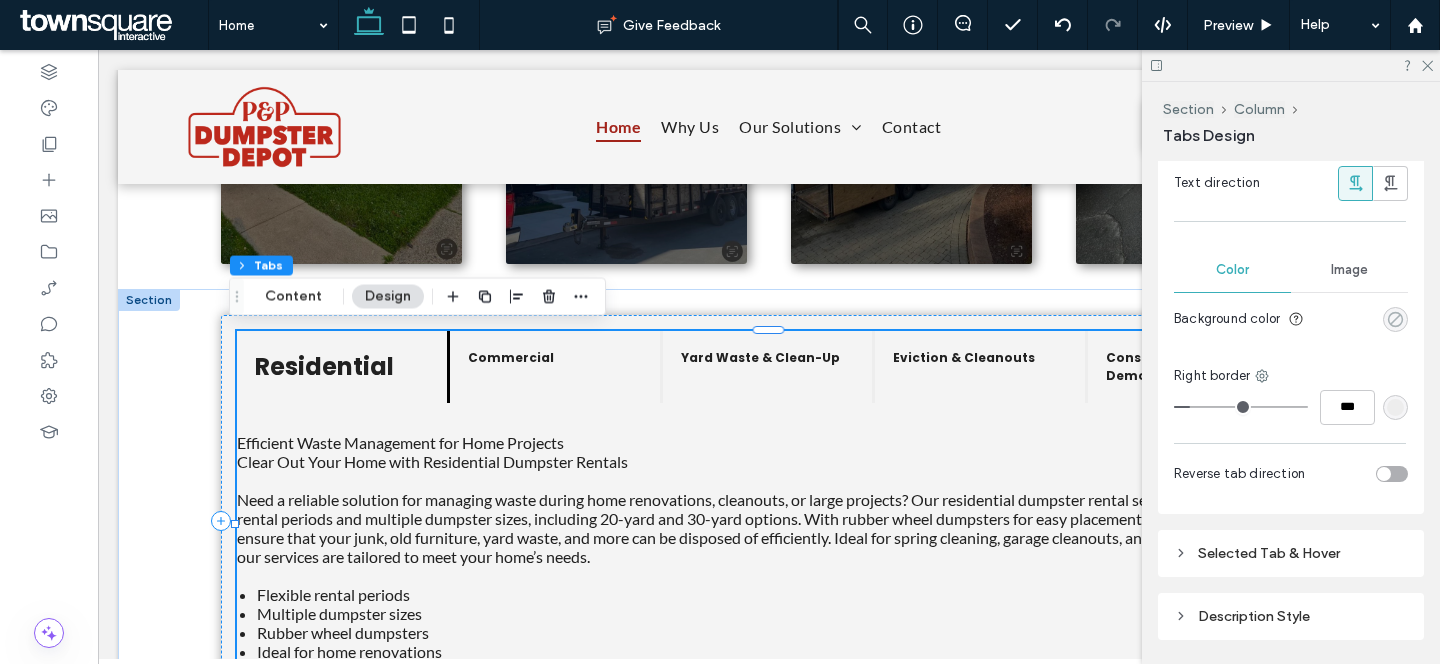 click at bounding box center (1395, 319) 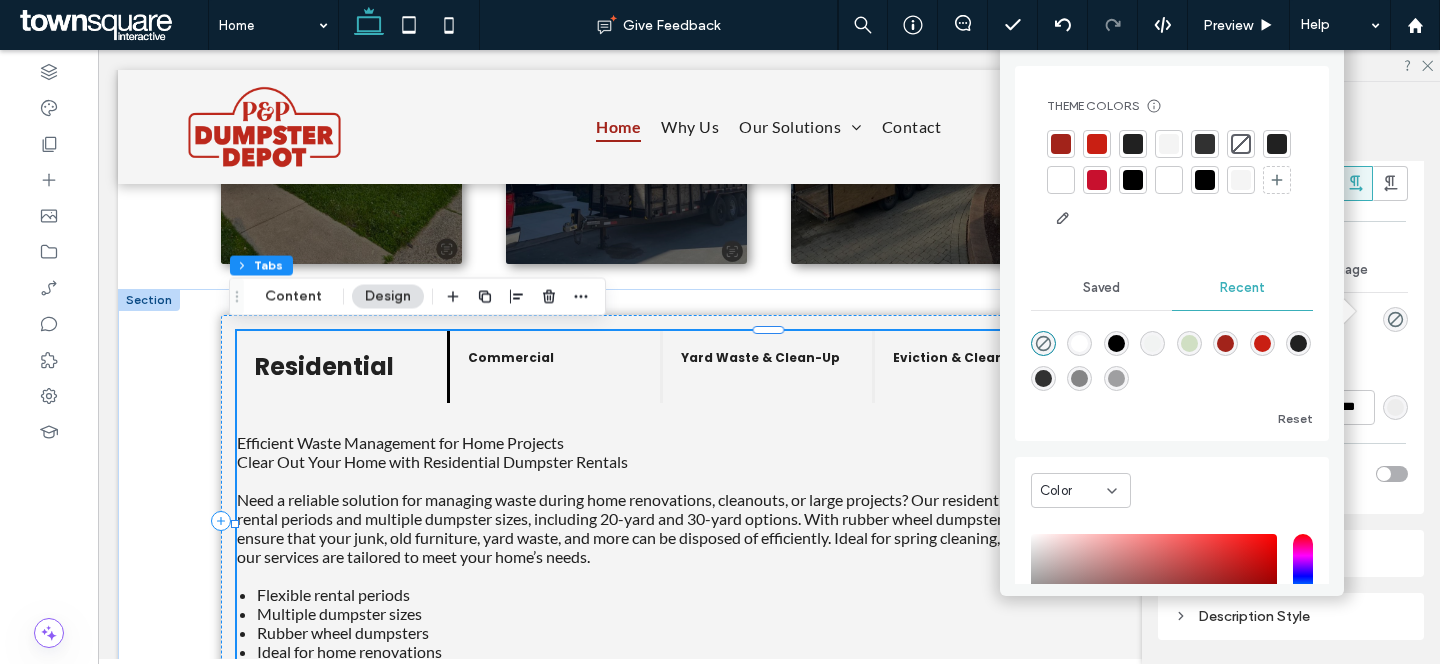 click at bounding box center [1061, 144] 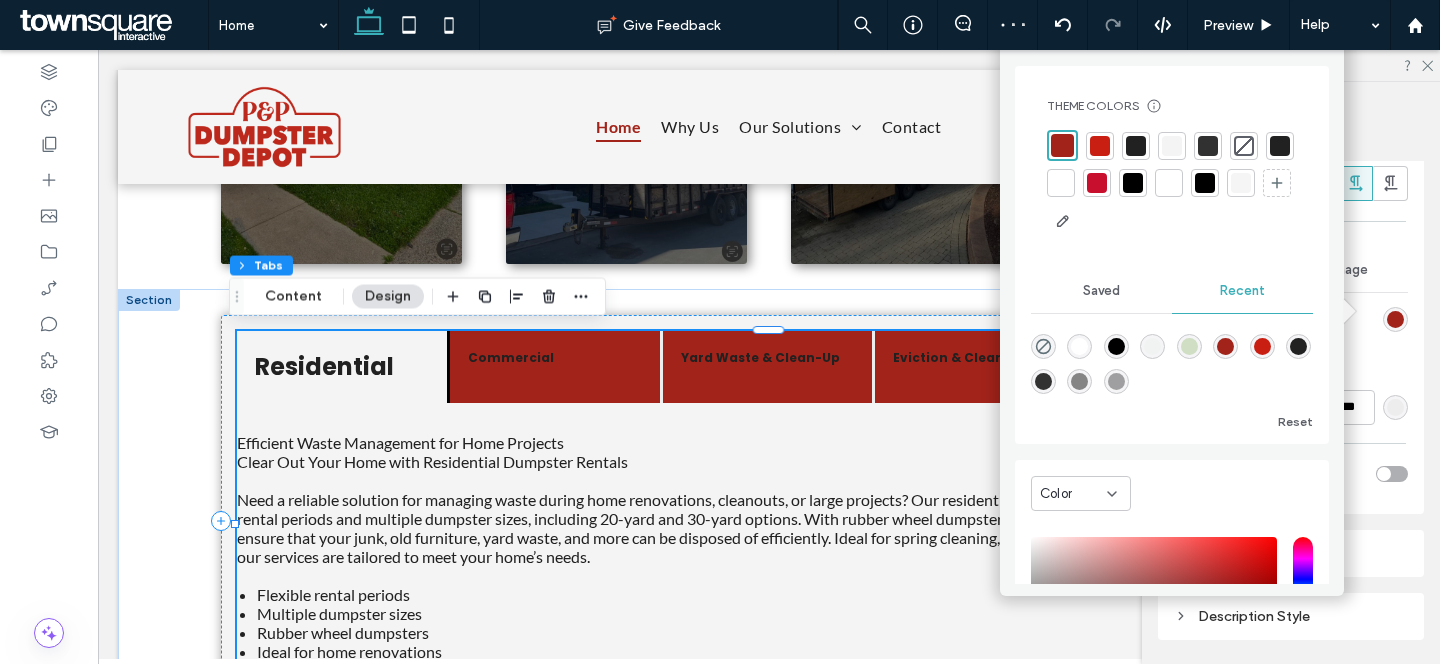 click on "All Tabs Font Poppins Font Weight Bold Font size 12 Font color Font format Alignment Text direction Color Image Background color Right border *** Reverse tab direction" at bounding box center [1291, 155] 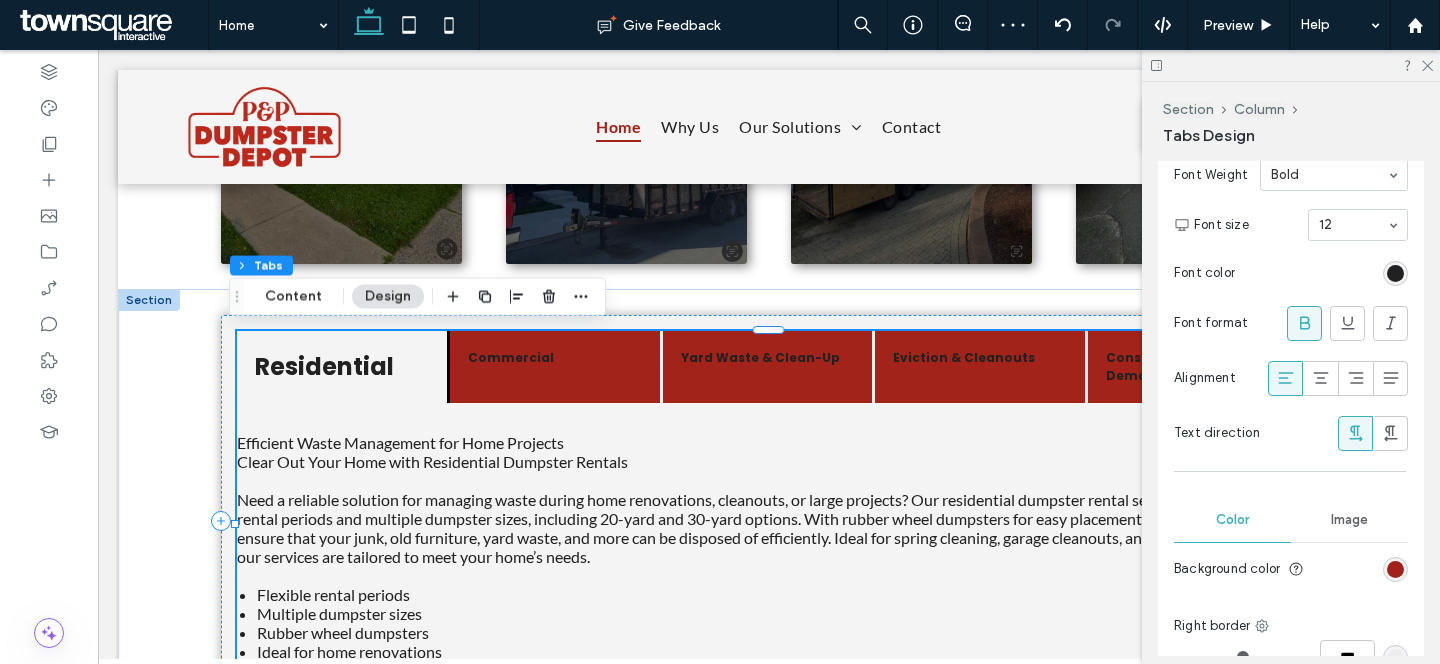 scroll, scrollTop: 611, scrollLeft: 0, axis: vertical 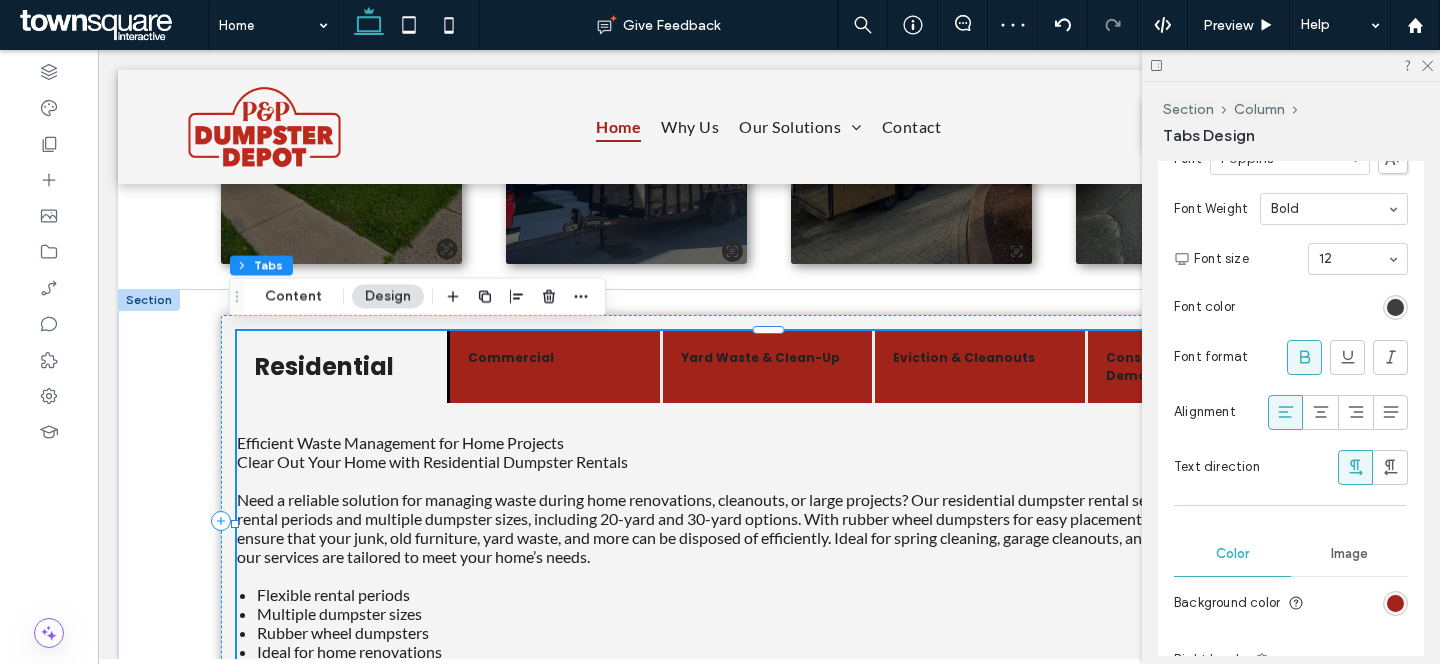 click at bounding box center [1395, 307] 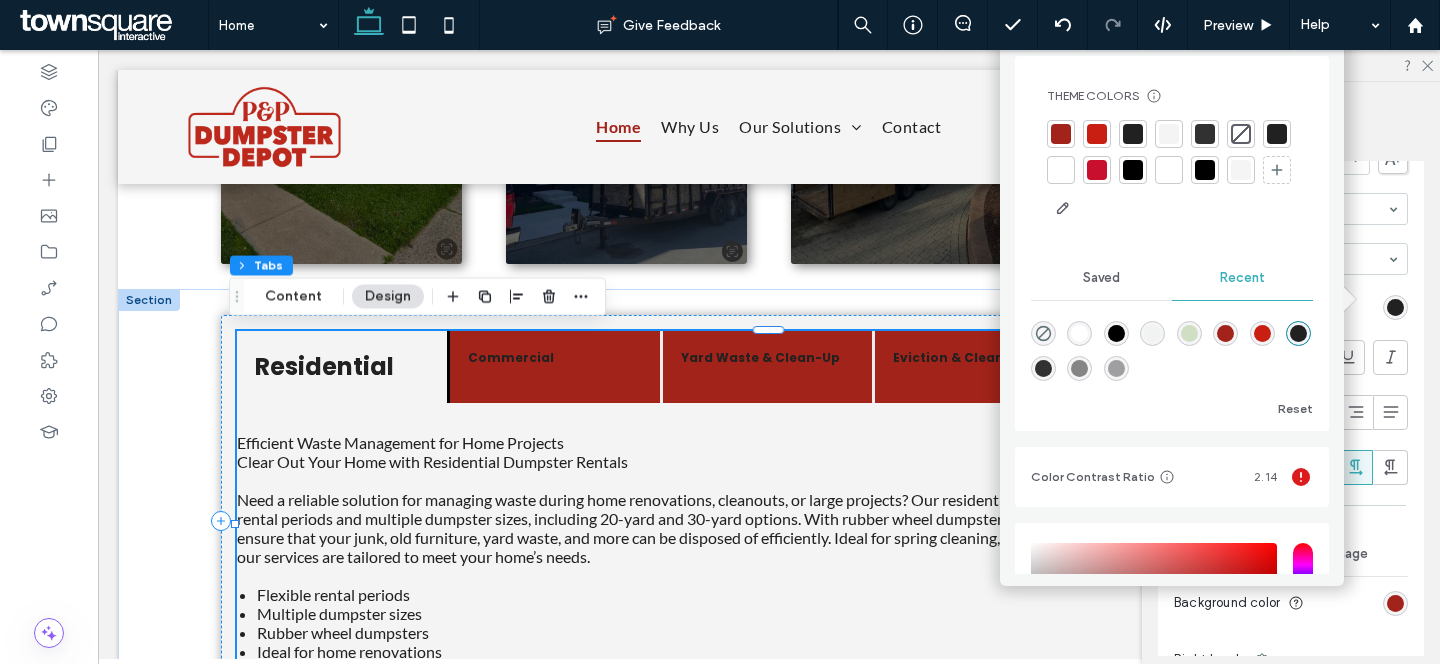 click at bounding box center [1277, 134] 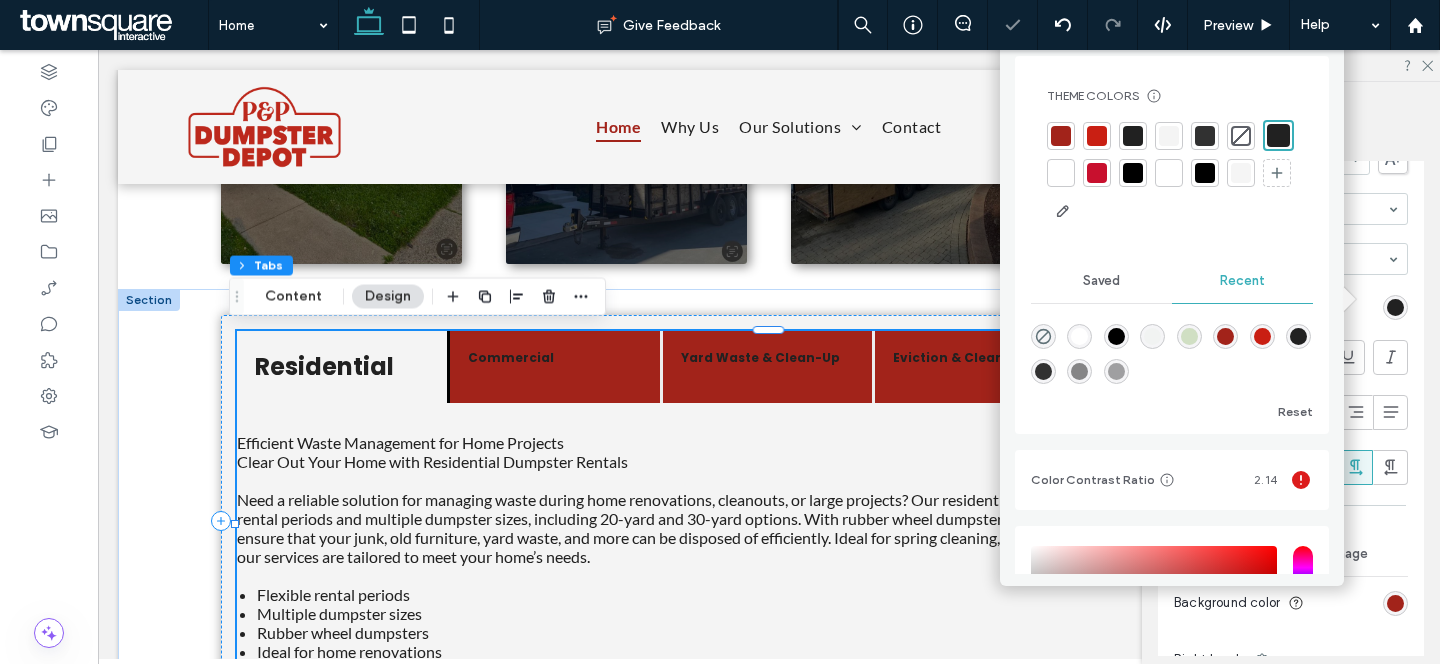 click at bounding box center (1061, 173) 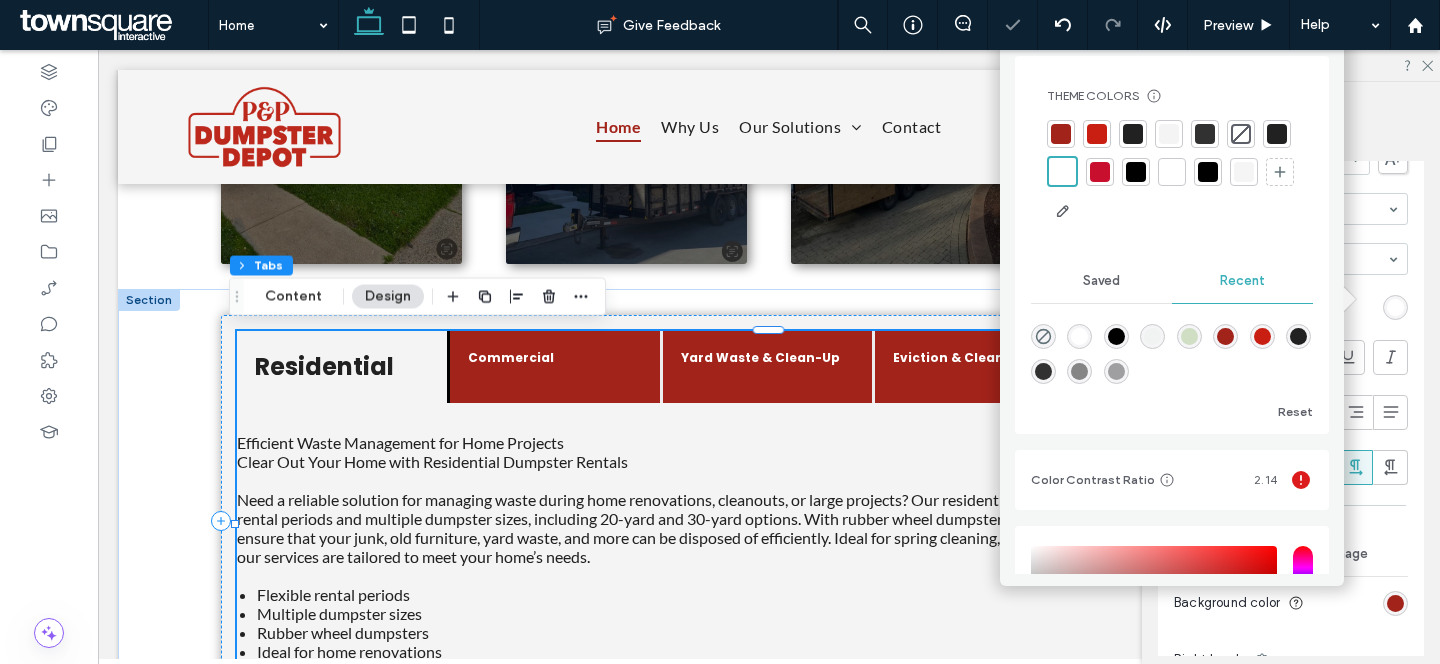 click on "Alignment" at bounding box center [1291, 412] 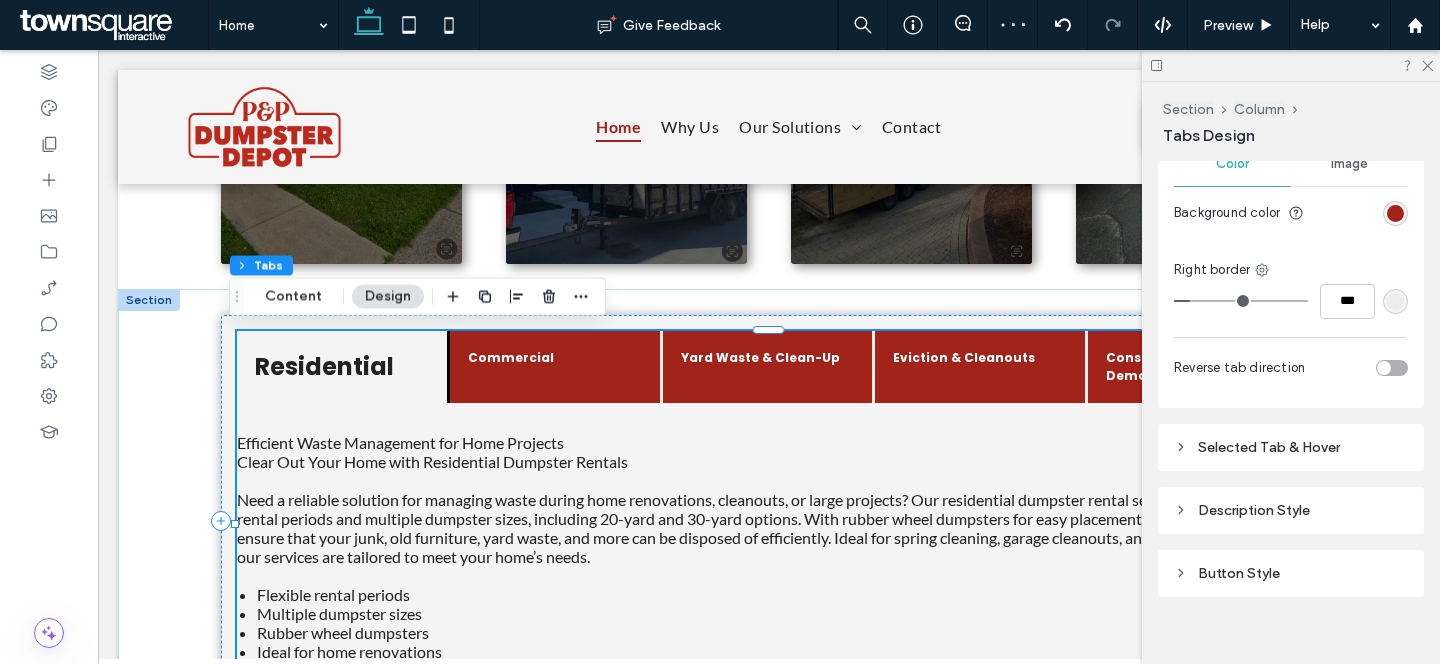 scroll, scrollTop: 1024, scrollLeft: 0, axis: vertical 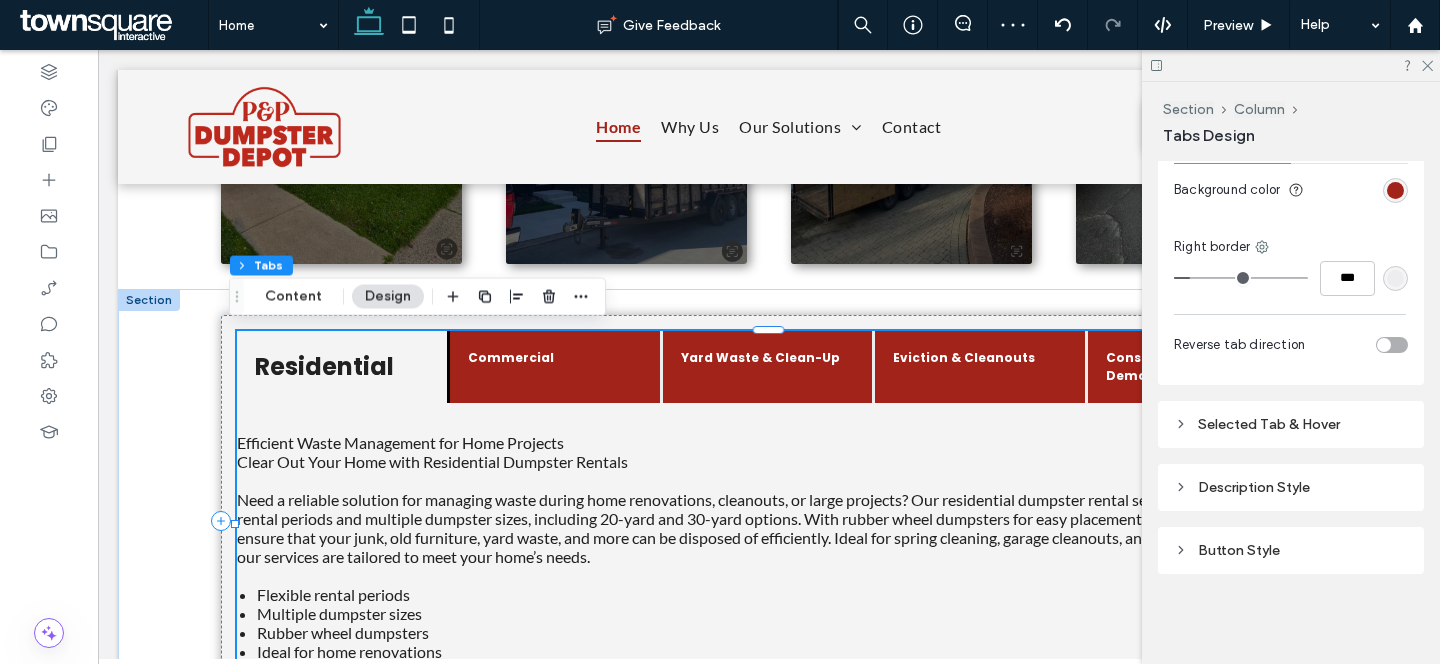 click on "Selected Tab & Hover" at bounding box center (1291, 424) 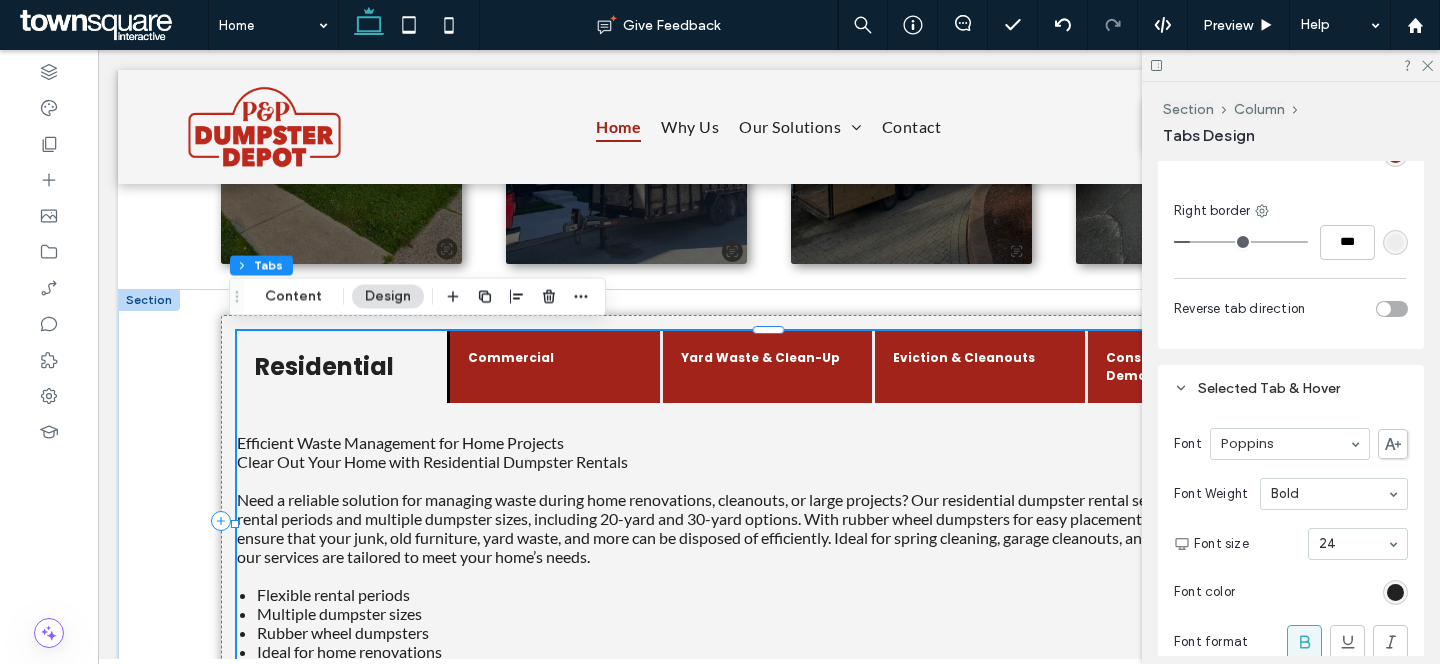 scroll, scrollTop: 1062, scrollLeft: 0, axis: vertical 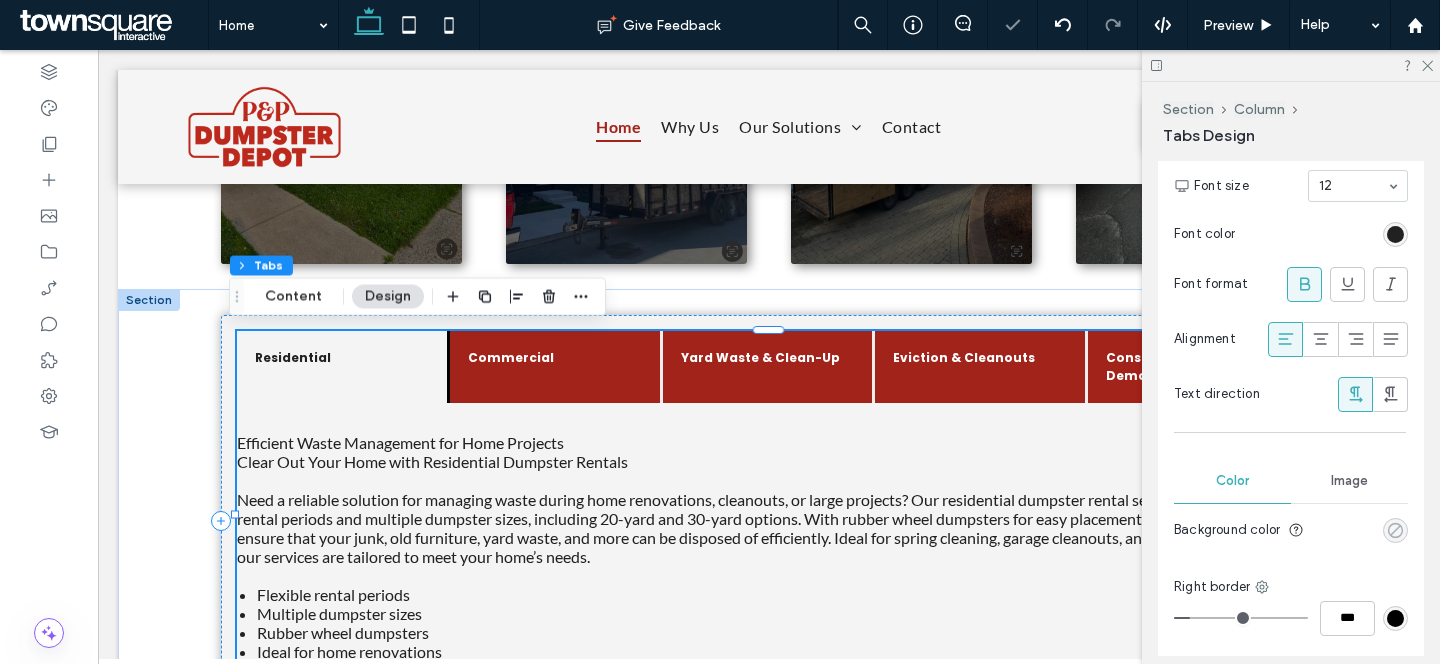 click at bounding box center (1395, 530) 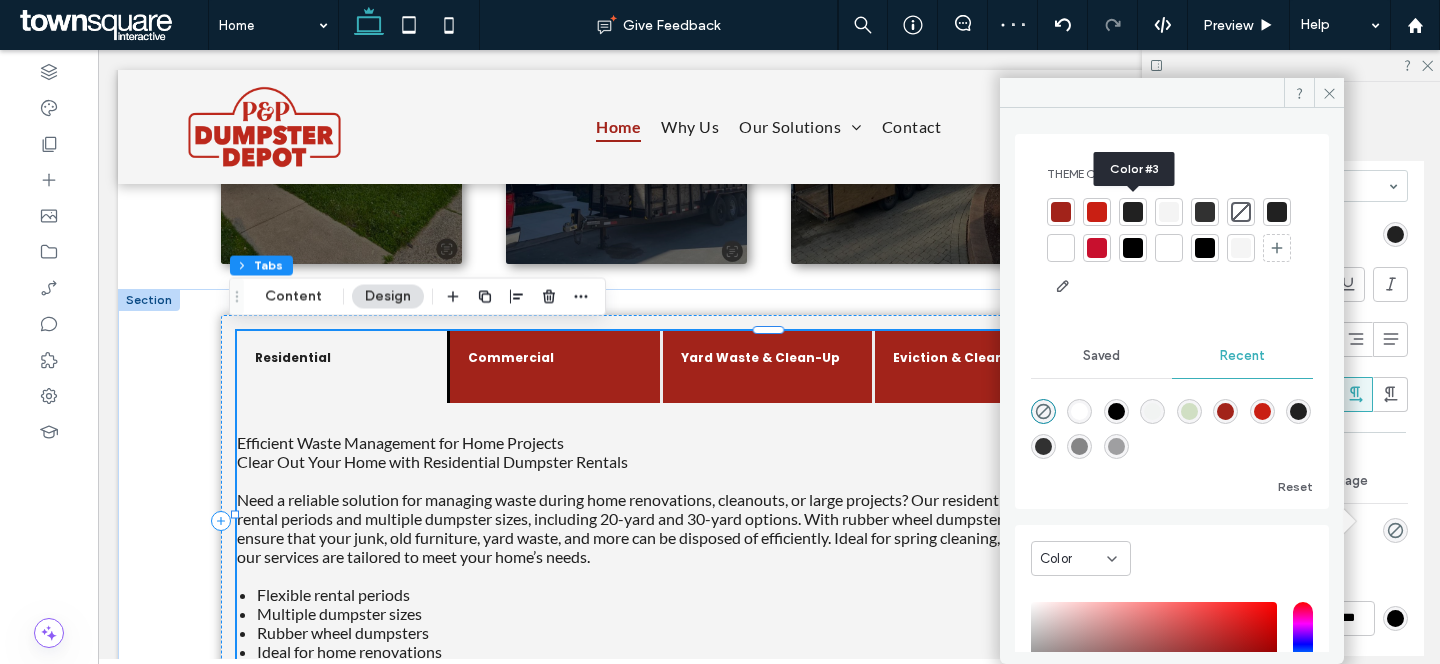 click at bounding box center (1133, 212) 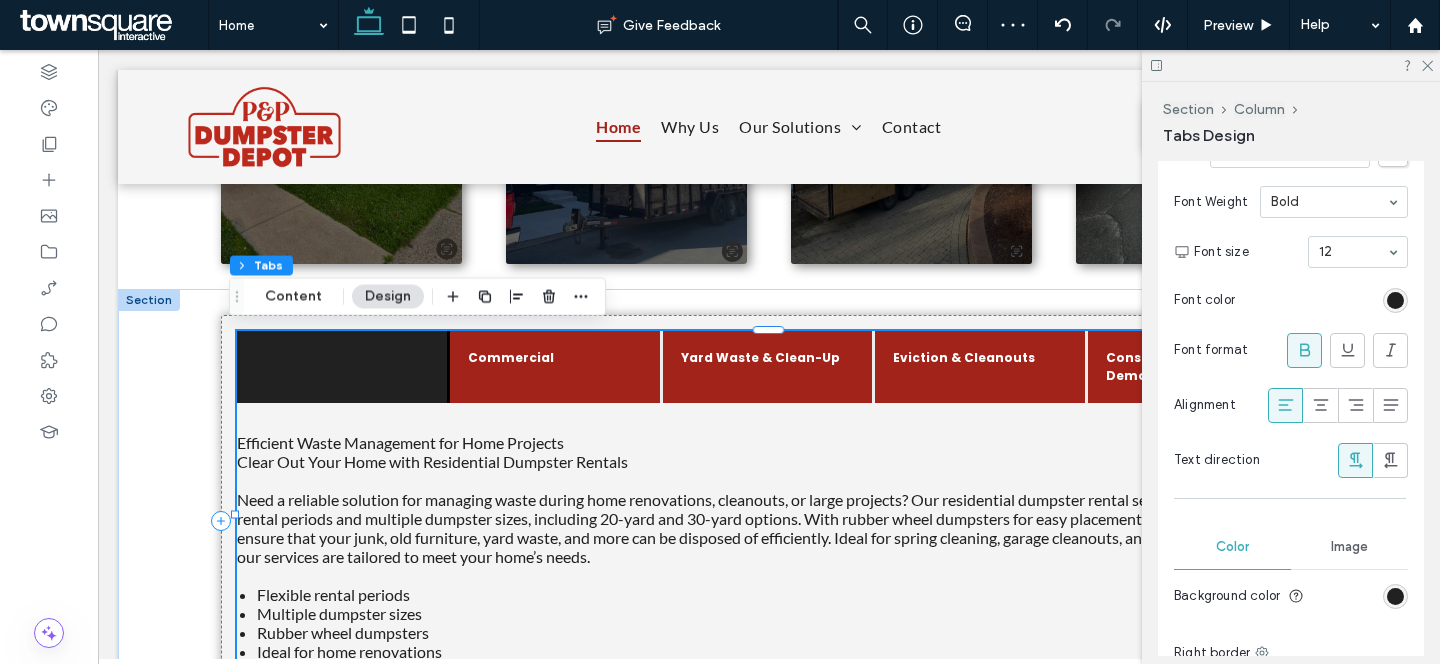 scroll, scrollTop: 1339, scrollLeft: 0, axis: vertical 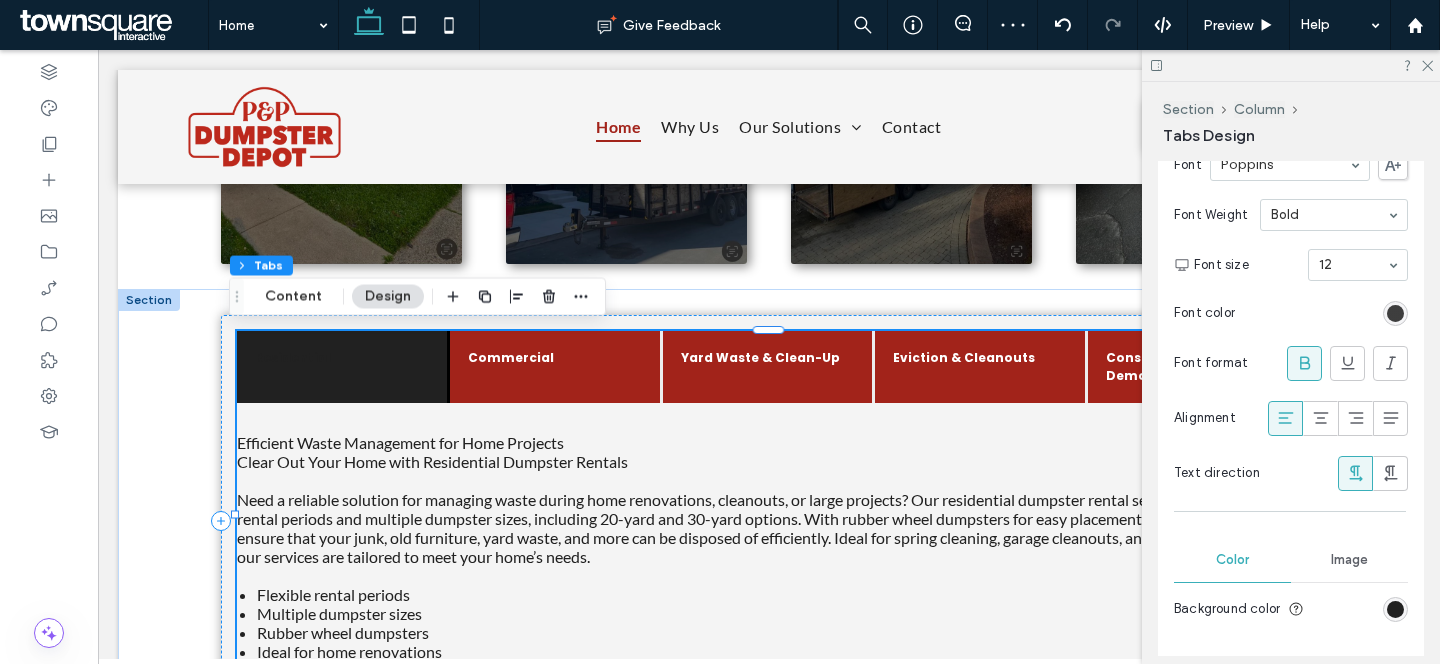click at bounding box center [1395, 313] 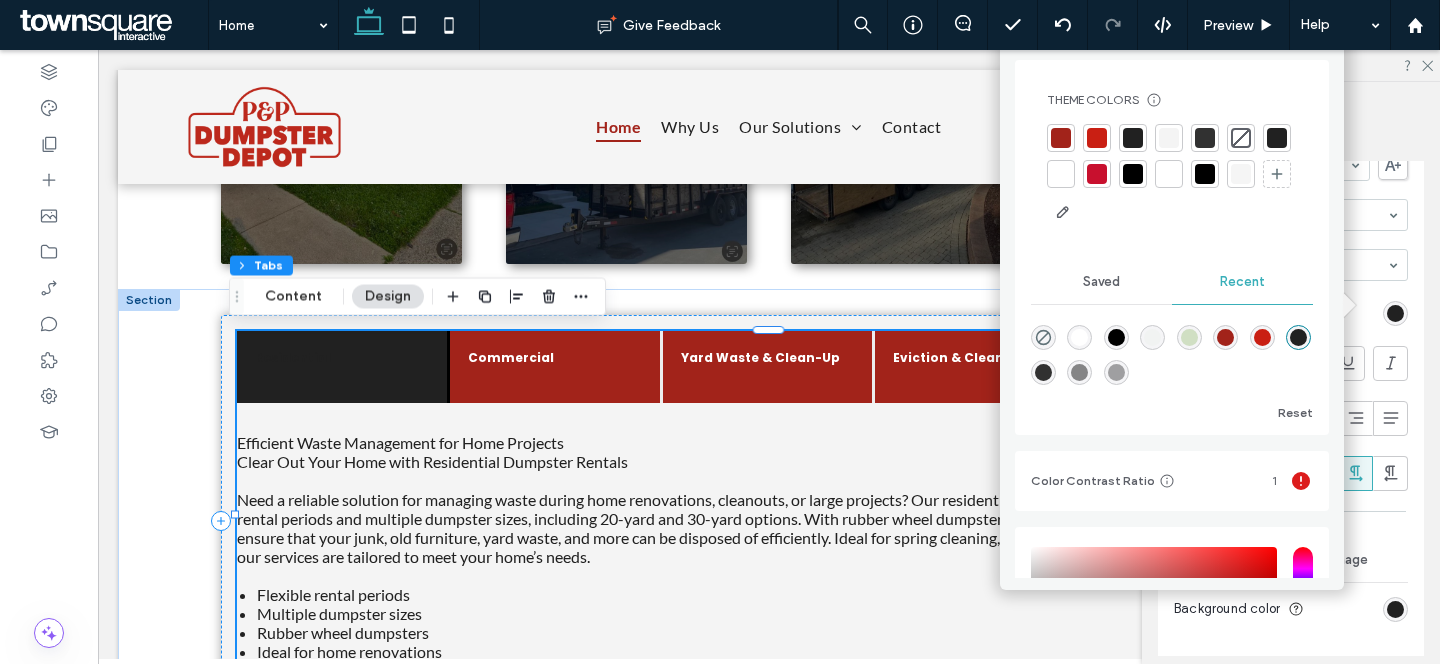 click at bounding box center (1061, 174) 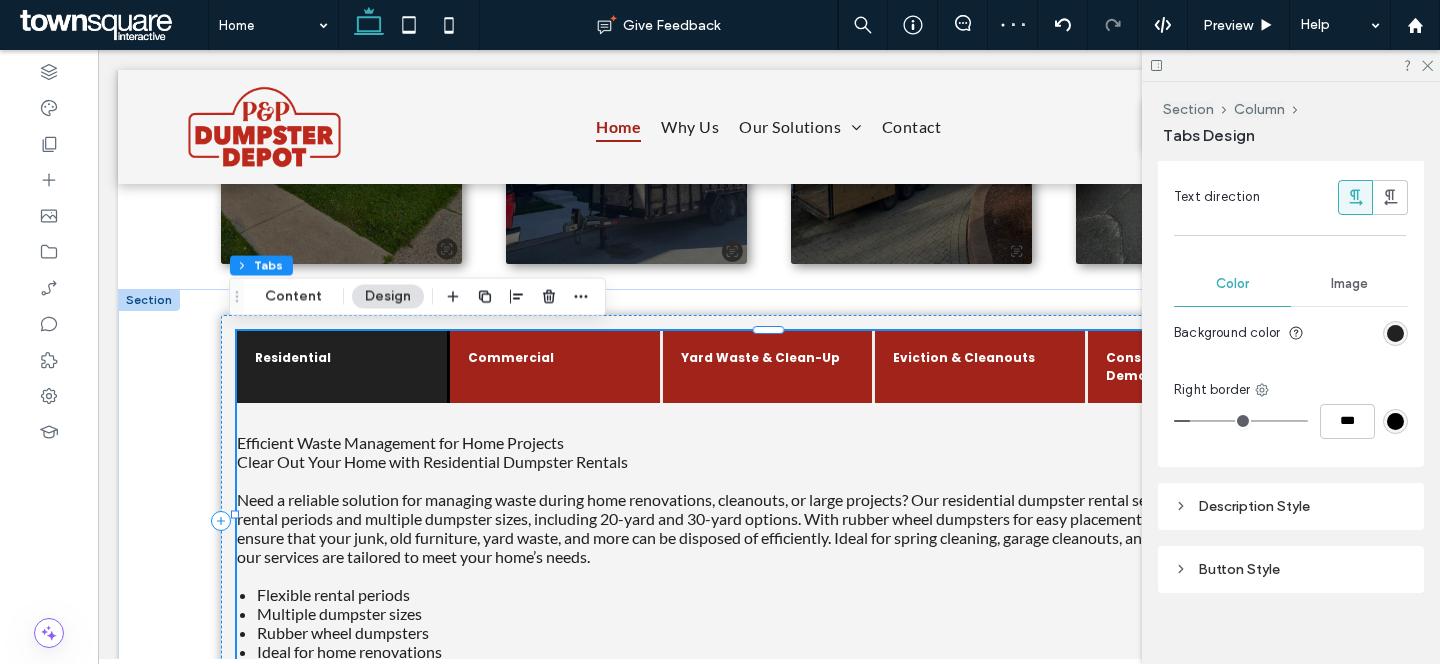 scroll, scrollTop: 1634, scrollLeft: 0, axis: vertical 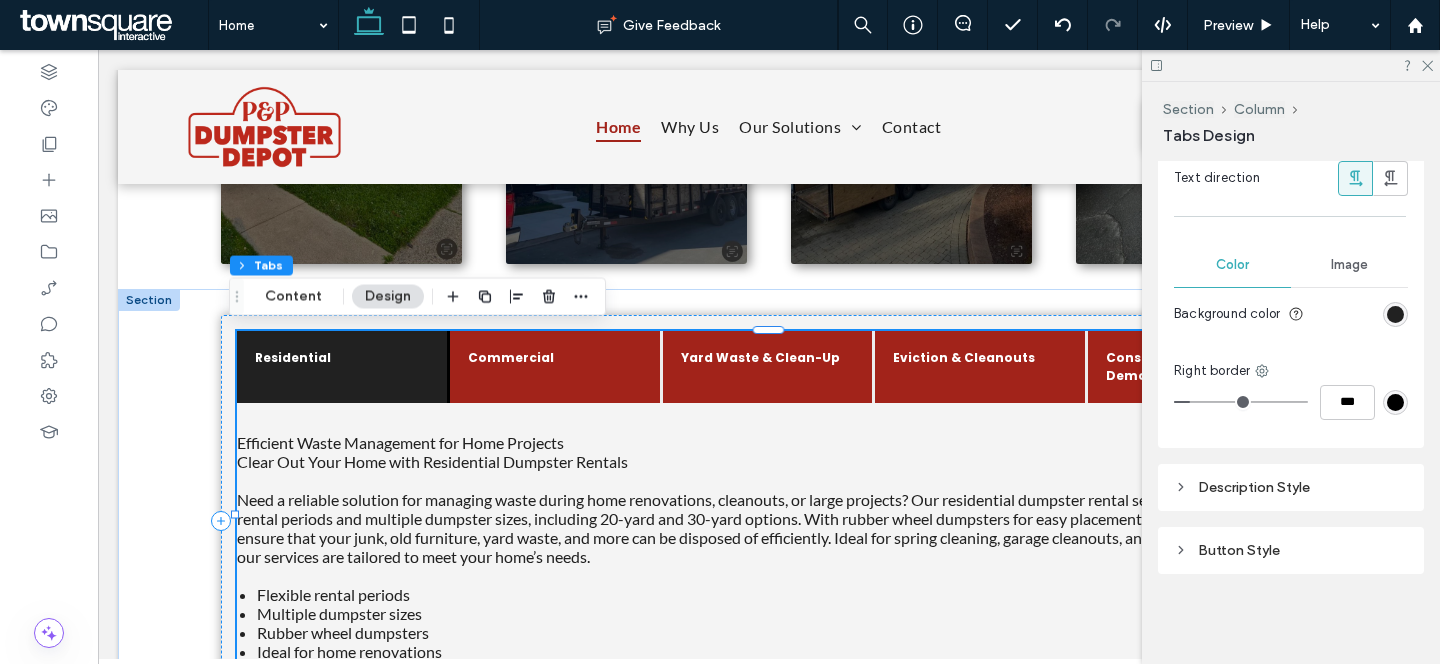 click on "Description Style" at bounding box center [1291, 487] 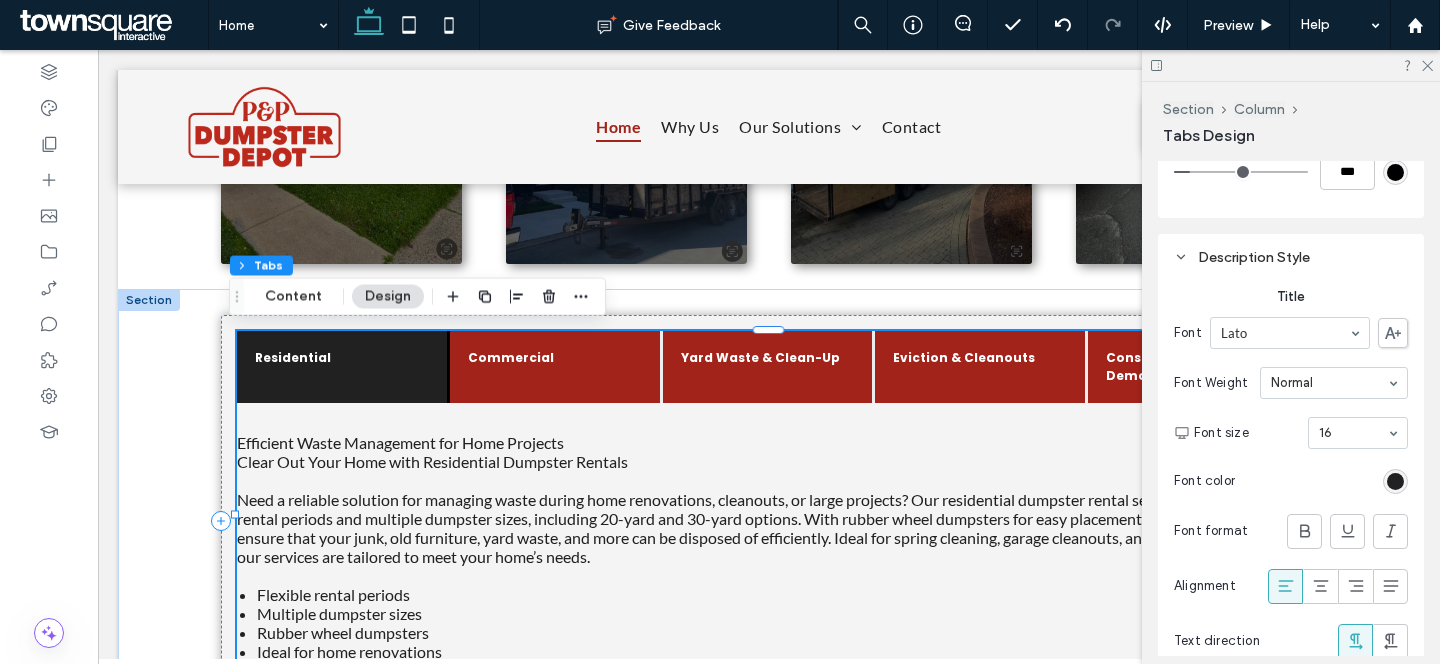 scroll, scrollTop: 1877, scrollLeft: 0, axis: vertical 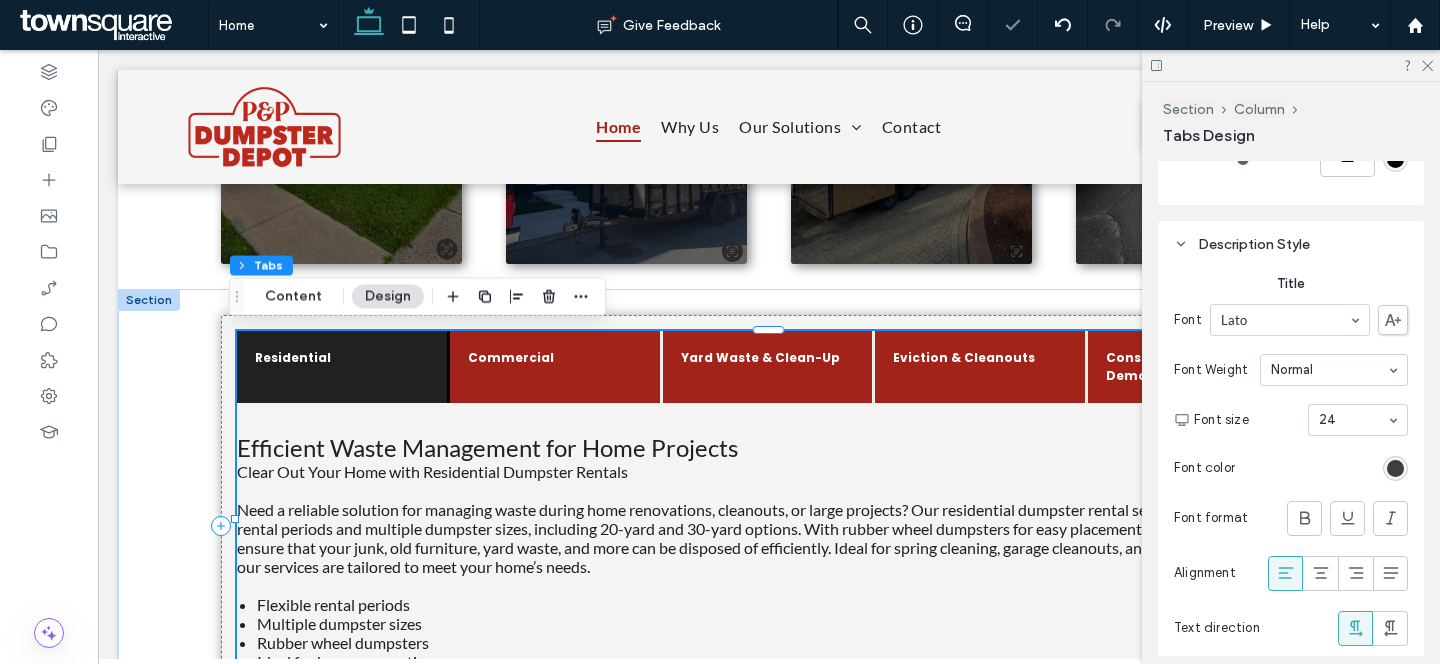 click at bounding box center (1395, 468) 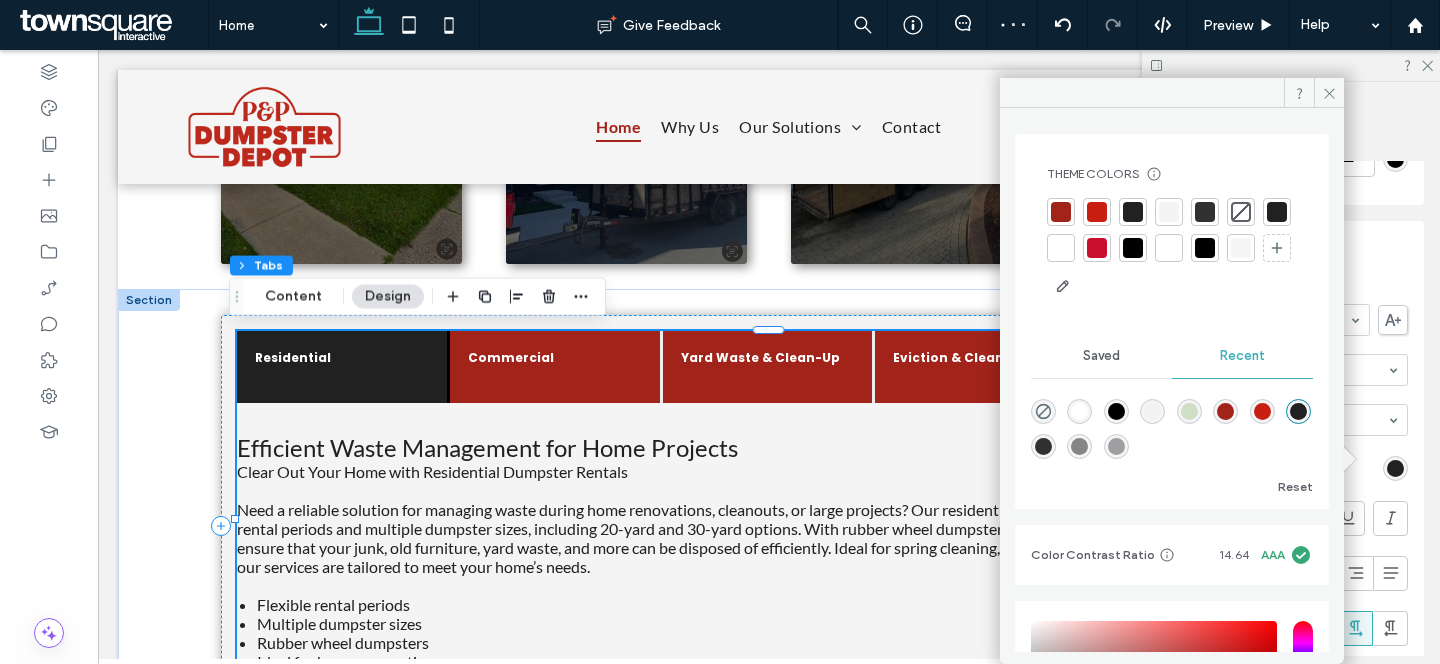 click at bounding box center (1061, 212) 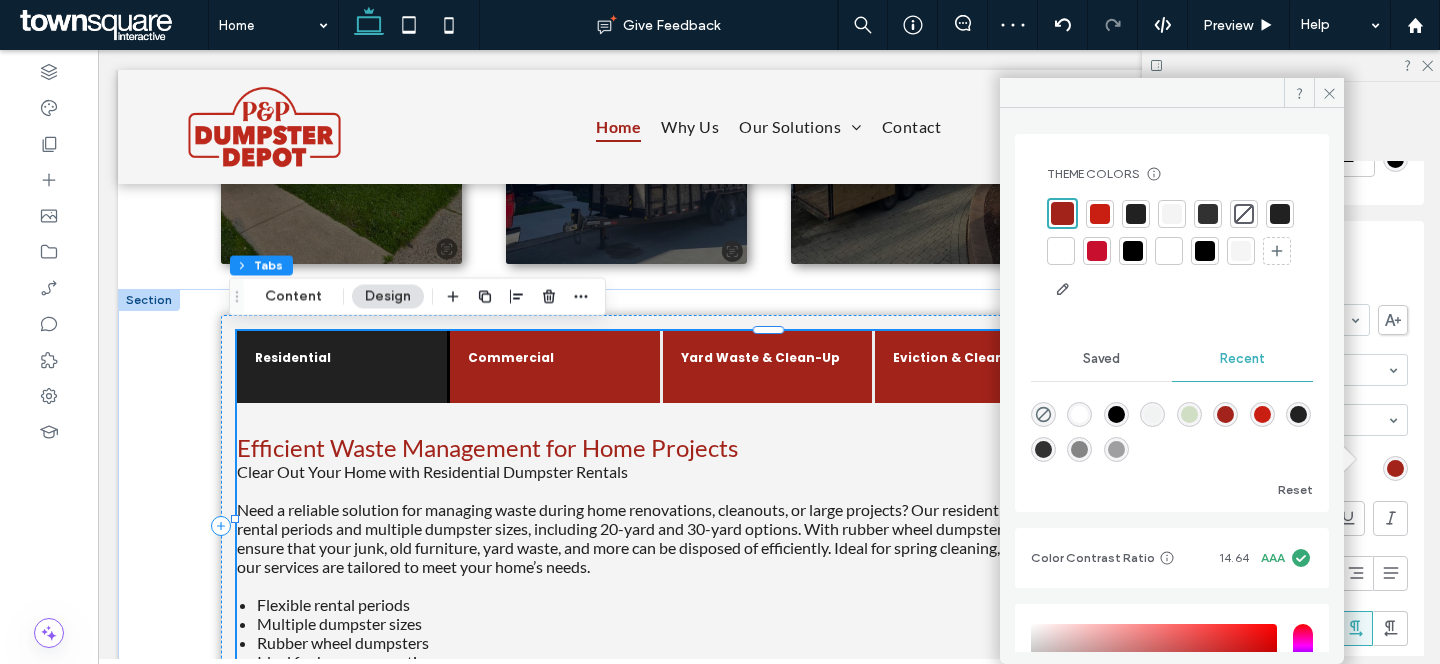 click on "Description Style Title Font Lato Font Weight Normal Font size 24 Font color Font format Alignment Text direction Description Font Lato Font Weight Normal Font size 16 Font color Font format Alignment Text direction Color Image Background color Border ***" at bounding box center [1291, 769] 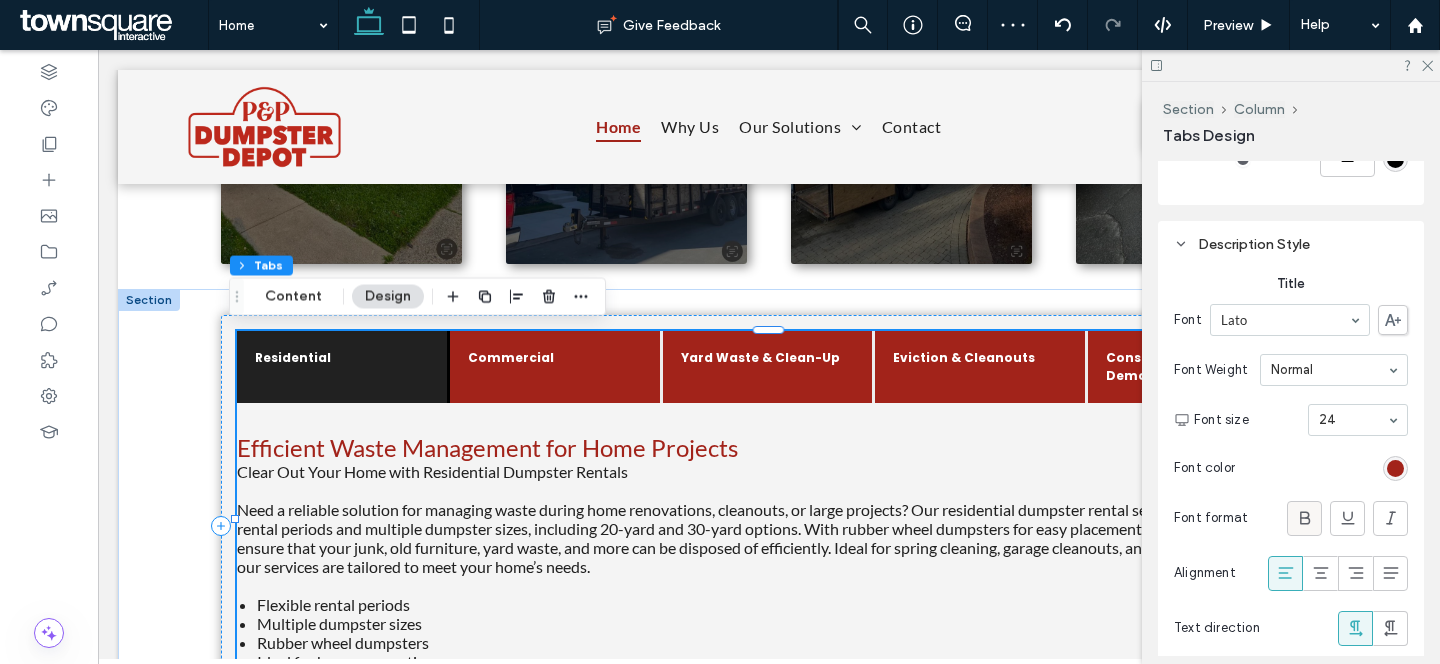 click 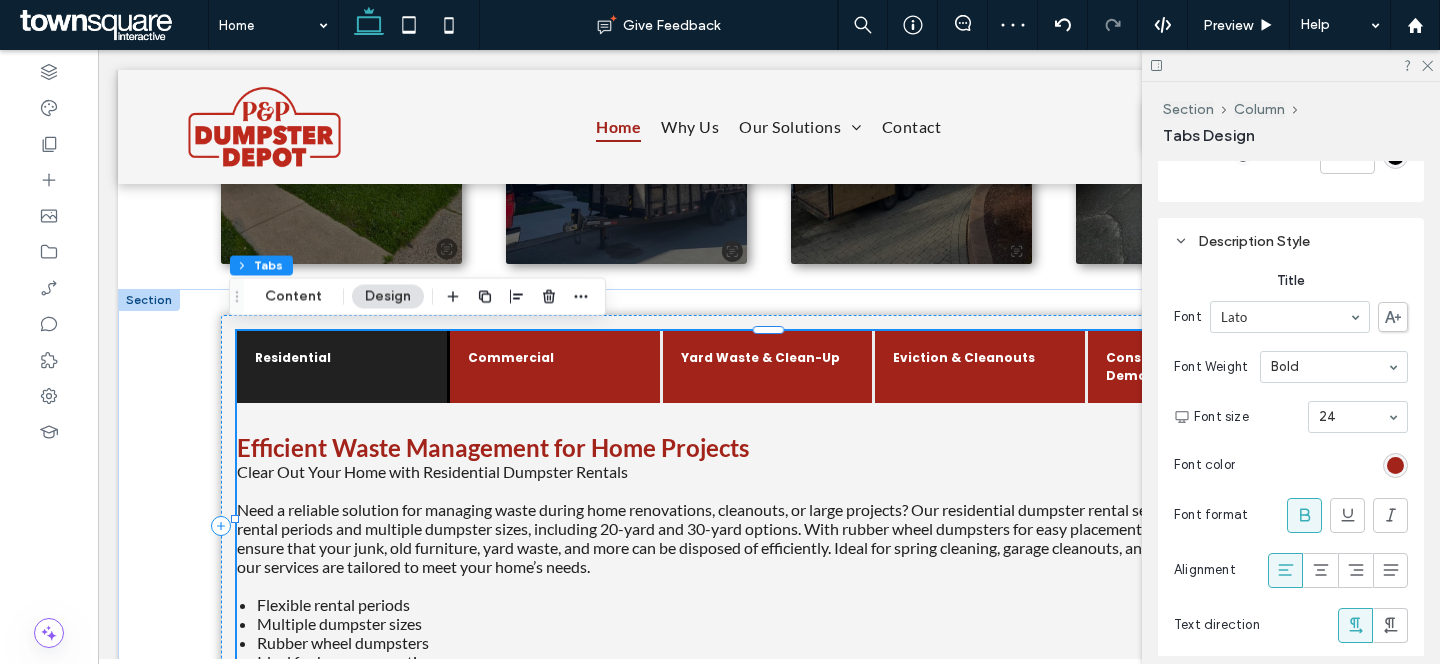 scroll, scrollTop: 1881, scrollLeft: 0, axis: vertical 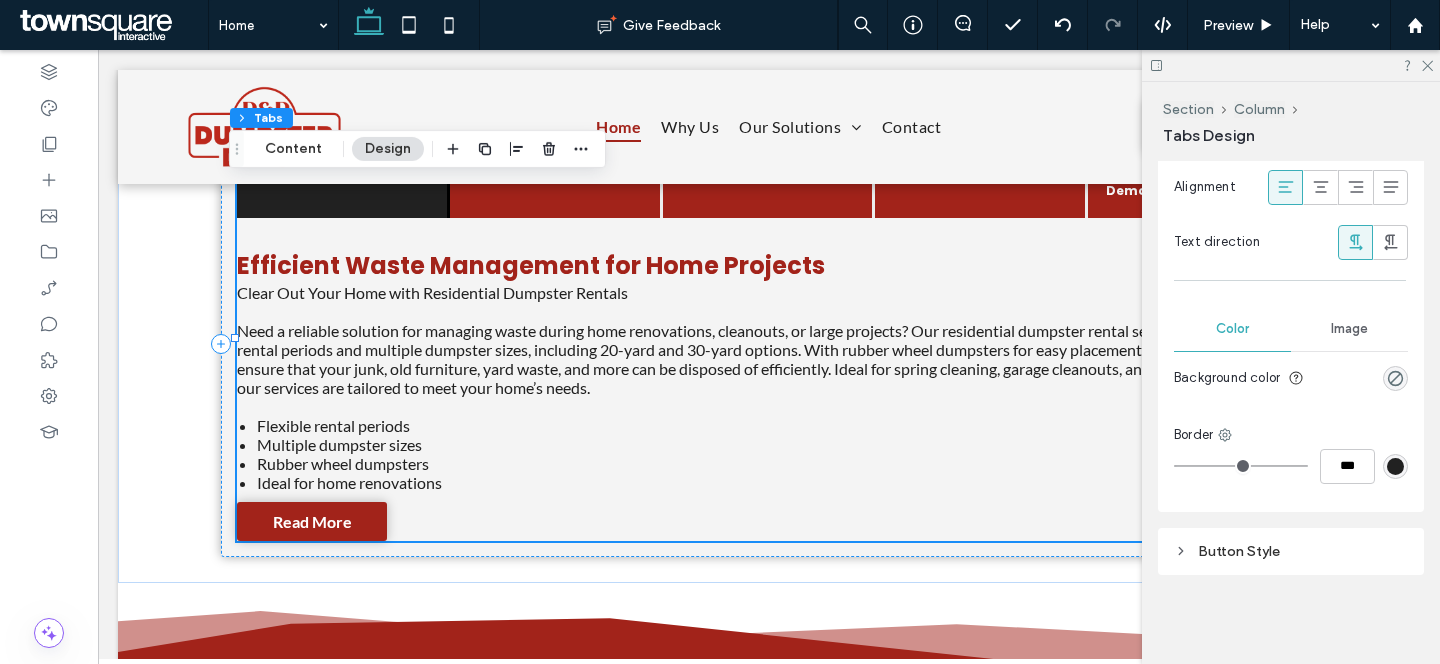 click on "Button Style" at bounding box center (1291, 551) 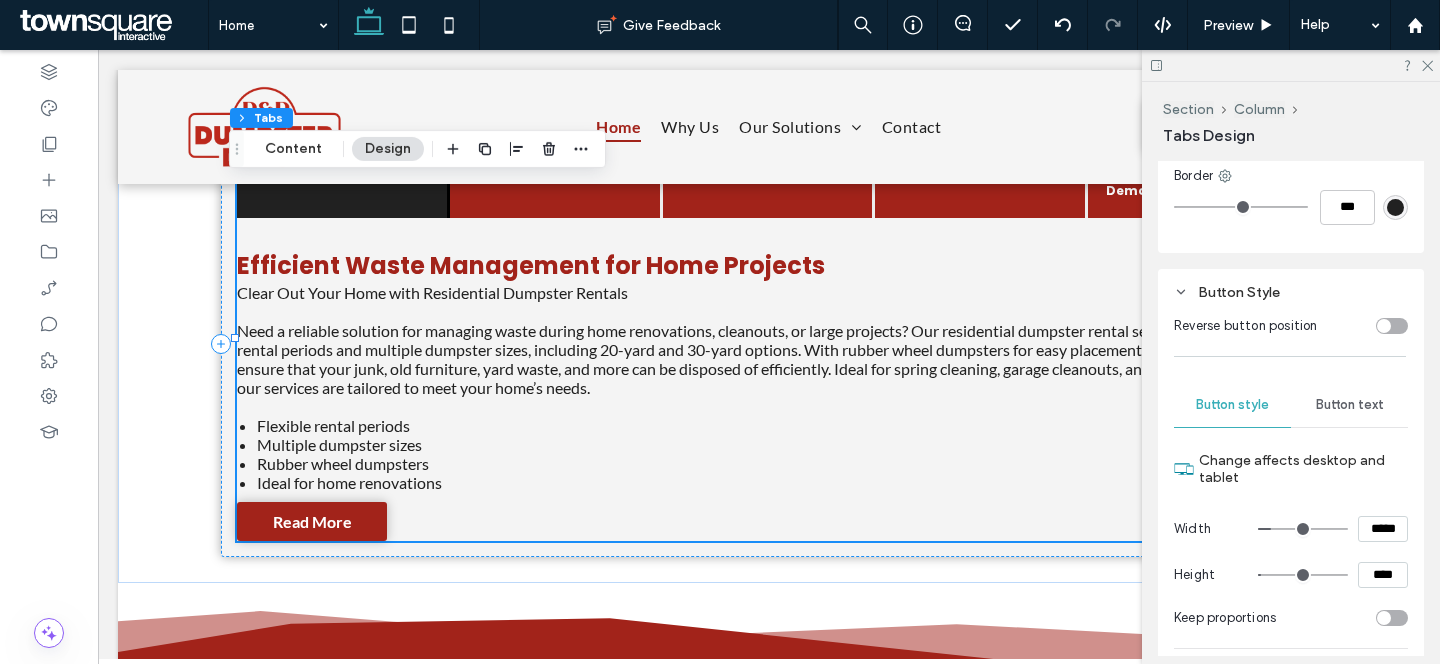 scroll, scrollTop: 2977, scrollLeft: 0, axis: vertical 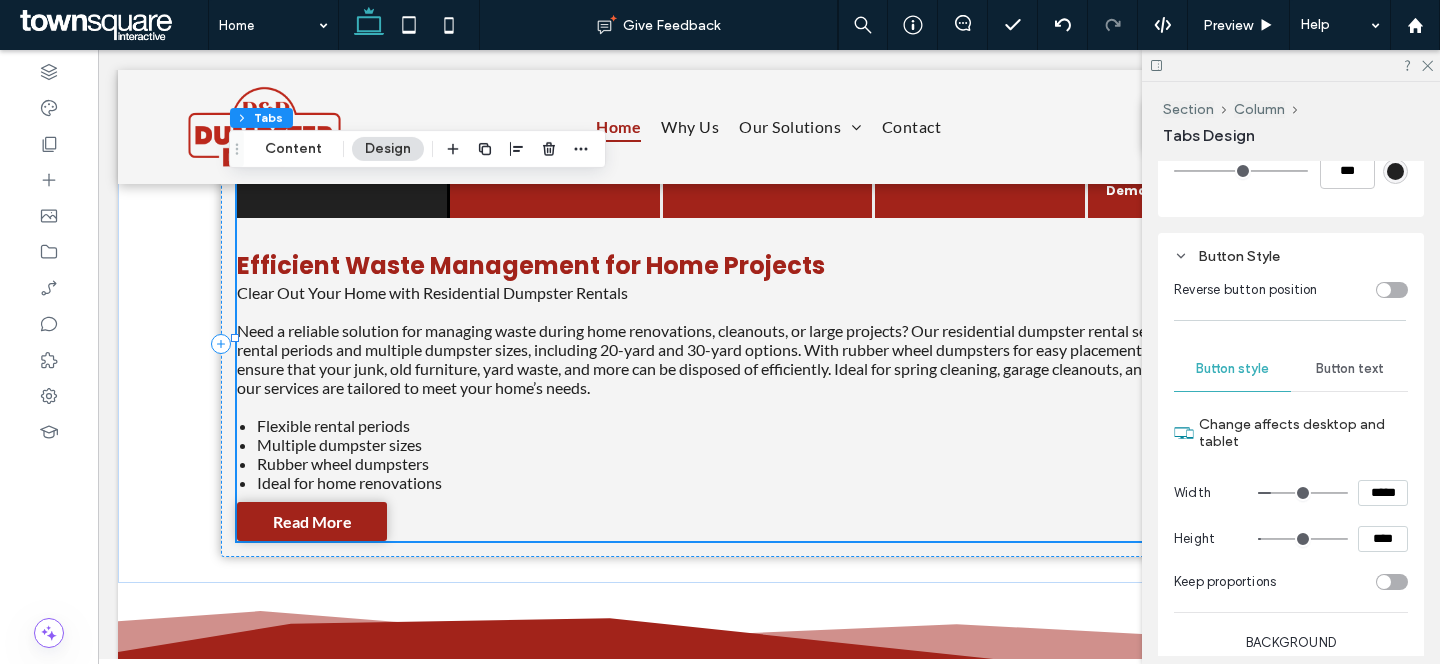 click on "*****" at bounding box center [1383, 493] 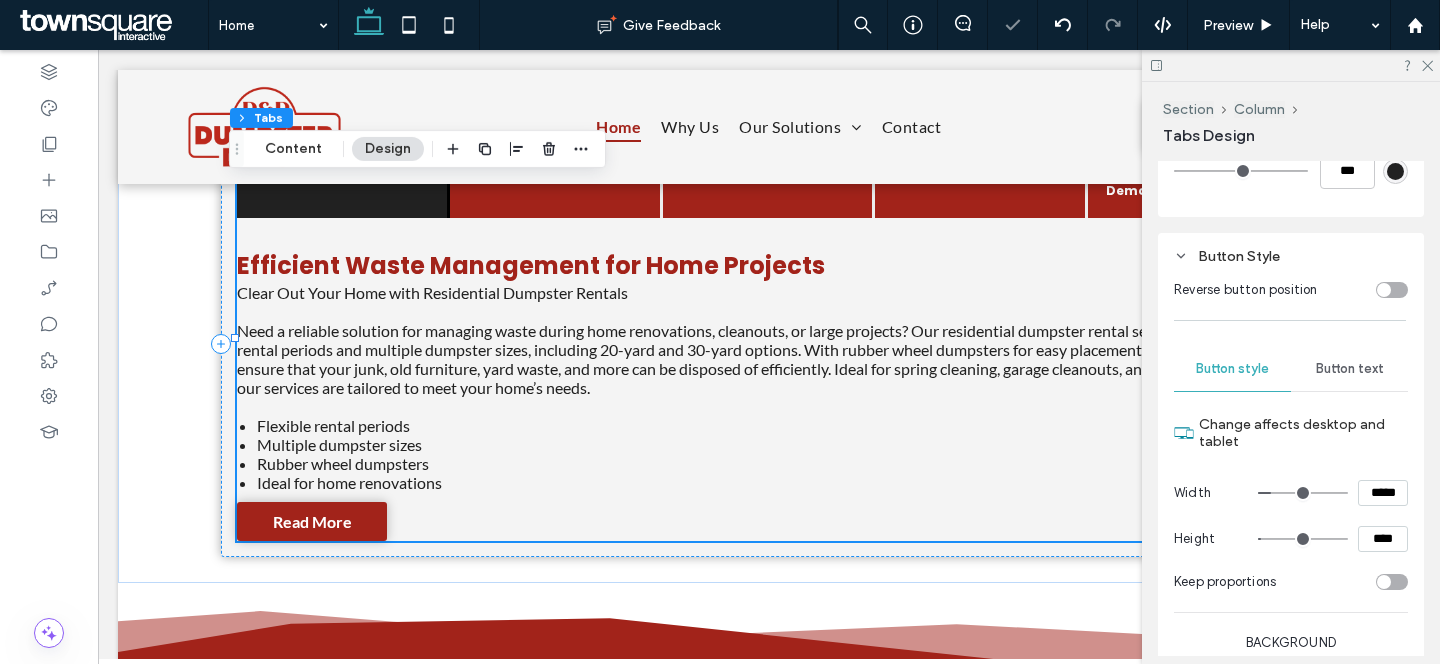click on "****" at bounding box center [1383, 539] 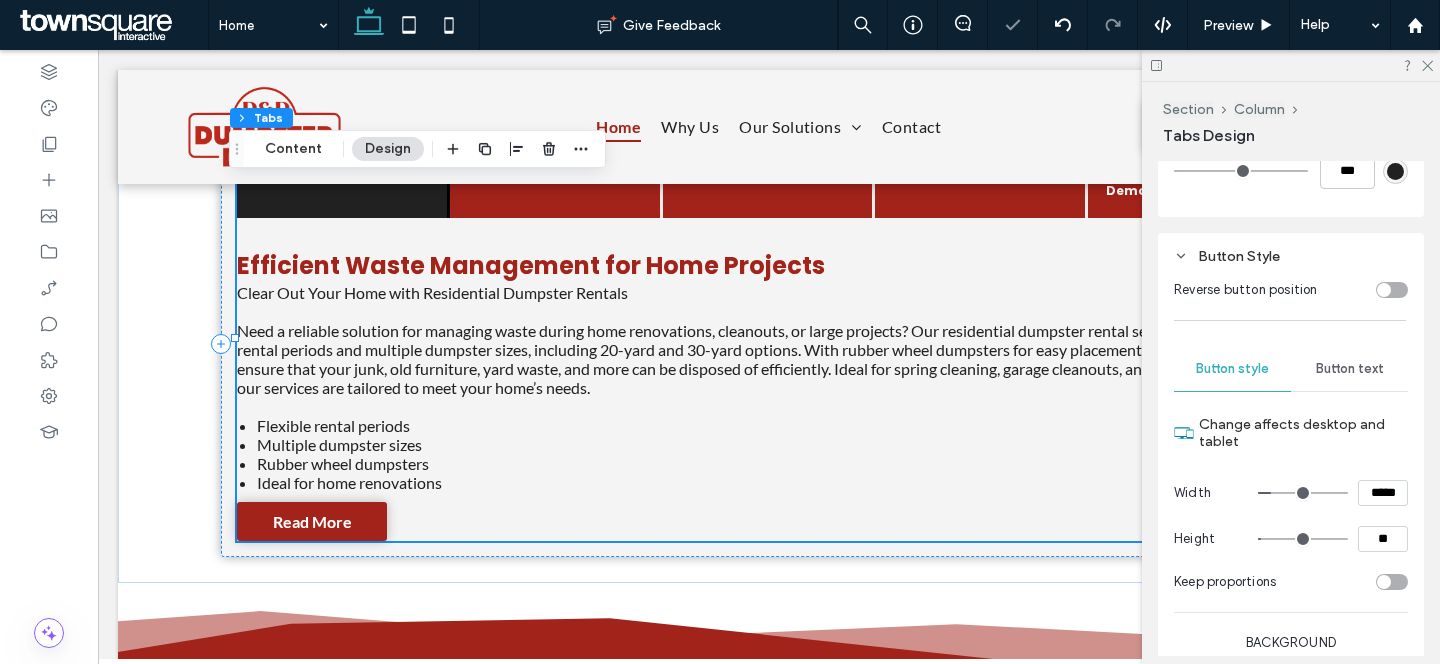 type on "****" 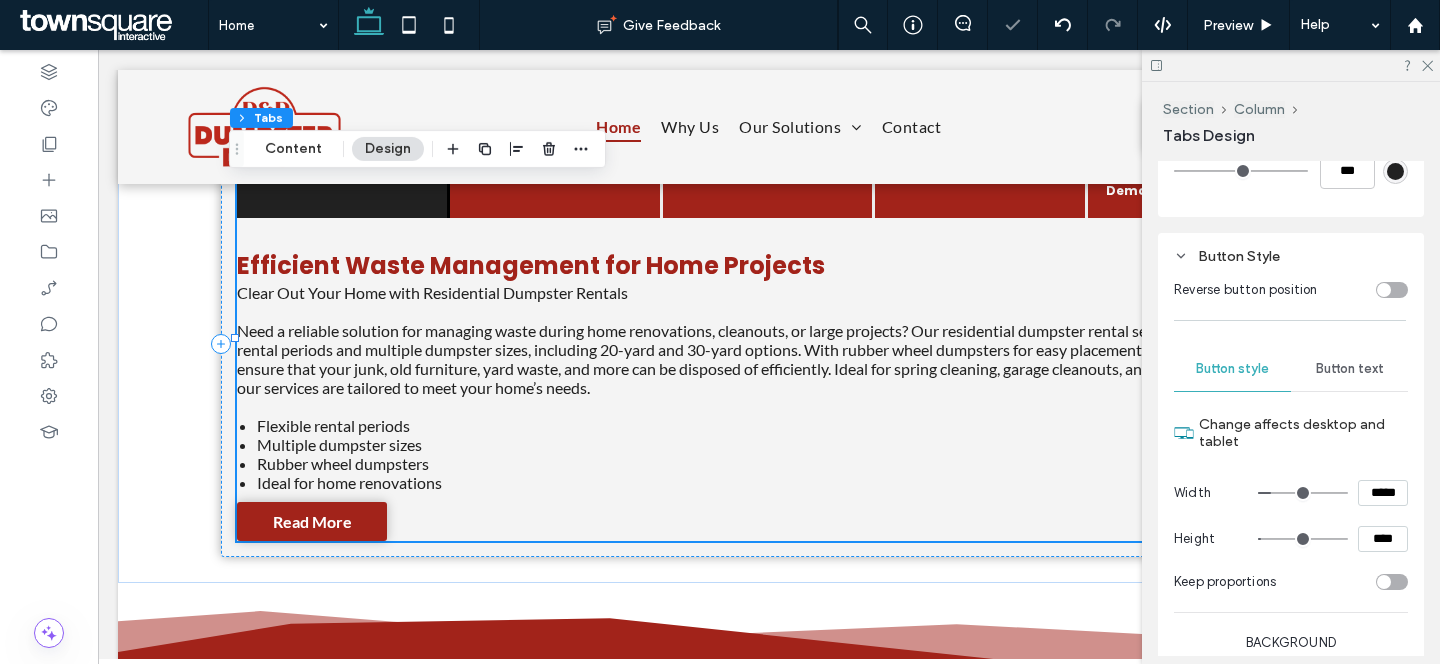 type on "**" 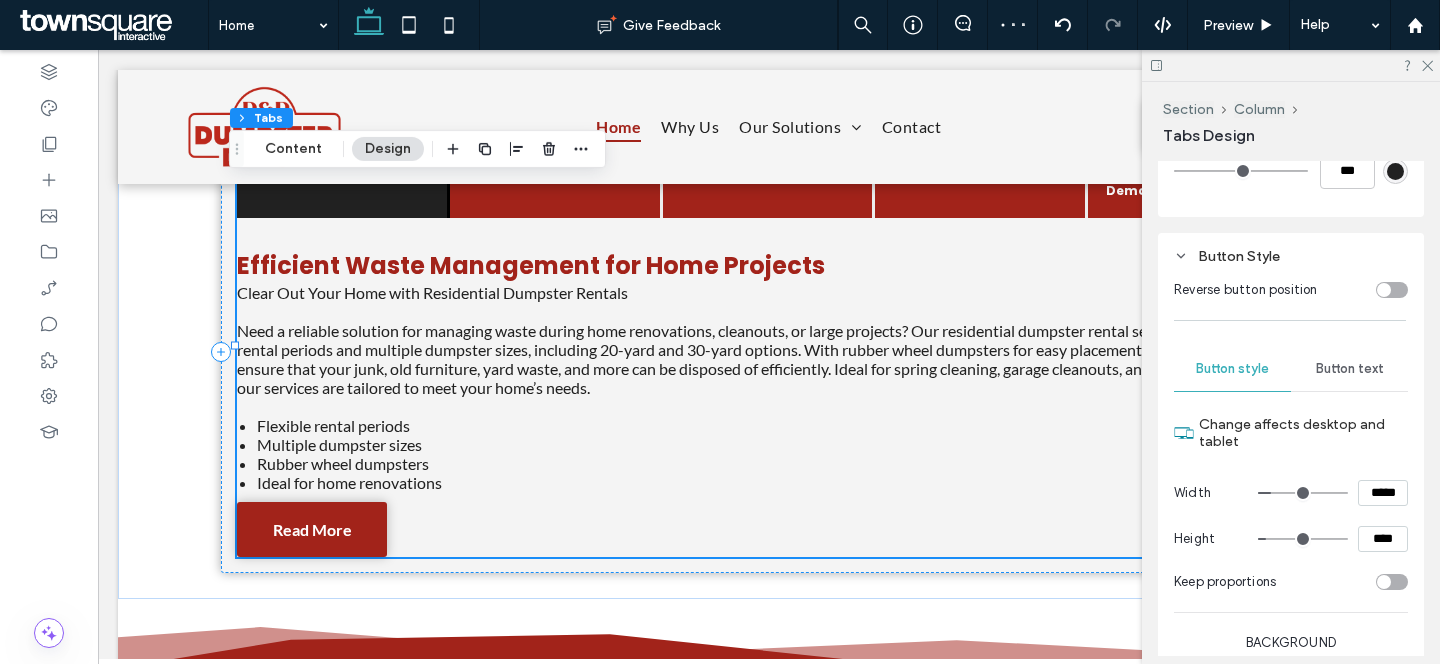 click on "*****" at bounding box center [1383, 493] 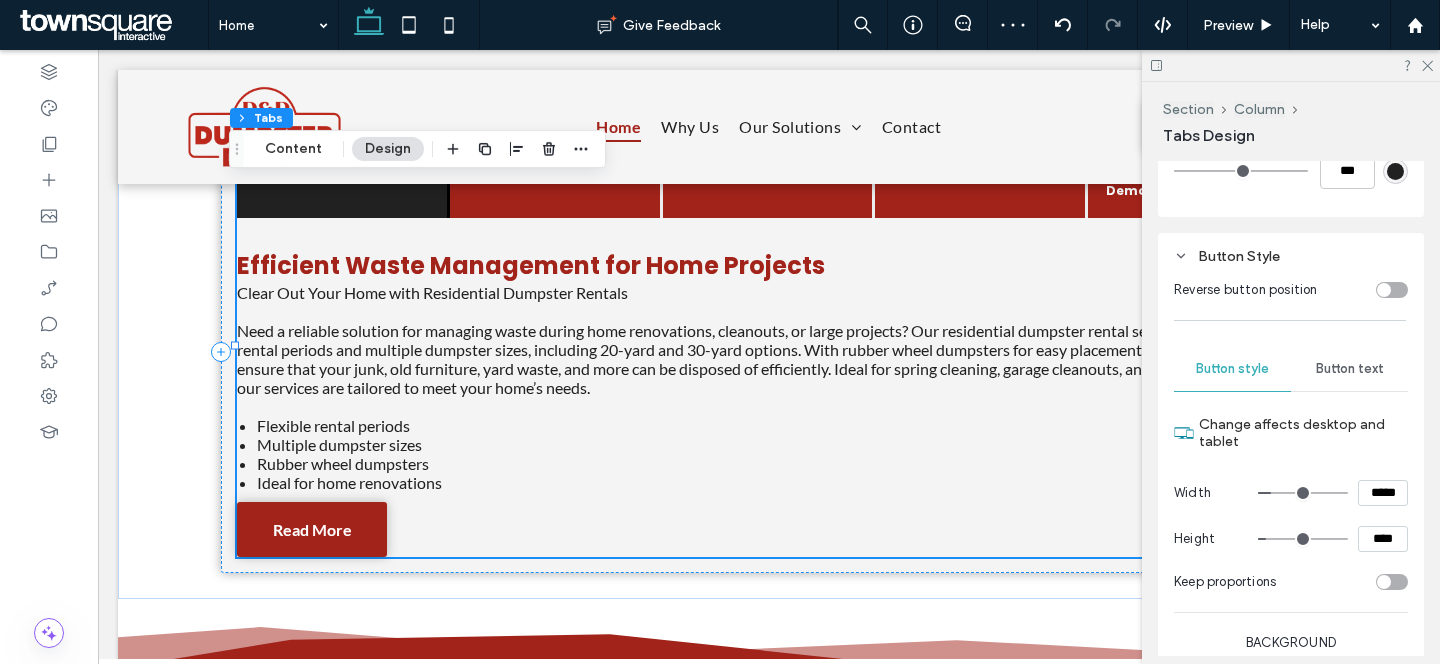 click on "*****" at bounding box center [1383, 493] 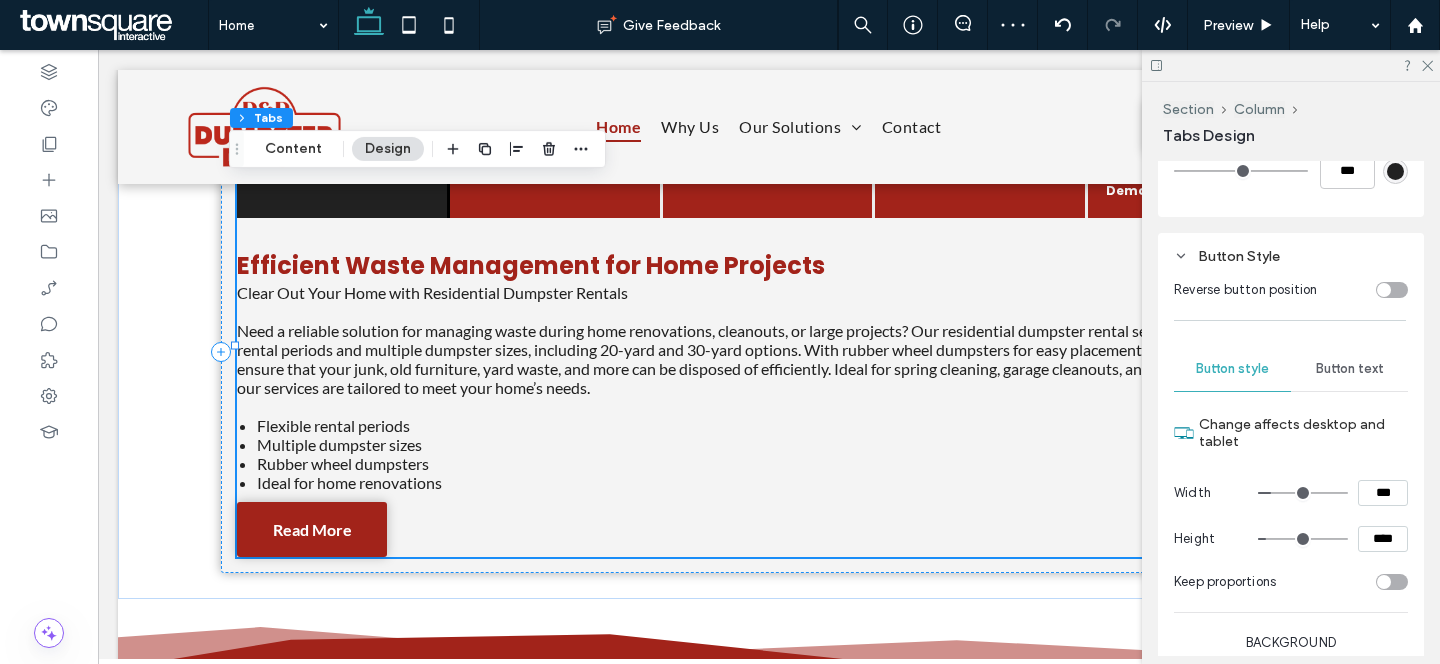 type on "*****" 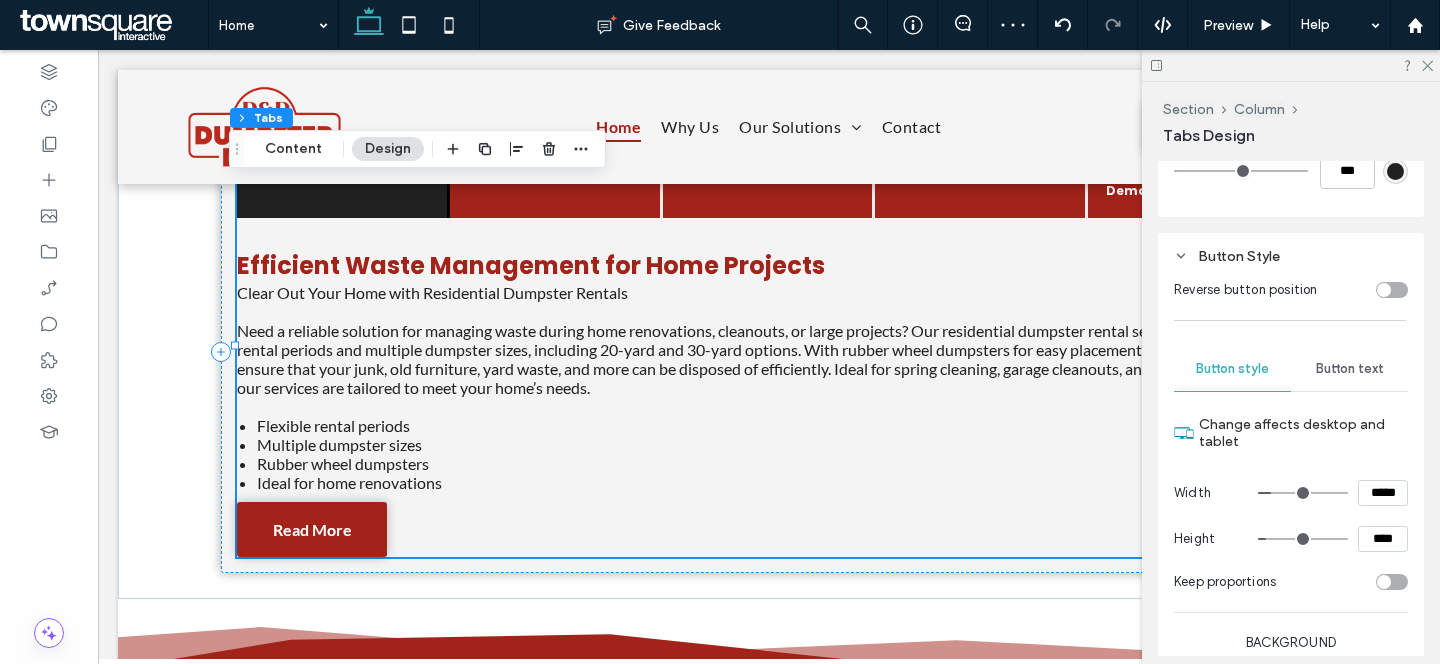 type on "***" 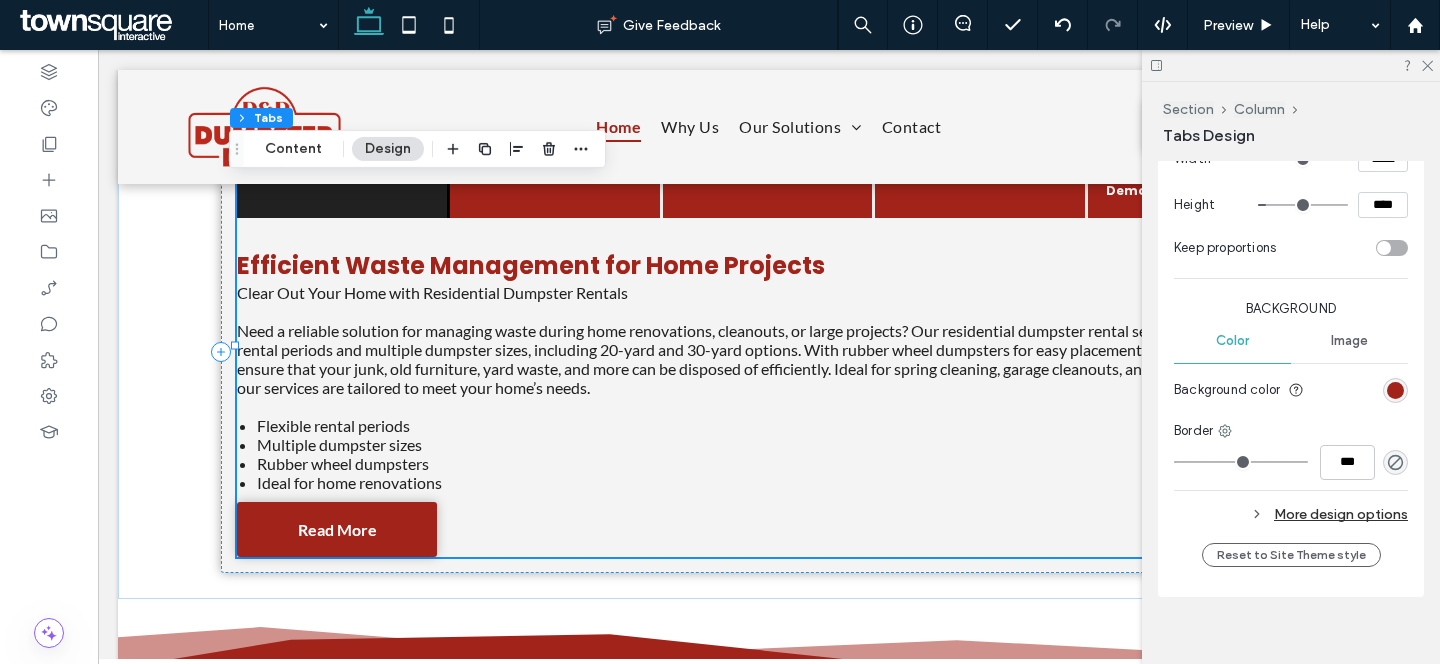 scroll, scrollTop: 3312, scrollLeft: 0, axis: vertical 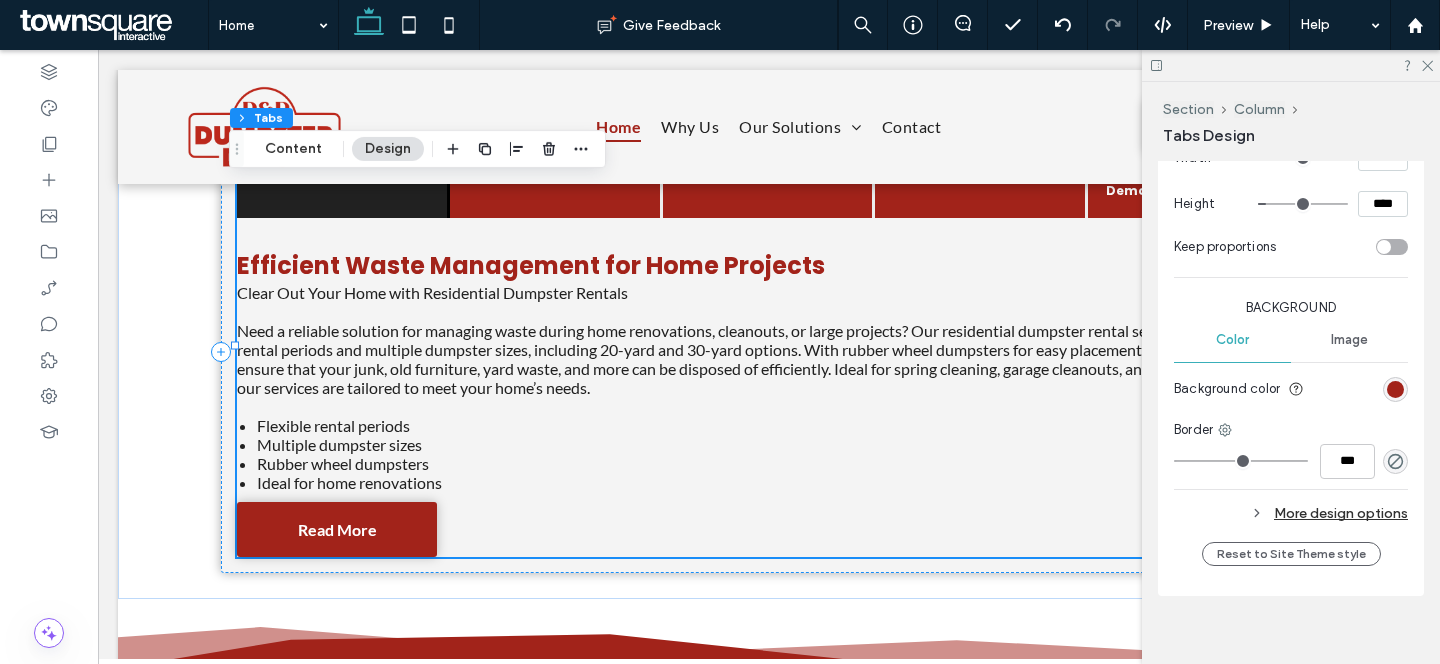 click on "More design options" at bounding box center [1291, 513] 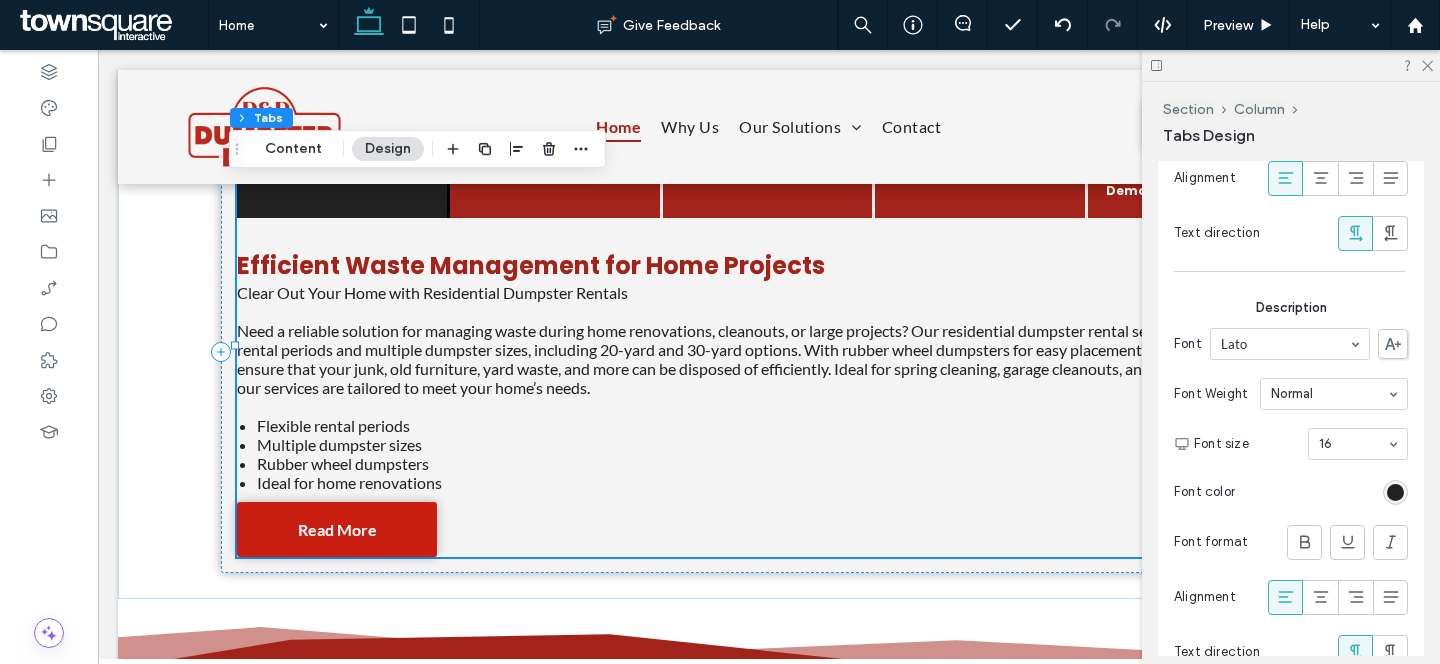 scroll, scrollTop: 1650, scrollLeft: 0, axis: vertical 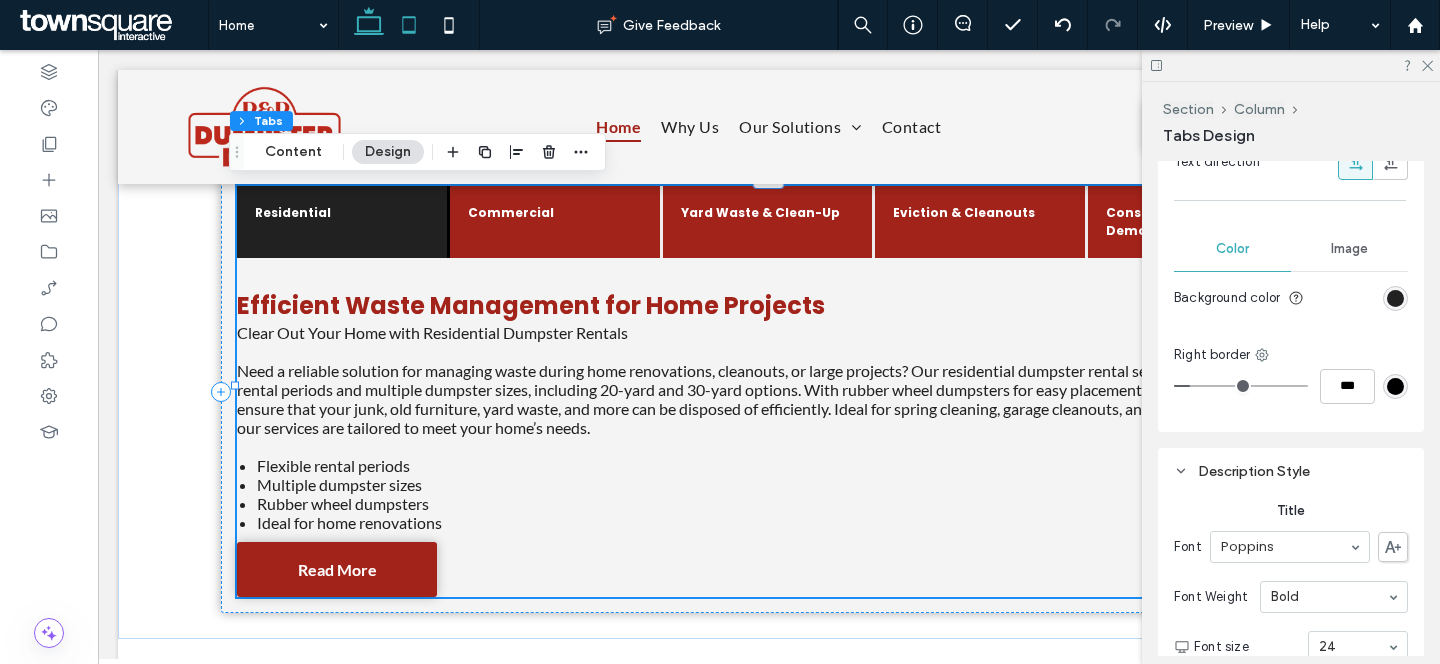 click 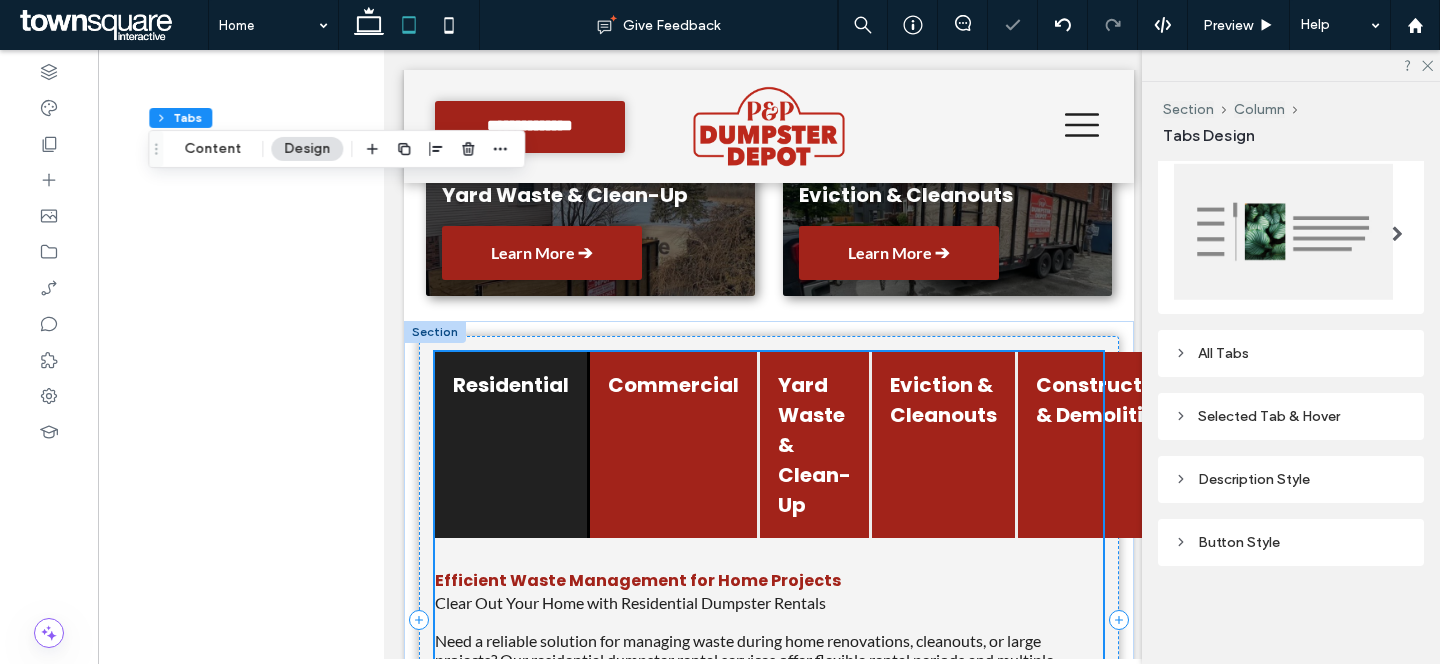 scroll, scrollTop: 0, scrollLeft: 0, axis: both 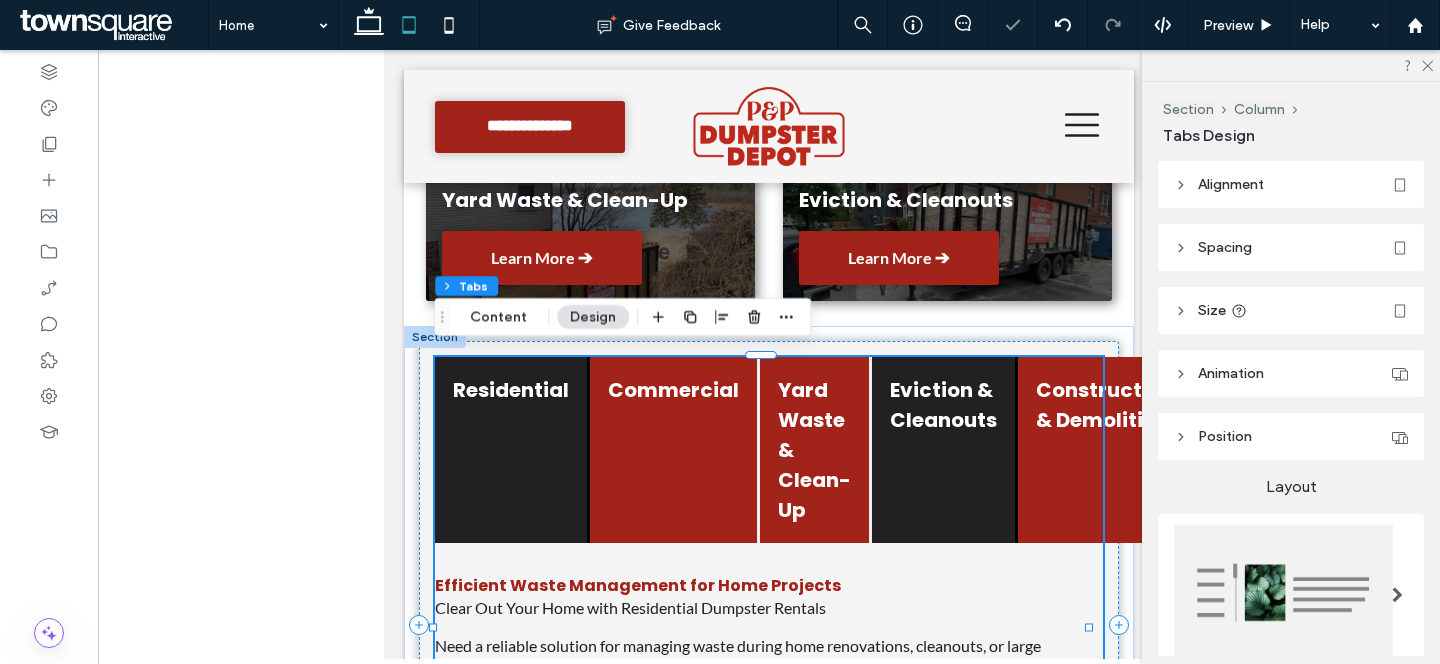 click on "Eviction & Cleanouts" at bounding box center (943, 405) 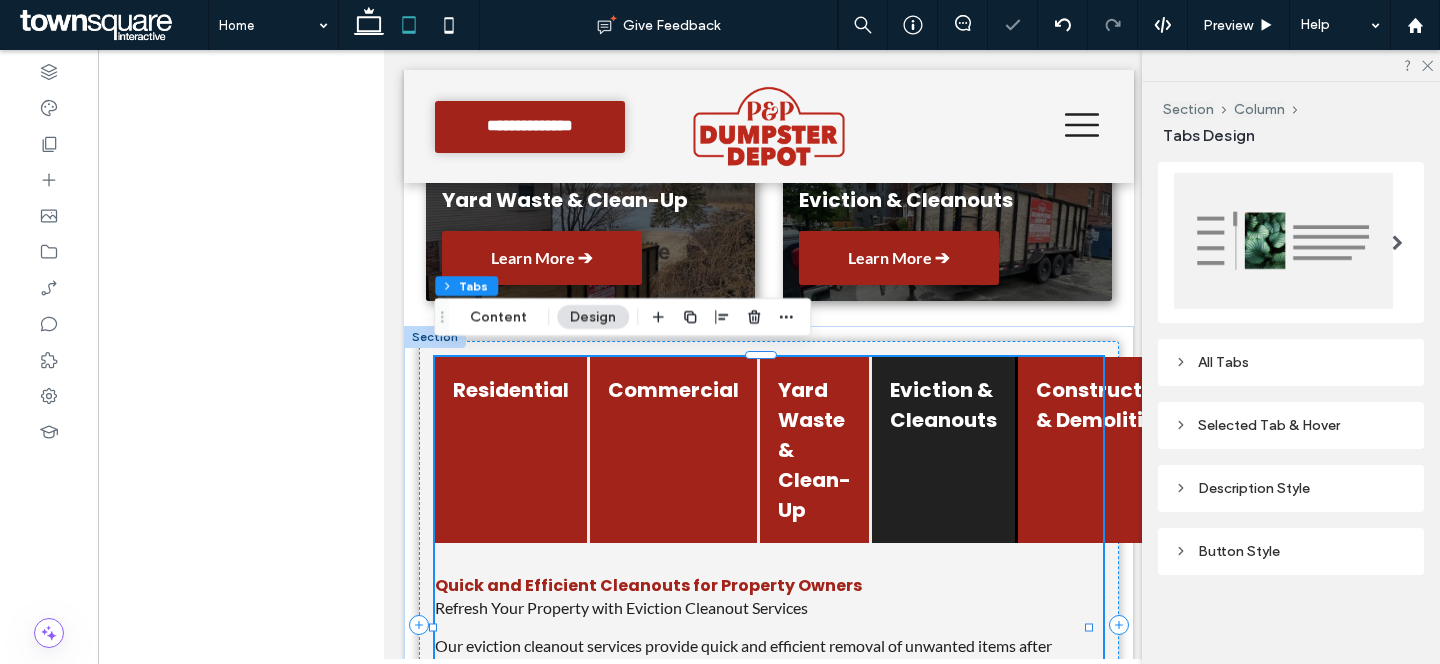 scroll, scrollTop: 354, scrollLeft: 0, axis: vertical 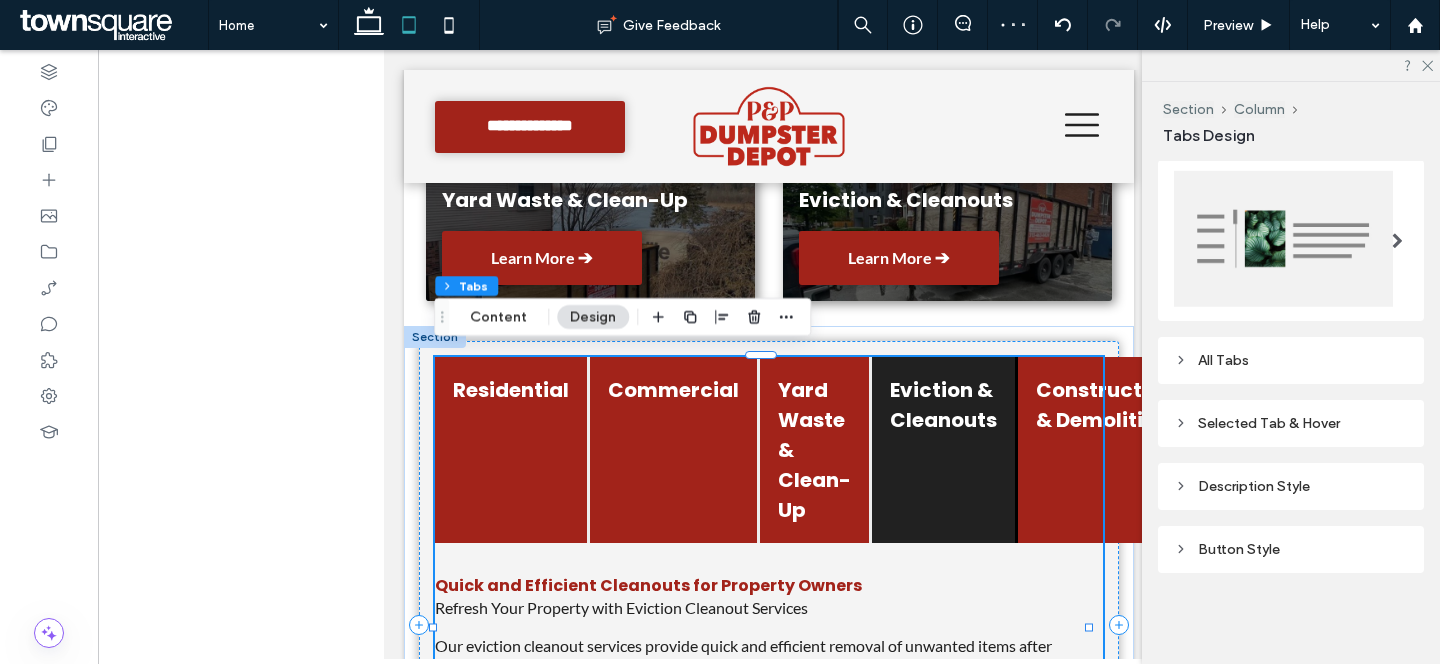 click on "All Tabs" at bounding box center [1291, 360] 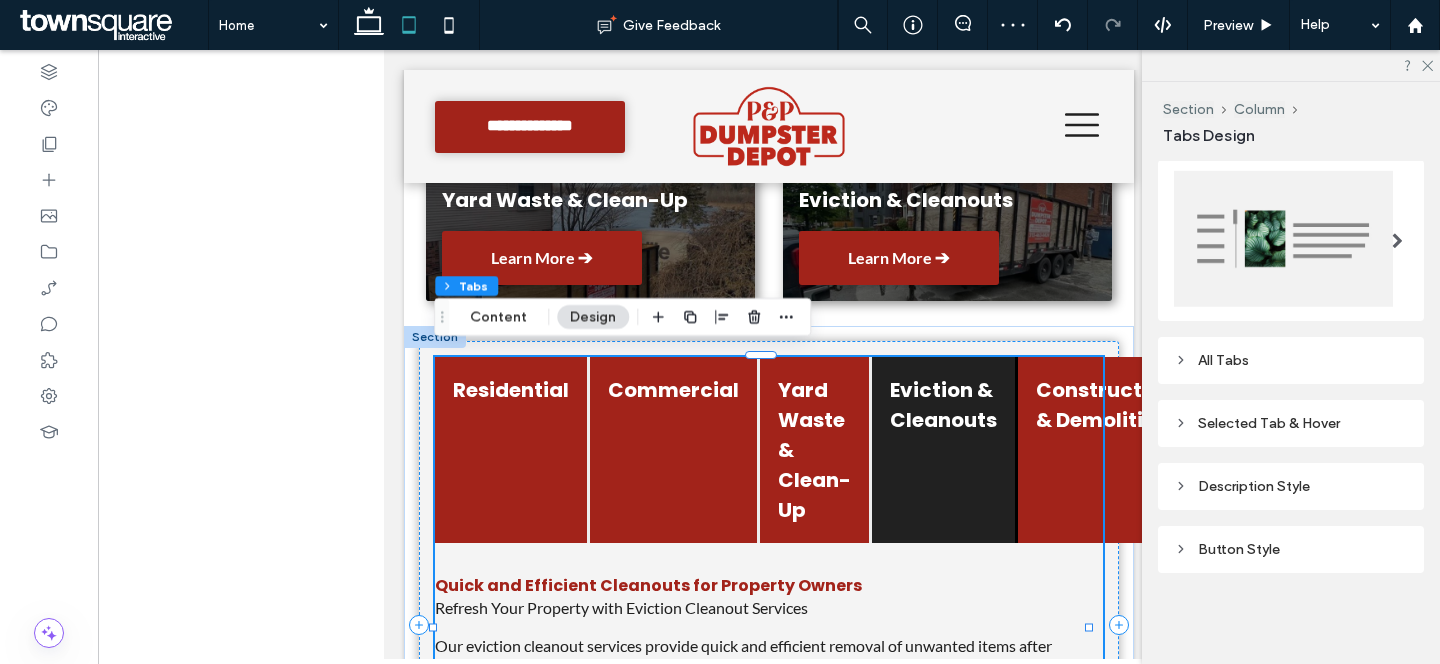 click on "All Tabs" at bounding box center (1291, 360) 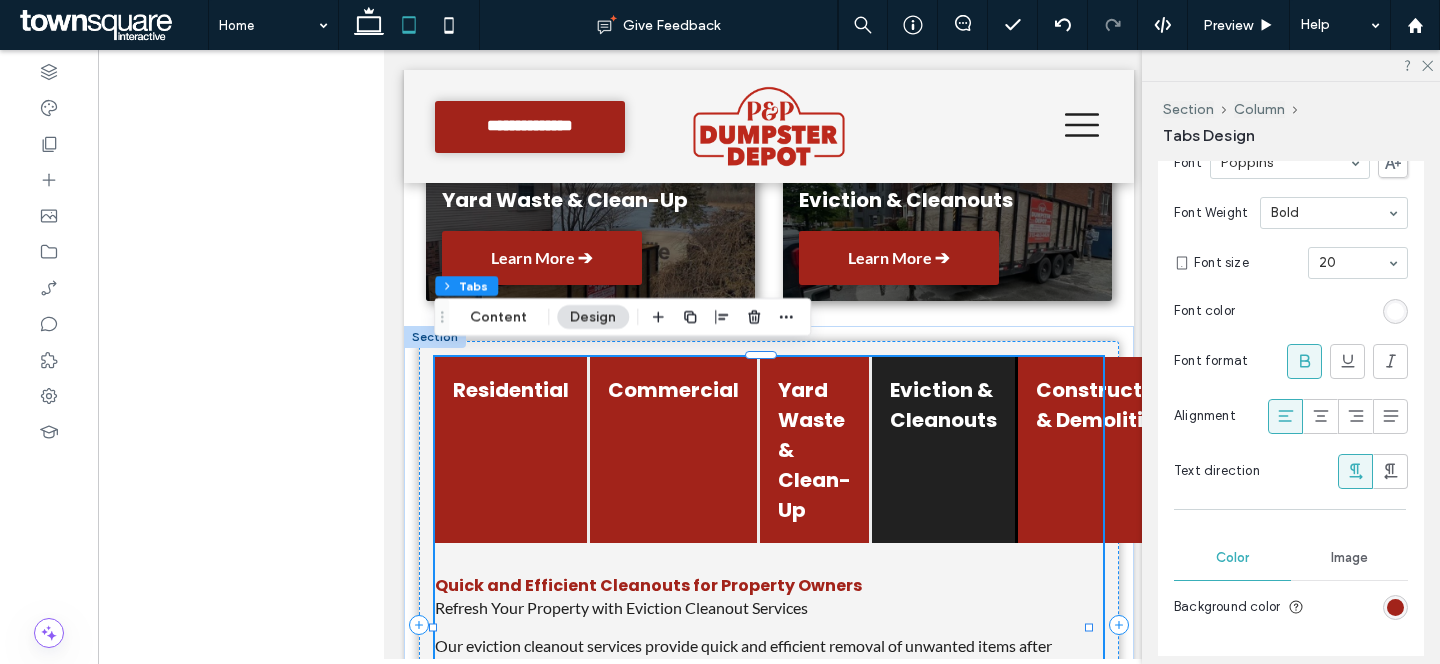 scroll, scrollTop: 606, scrollLeft: 0, axis: vertical 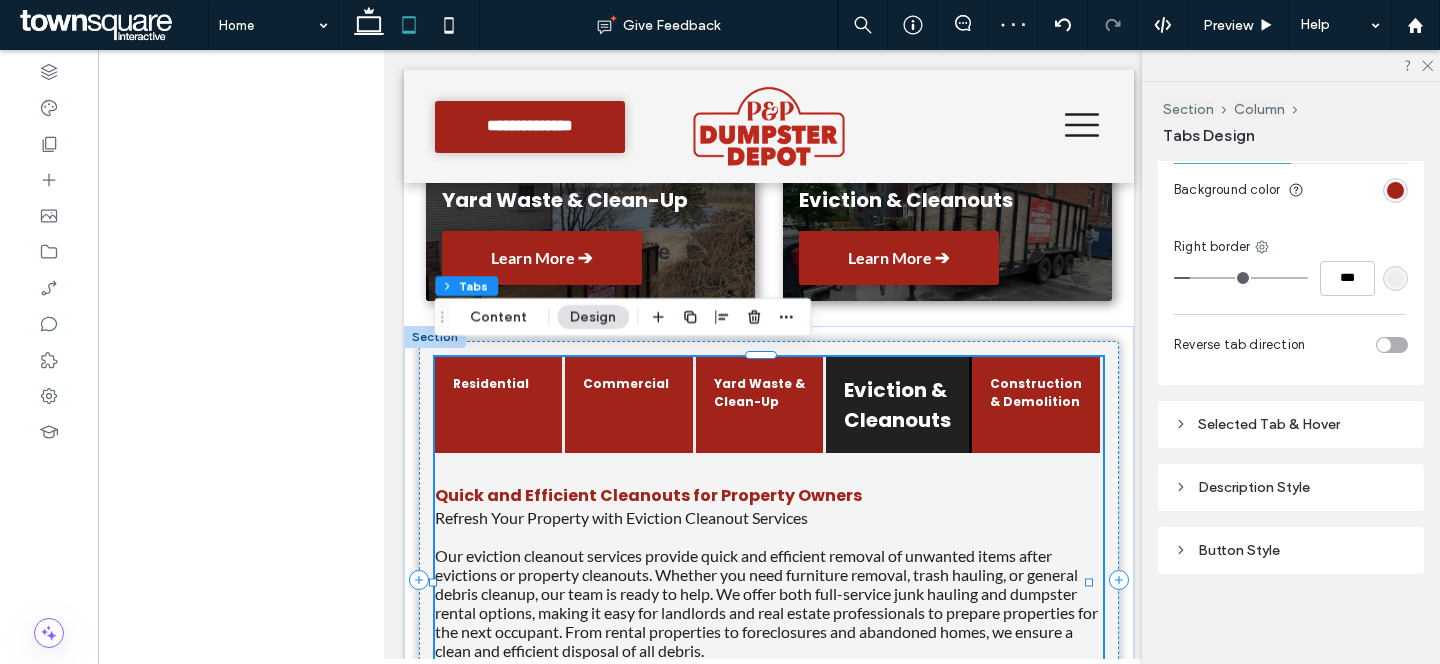 click on "Selected Tab & Hover" at bounding box center [1291, 424] 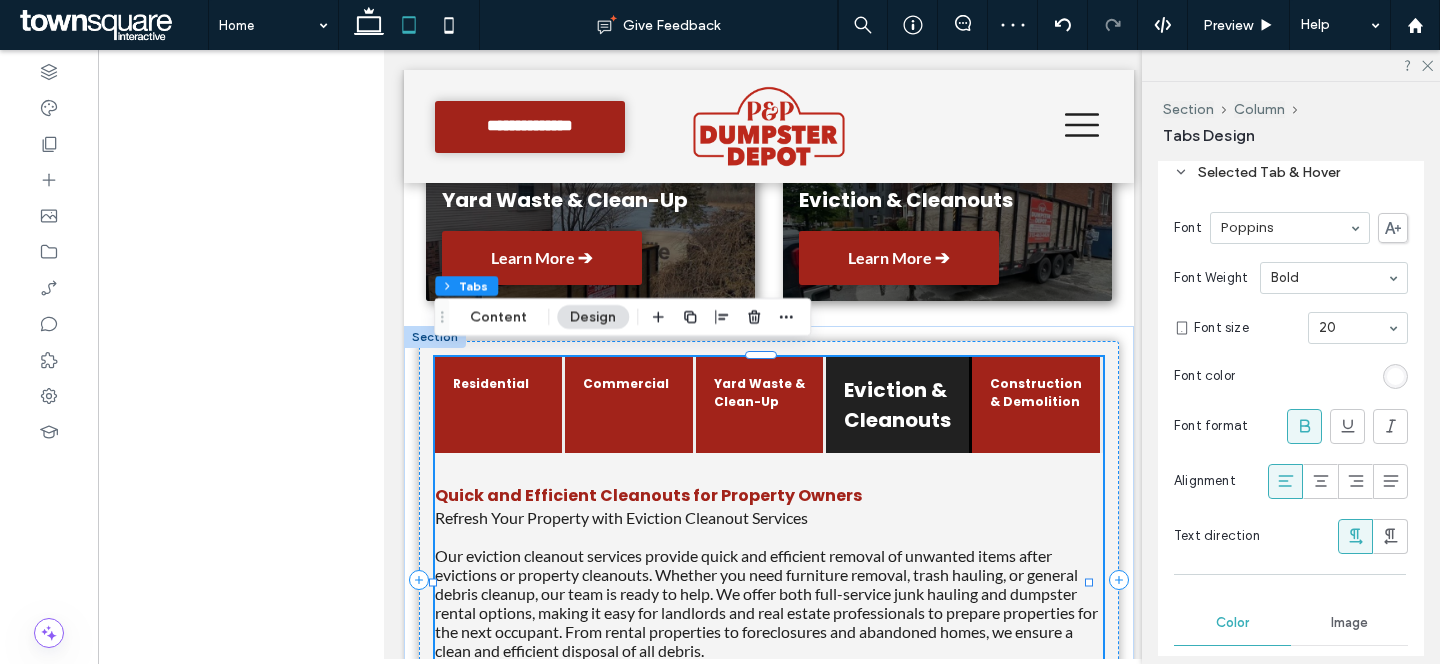 scroll, scrollTop: 1295, scrollLeft: 0, axis: vertical 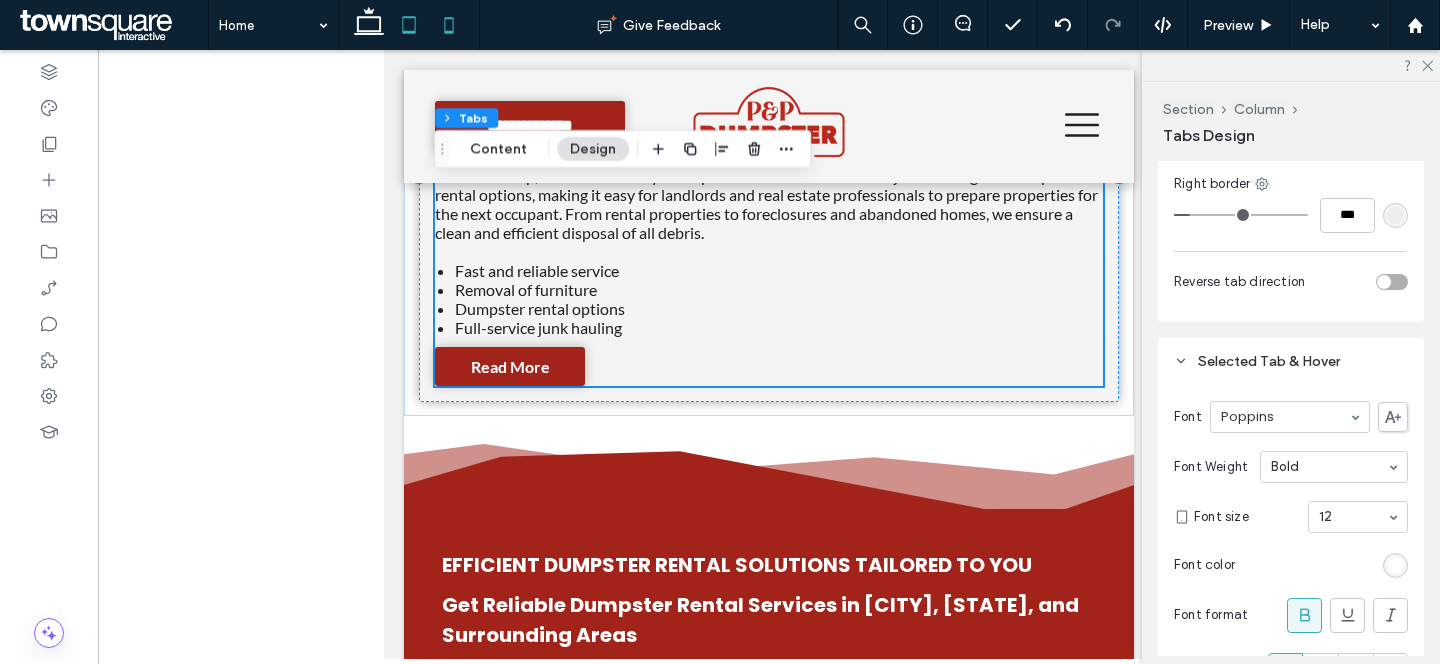 drag, startPoint x: 439, startPoint y: 25, endPoint x: 453, endPoint y: 27, distance: 14.142136 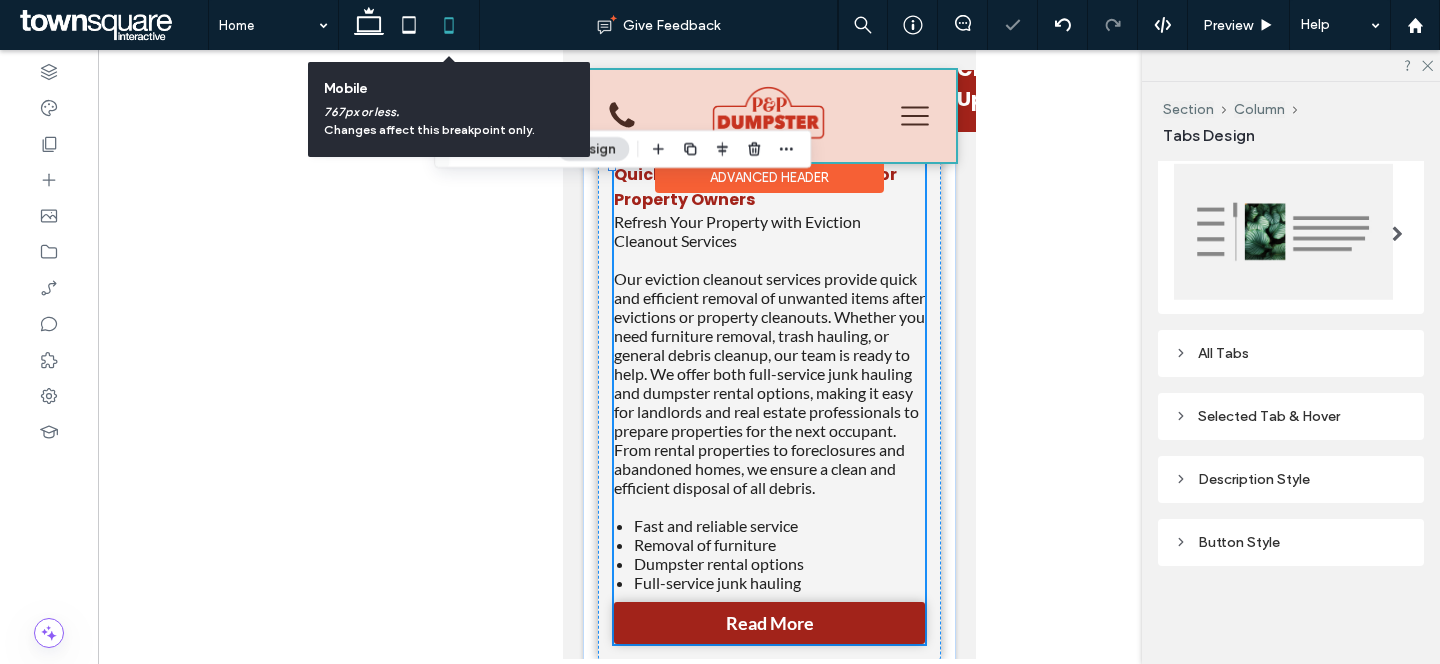 scroll, scrollTop: 0, scrollLeft: 0, axis: both 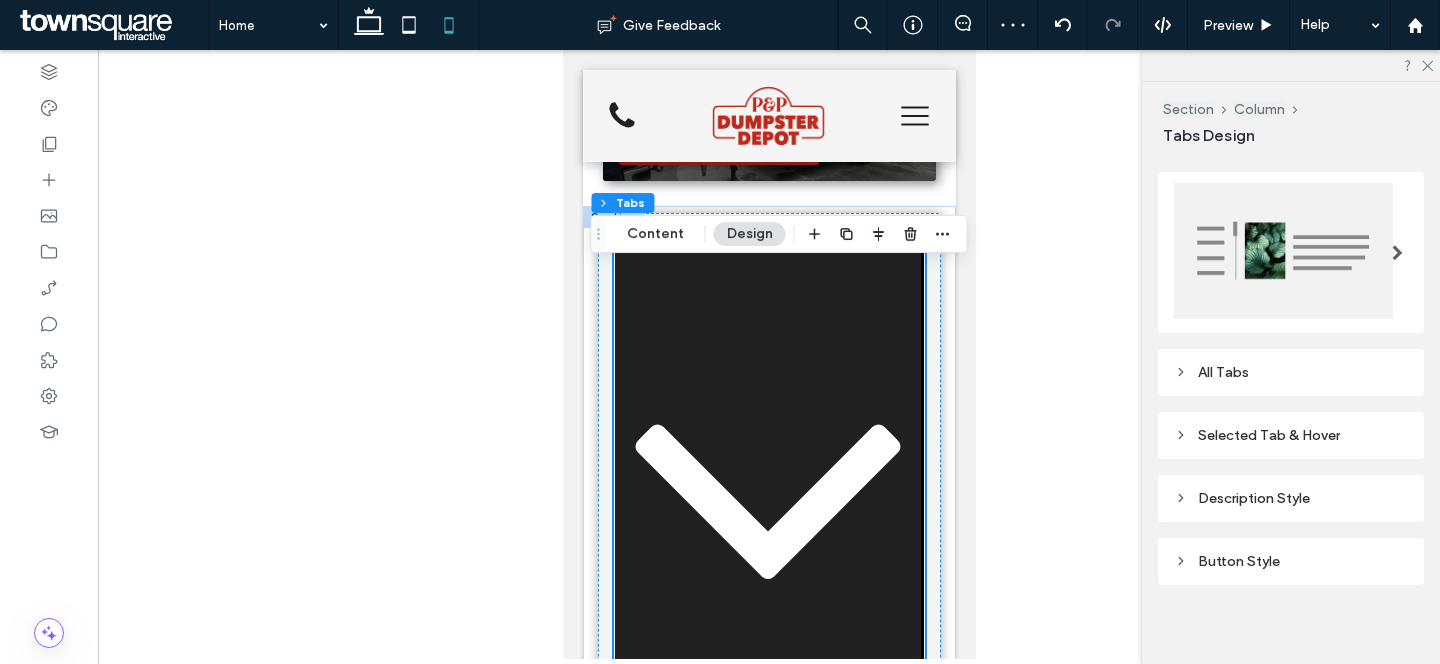 click on "All Tabs" at bounding box center [1291, 372] 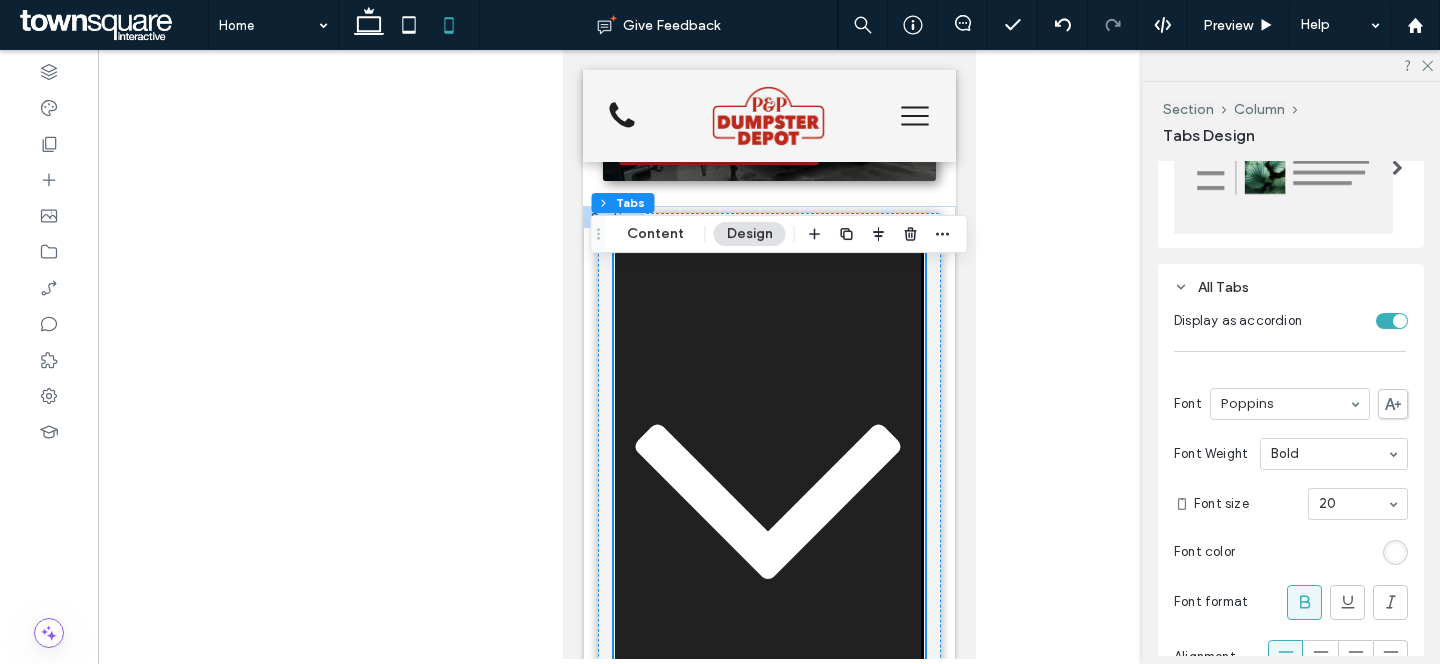 scroll, scrollTop: 457, scrollLeft: 0, axis: vertical 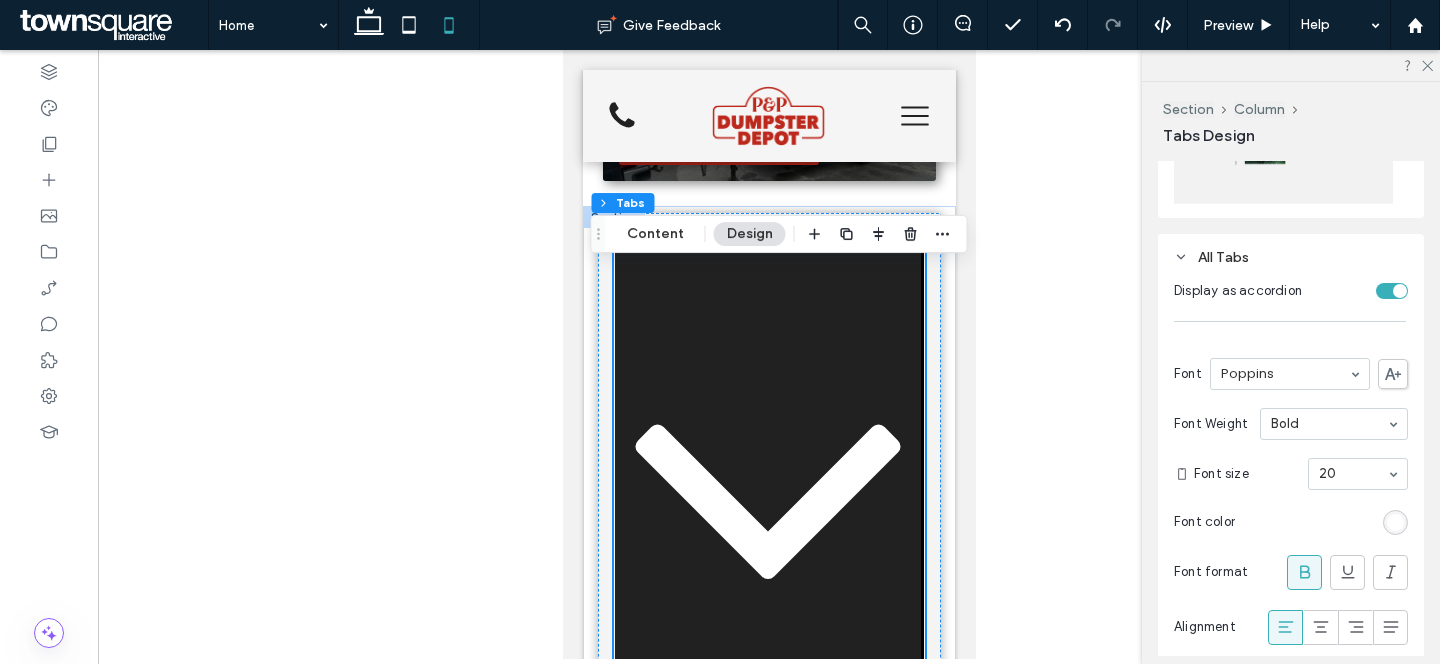 click at bounding box center [1392, 291] 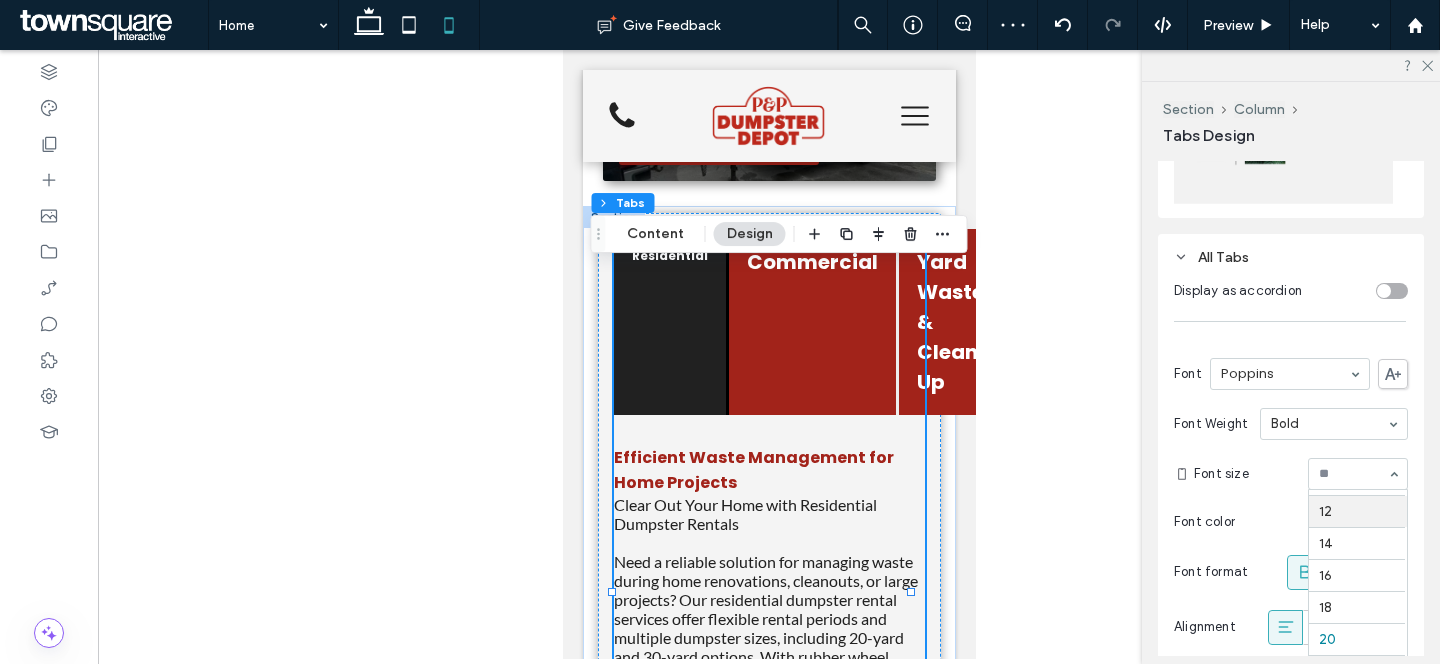 scroll, scrollTop: 120, scrollLeft: 0, axis: vertical 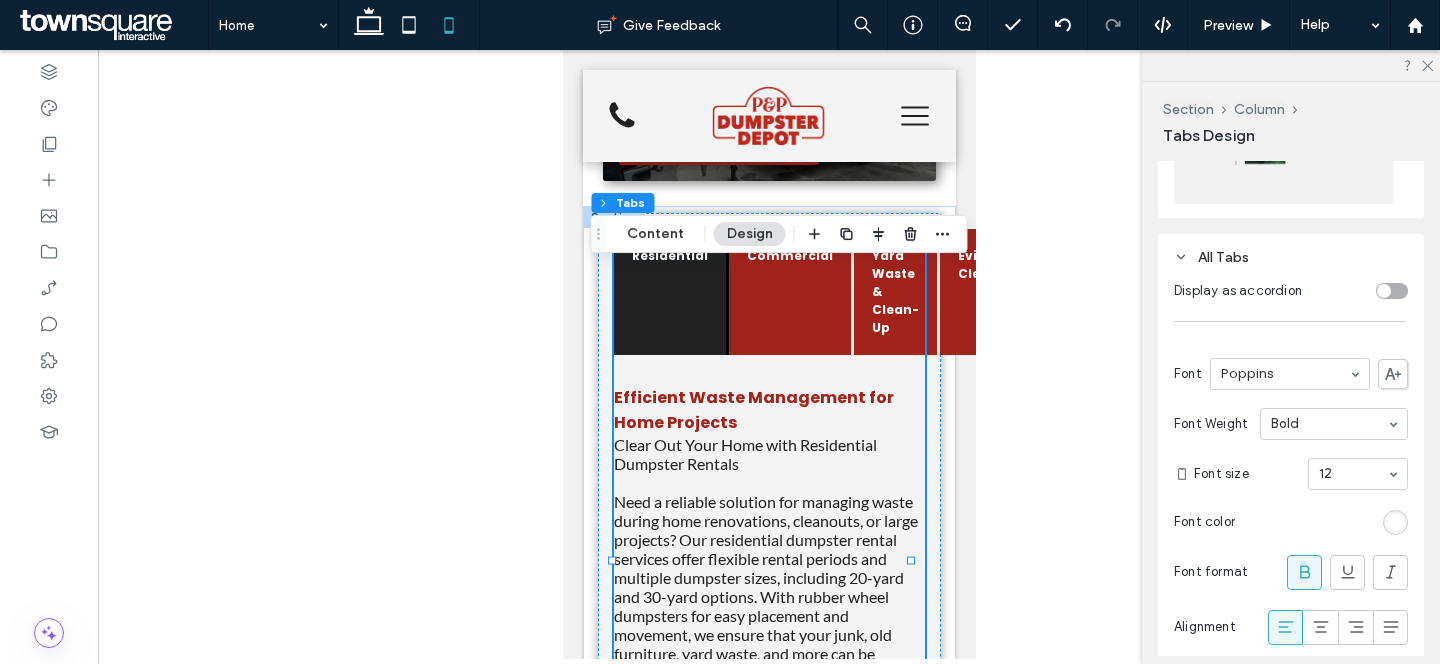 click at bounding box center (1392, 291) 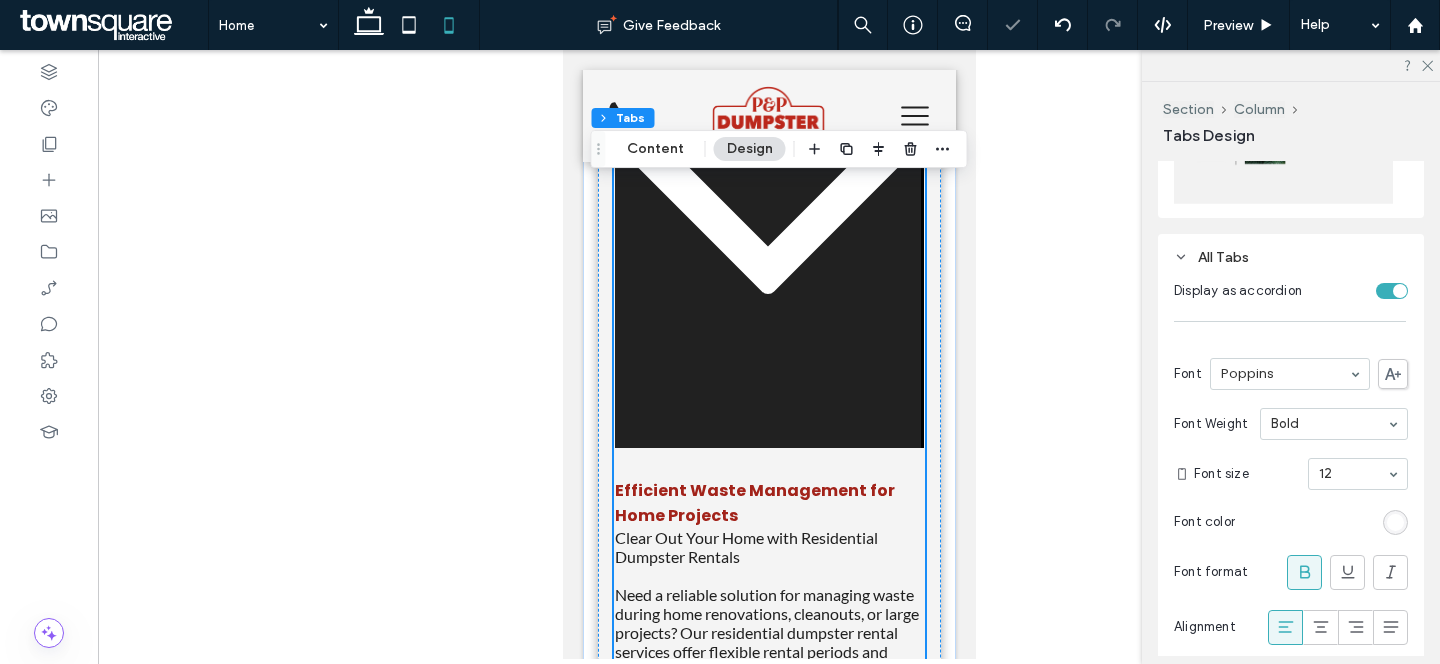 scroll, scrollTop: 1602, scrollLeft: 0, axis: vertical 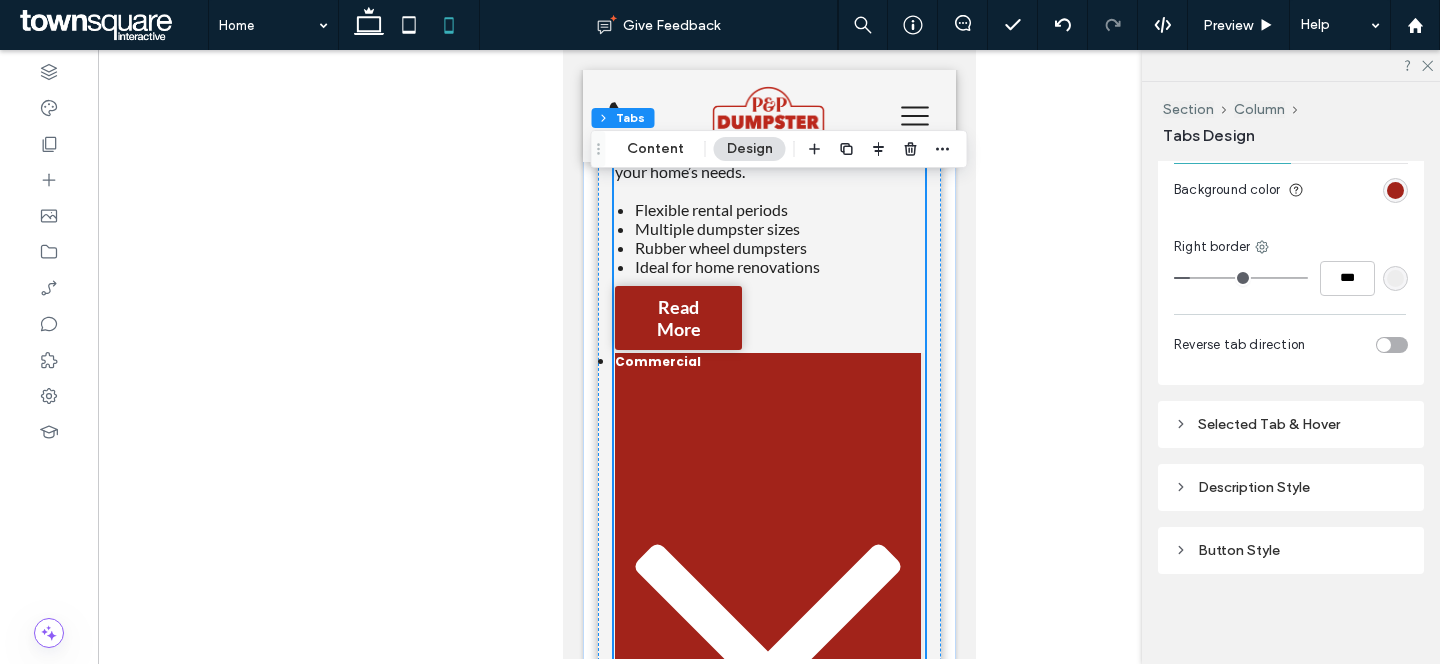 click on "Selected Tab & Hover" at bounding box center [1291, 424] 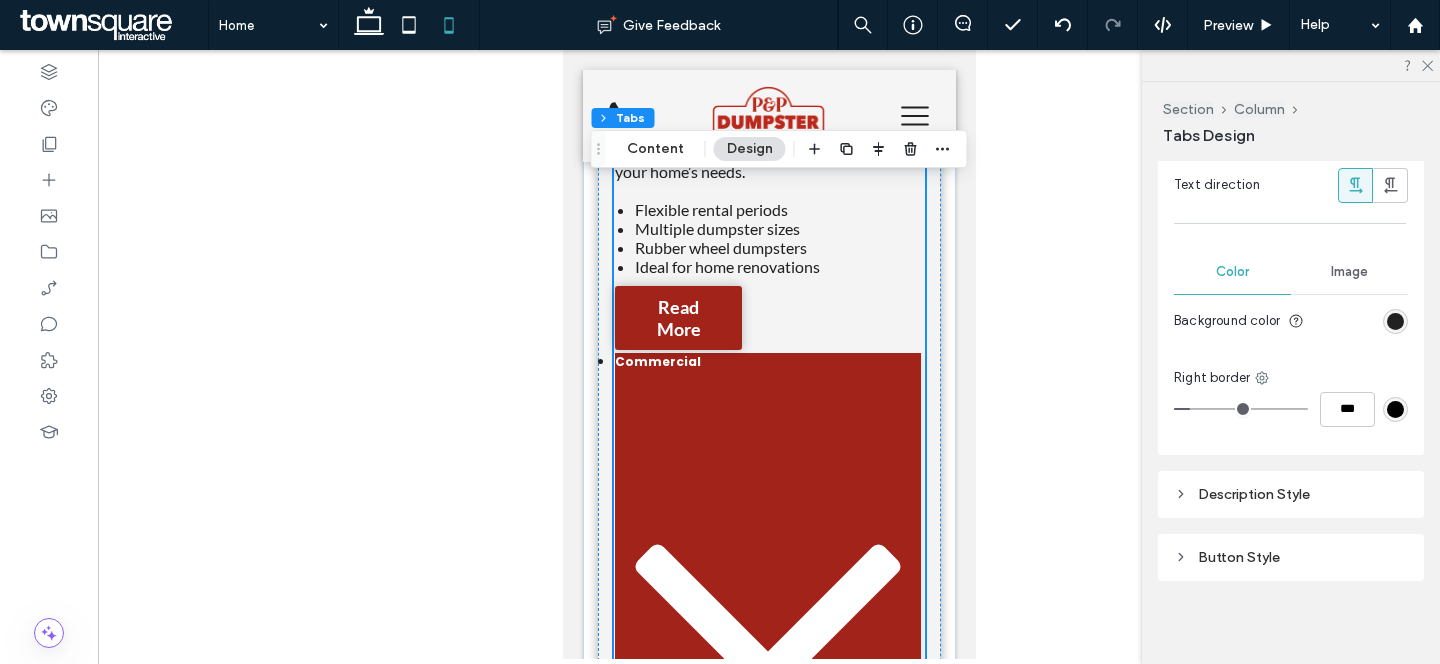 scroll, scrollTop: 1695, scrollLeft: 0, axis: vertical 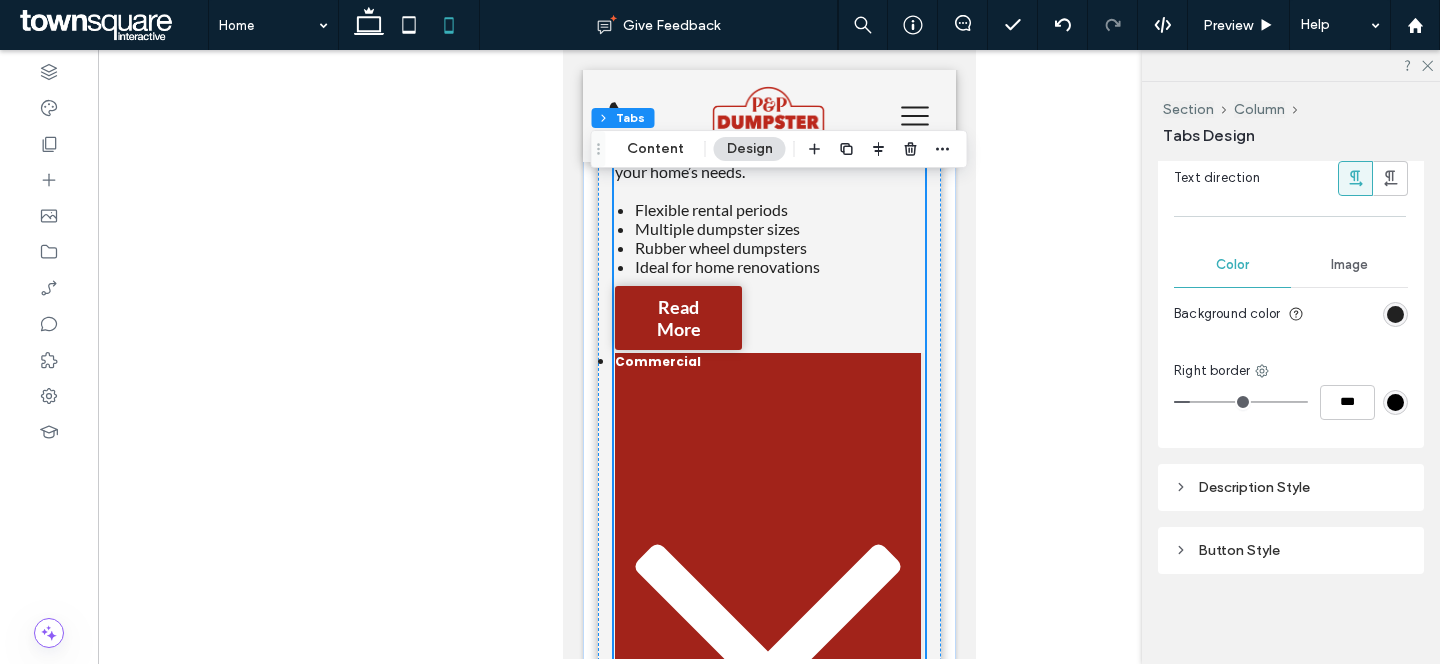 click on "Description Style" at bounding box center (1291, 487) 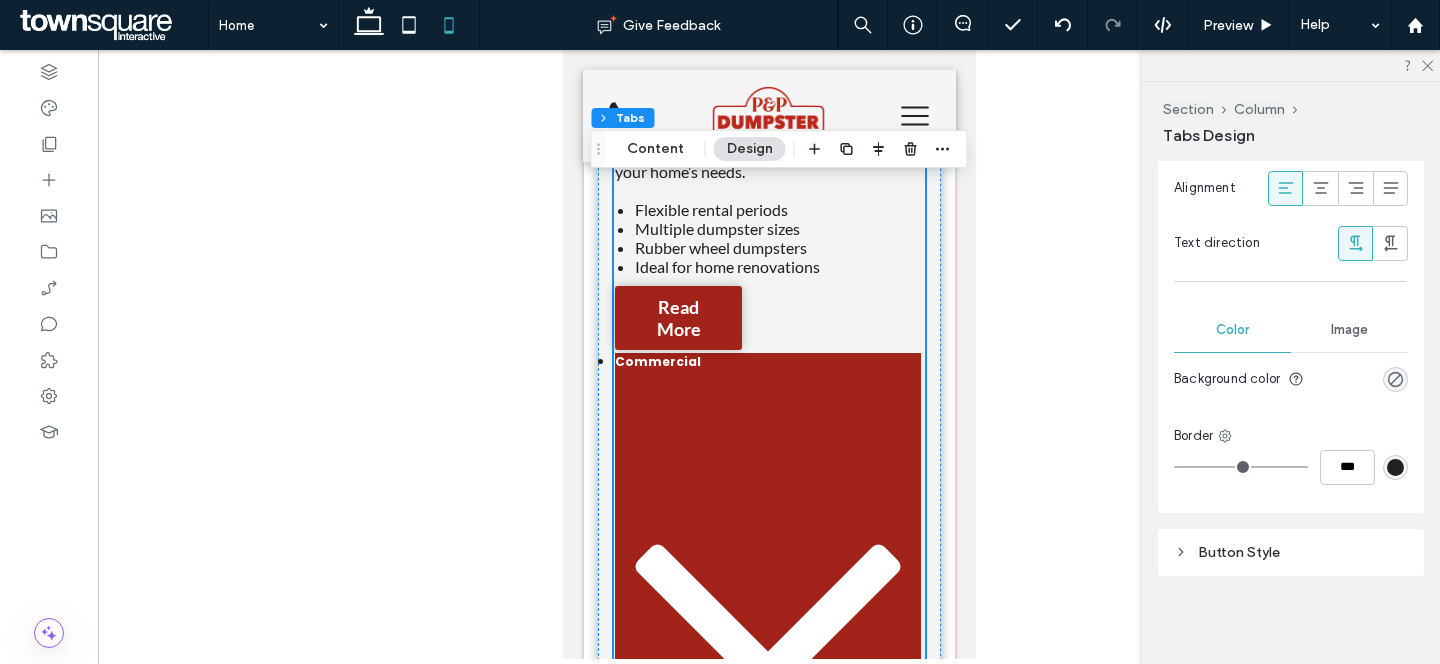 scroll, scrollTop: 2743, scrollLeft: 0, axis: vertical 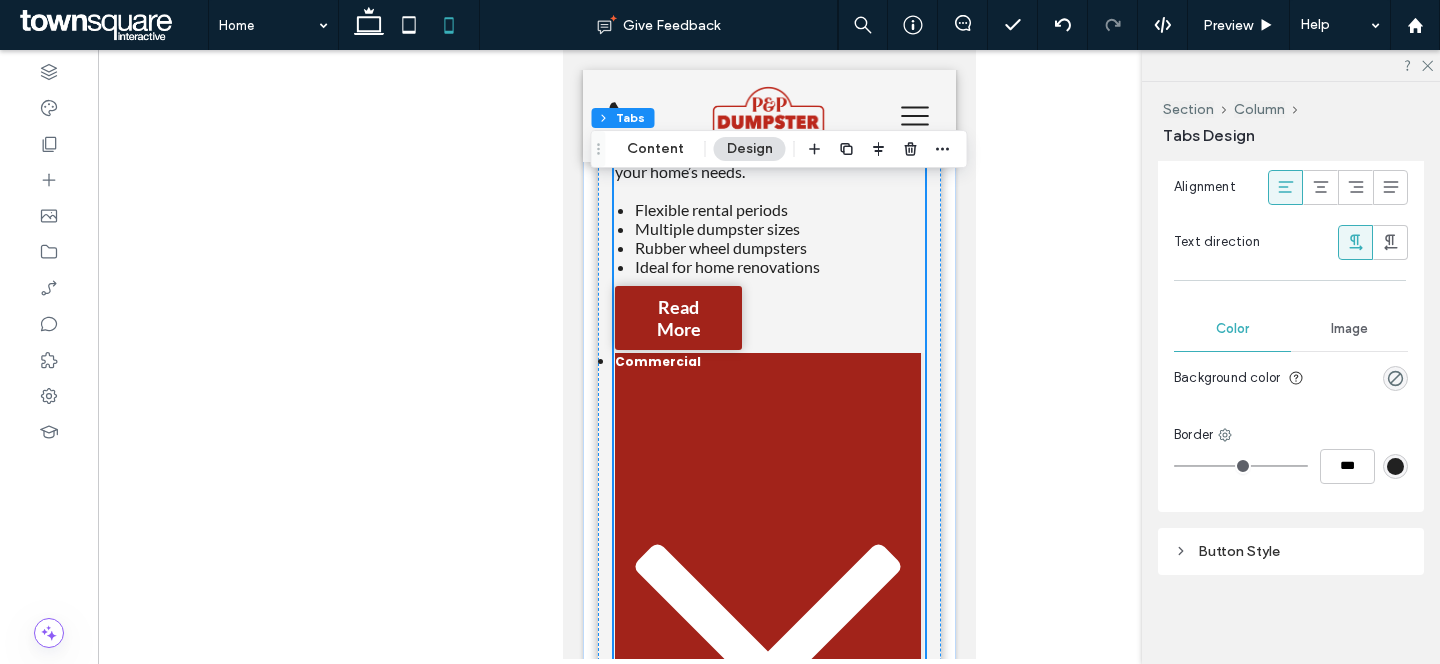 click on "Button Style" at bounding box center [1291, 551] 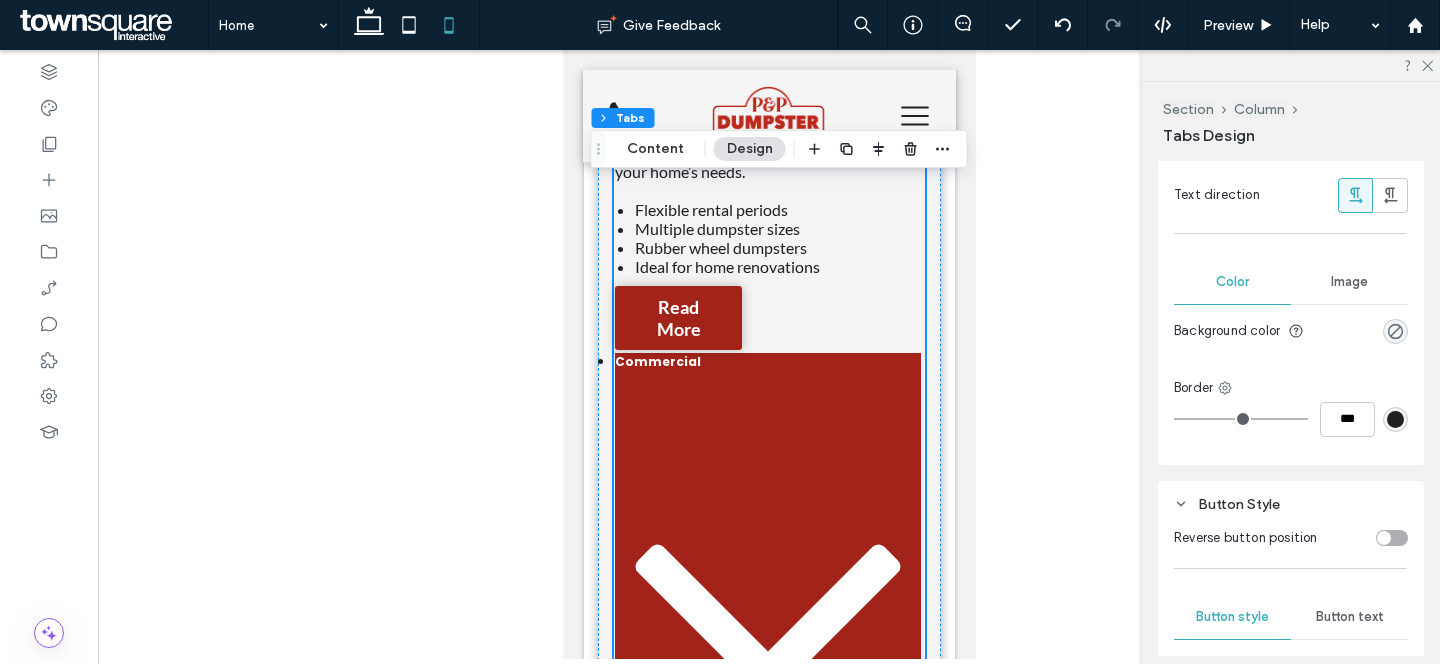 scroll, scrollTop: 3029, scrollLeft: 0, axis: vertical 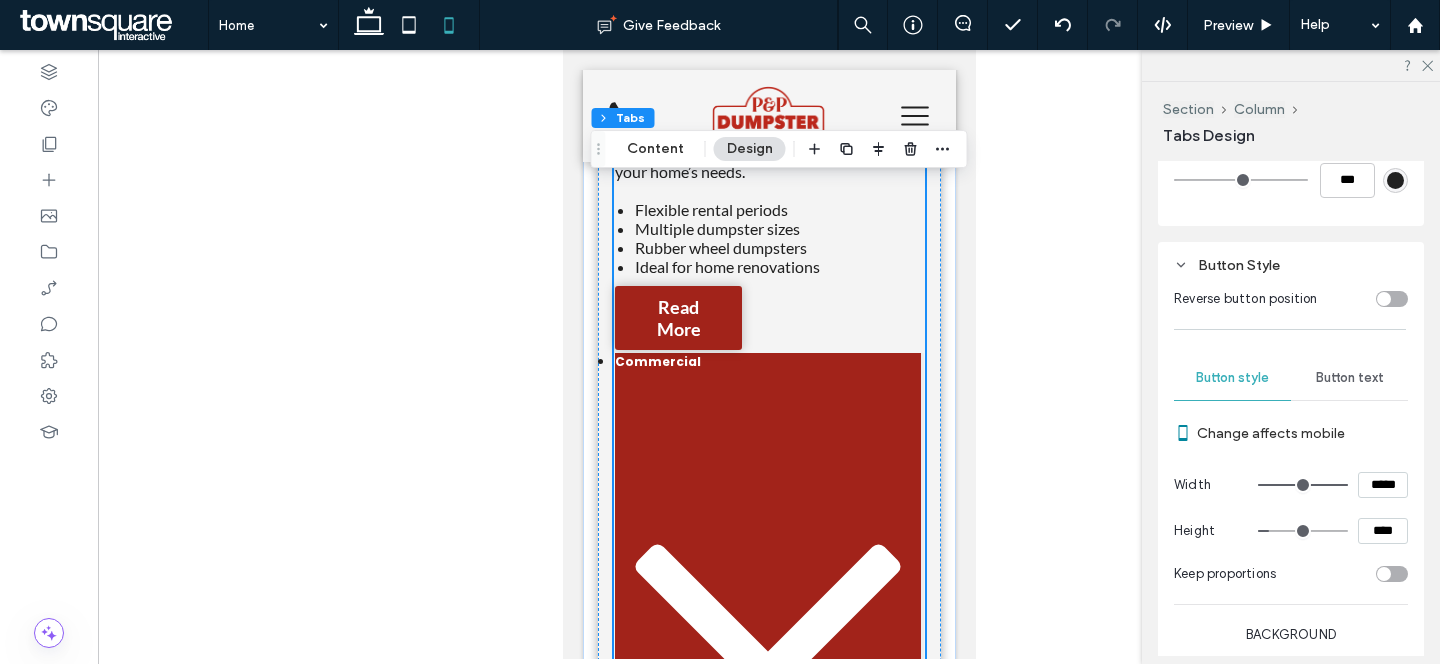 click on "*****" at bounding box center (1383, 485) 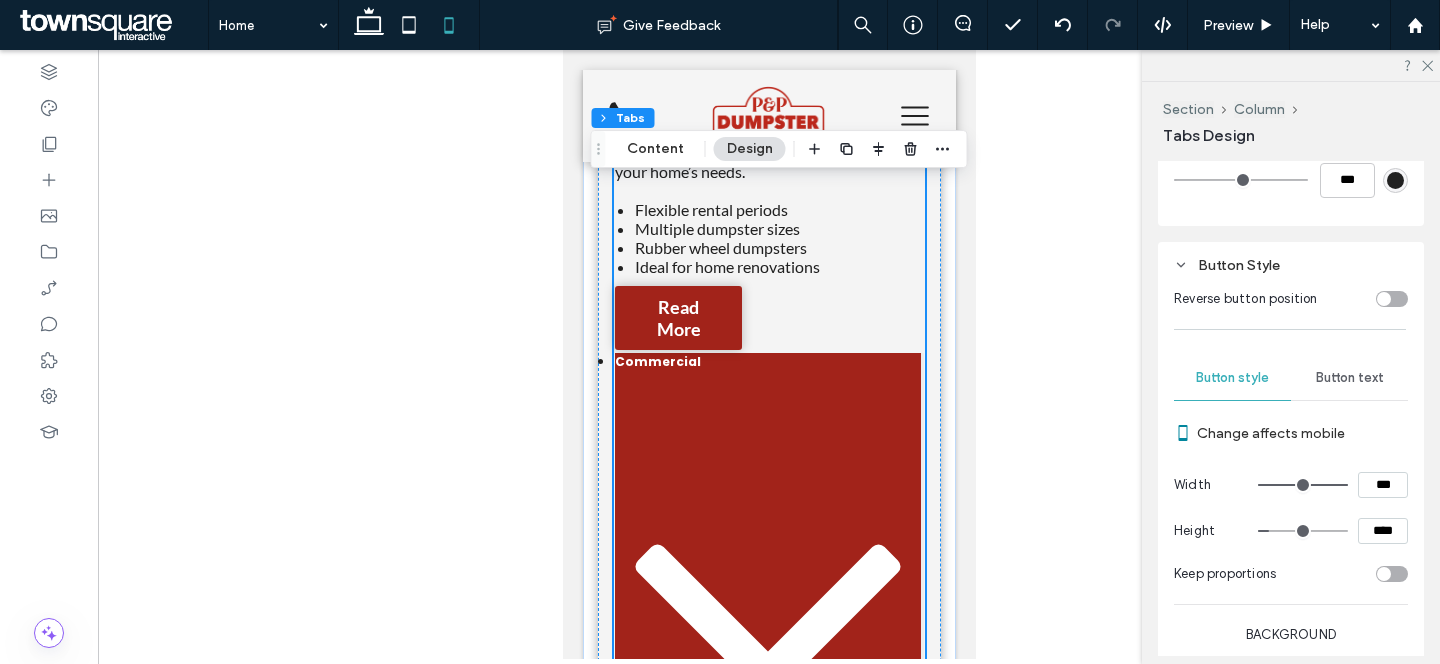 type on "***" 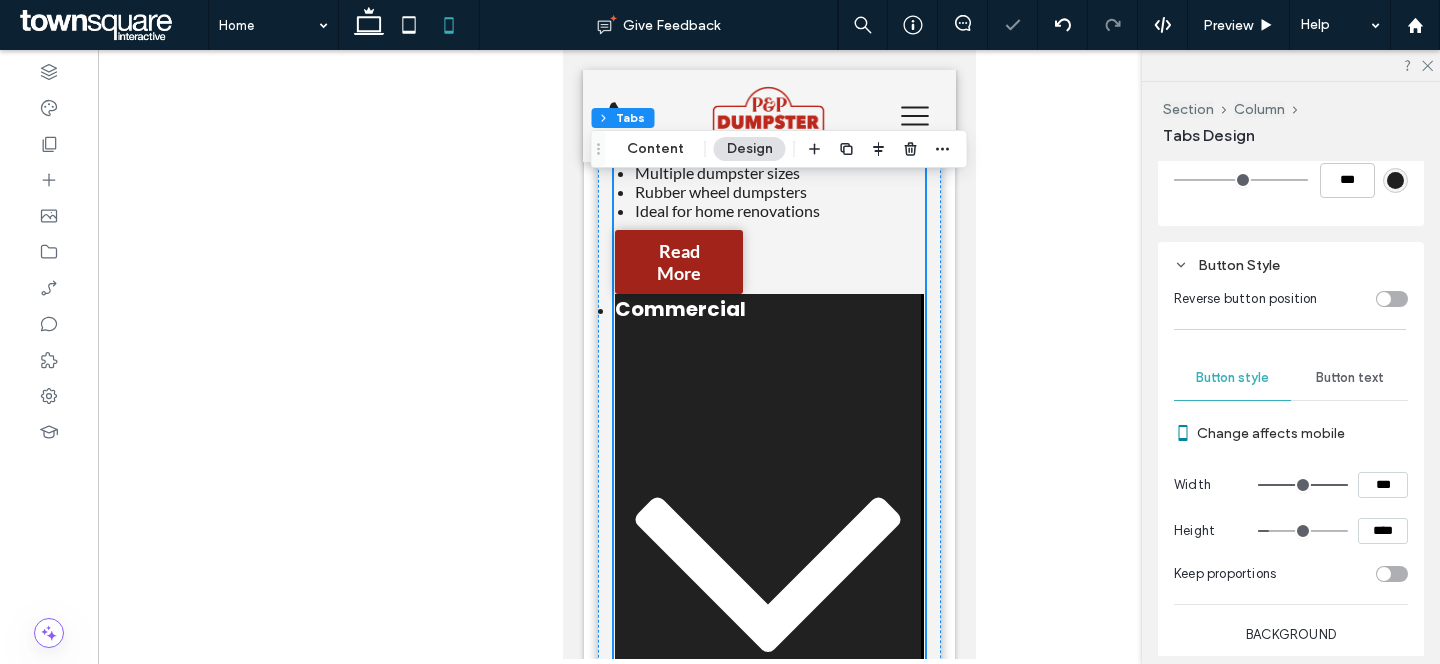 scroll, scrollTop: 2325, scrollLeft: 0, axis: vertical 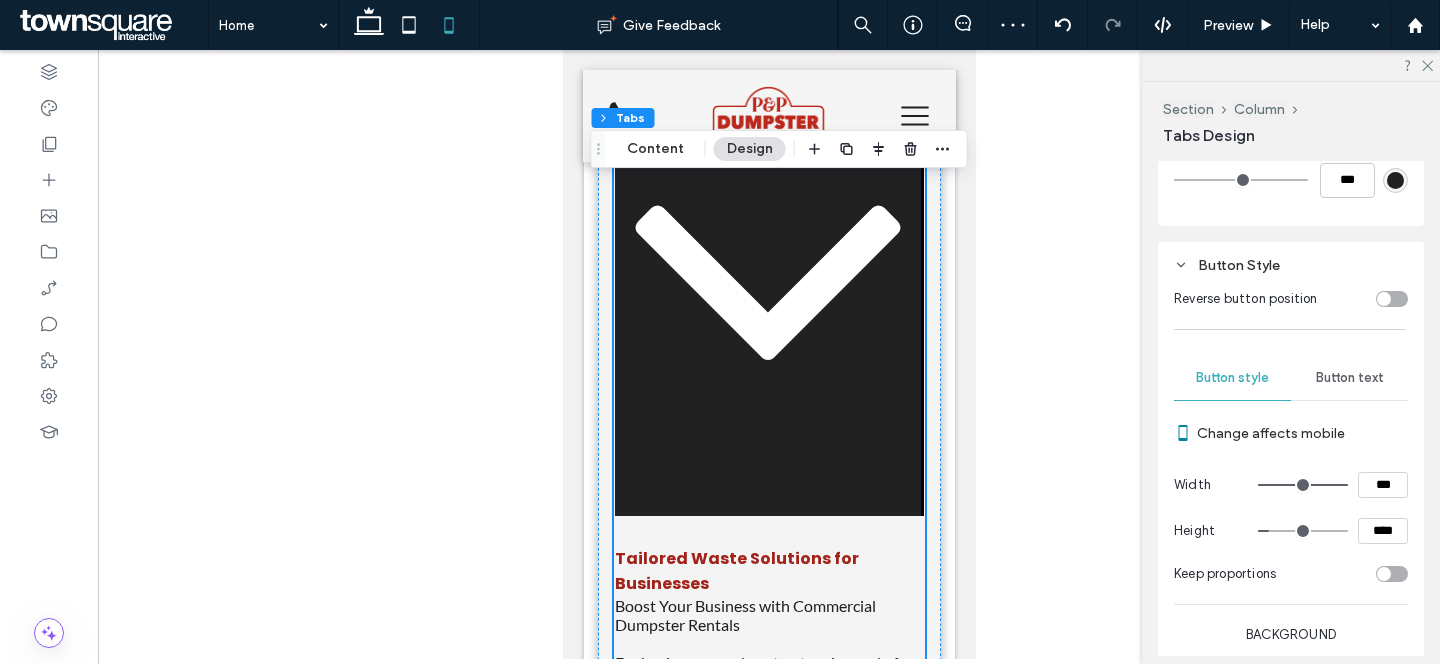 click 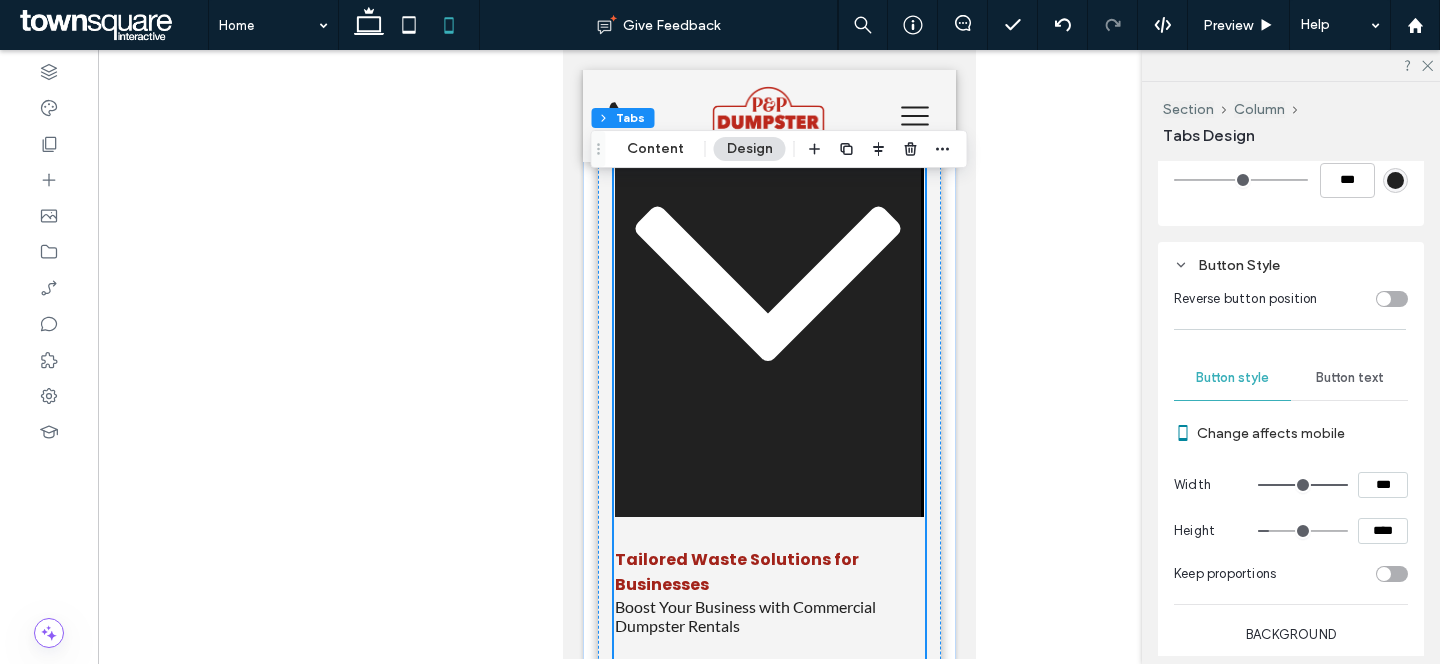 scroll, scrollTop: 3320, scrollLeft: 0, axis: vertical 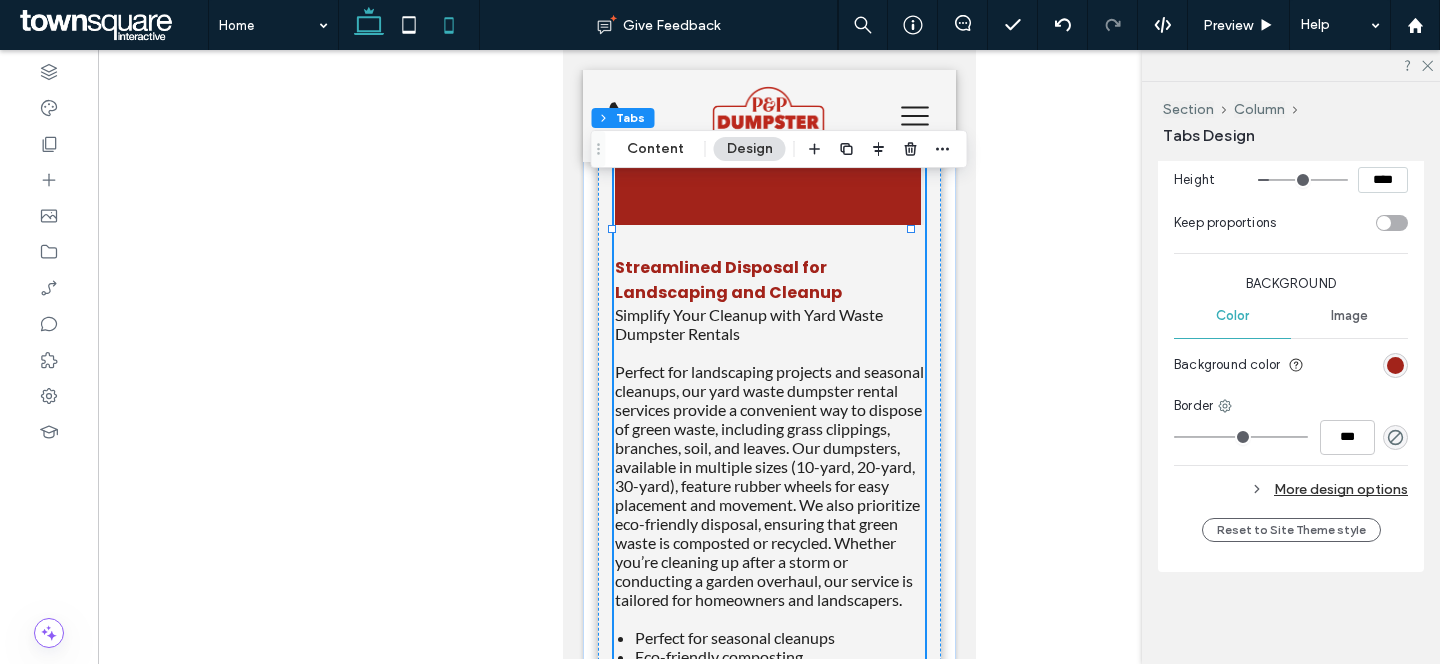 click 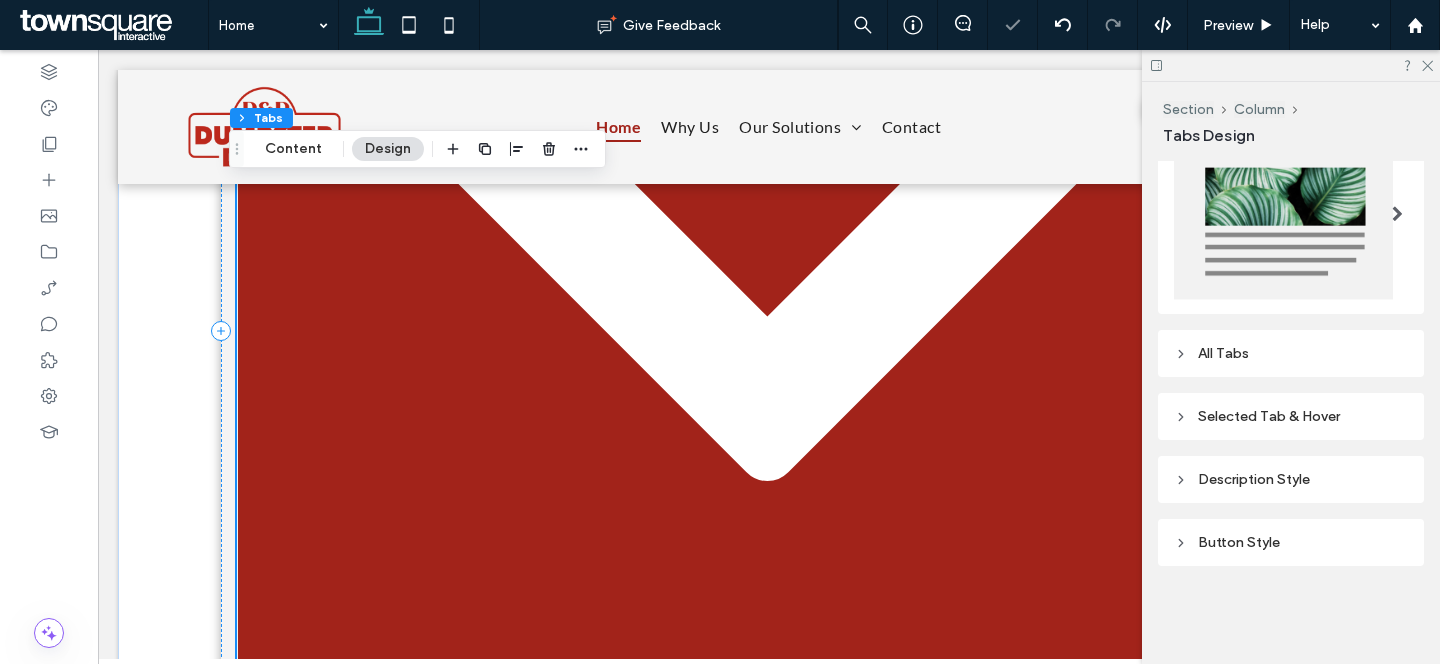 scroll, scrollTop: 0, scrollLeft: 0, axis: both 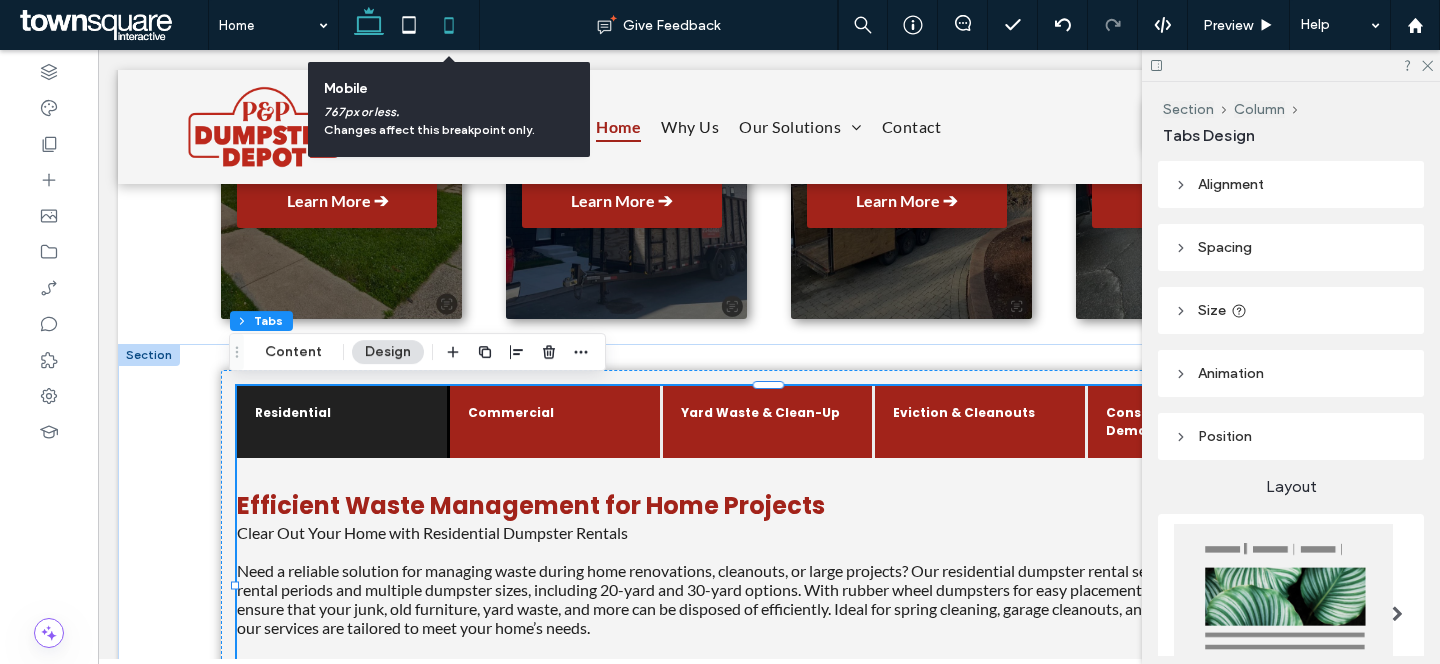 click 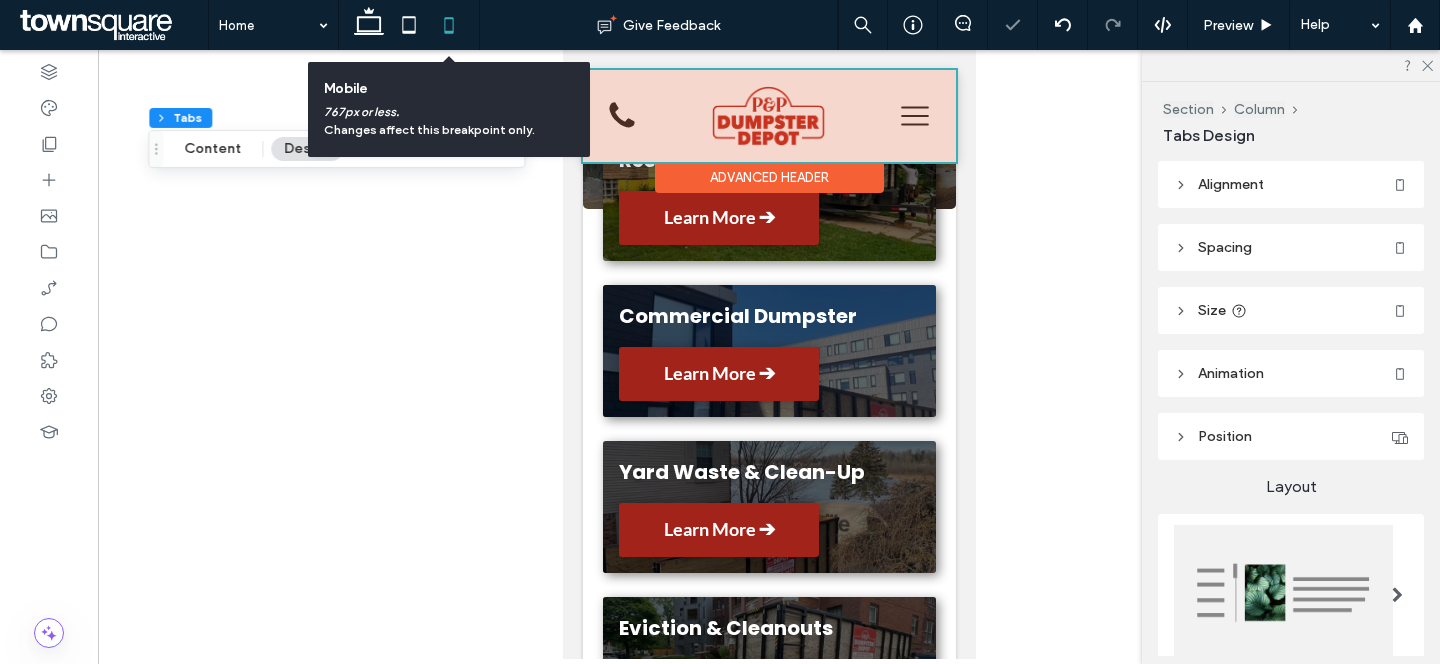 scroll, scrollTop: 1550, scrollLeft: 0, axis: vertical 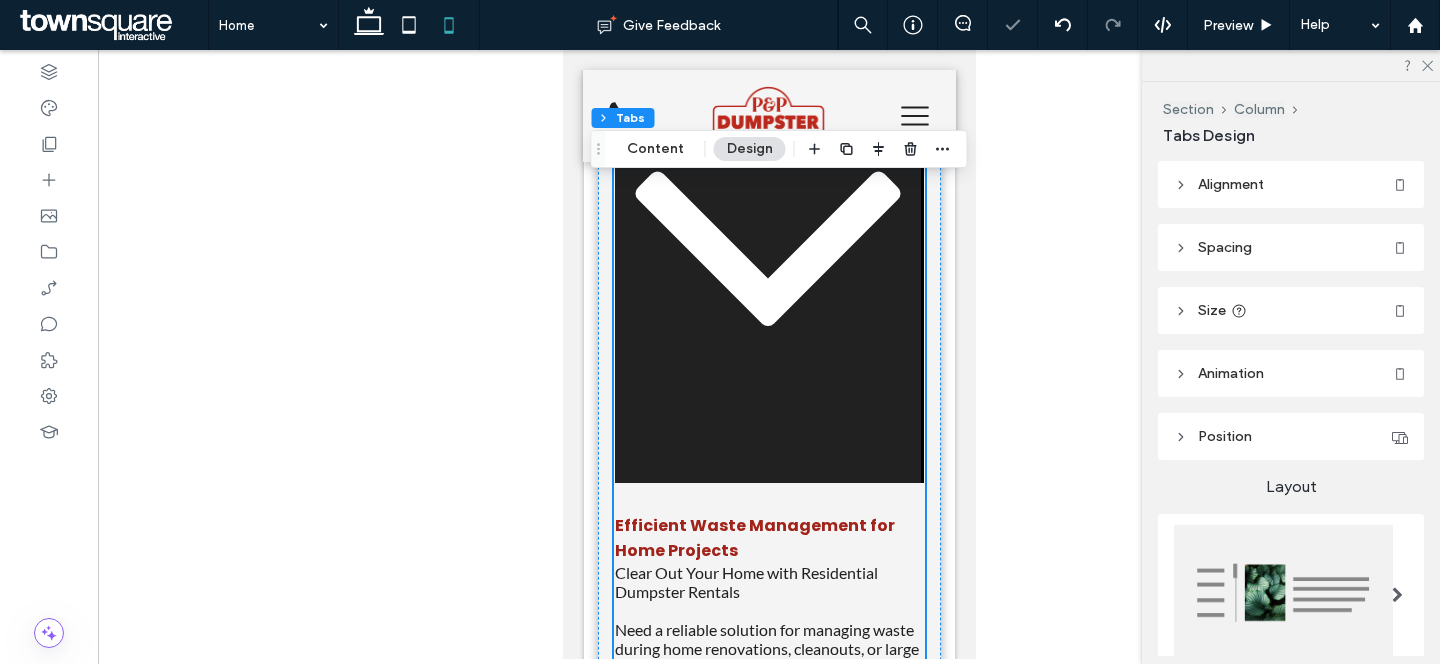 click at bounding box center (1283, 592) 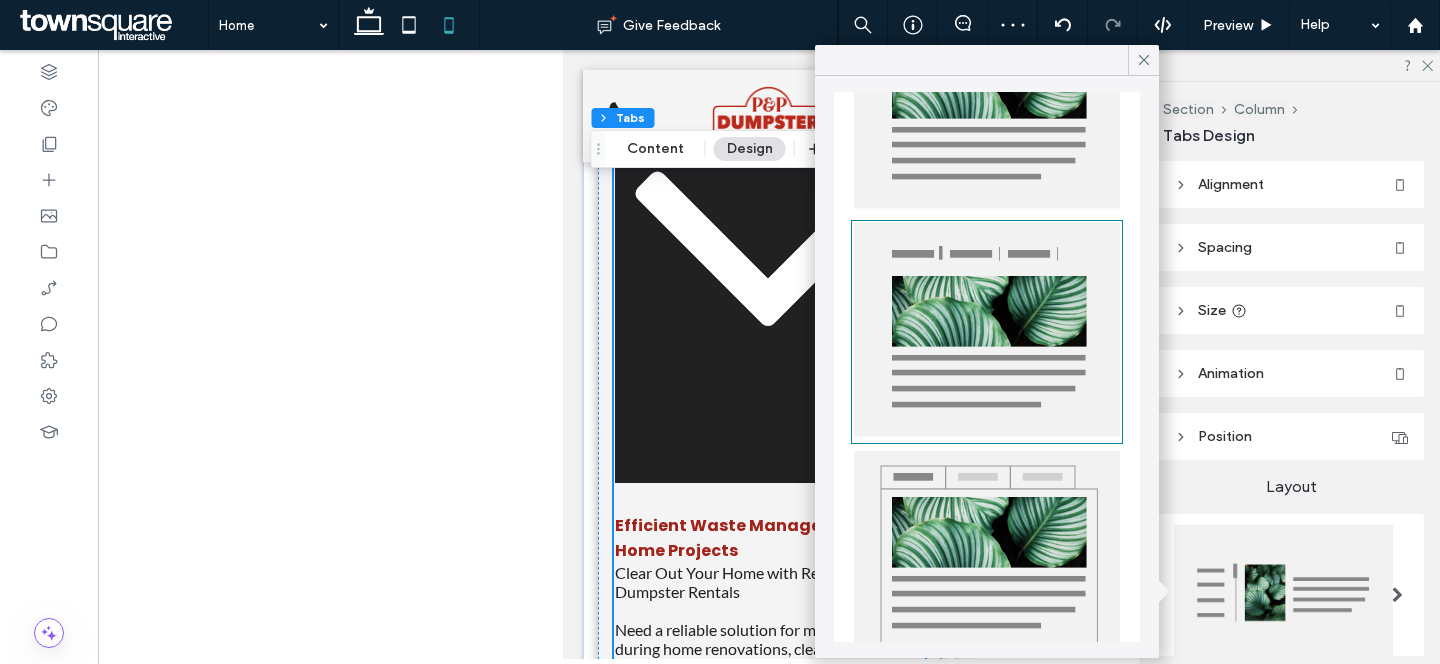 scroll, scrollTop: 380, scrollLeft: 0, axis: vertical 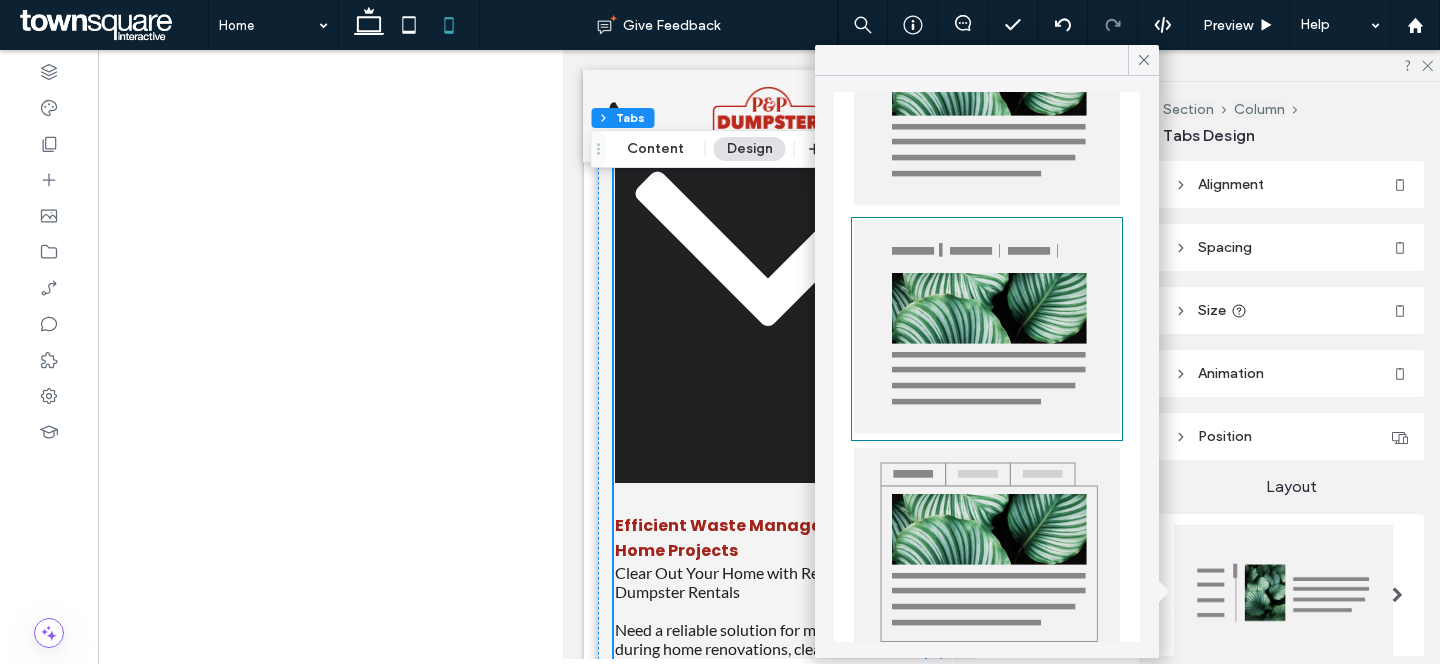 click on "Layout" at bounding box center (1291, 487) 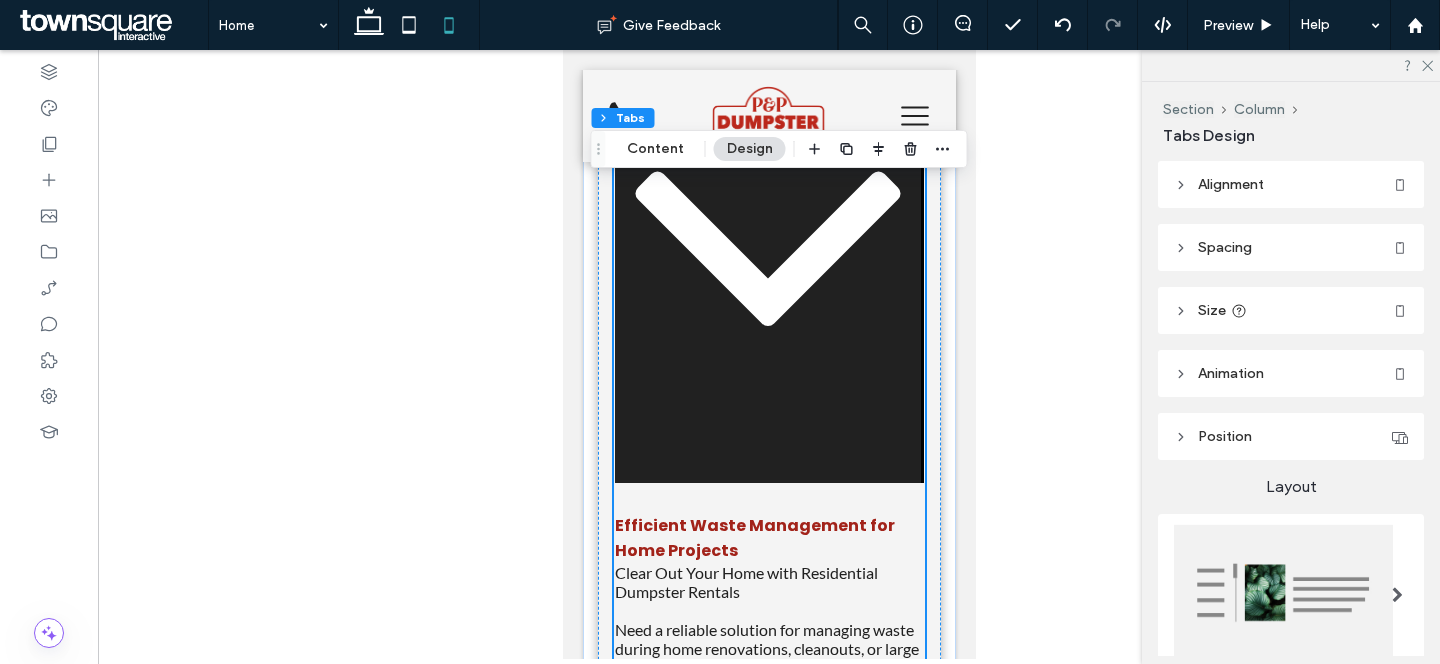 click 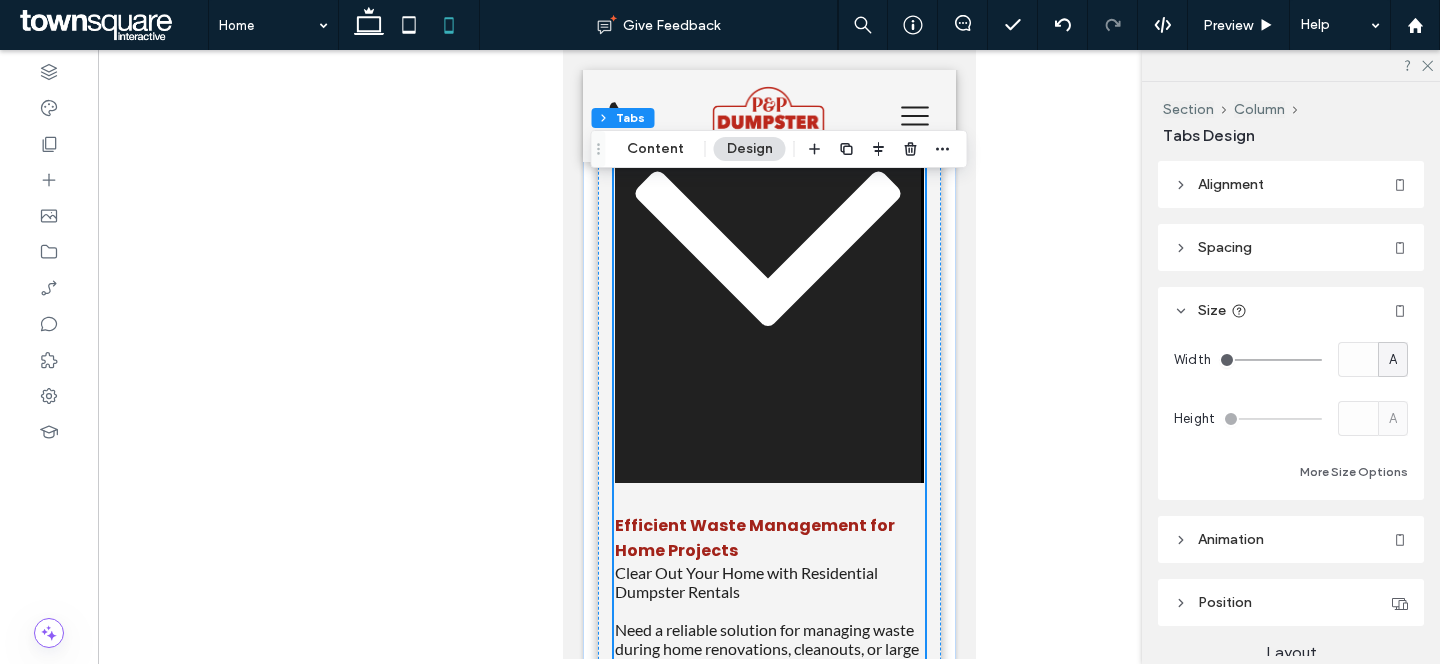 click on "Size" at bounding box center [1291, 310] 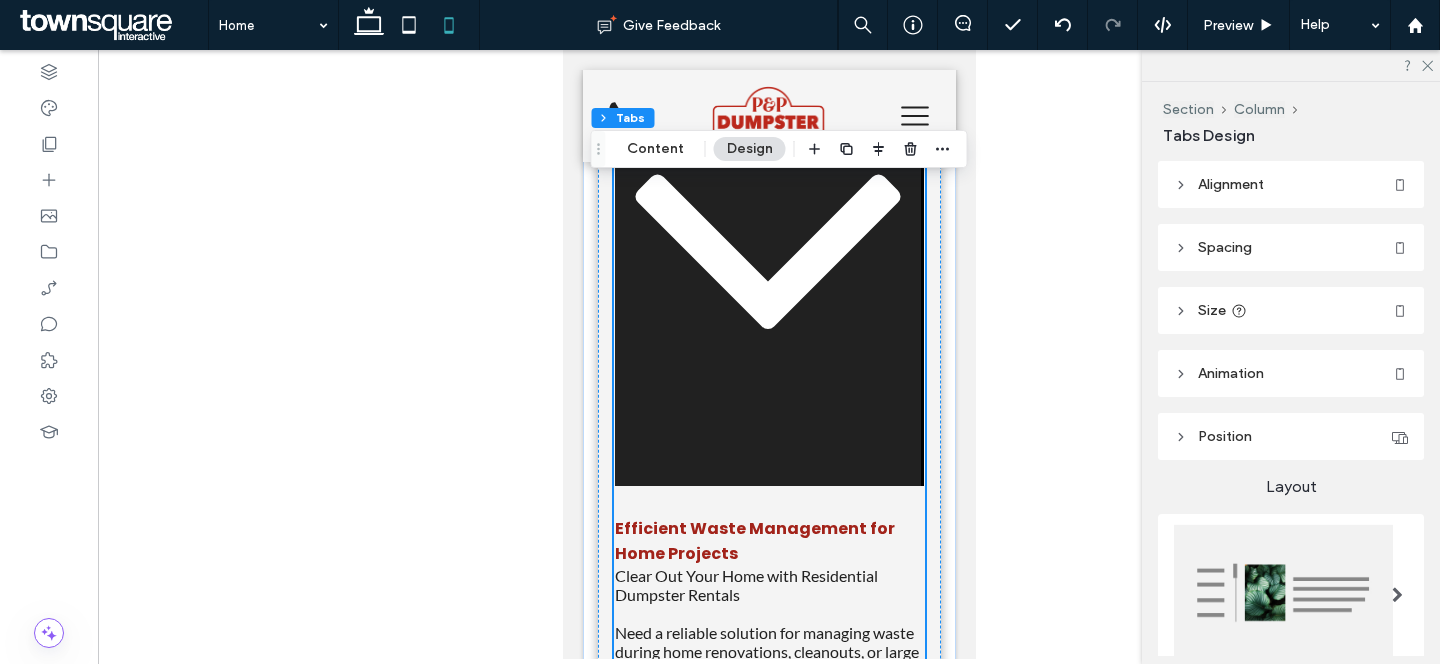 click 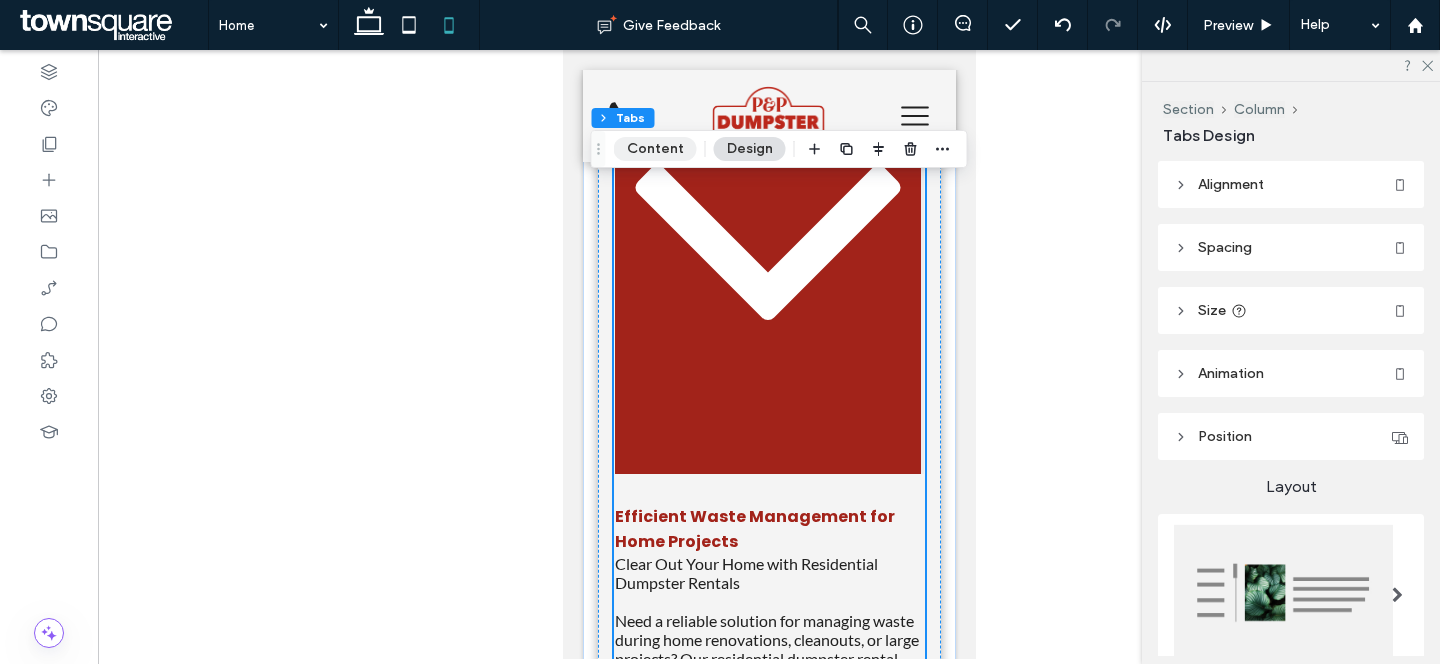 scroll, scrollTop: 1538, scrollLeft: 0, axis: vertical 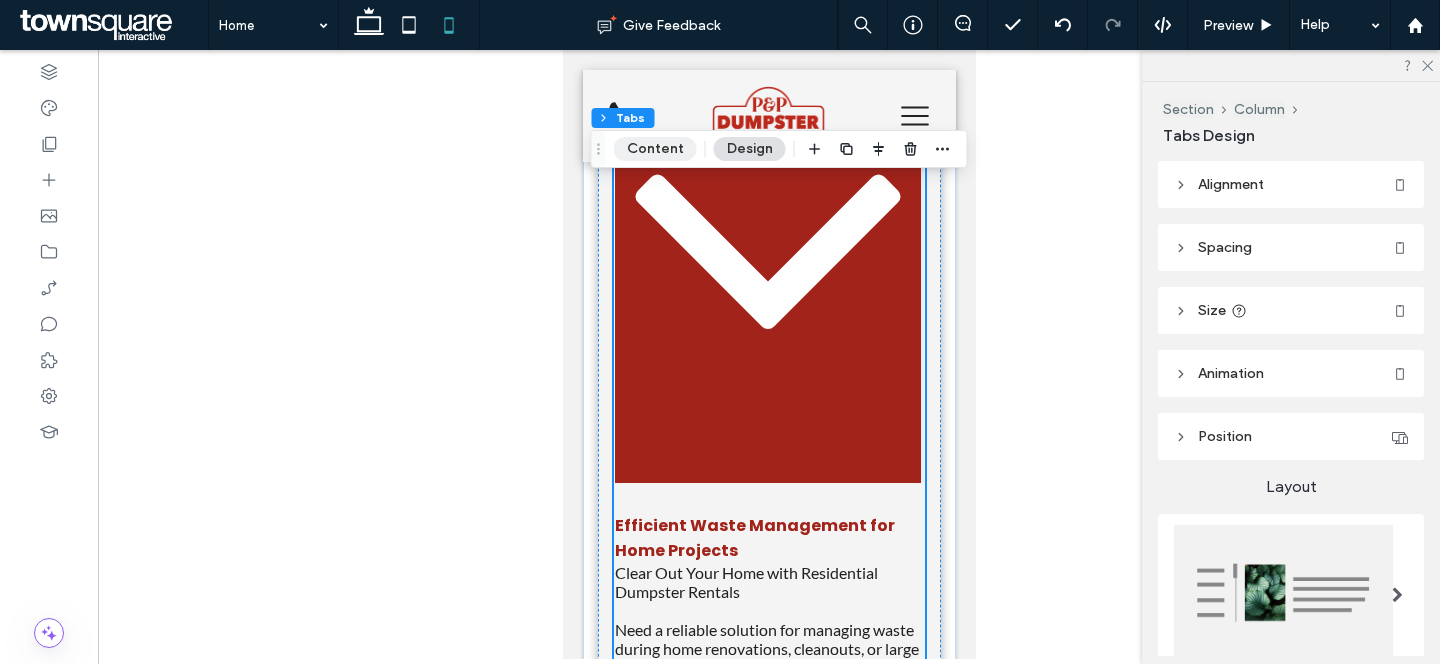 click on "Content" at bounding box center (655, 149) 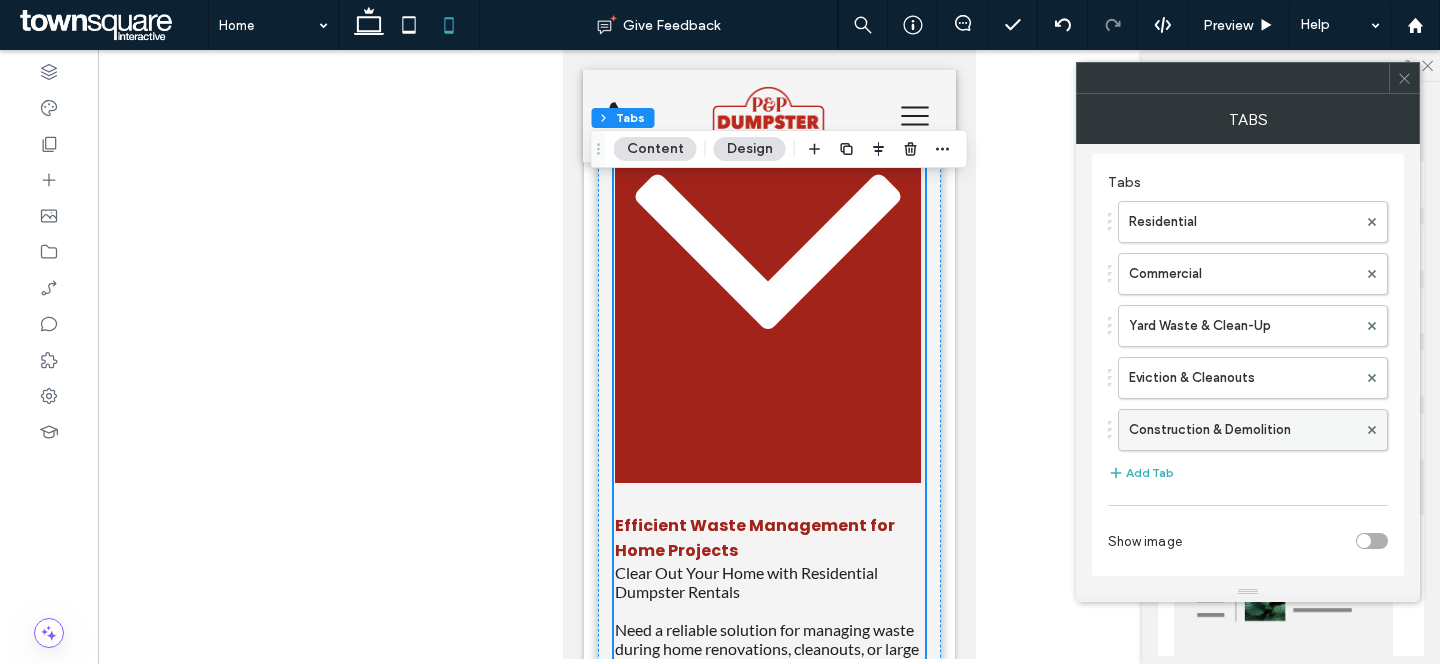 scroll, scrollTop: 8, scrollLeft: 0, axis: vertical 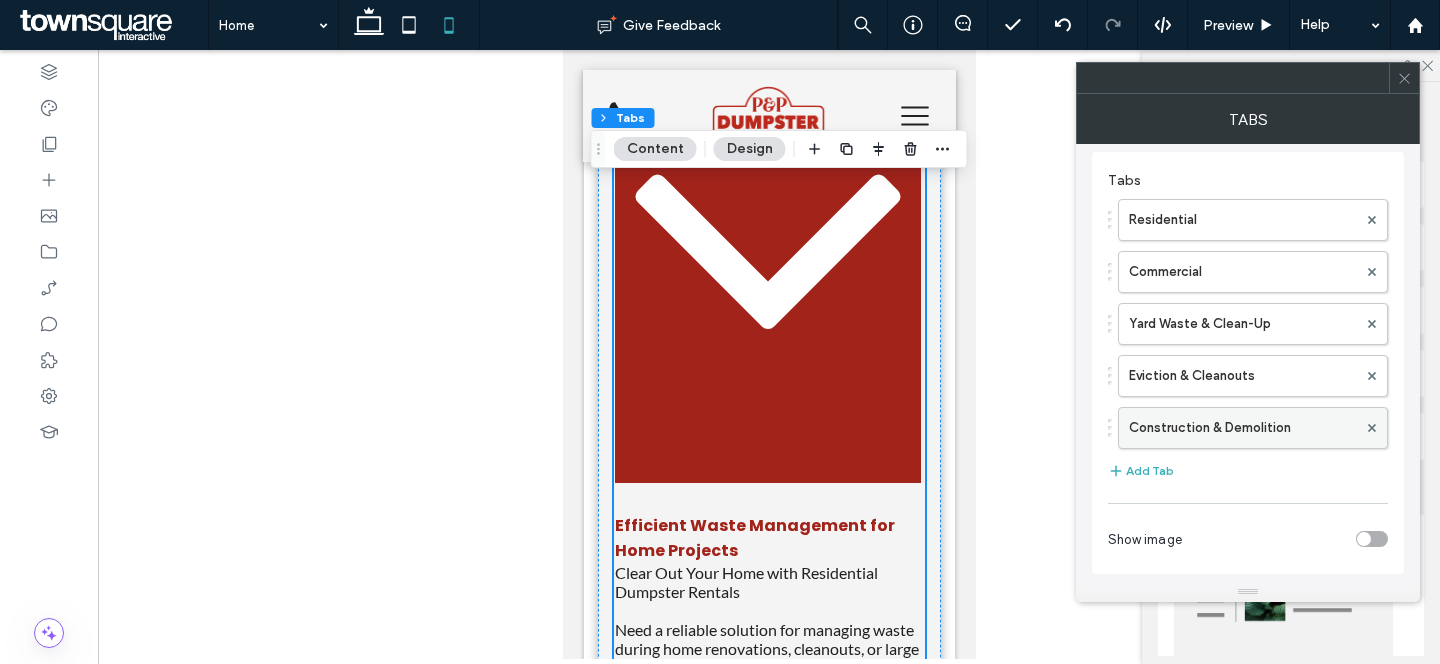 click on "Construction & Demolition" at bounding box center [1243, 428] 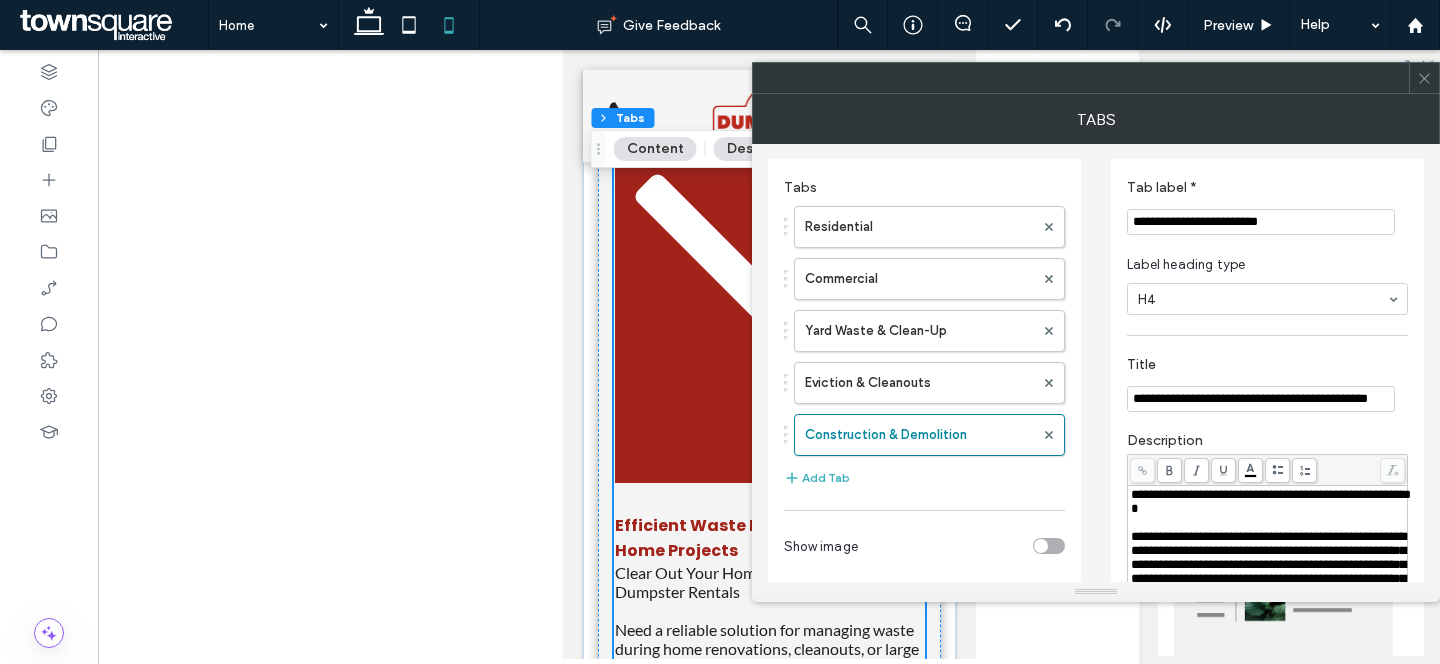 scroll, scrollTop: 0, scrollLeft: 0, axis: both 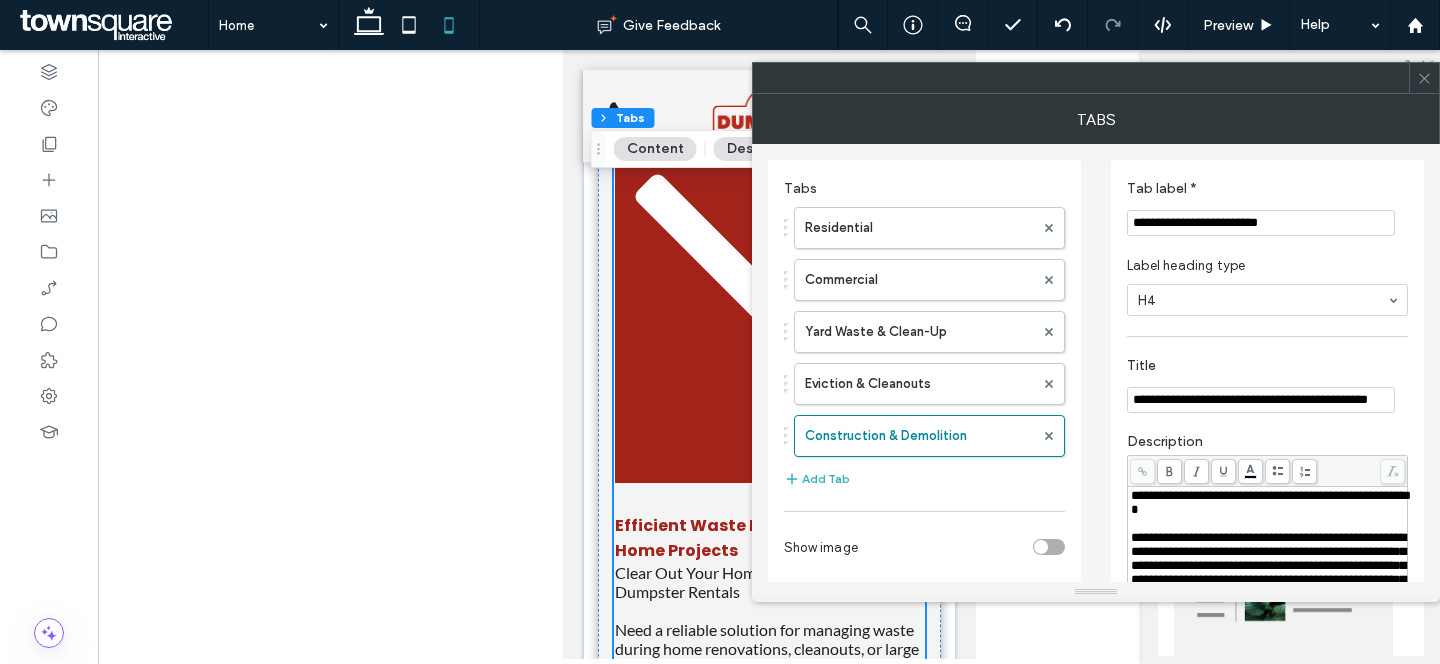 click on "**********" at bounding box center [1267, 208] 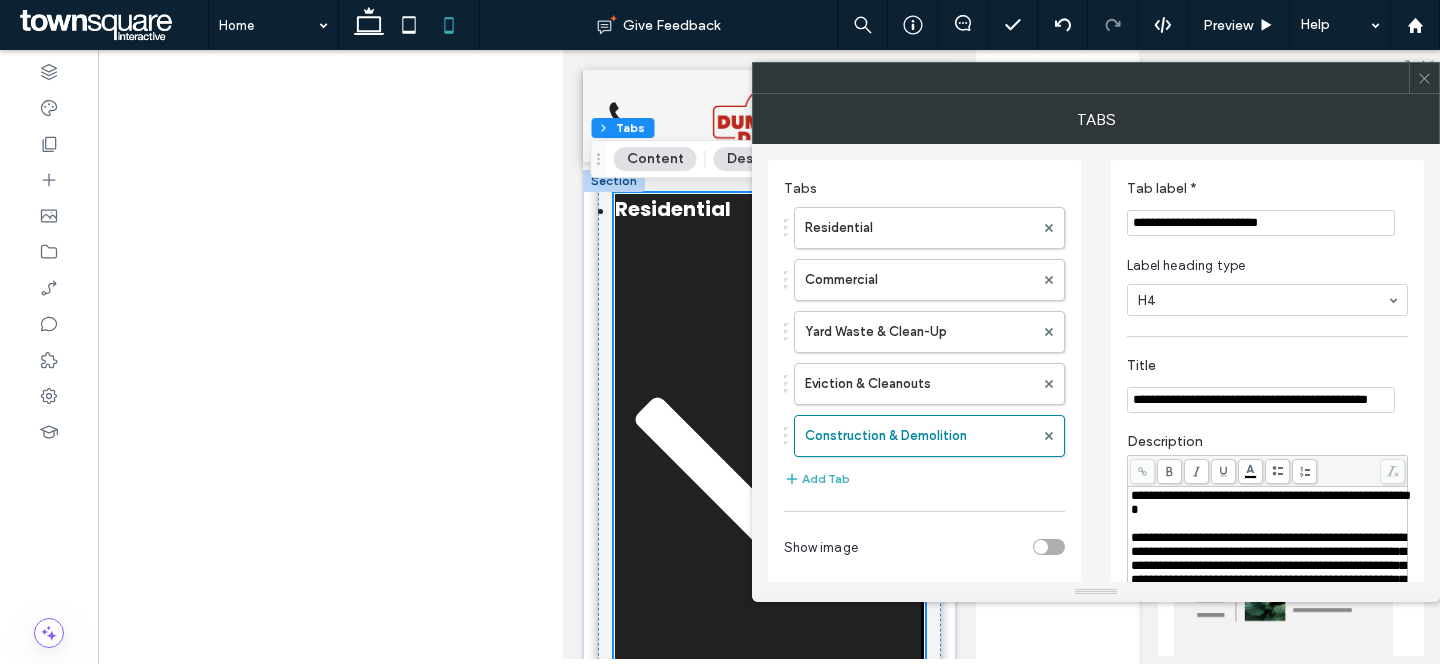scroll, scrollTop: 1221, scrollLeft: 0, axis: vertical 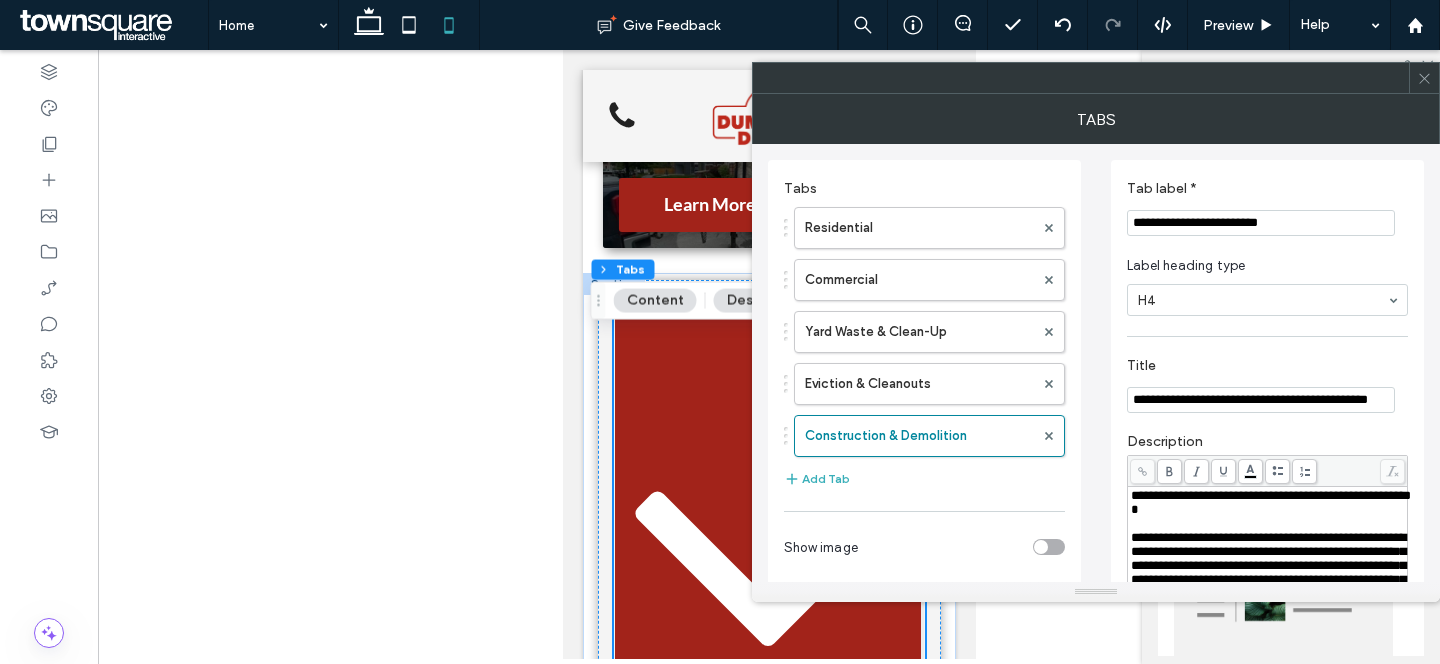 click on "Label heading type" at bounding box center [1263, 266] 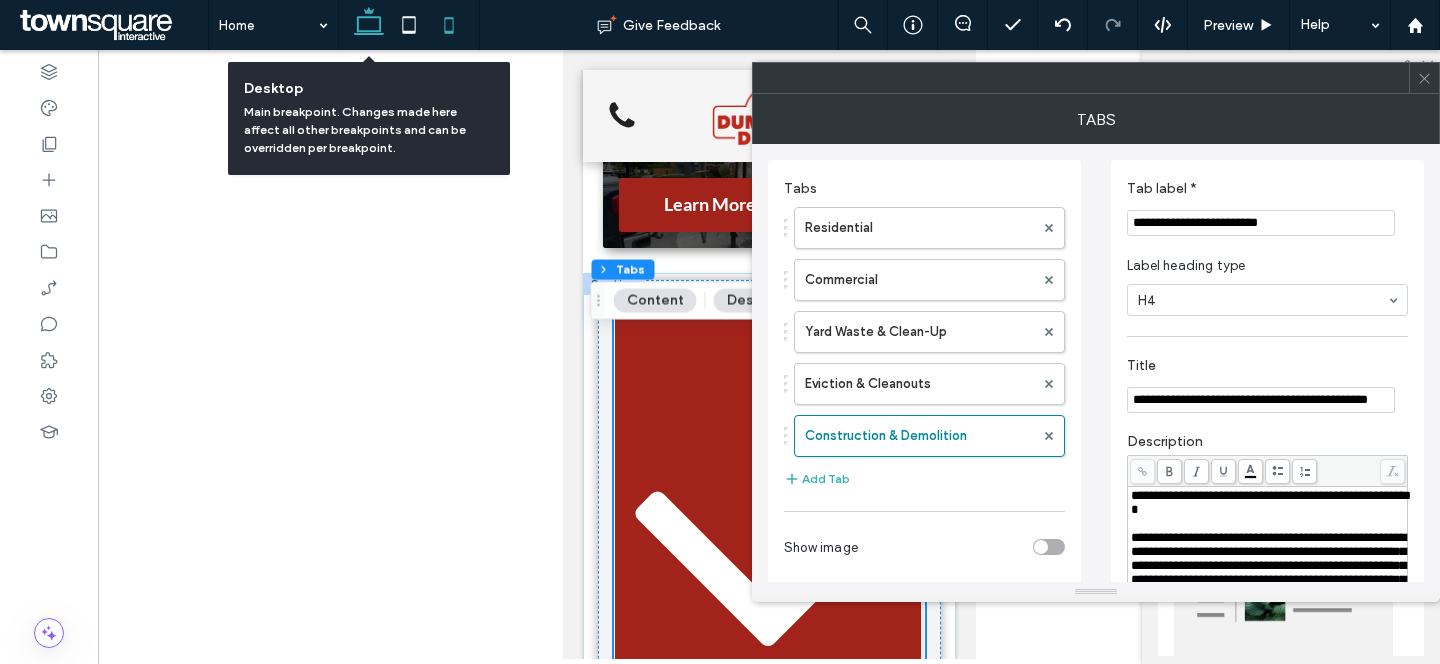 click 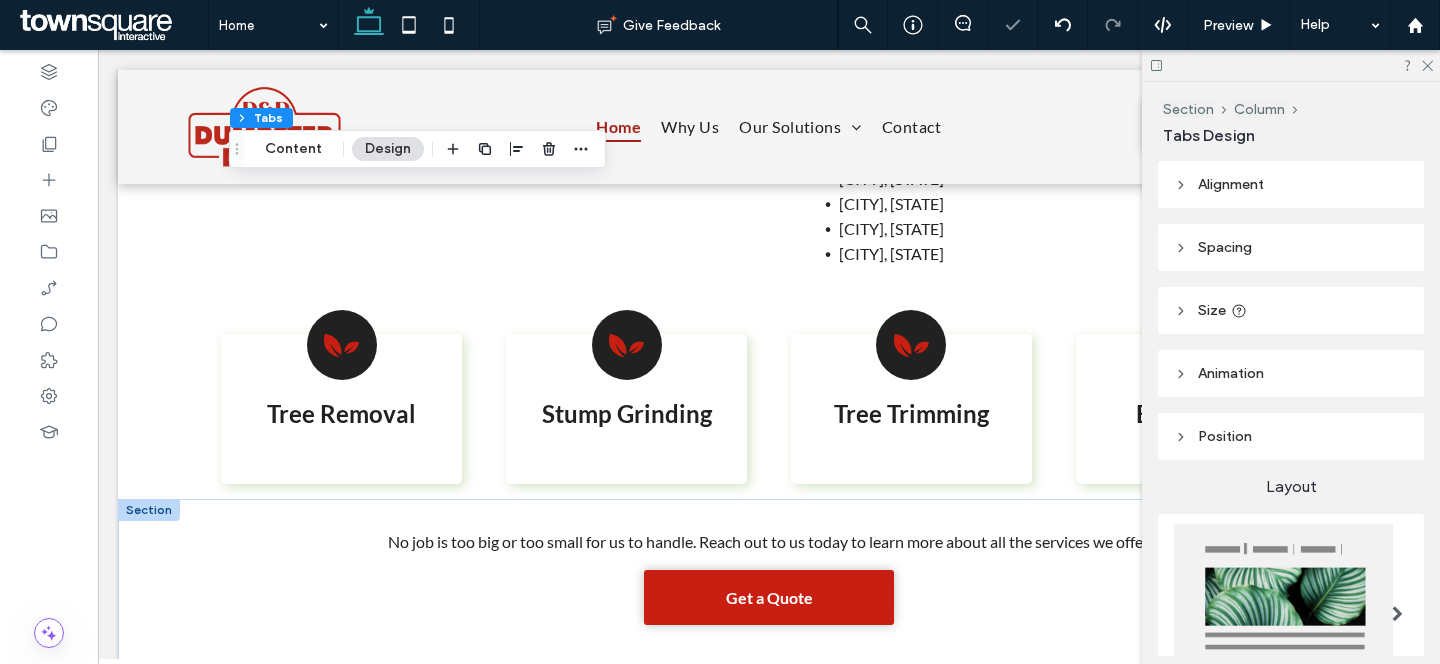 scroll, scrollTop: 2998, scrollLeft: 0, axis: vertical 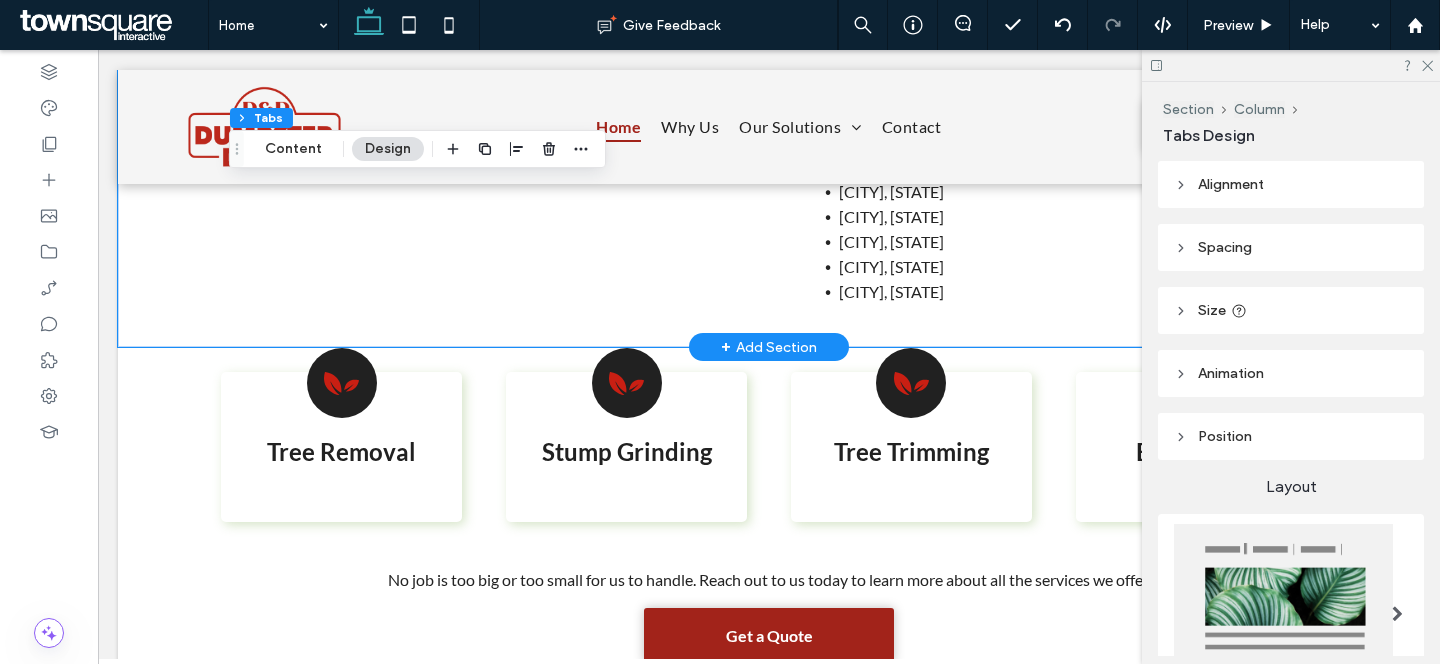 click on "Service Area: Grosse Pointe, MI ﻿ Oak Park, MI Redford, MI Farmington Hills, MI Westland, MI Southfield, MI Troy, MI Warren, MI Livonia, MI Dearborn, MI Detroit, MI" at bounding box center (769, 128) 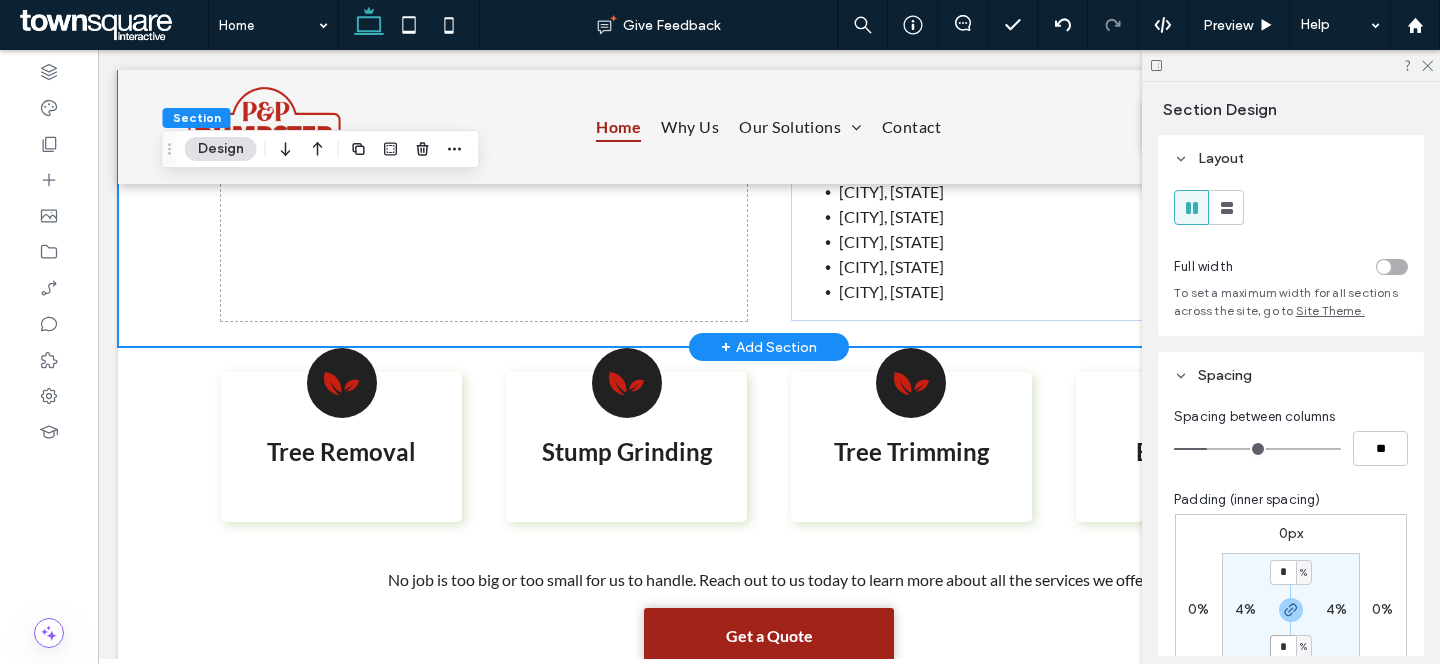scroll, scrollTop: 2633, scrollLeft: 0, axis: vertical 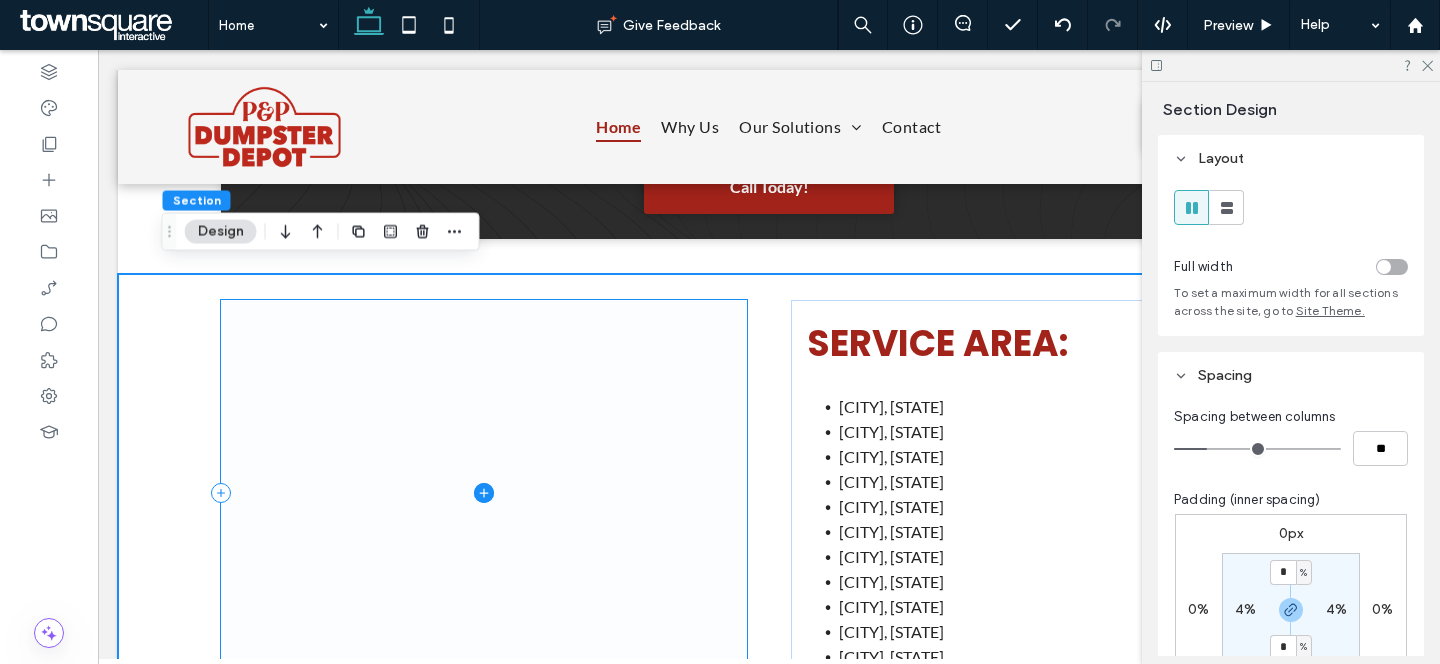 click 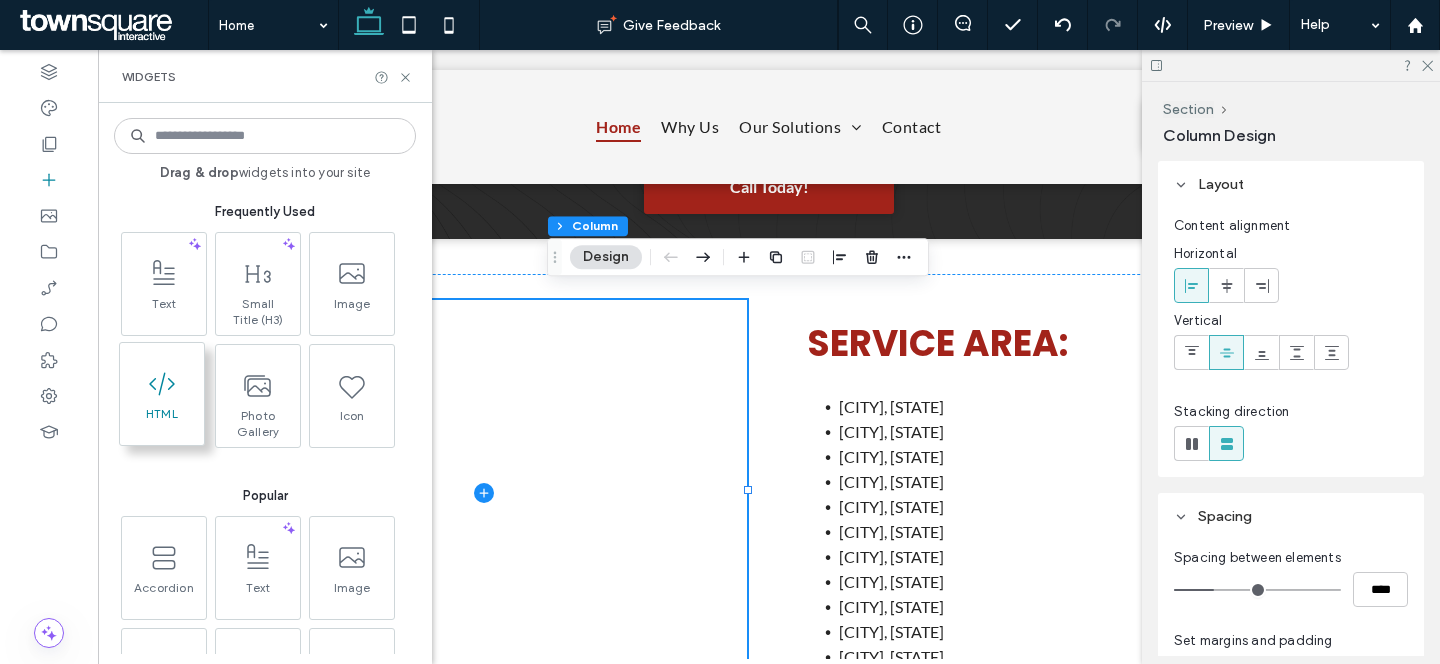 click on "HTML" at bounding box center (162, 420) 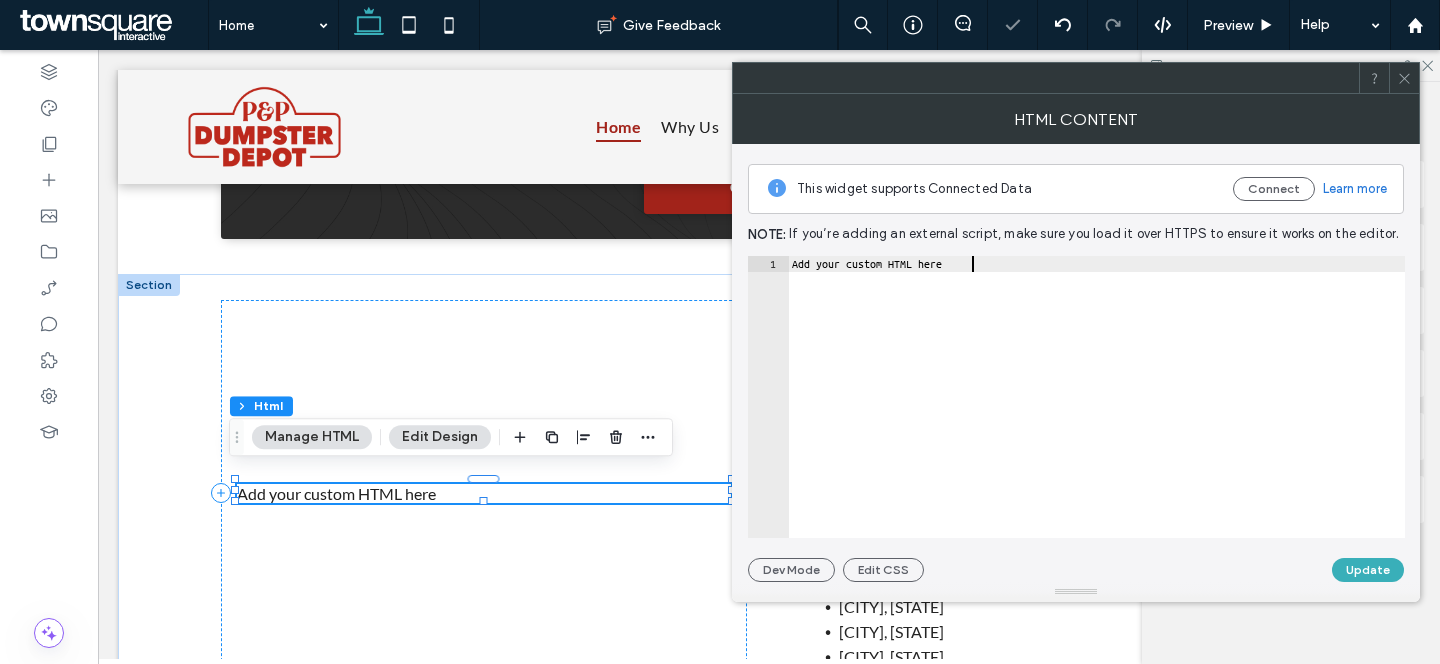 click on "Add your custom HTML here" at bounding box center [1096, 413] 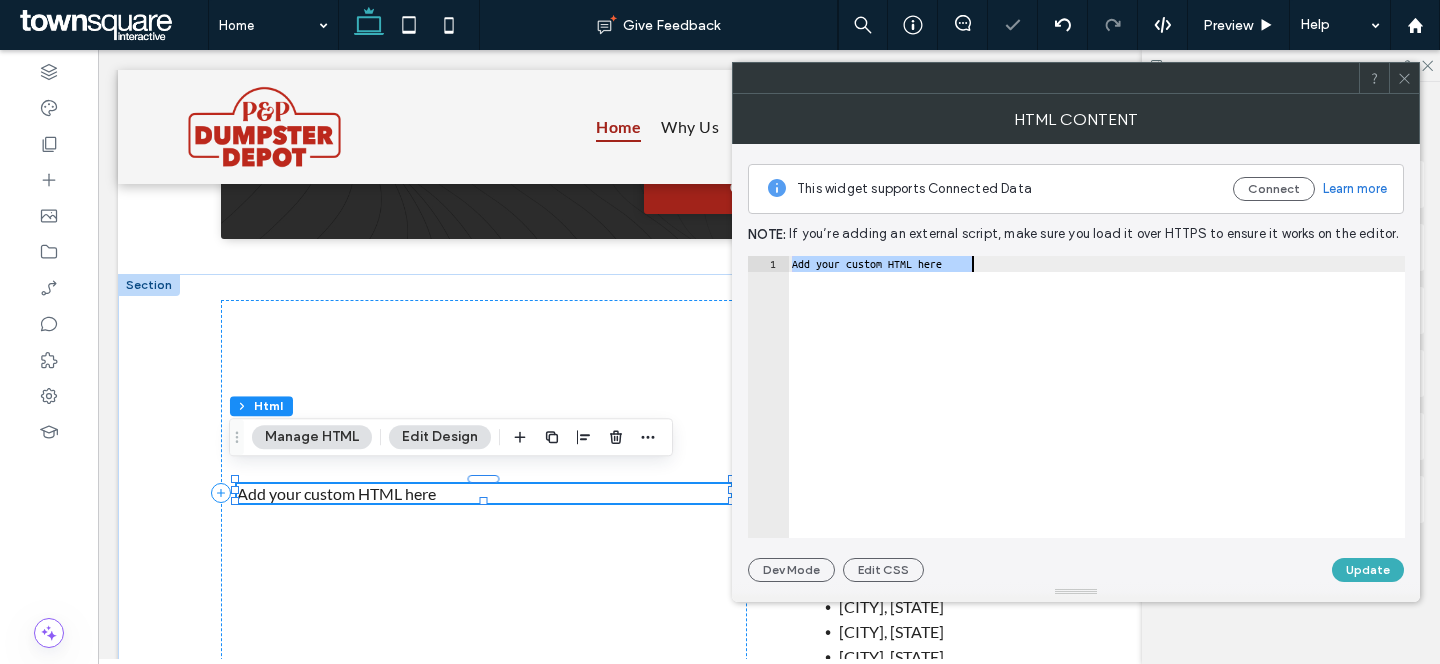 paste on "**********" 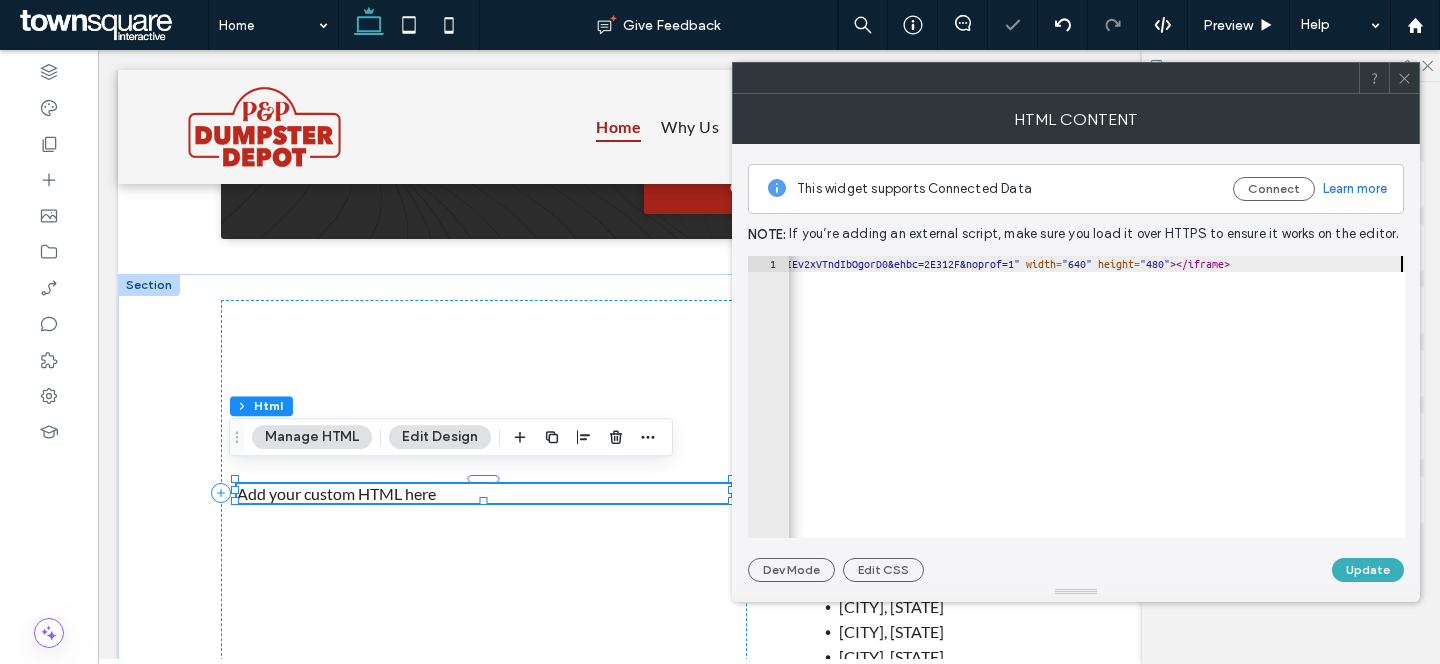 scroll, scrollTop: 0, scrollLeft: 414, axis: horizontal 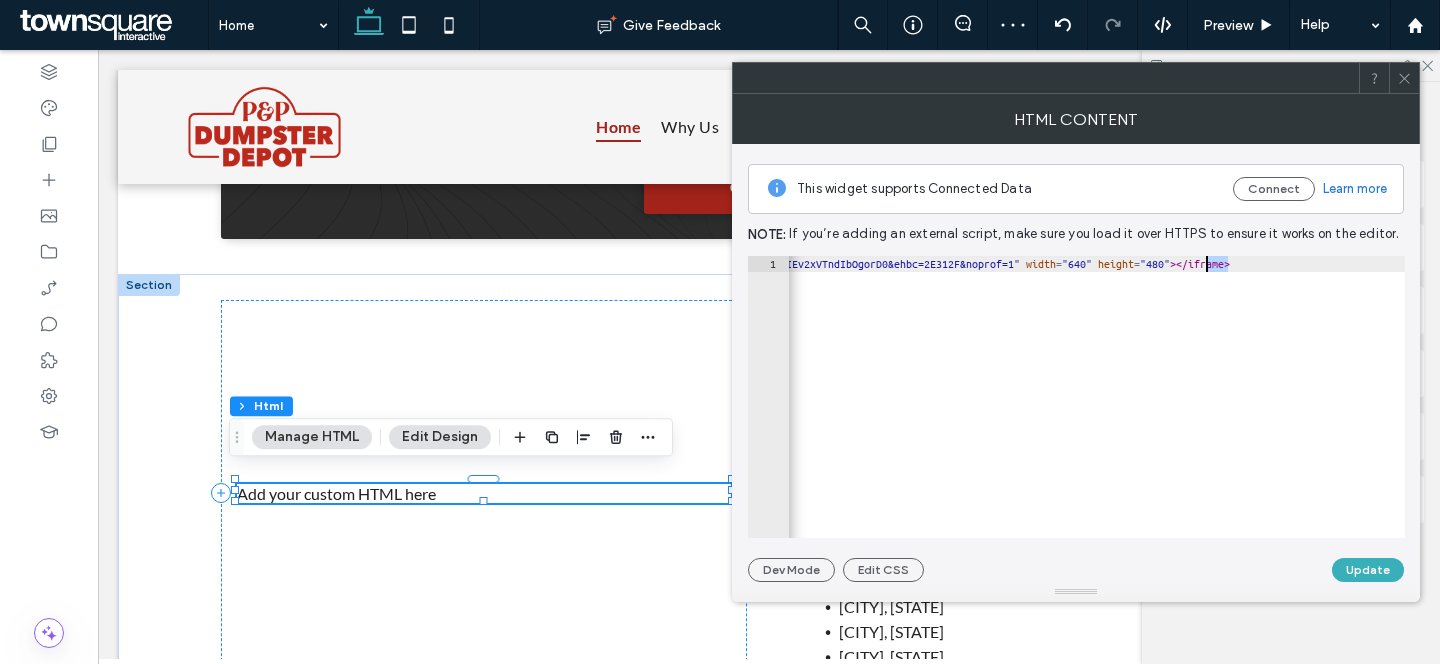 drag, startPoint x: 1227, startPoint y: 265, endPoint x: 1208, endPoint y: 265, distance: 19 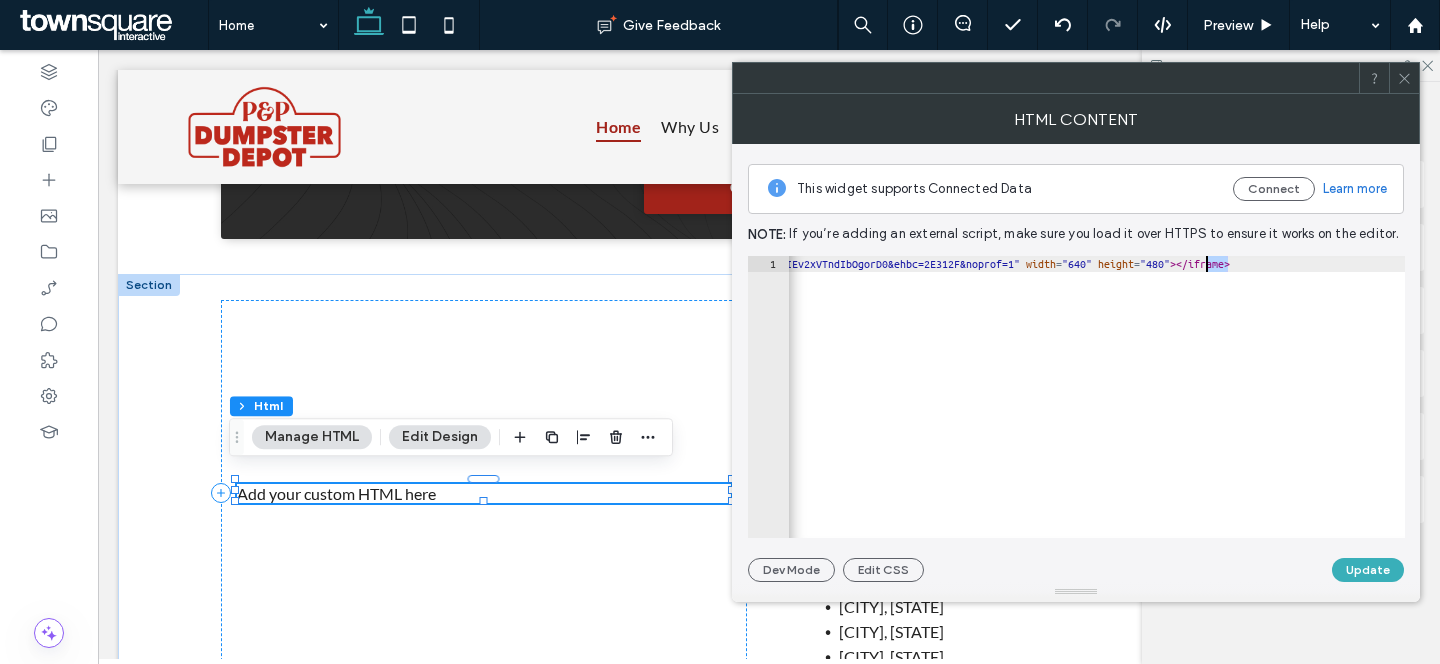 scroll, scrollTop: 0, scrollLeft: 69, axis: horizontal 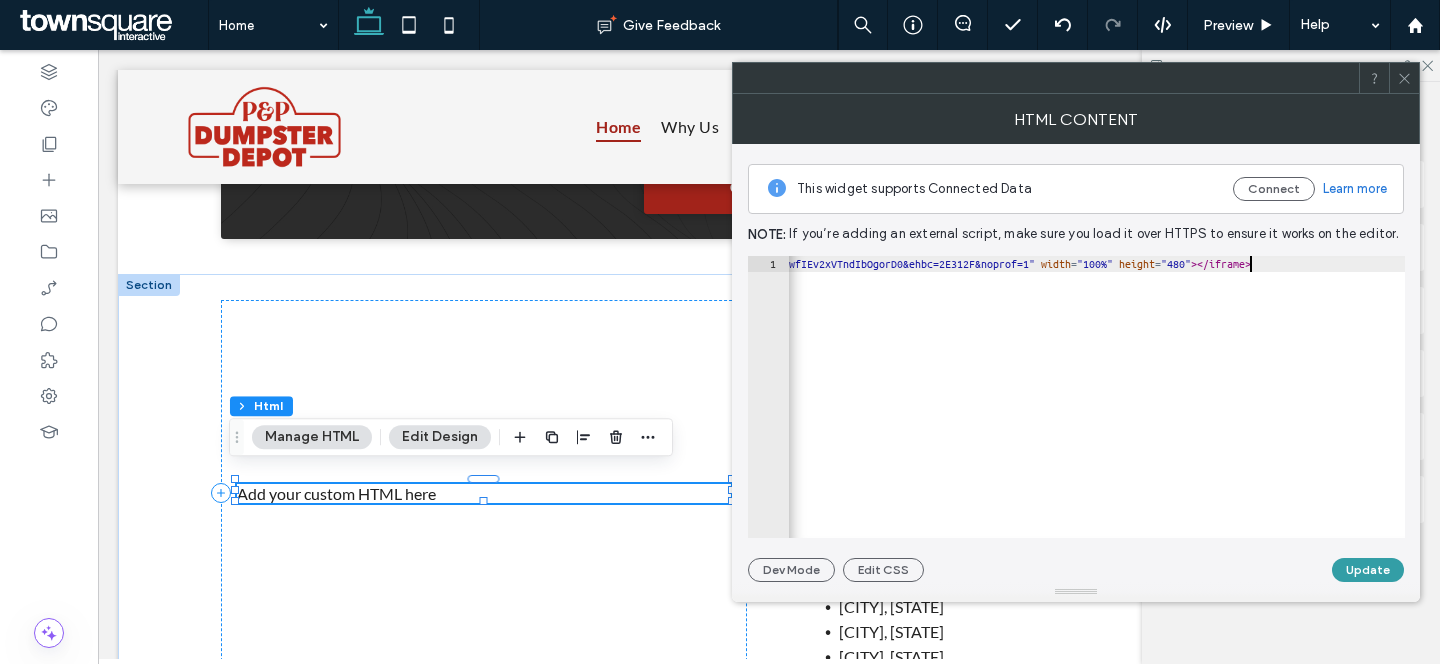 type on "**********" 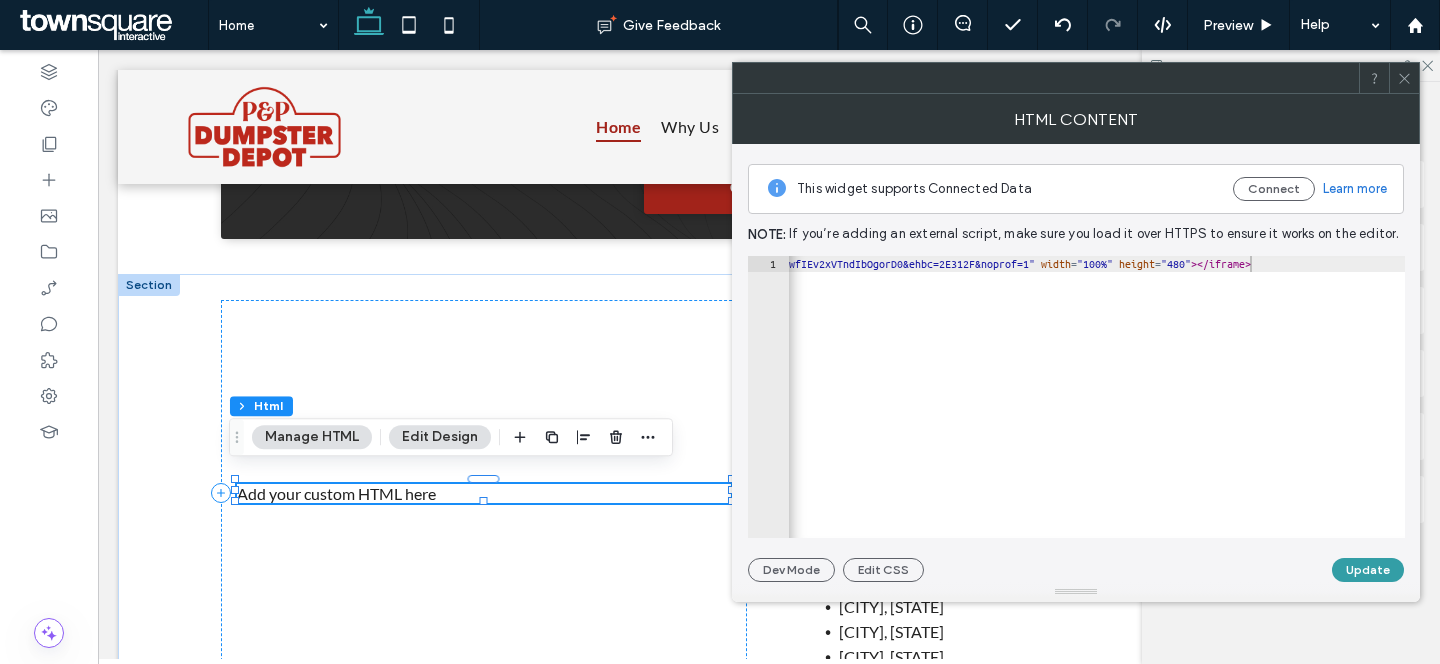 click on "Update" at bounding box center [1368, 570] 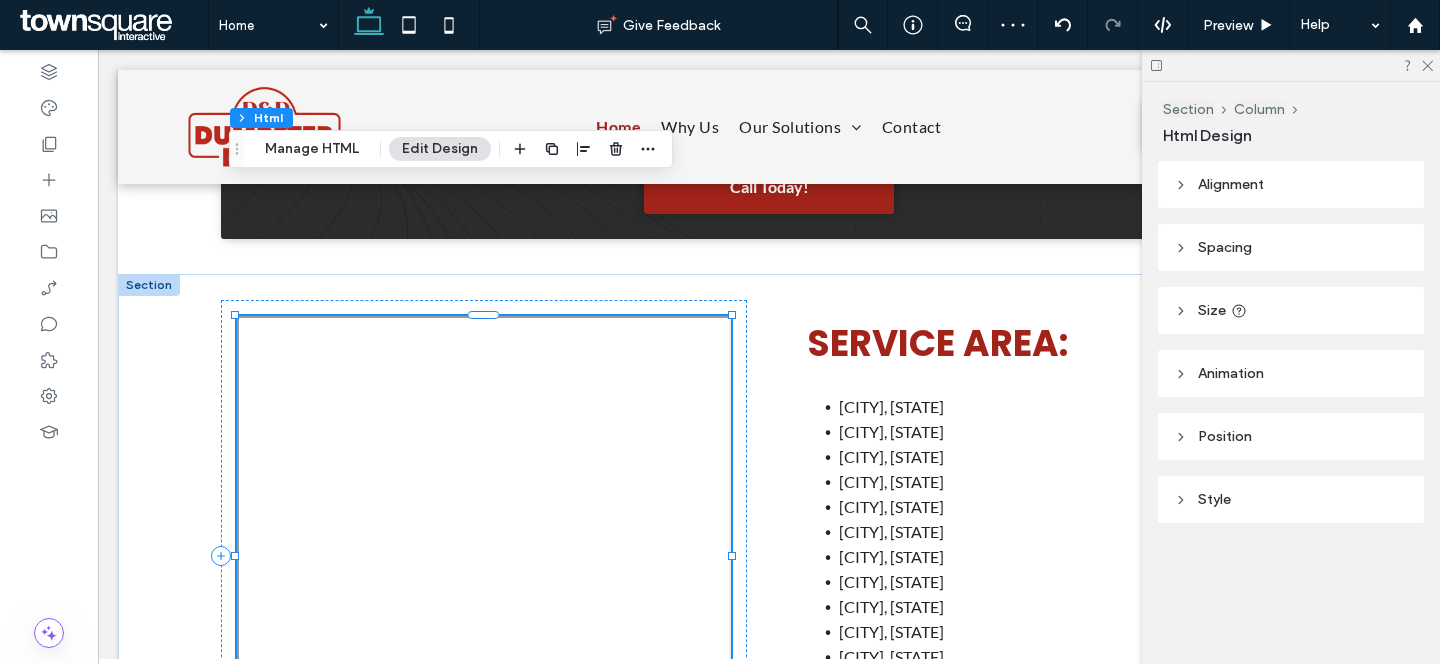 click on "Style" at bounding box center [1291, 499] 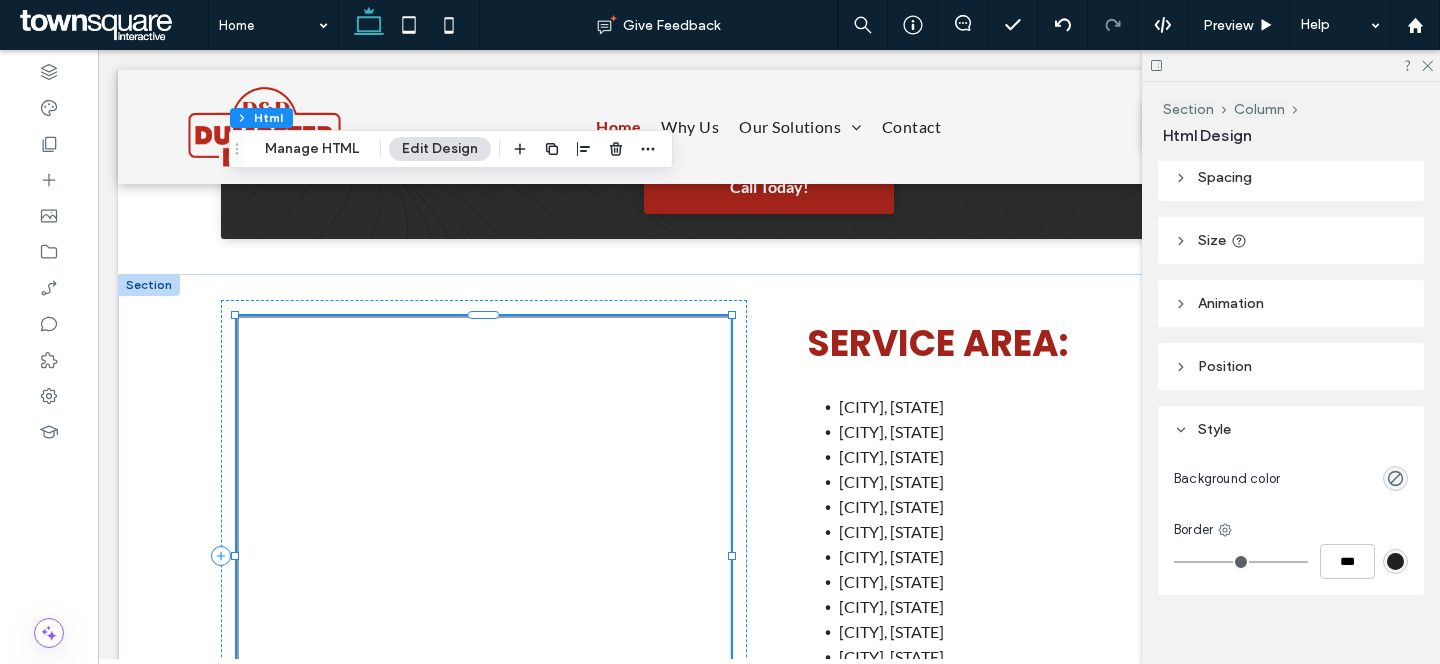 scroll, scrollTop: 47, scrollLeft: 0, axis: vertical 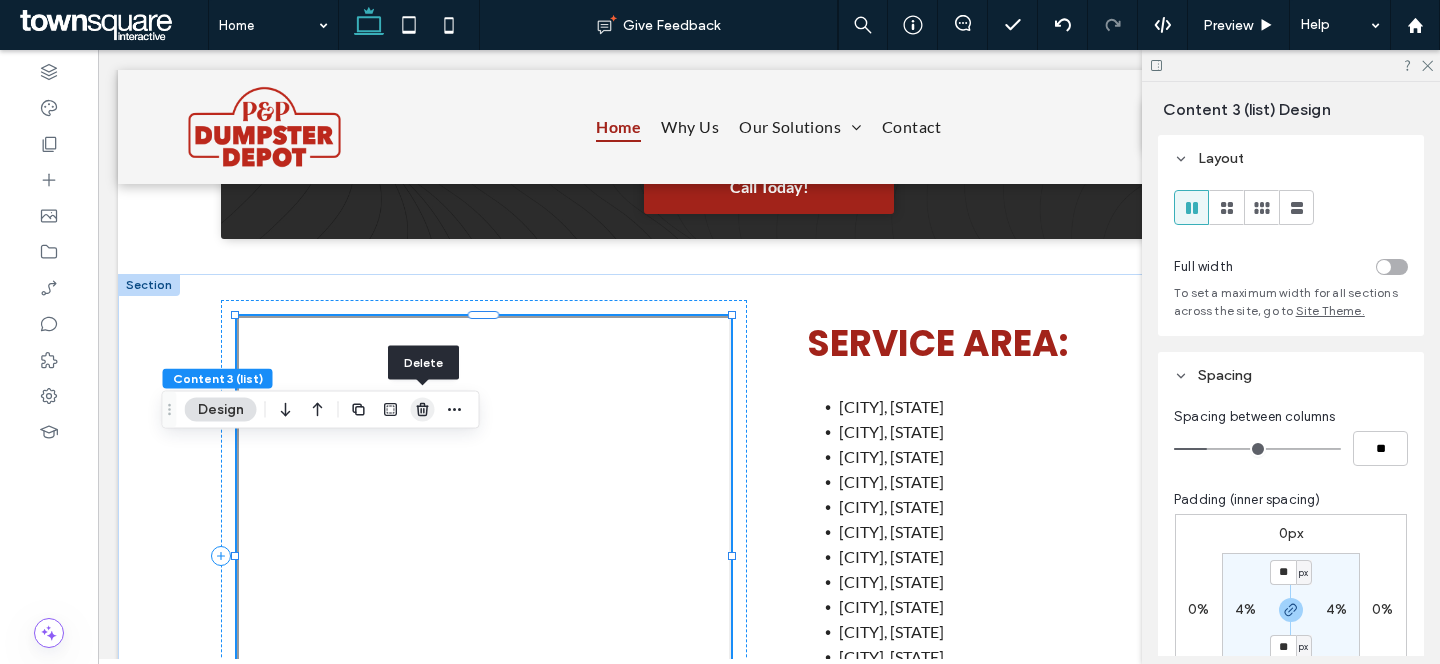 click at bounding box center [423, 410] 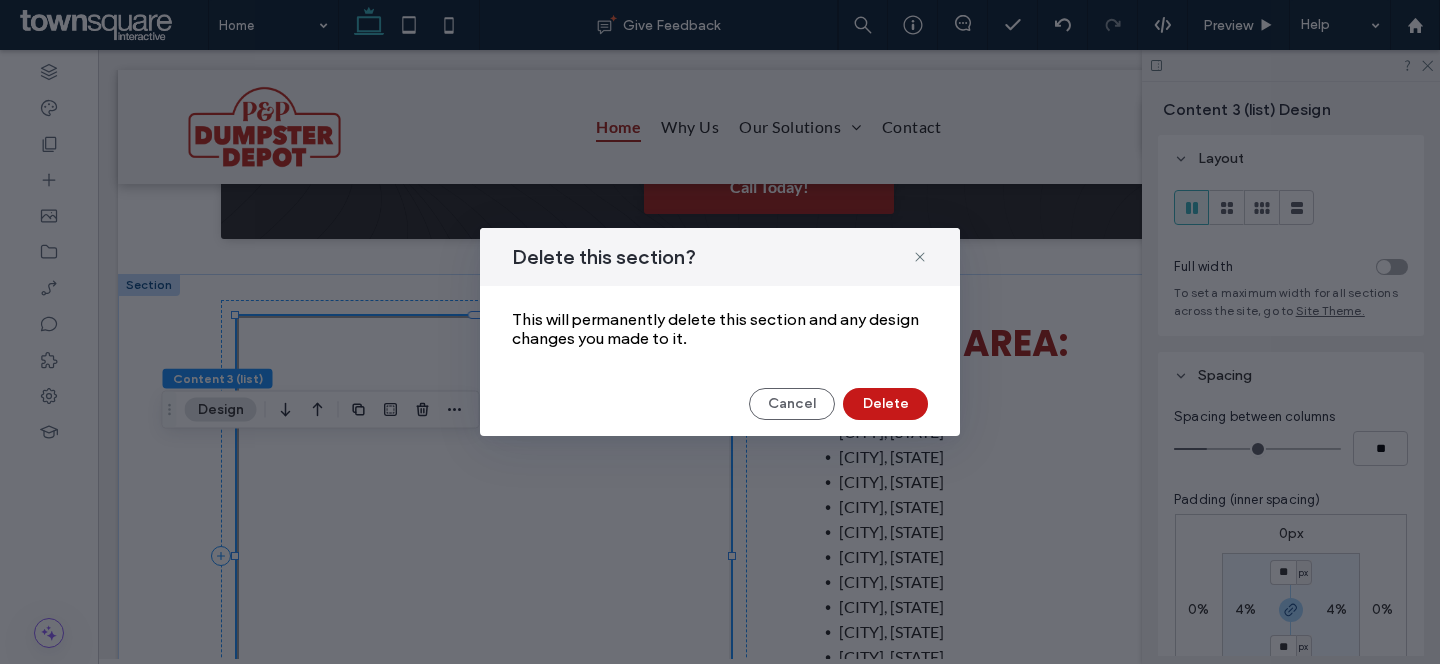 click on "Delete" at bounding box center (885, 404) 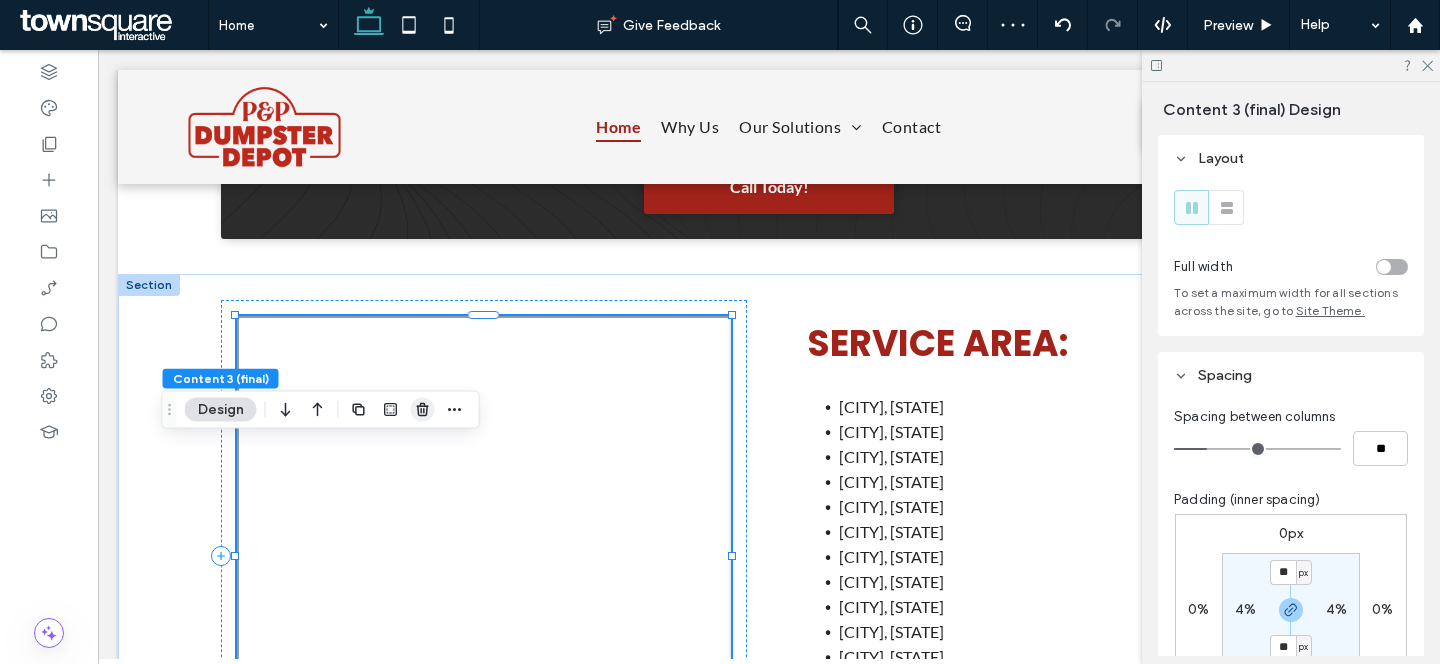 click 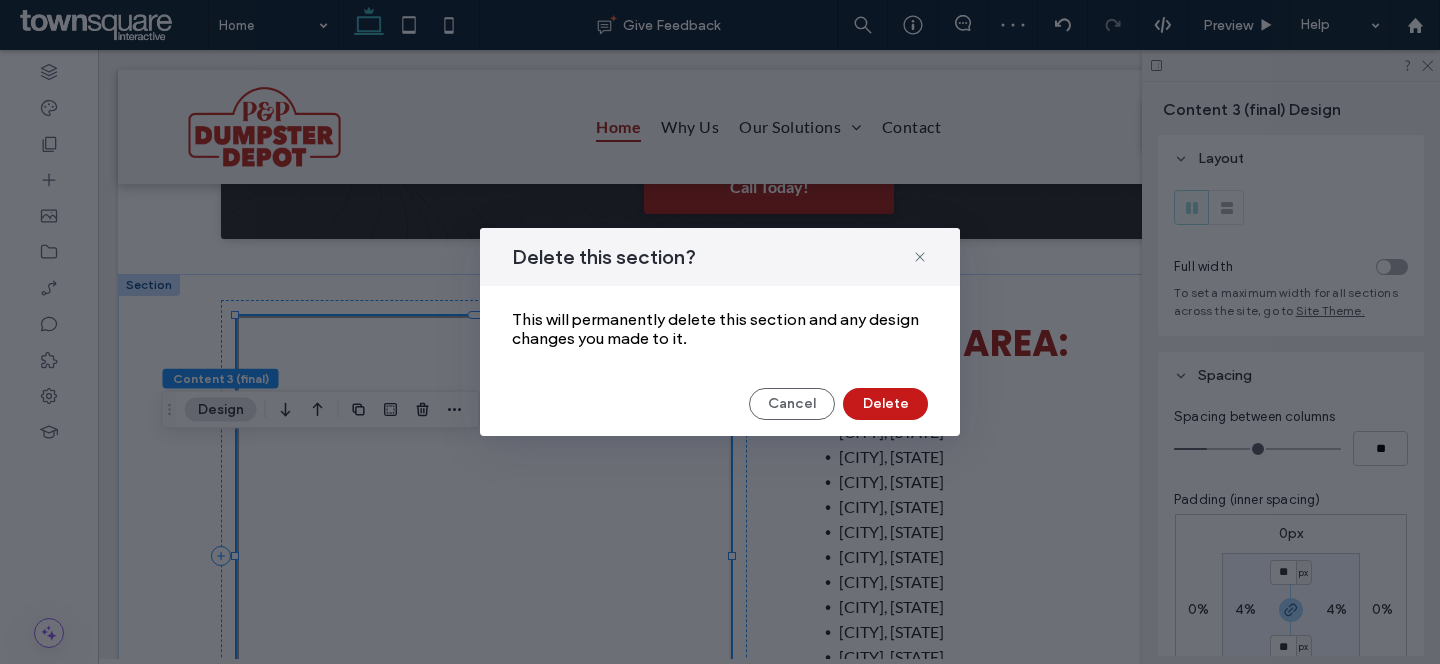 click on "Delete" at bounding box center (885, 404) 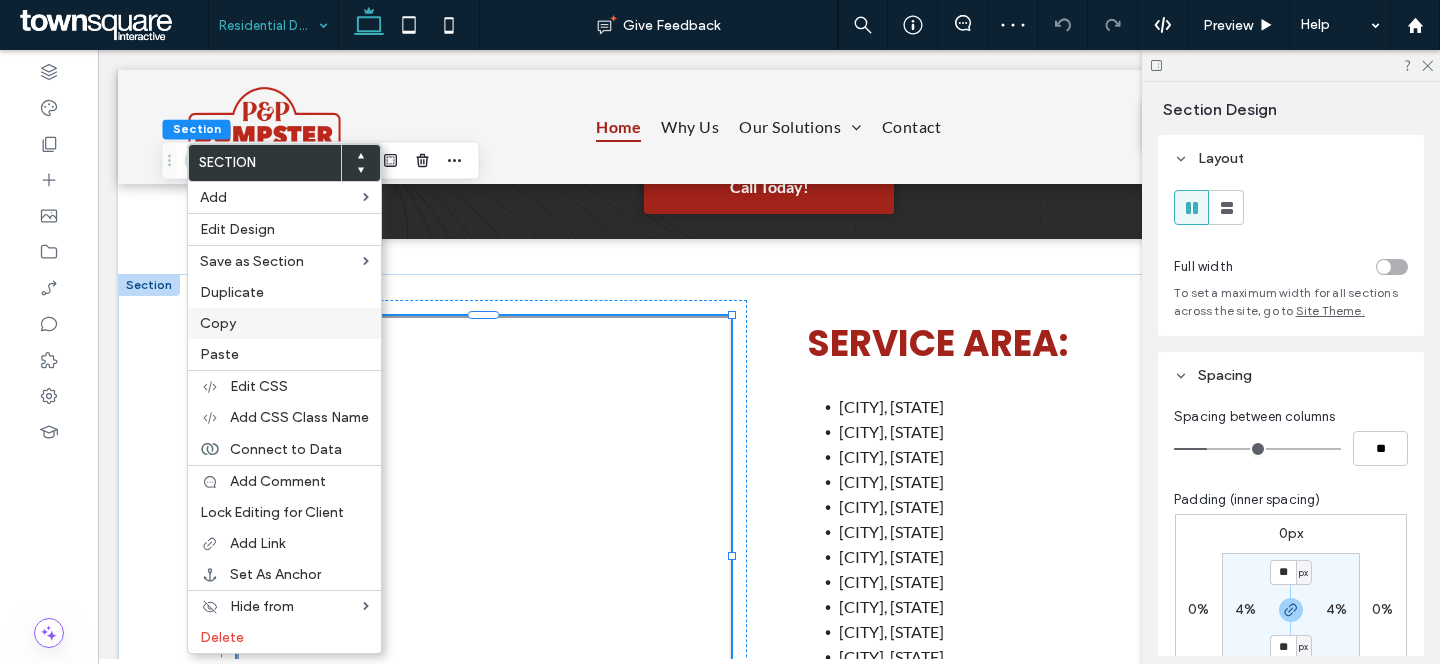 click on "Copy" at bounding box center [284, 323] 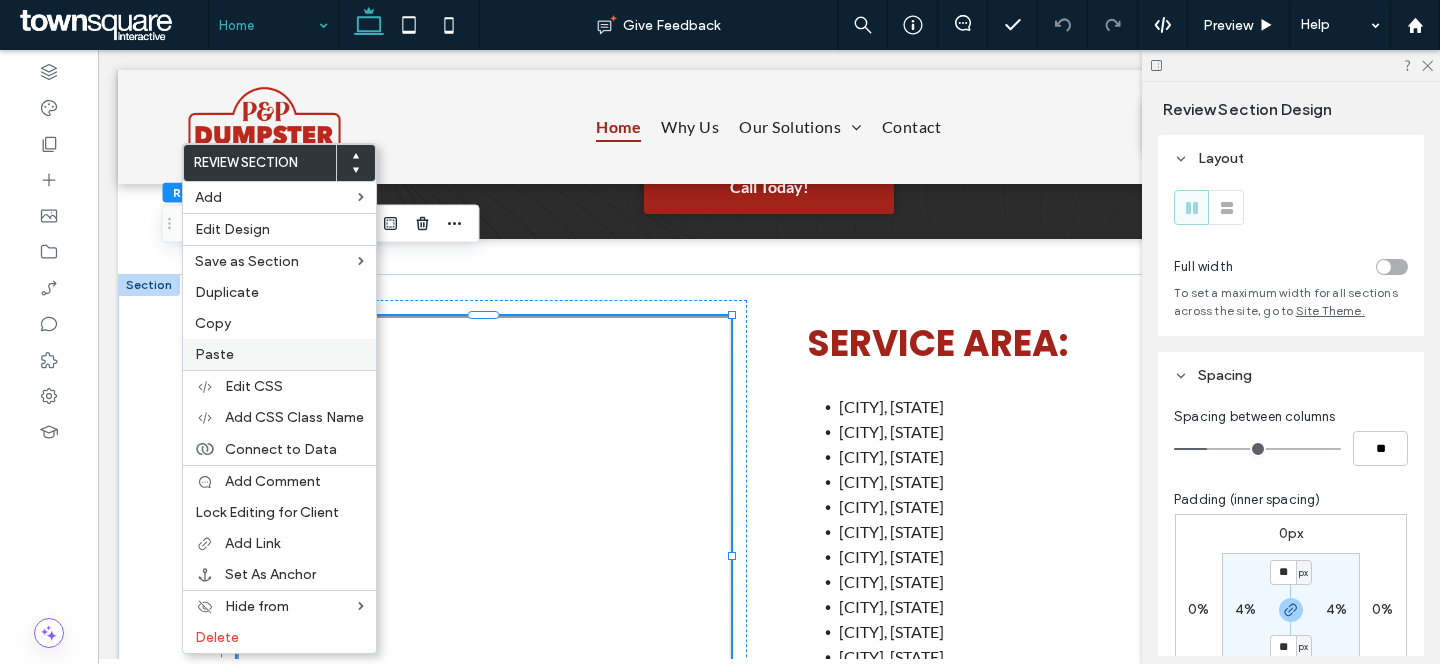 click on "Paste" at bounding box center [279, 354] 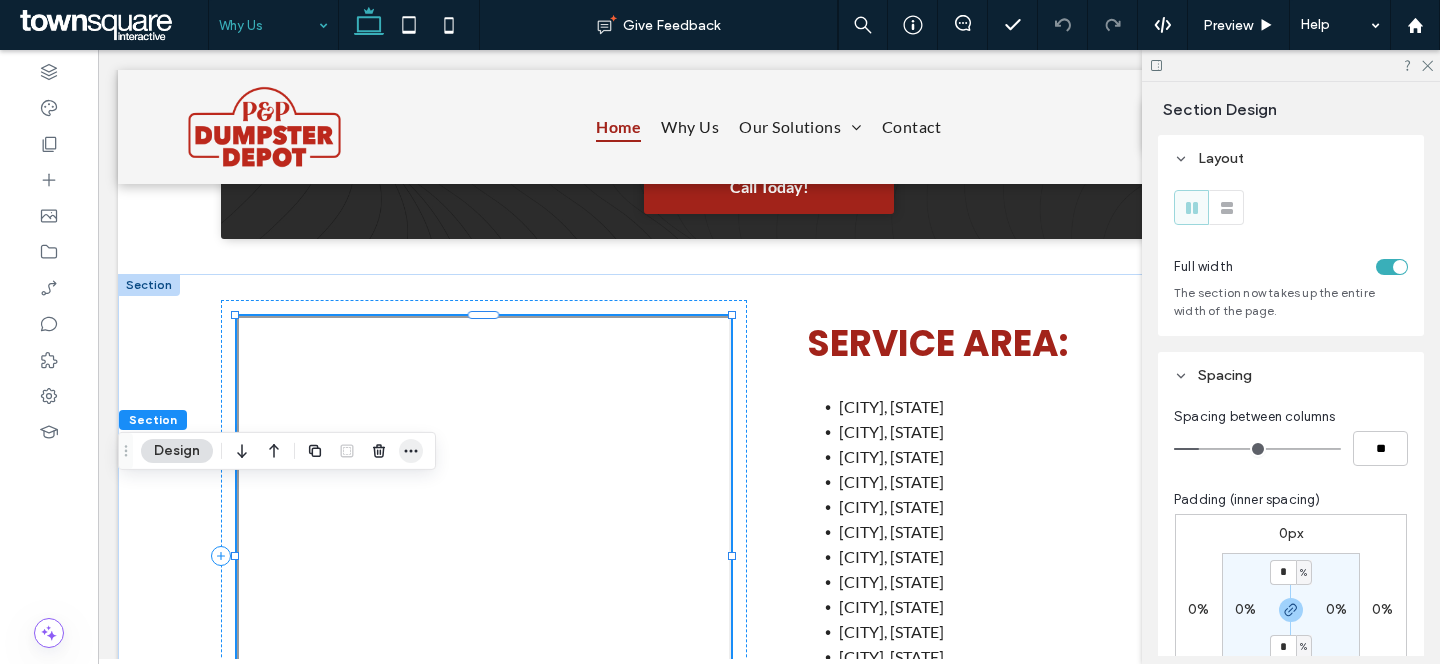 click 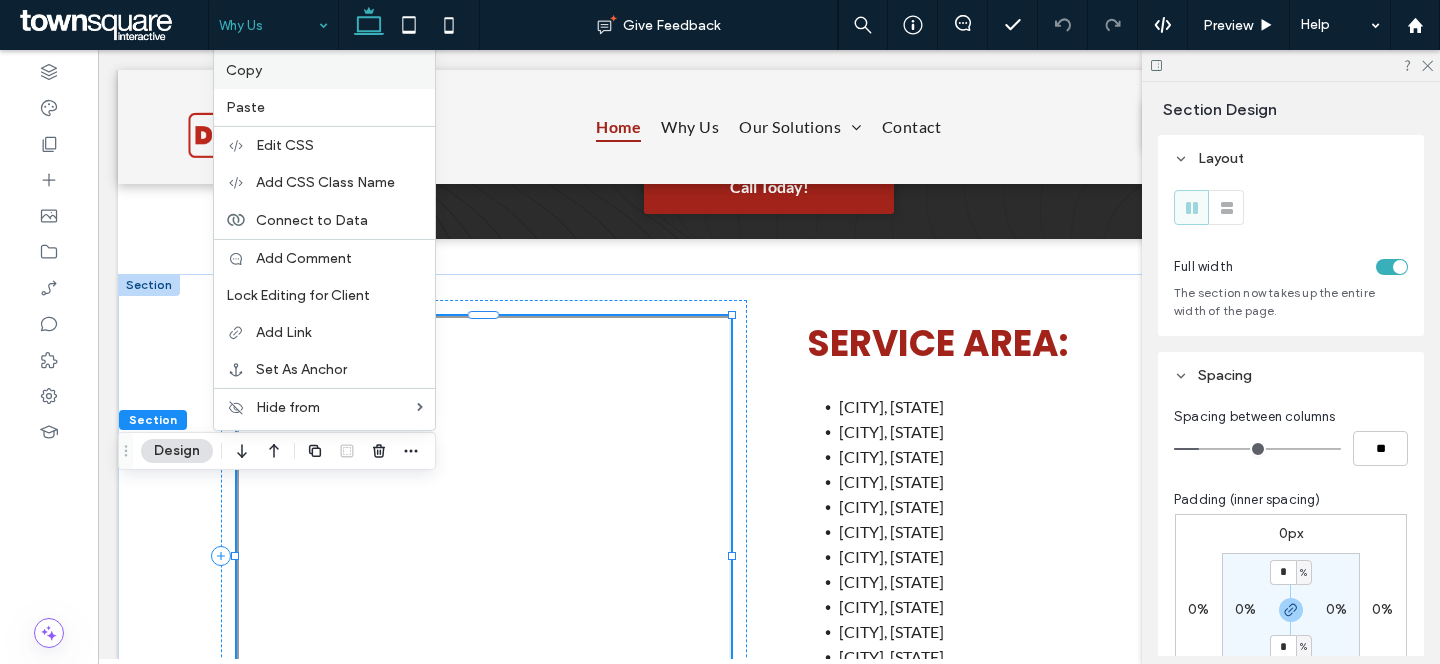 click on "Copy" at bounding box center [324, 70] 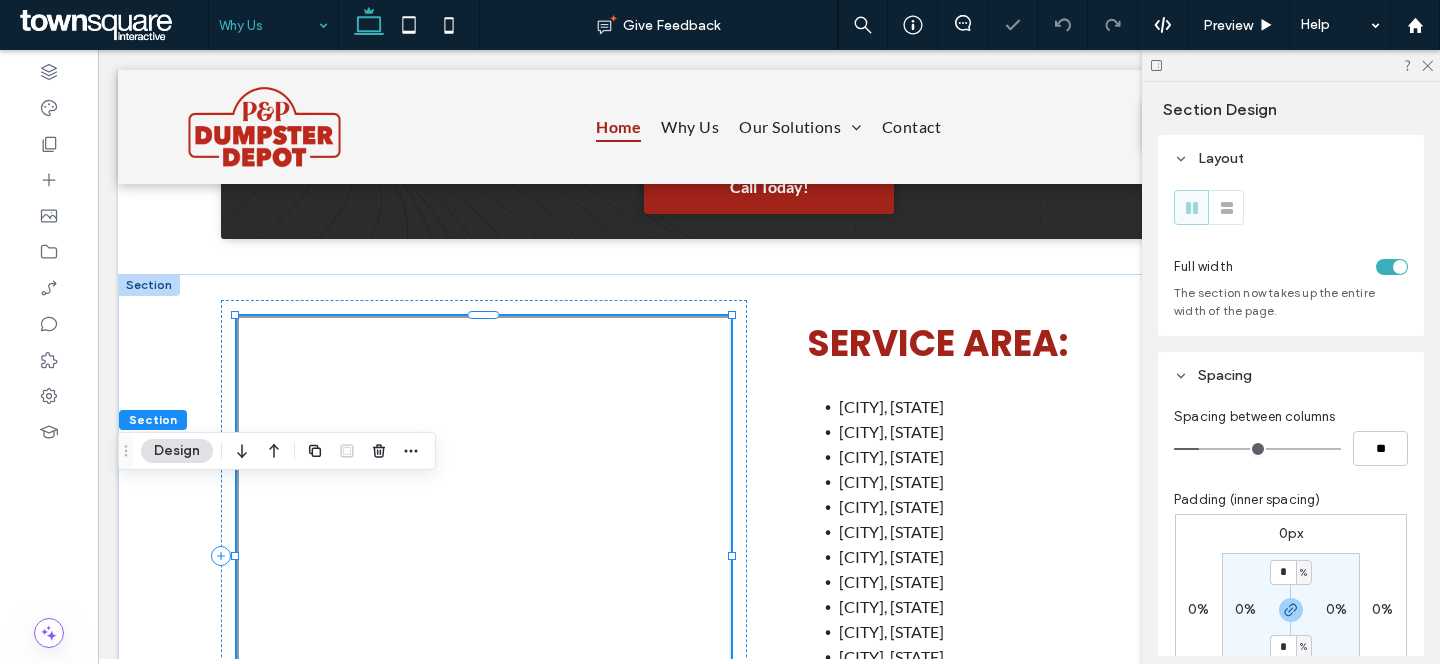 drag, startPoint x: 251, startPoint y: 29, endPoint x: 247, endPoint y: 46, distance: 17.464249 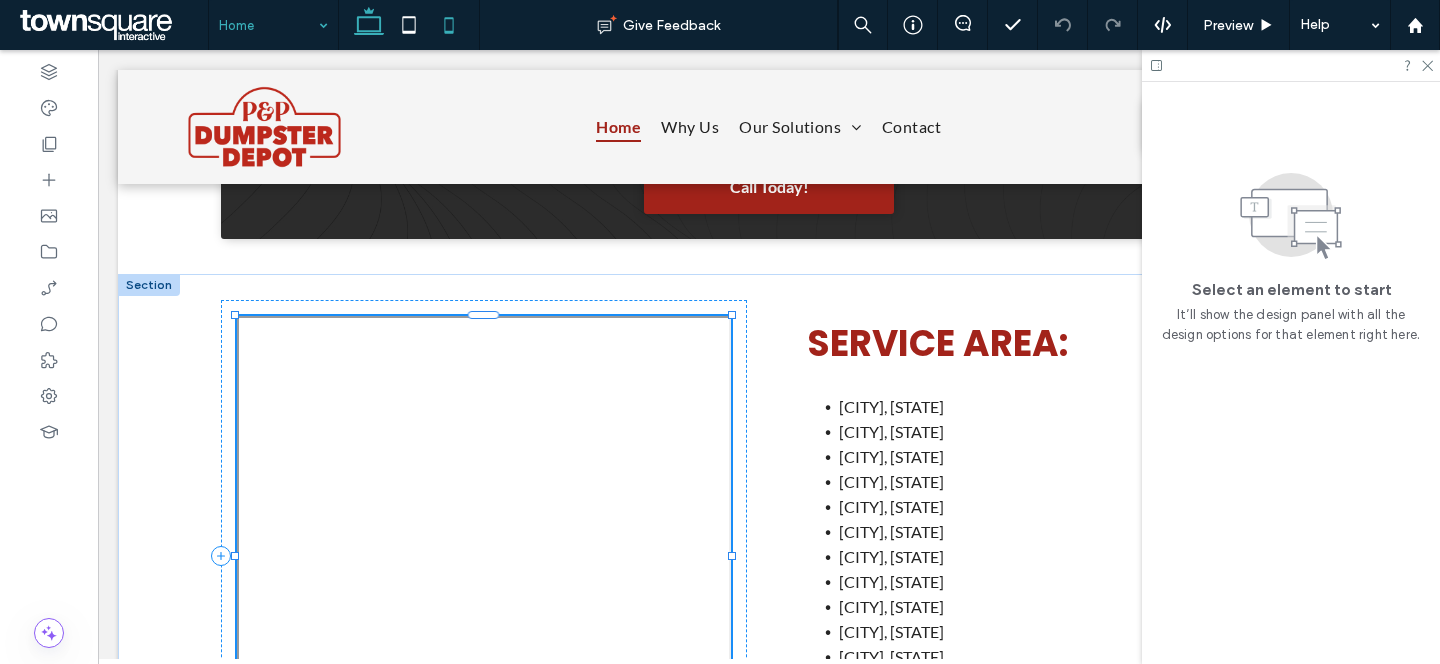 click 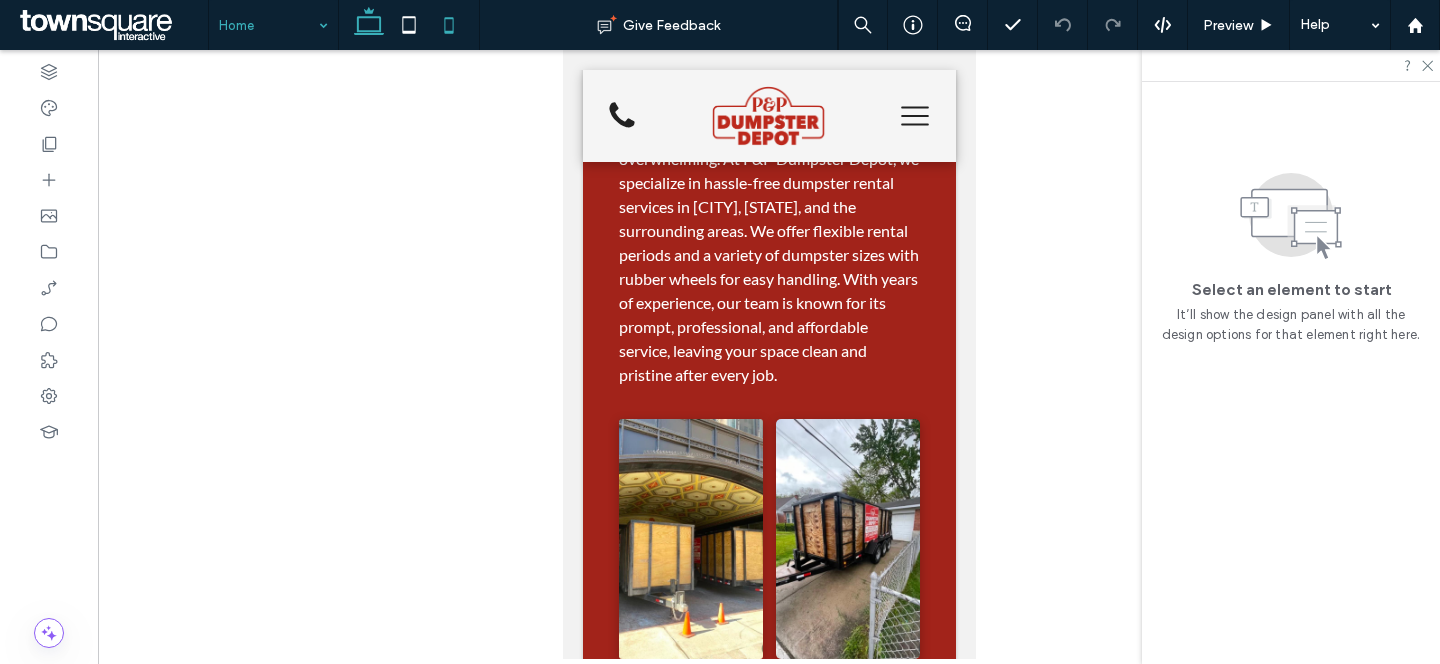 click 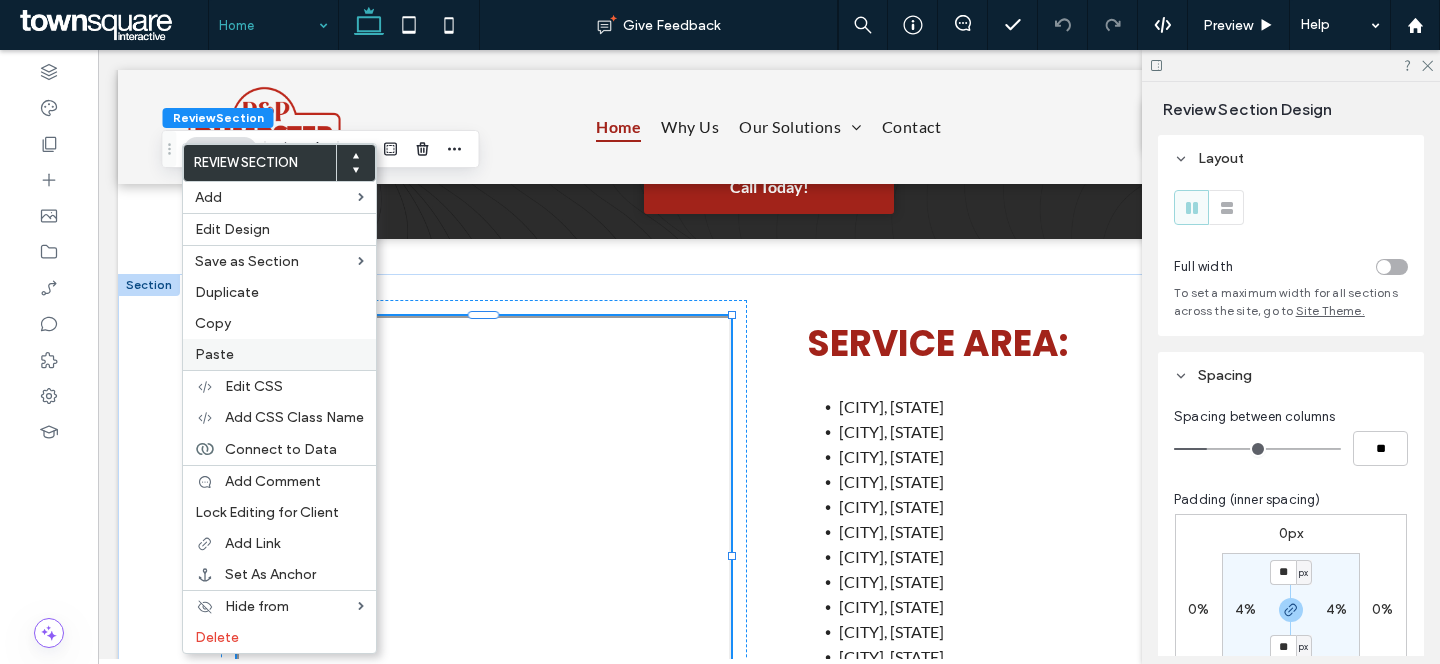 click on "Paste" at bounding box center (279, 354) 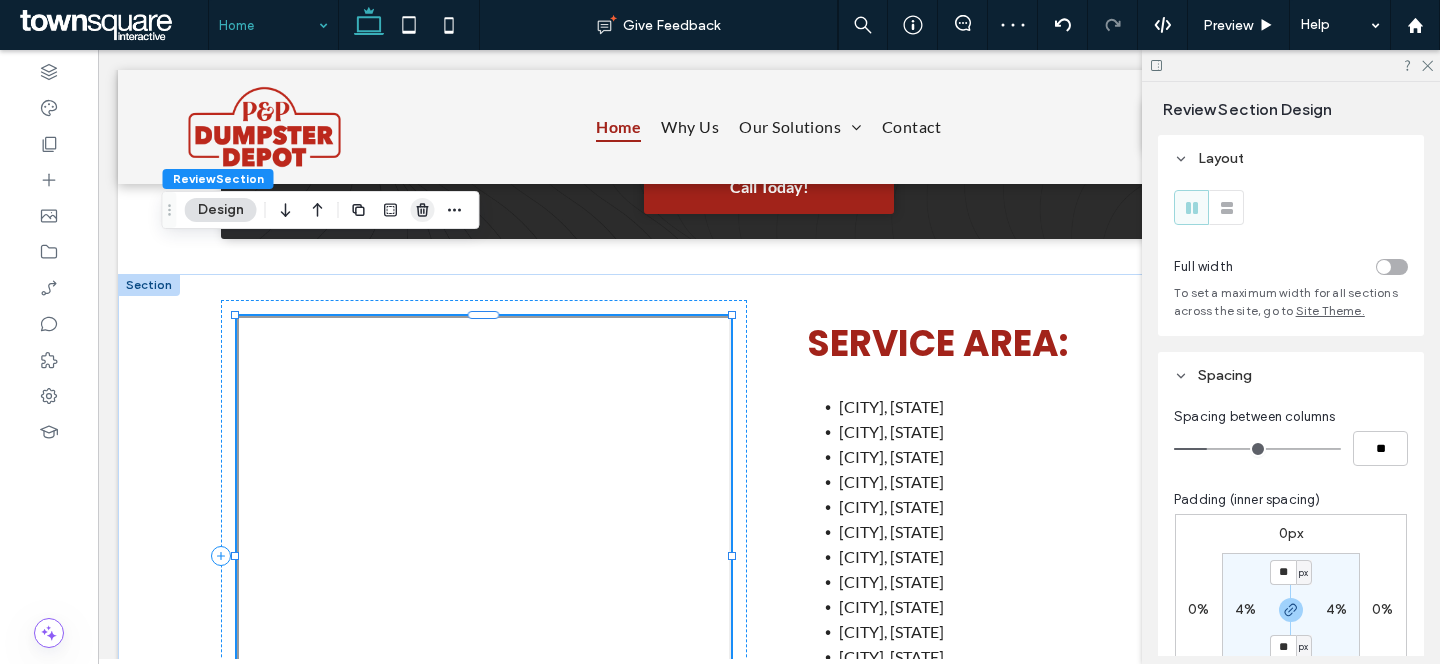 click at bounding box center [423, 210] 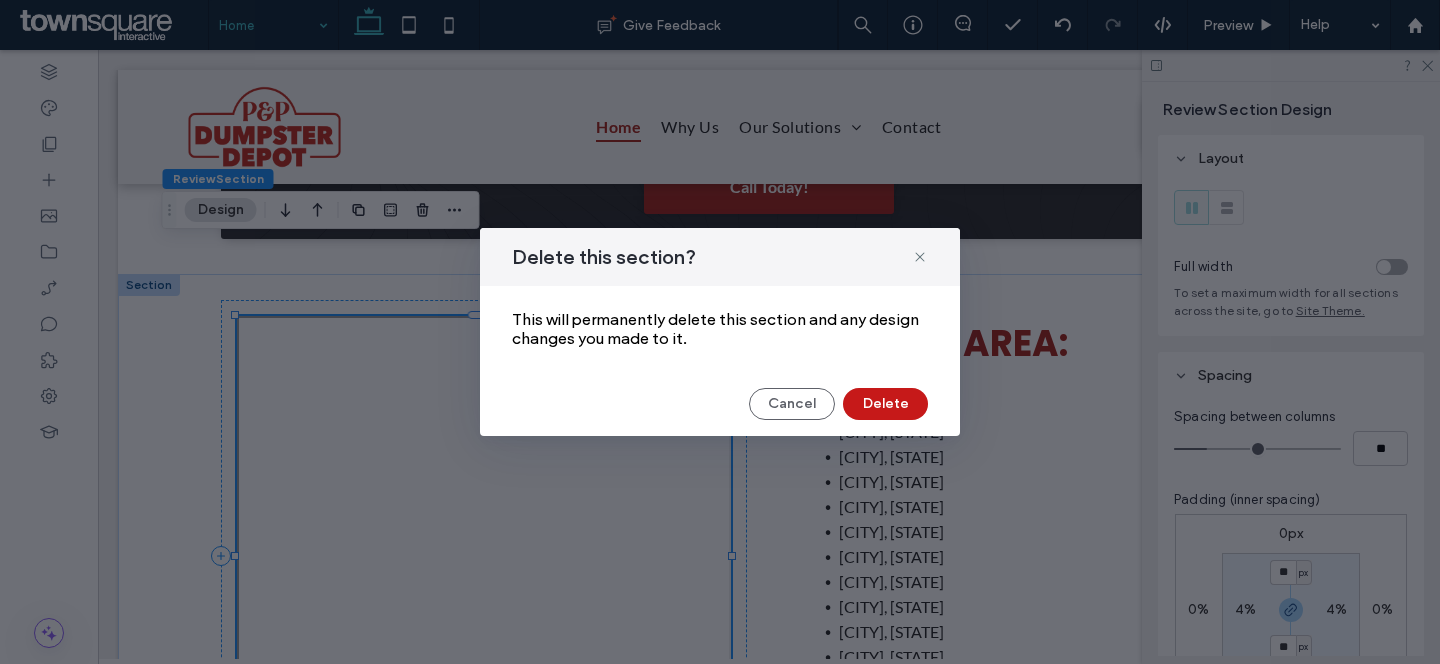 click on "Delete" at bounding box center [885, 404] 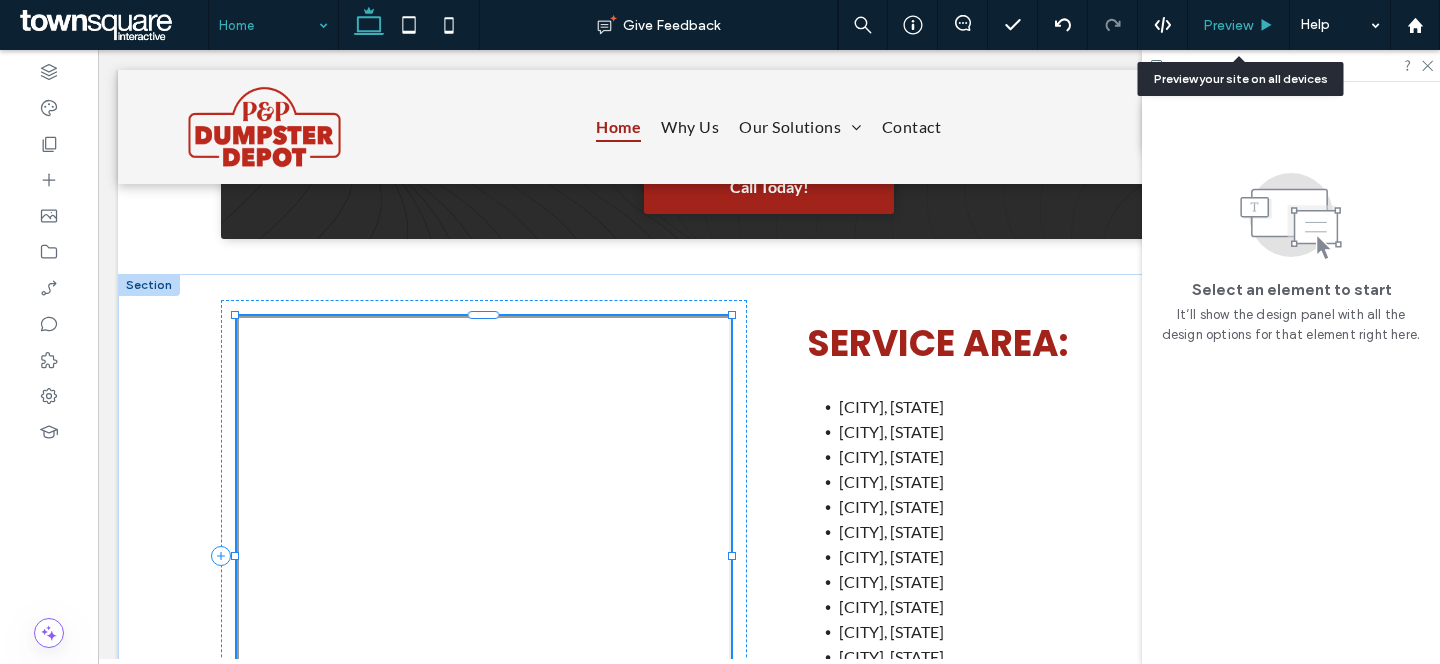 click on "Preview" at bounding box center (1239, 25) 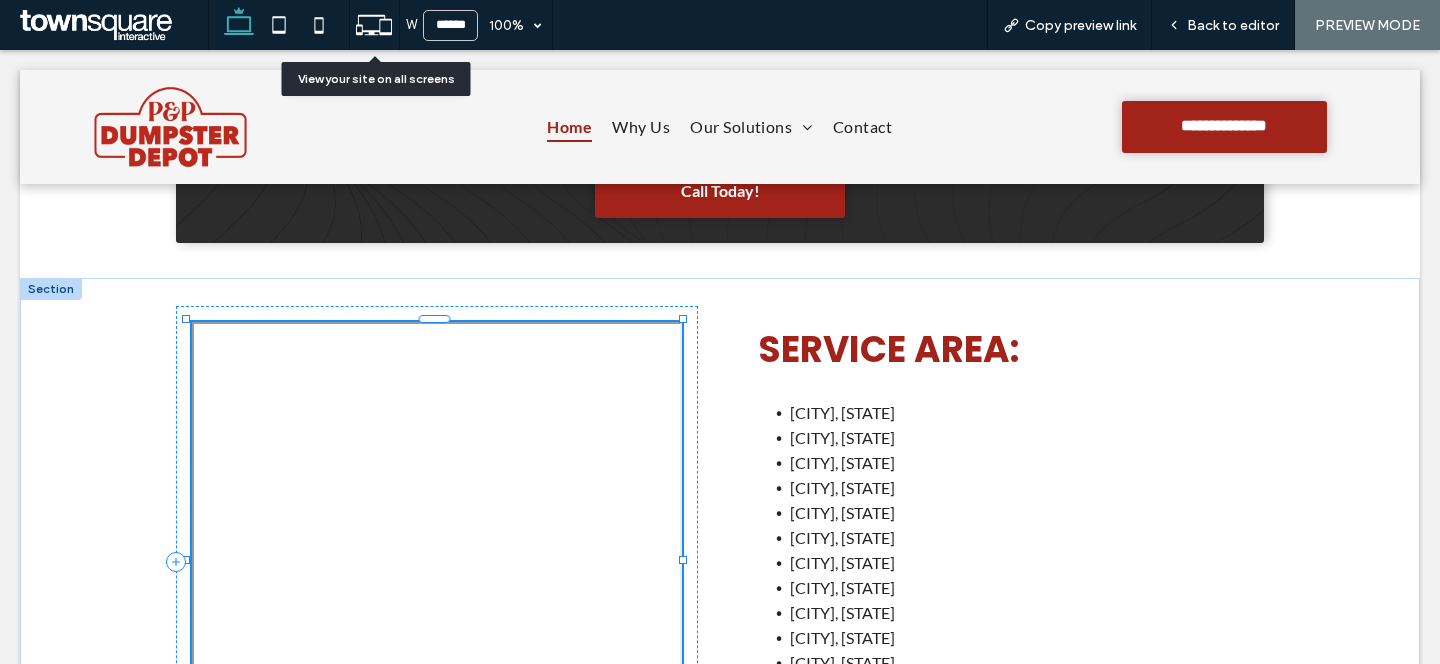 click 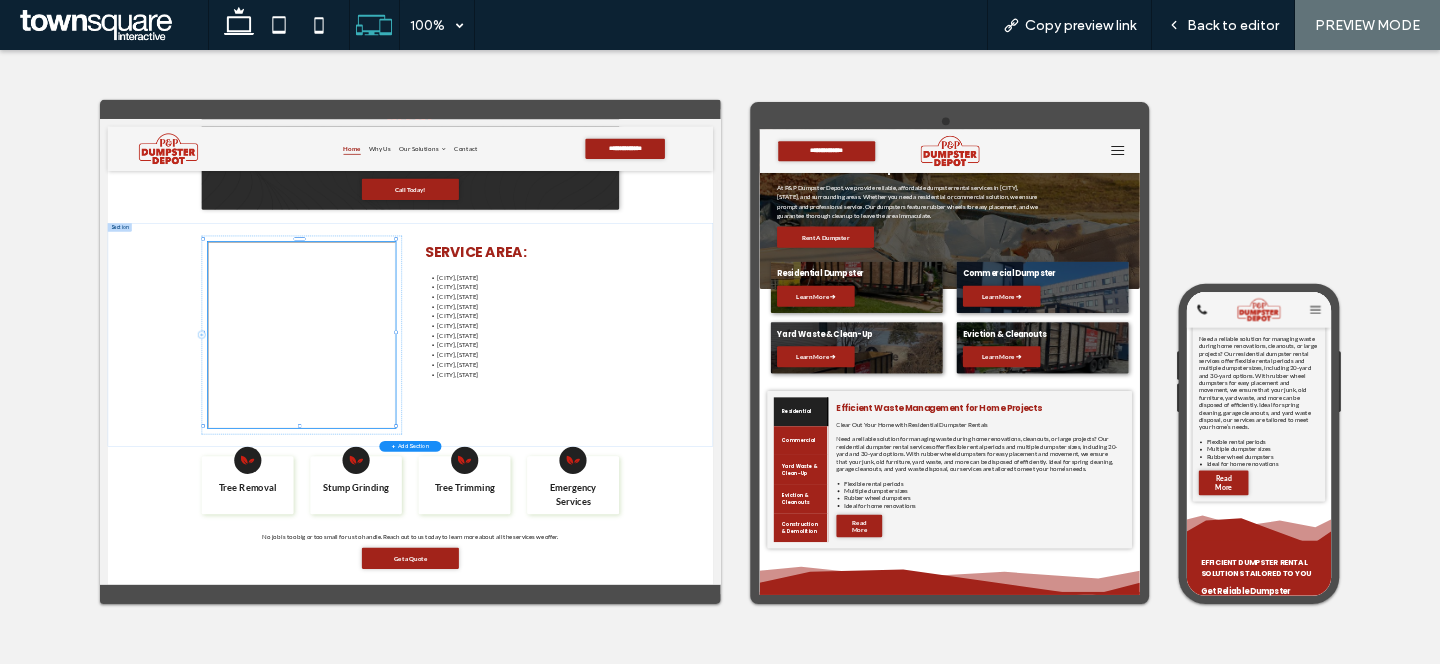scroll, scrollTop: 1689, scrollLeft: 0, axis: vertical 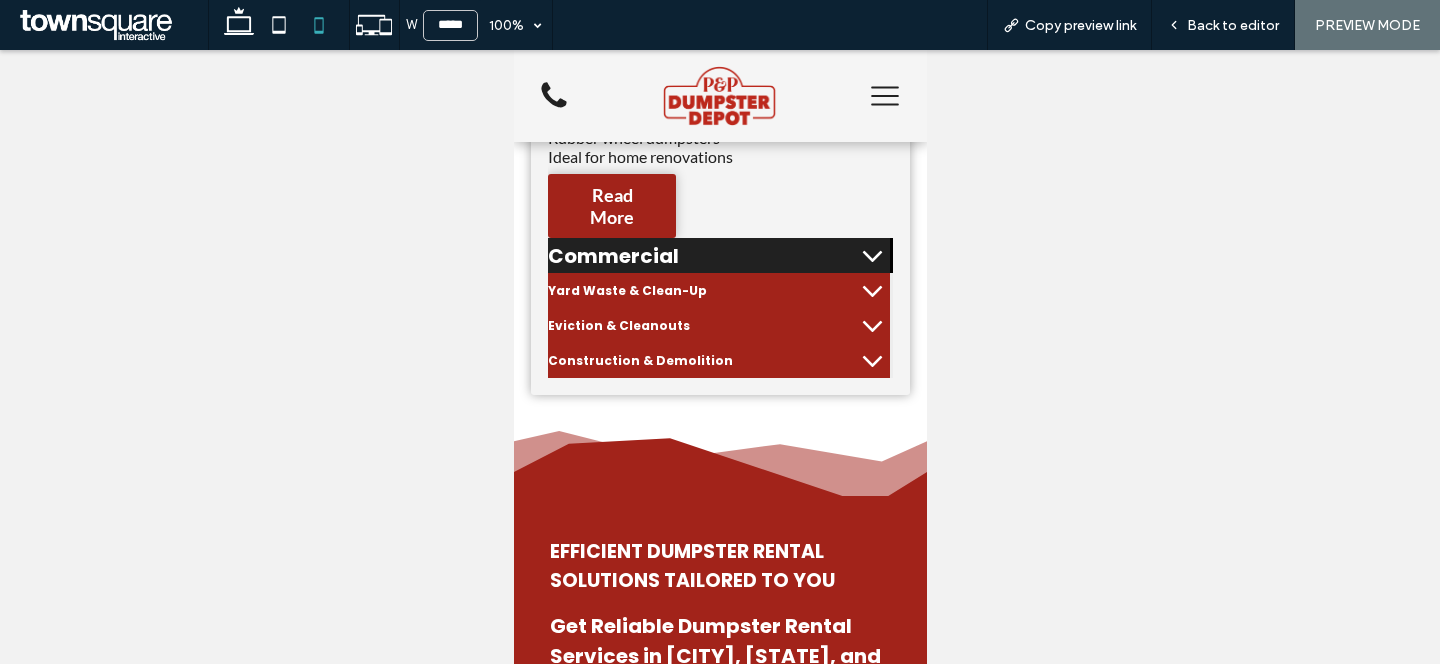 click 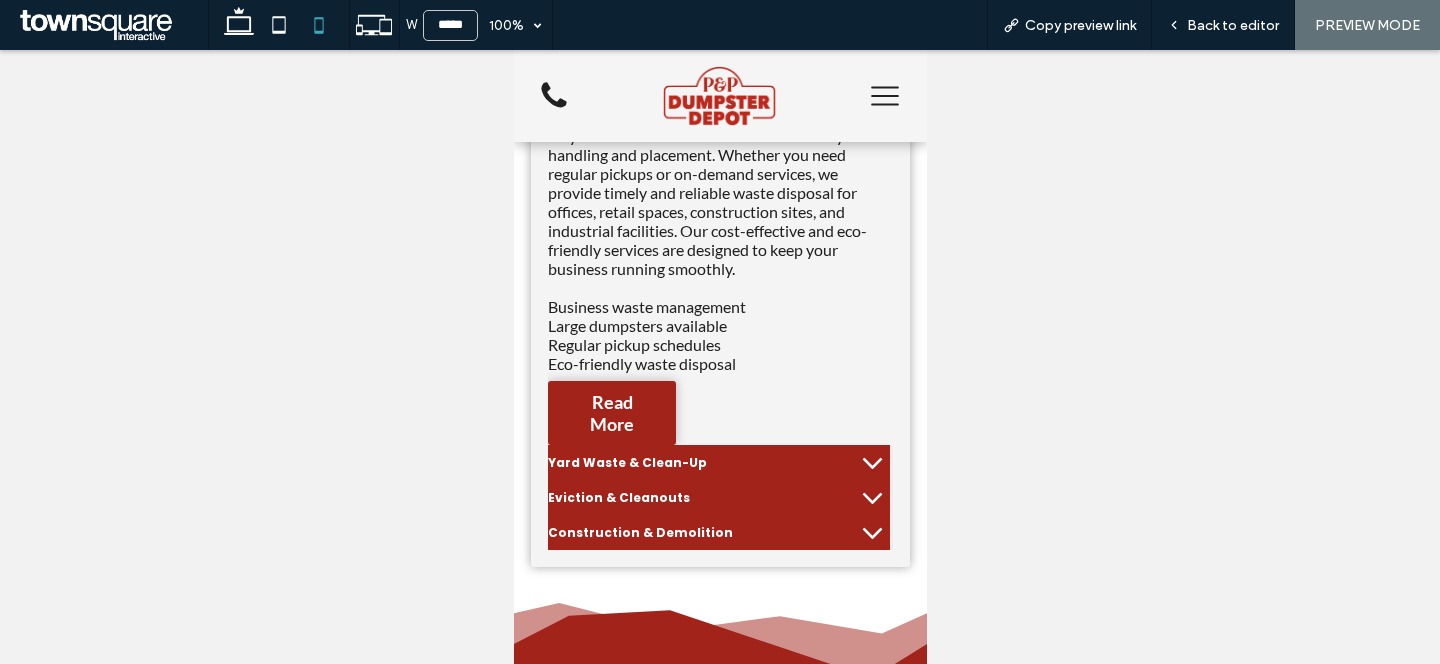 scroll, scrollTop: 1637, scrollLeft: 0, axis: vertical 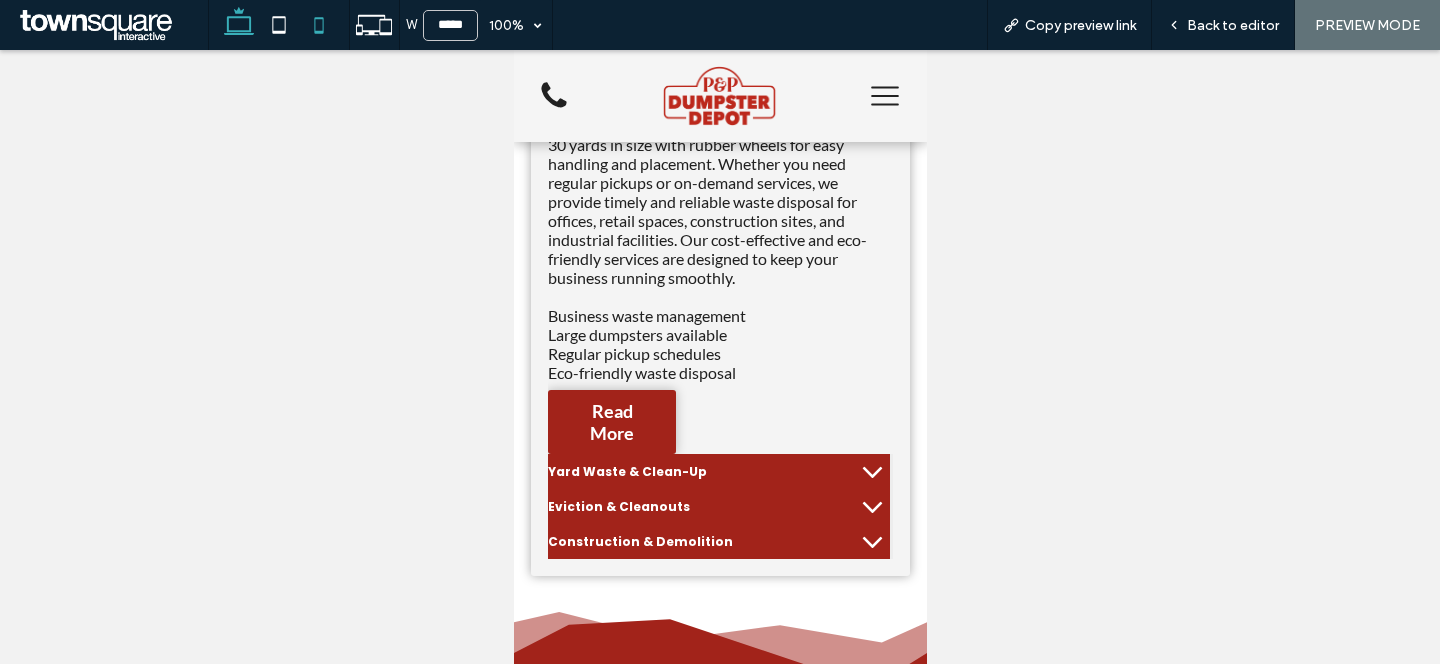 click 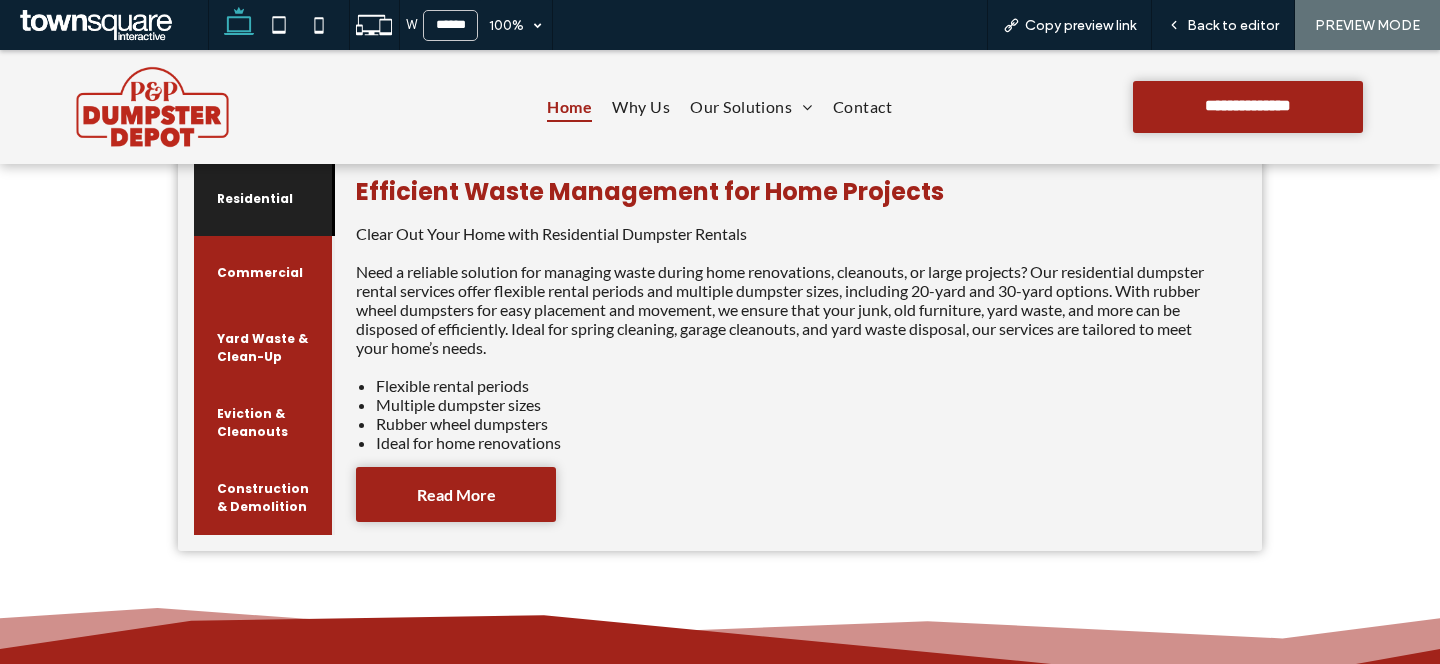 scroll, scrollTop: 781, scrollLeft: 0, axis: vertical 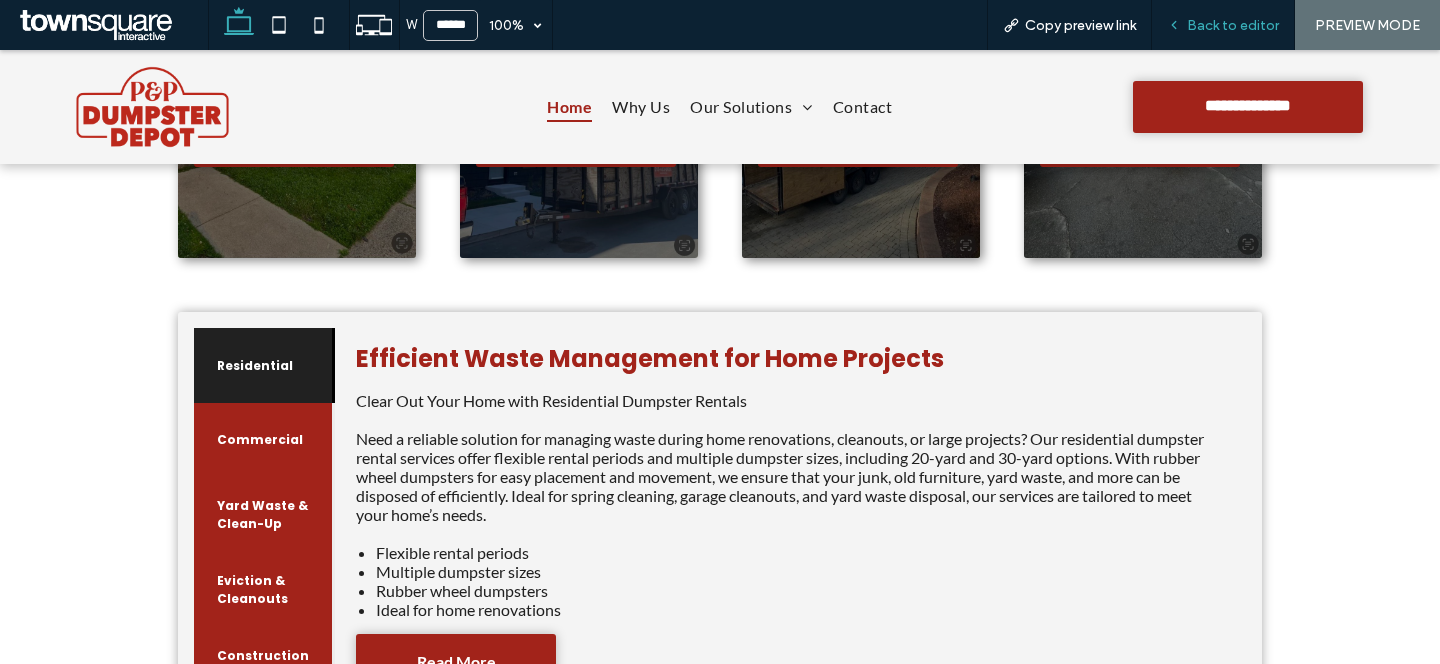 drag, startPoint x: 1261, startPoint y: 27, endPoint x: 999, endPoint y: 80, distance: 267.30695 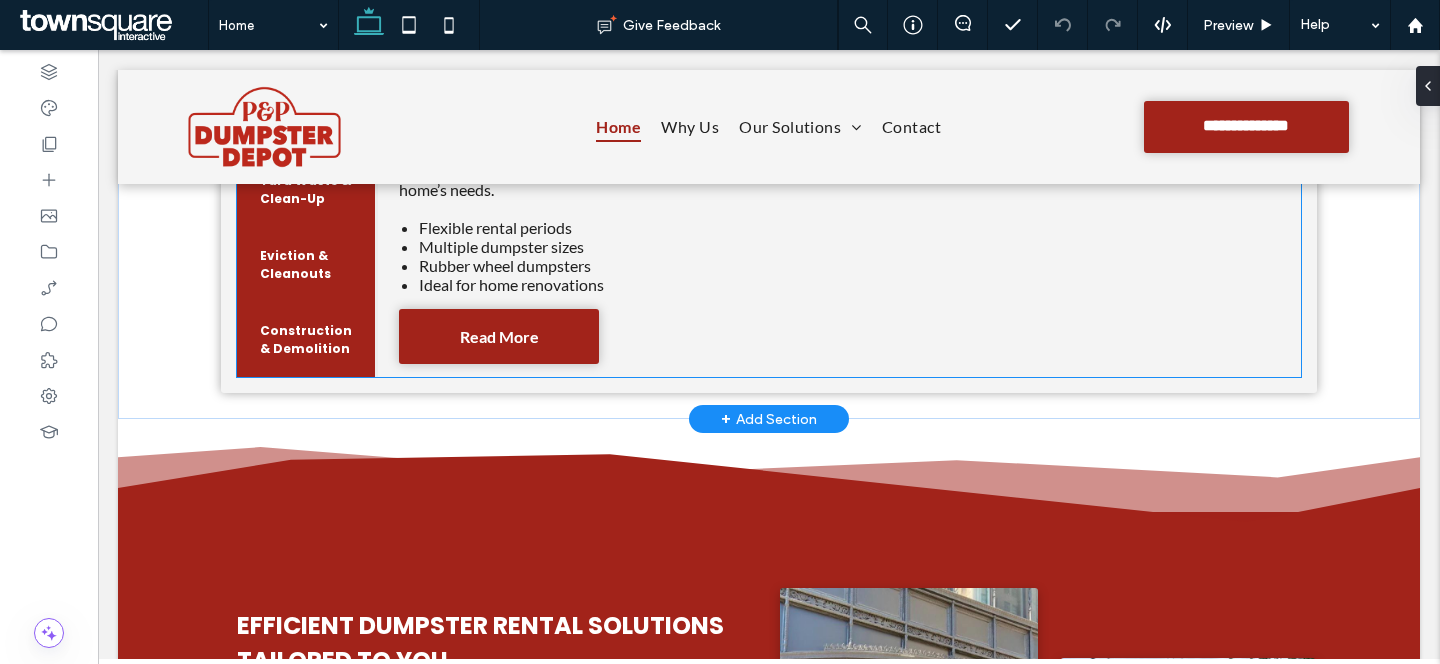 scroll, scrollTop: 1169, scrollLeft: 0, axis: vertical 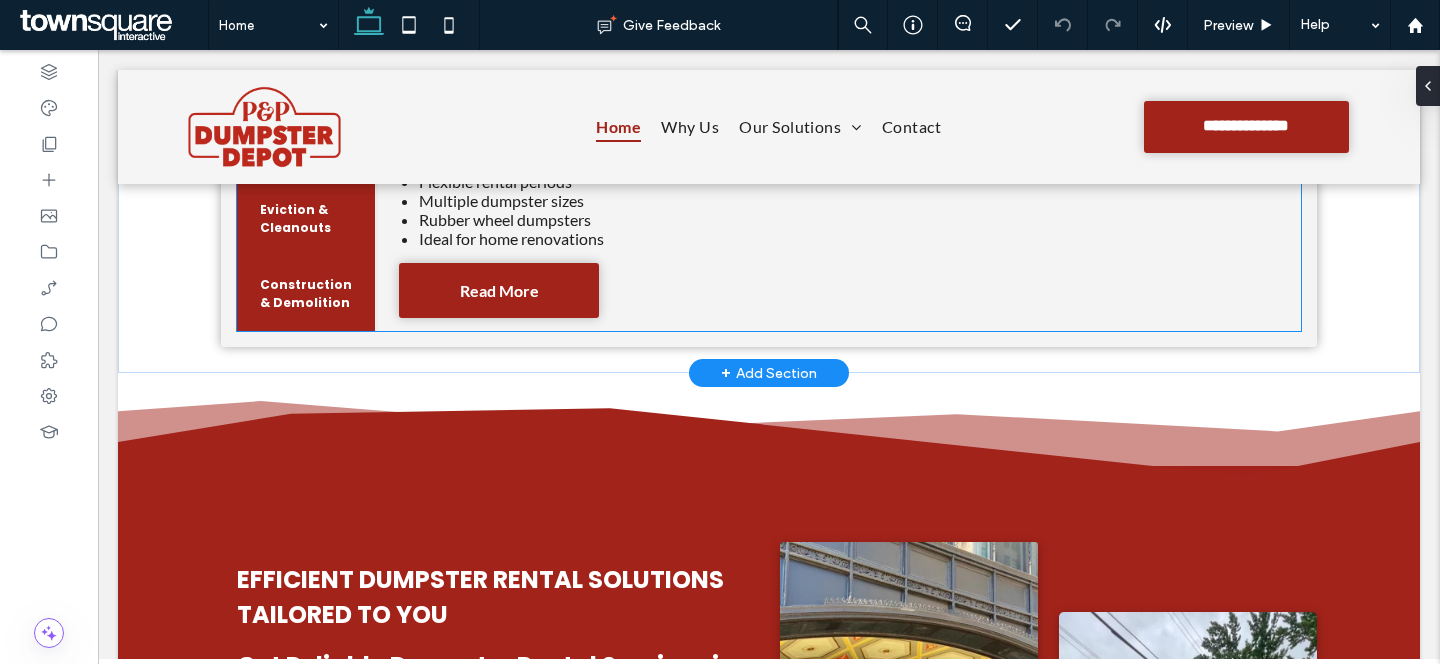click on "Read More" at bounding box center [839, 283] 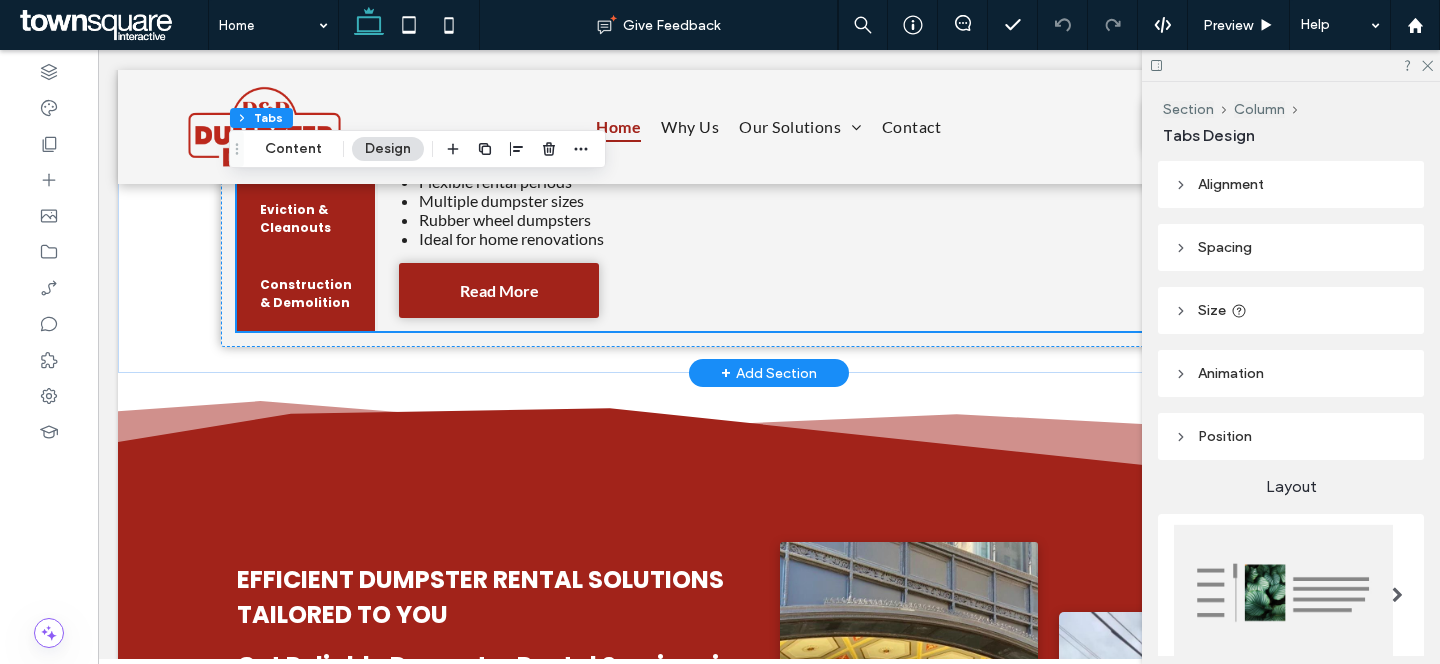 click on "Read More" at bounding box center [839, 283] 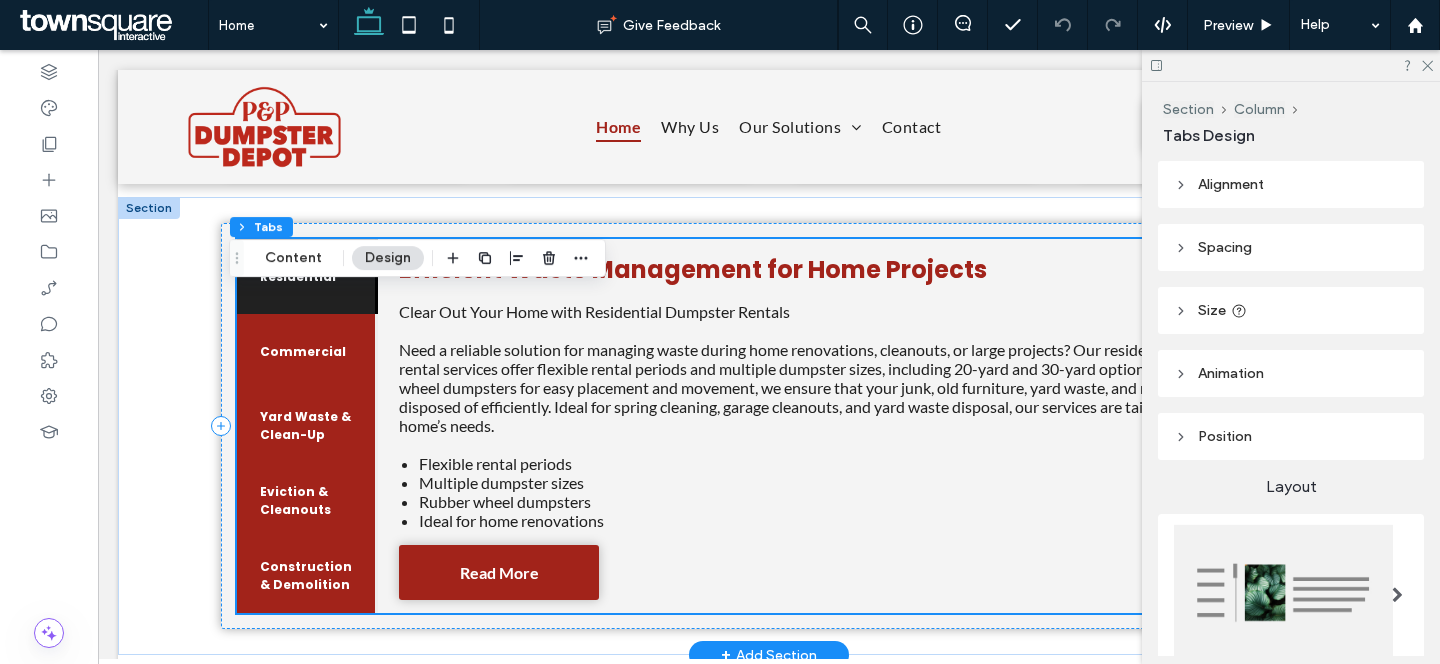 scroll, scrollTop: 792, scrollLeft: 0, axis: vertical 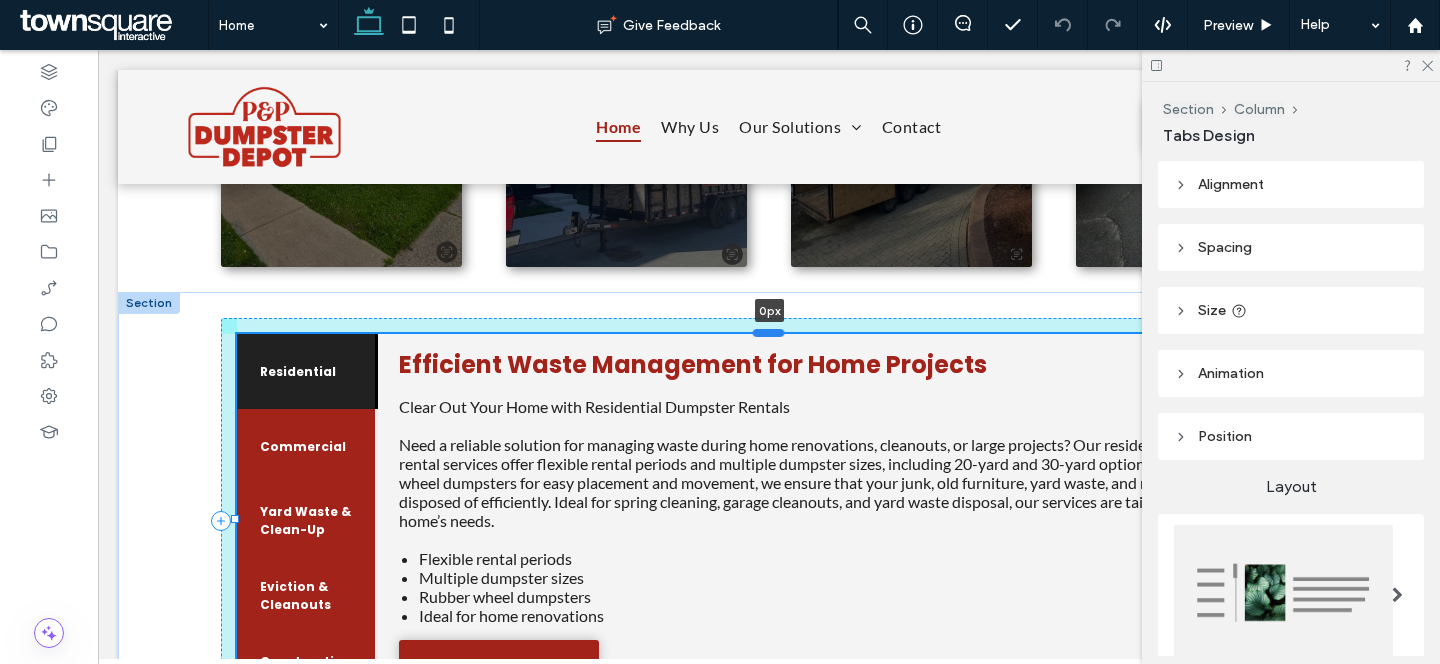 click at bounding box center [769, 333] 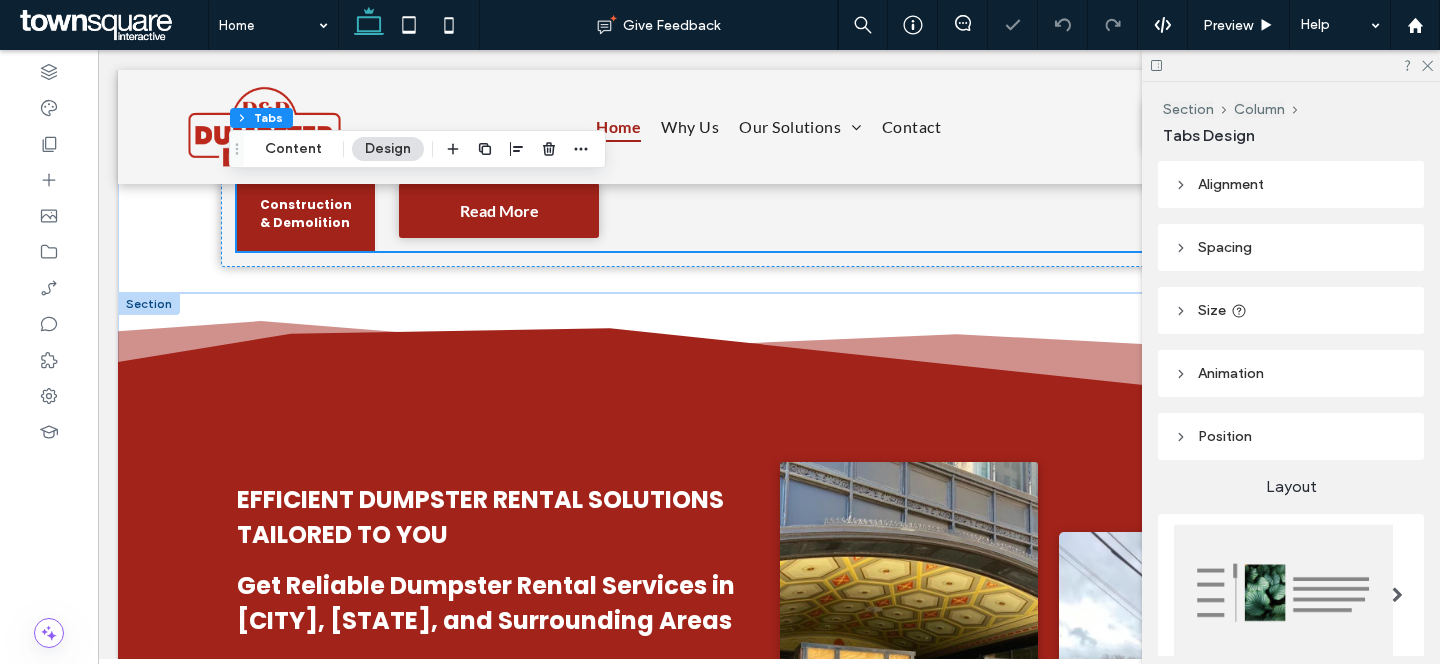 scroll, scrollTop: 1265, scrollLeft: 0, axis: vertical 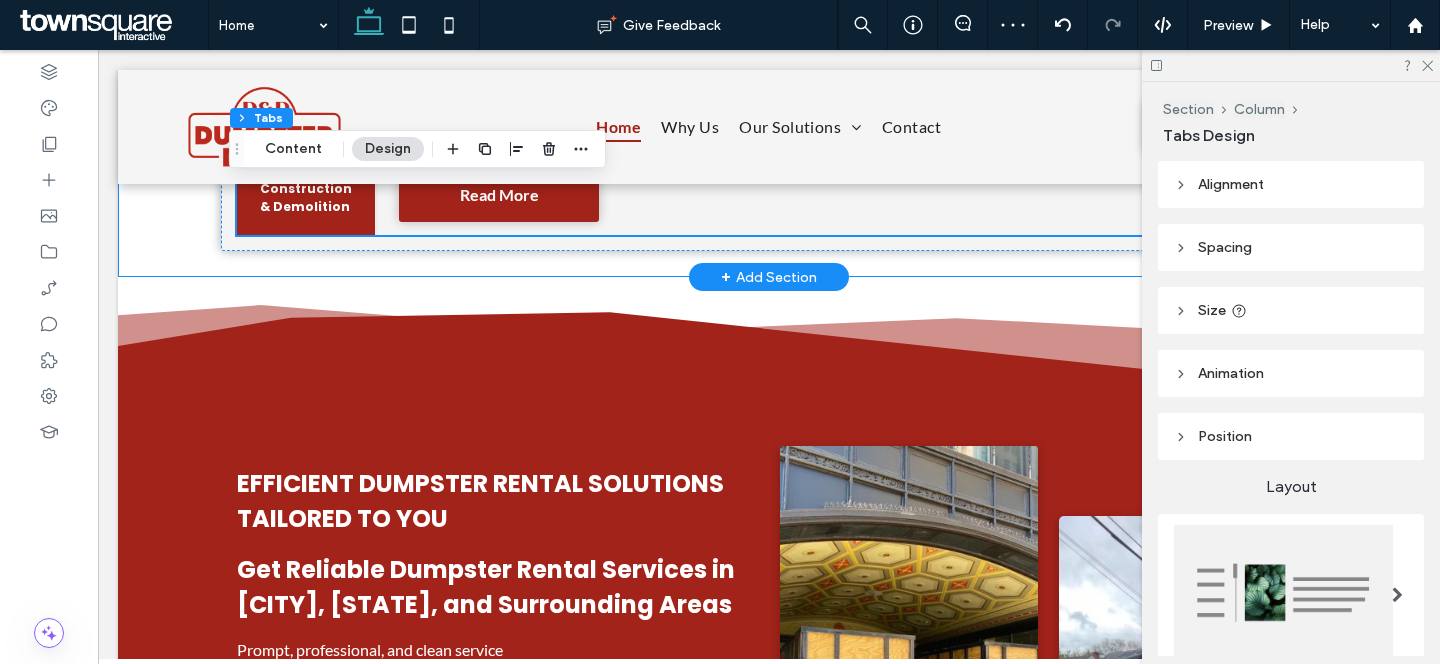 click on "Residential
Commercial
Yard Waste & Clean-Up
Eviction & Cleanouts
Construction & Demolition
Efficient Waste Management for Home Projects
Clear Out Your Home with Residential Dumpster Rentals Need a reliable solution for managing waste during home renovations, cleanouts, or large projects? Our residential dumpster rental services offer flexible rental periods and multiple dumpster sizes, including 20-yard and 30-yard options. With rubber wheel dumpsters for easy placement and movement, we ensure that your junk, old furniture, yard waste, and more can be disposed of efficiently. Ideal for spring cleaning, garage cleanouts, and yard waste disposal, our services are tailored to meet your home’s needs.   Flexible rental periods Multiple dumpster sizes Rubber wheel dumpsters Ideal for home renovations
Read More
Tailored Waste Solutions for Businesses
Business waste management" at bounding box center (769, 48) 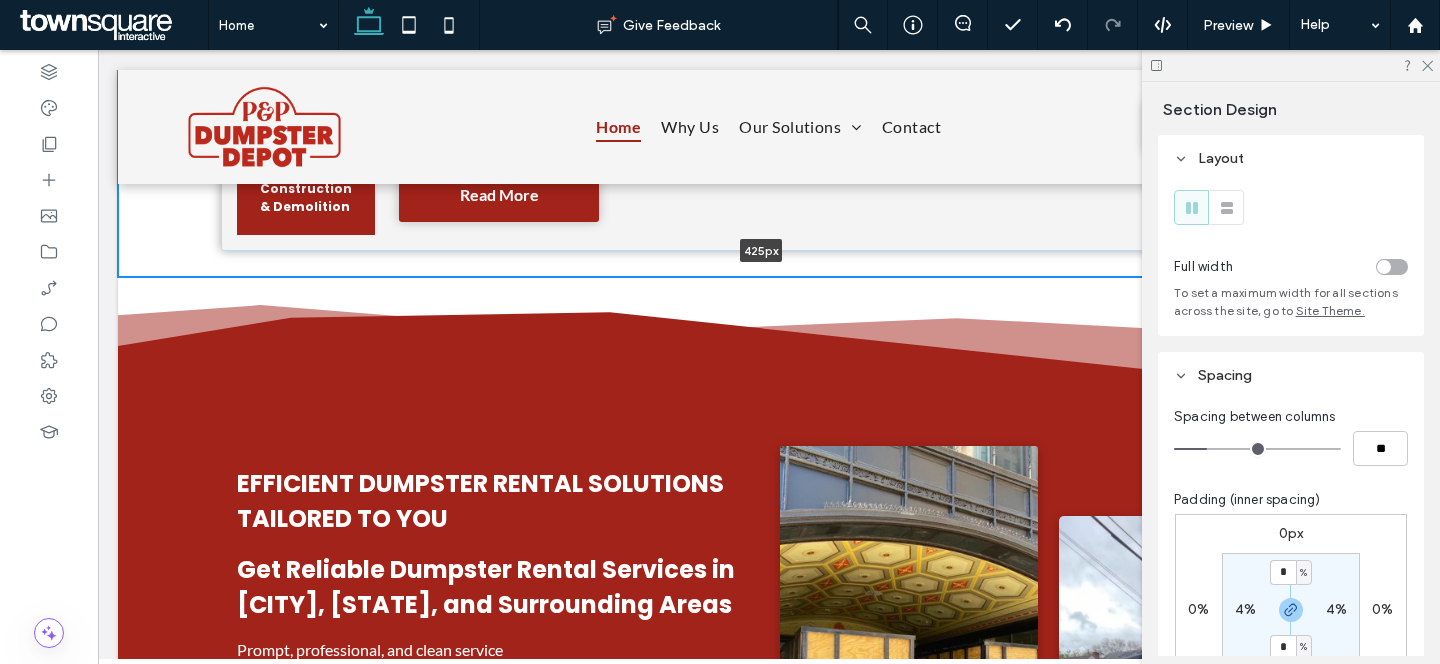 drag, startPoint x: 976, startPoint y: 271, endPoint x: 976, endPoint y: 243, distance: 28 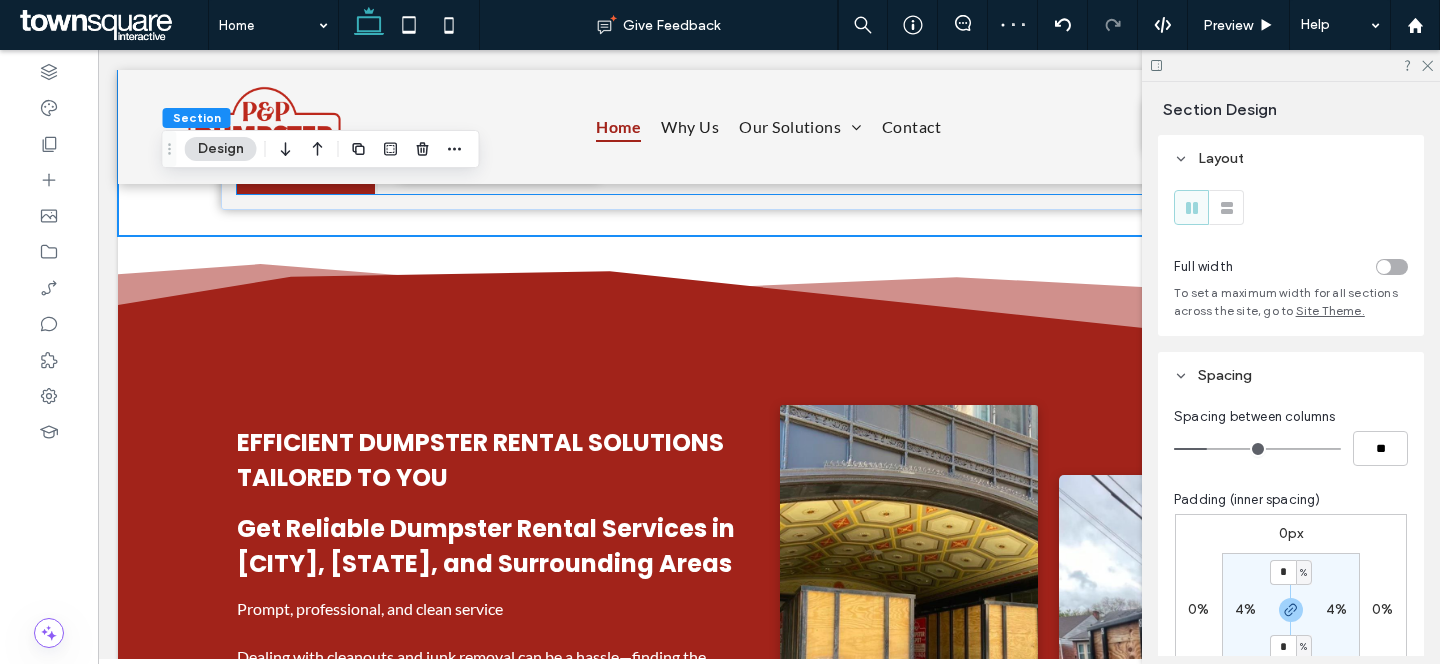 scroll, scrollTop: 1307, scrollLeft: 0, axis: vertical 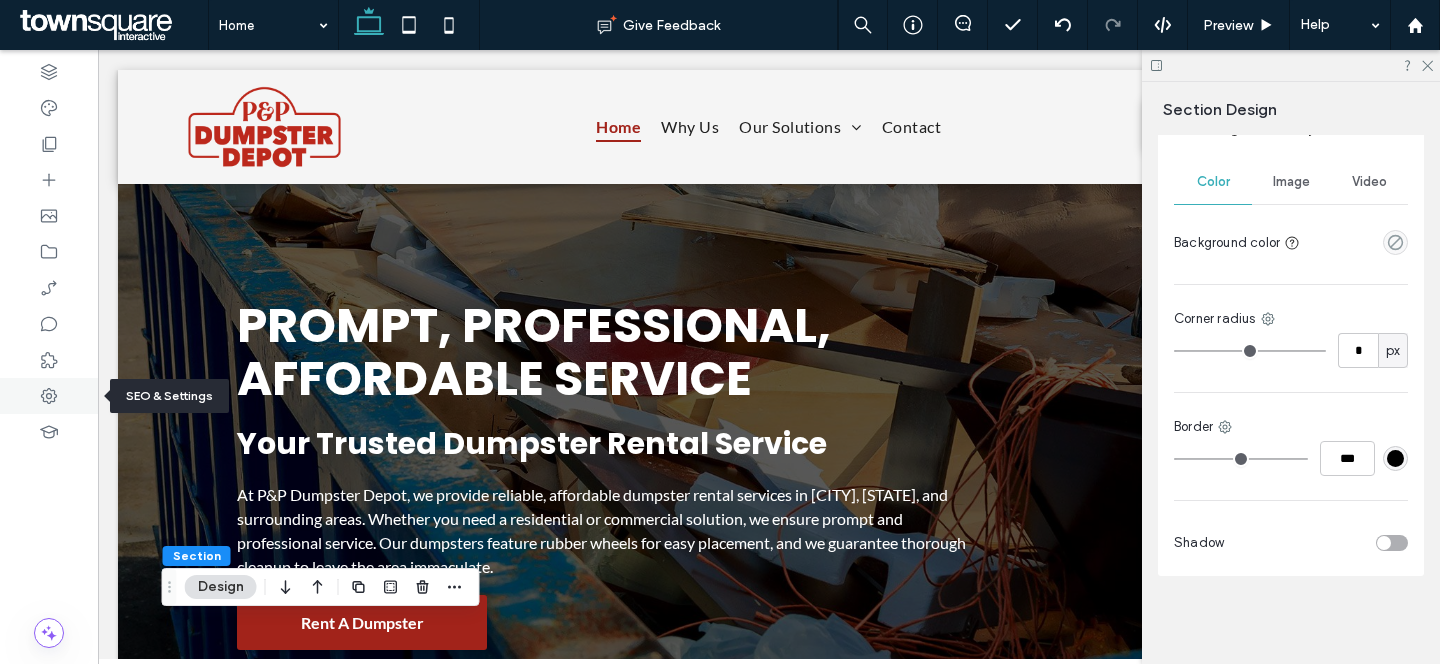 click at bounding box center [49, 396] 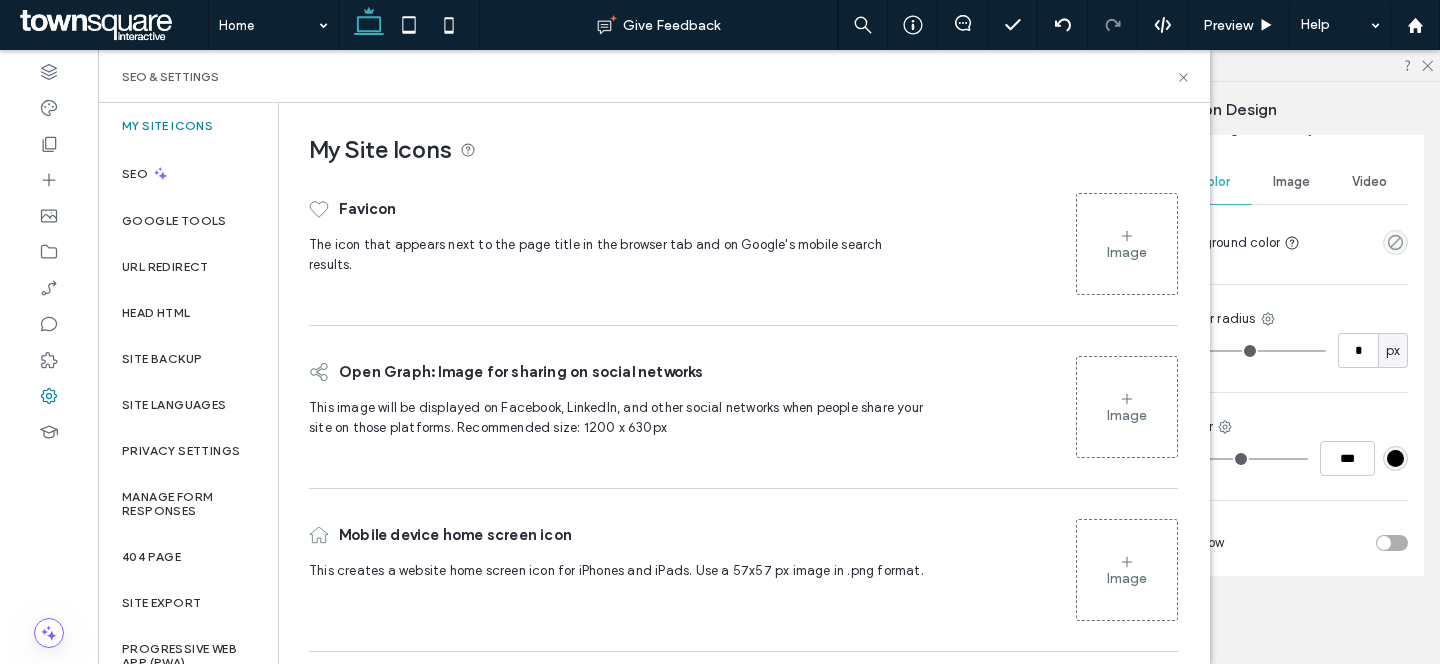 click on "Image" at bounding box center (1127, 244) 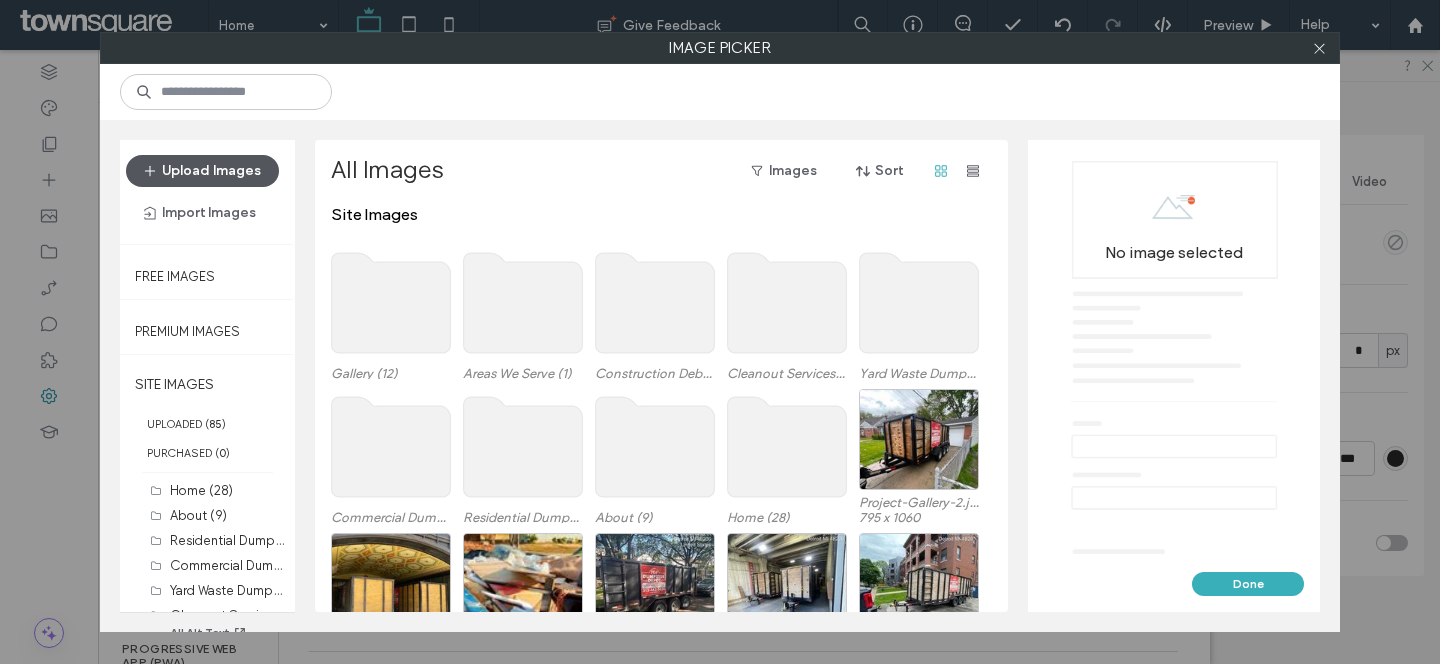click on "Upload Images" at bounding box center (202, 171) 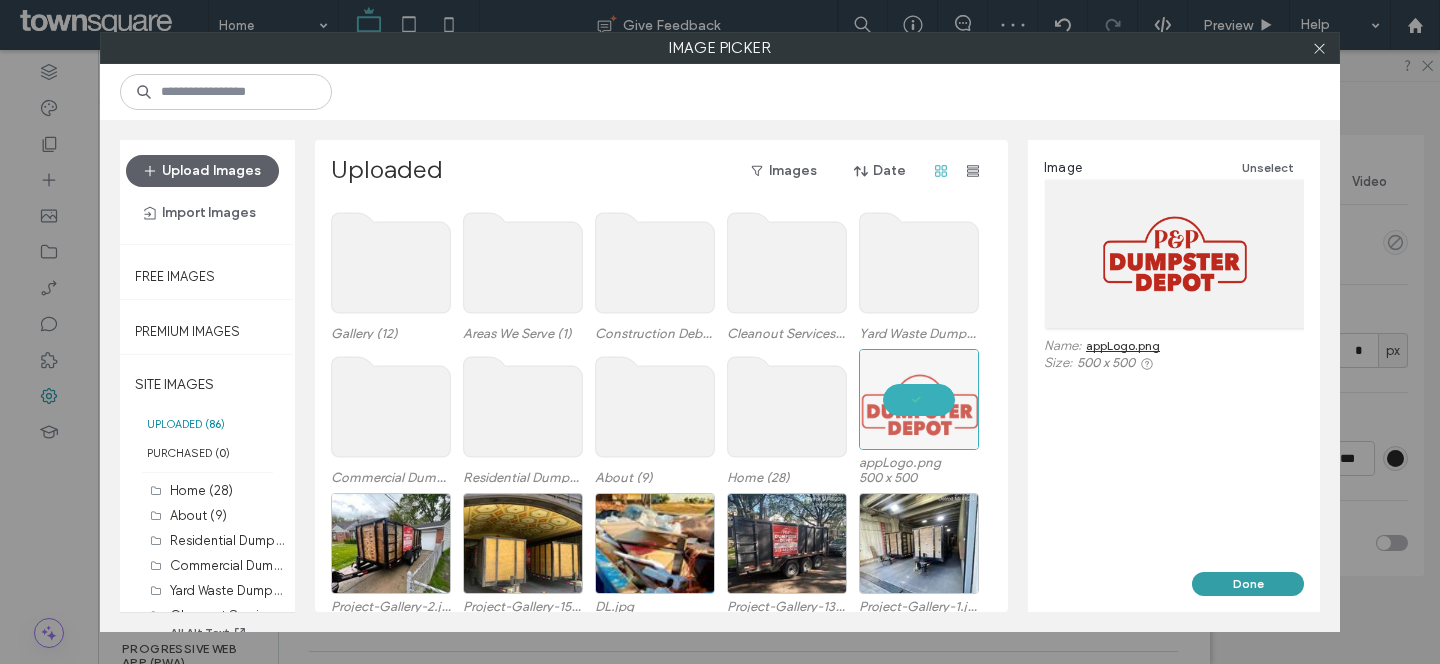 click on "Done" at bounding box center (1248, 584) 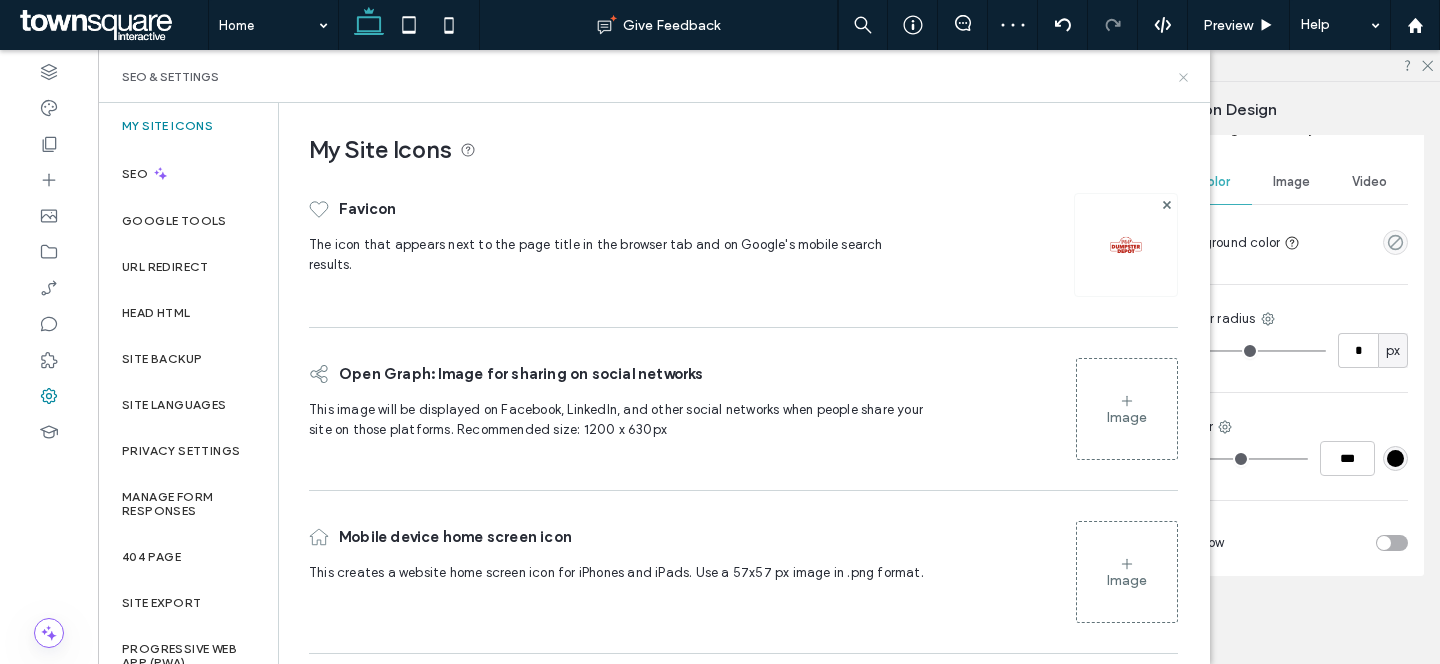 click 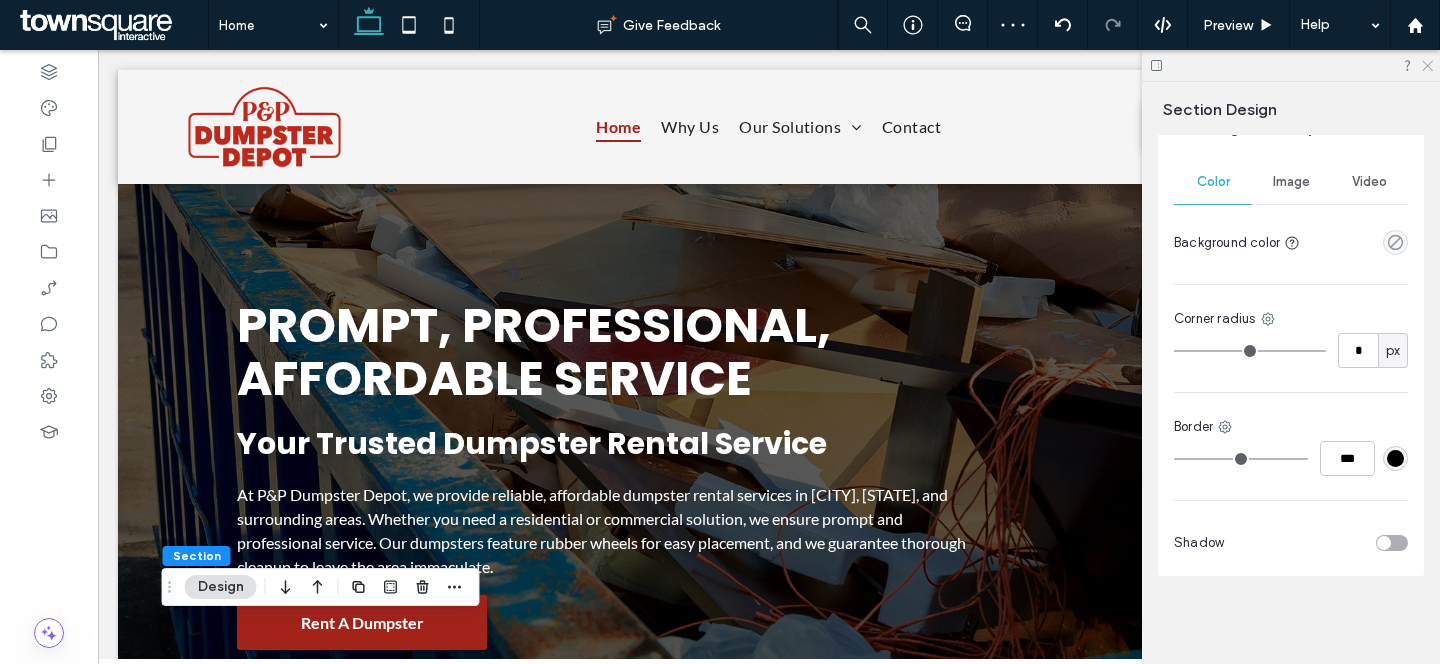 click 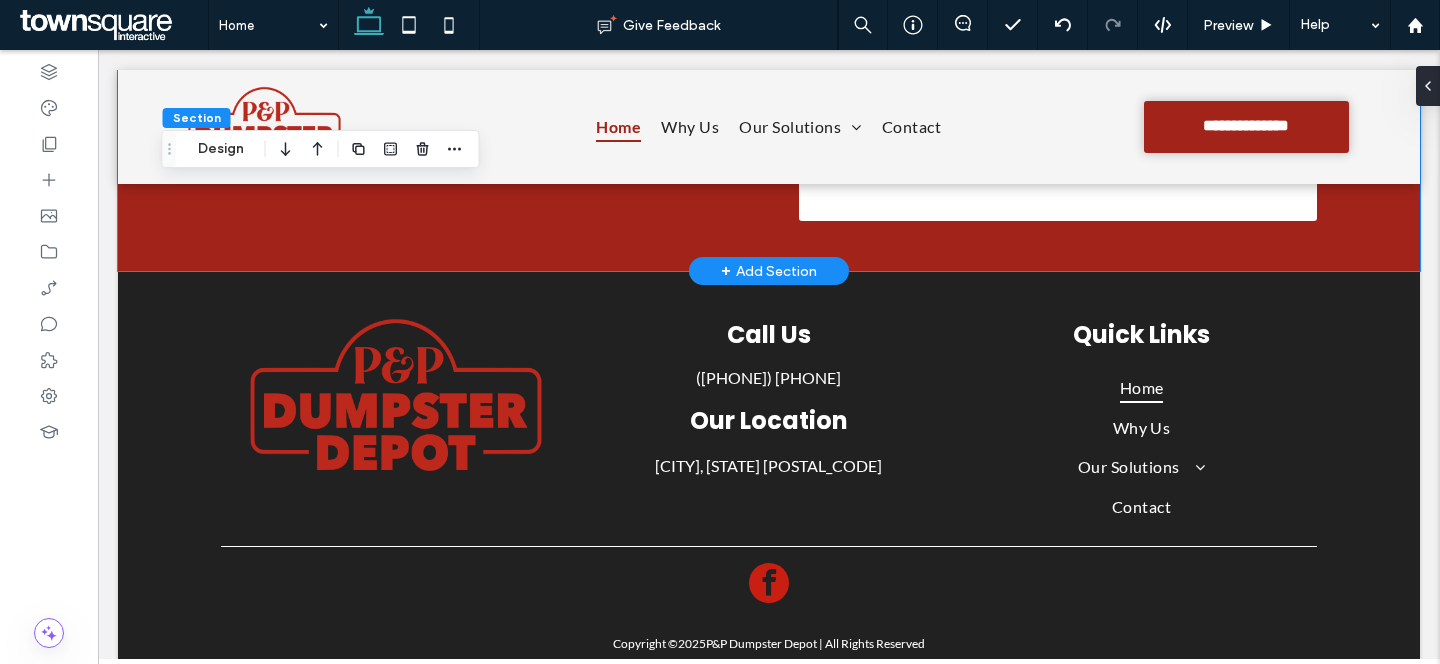 scroll, scrollTop: 4061, scrollLeft: 0, axis: vertical 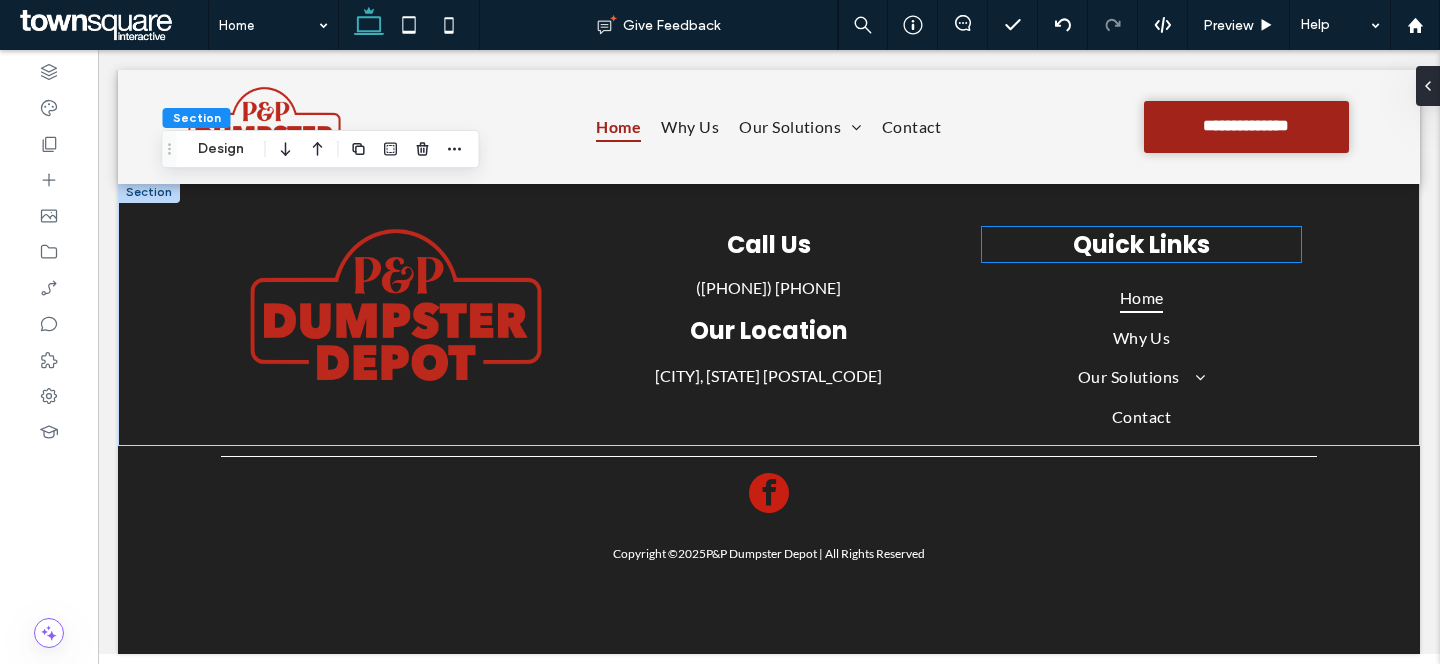 click on "Quick Links" at bounding box center [1141, 244] 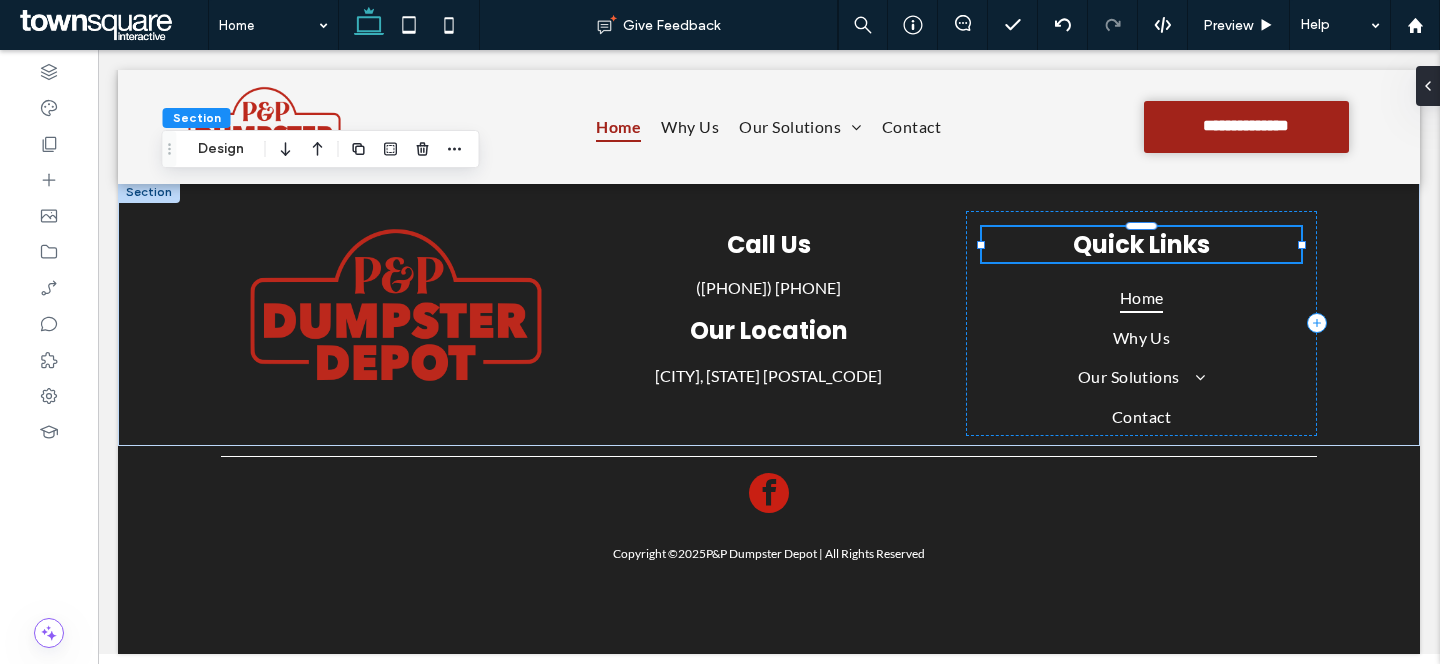scroll, scrollTop: 4013, scrollLeft: 0, axis: vertical 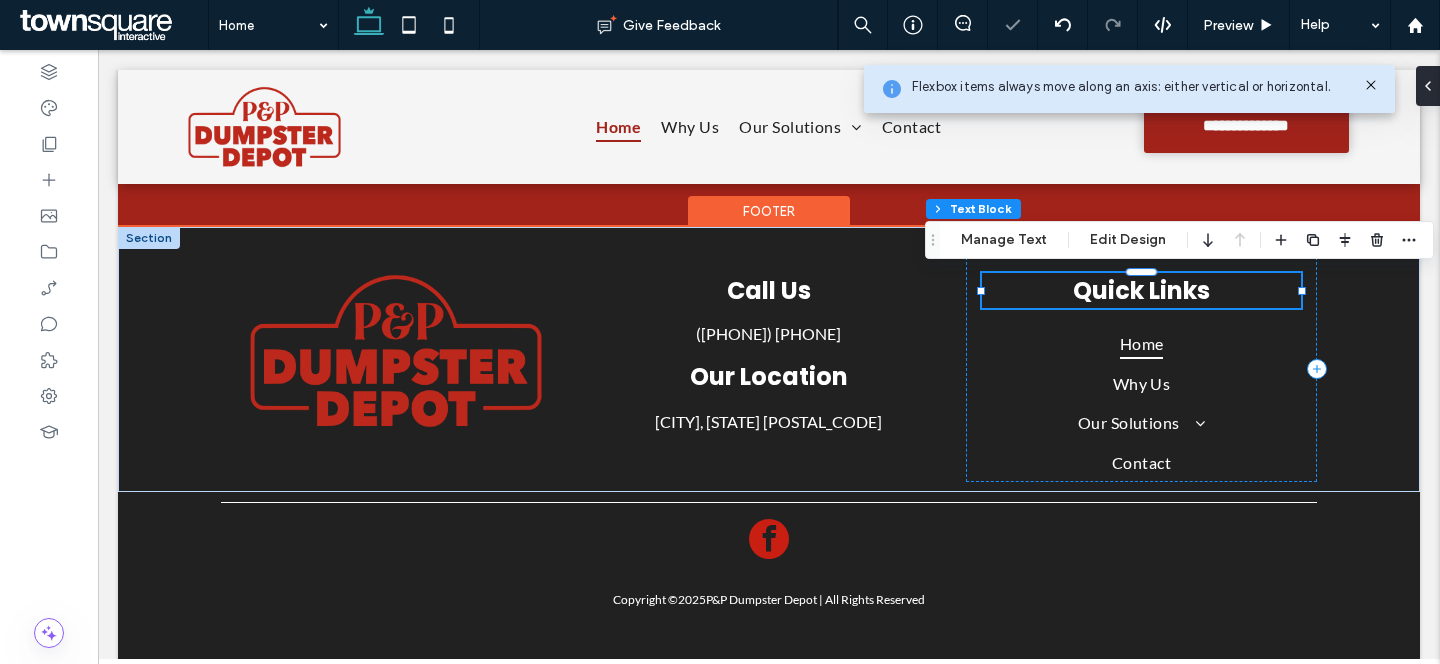 click on "Quick Links" at bounding box center (1141, 290) 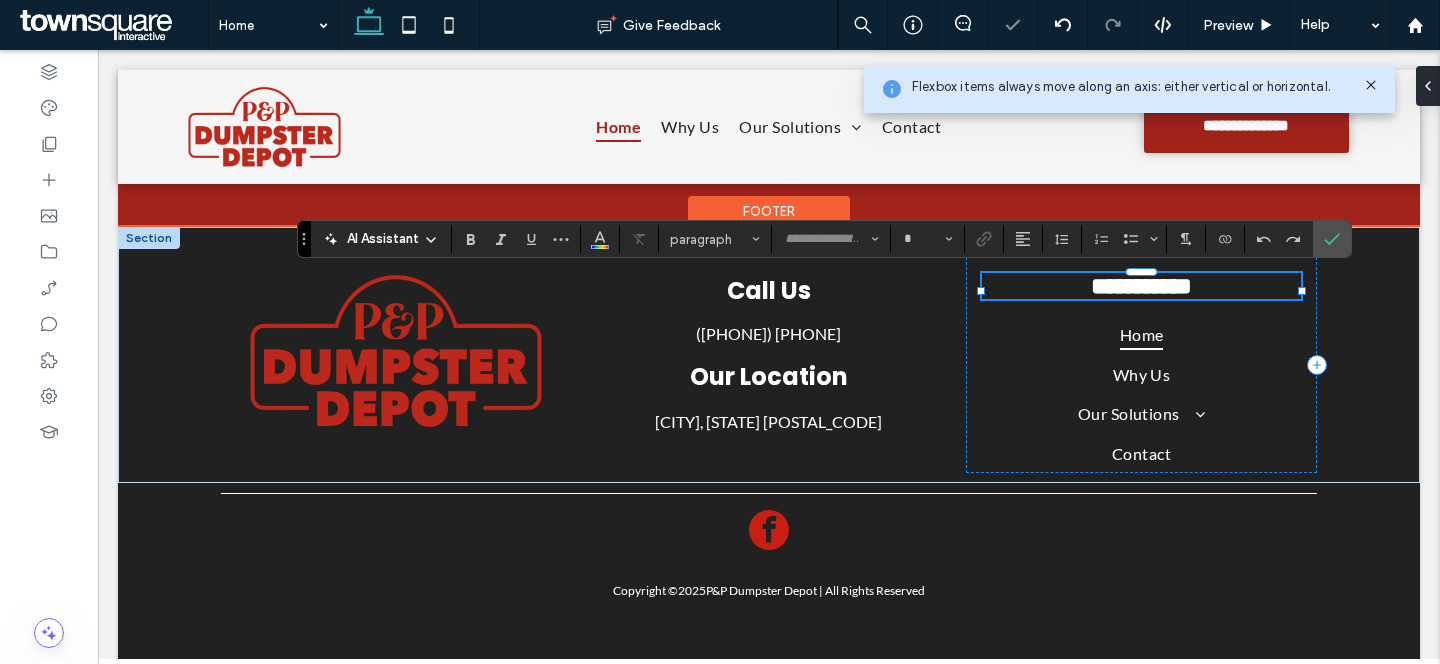 type on "*******" 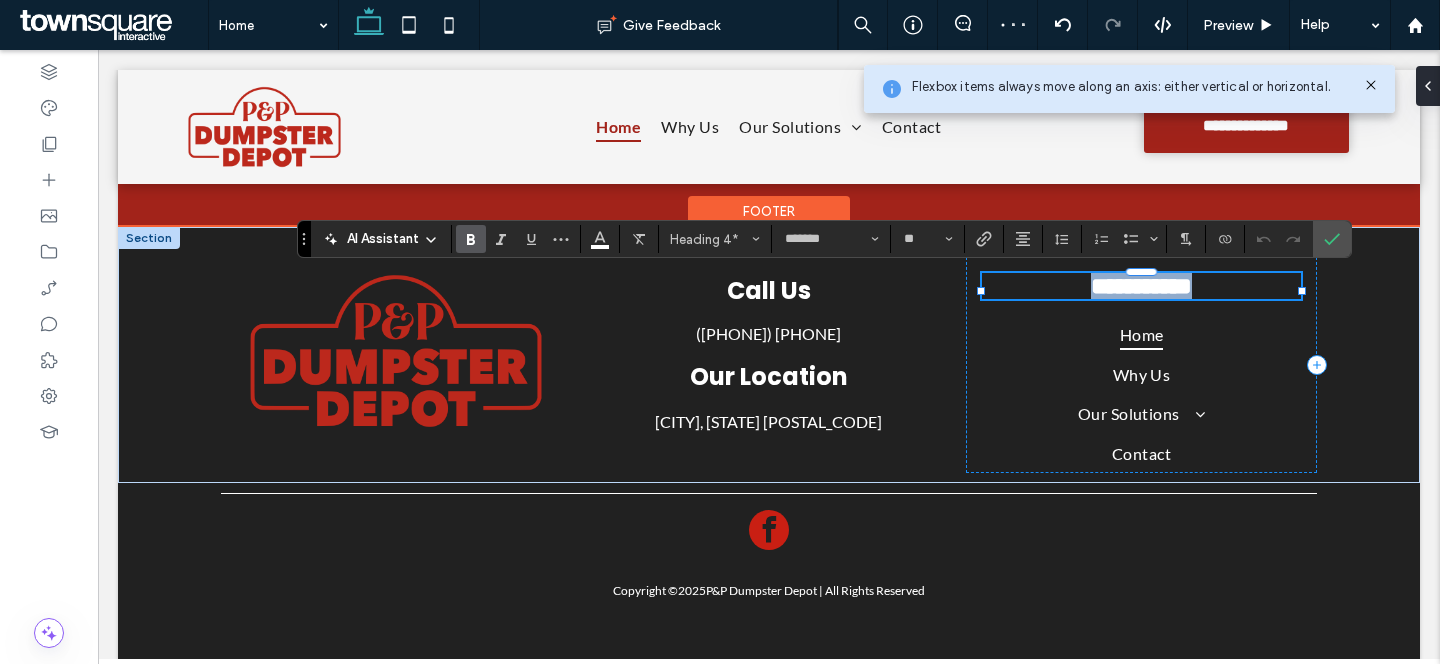 type 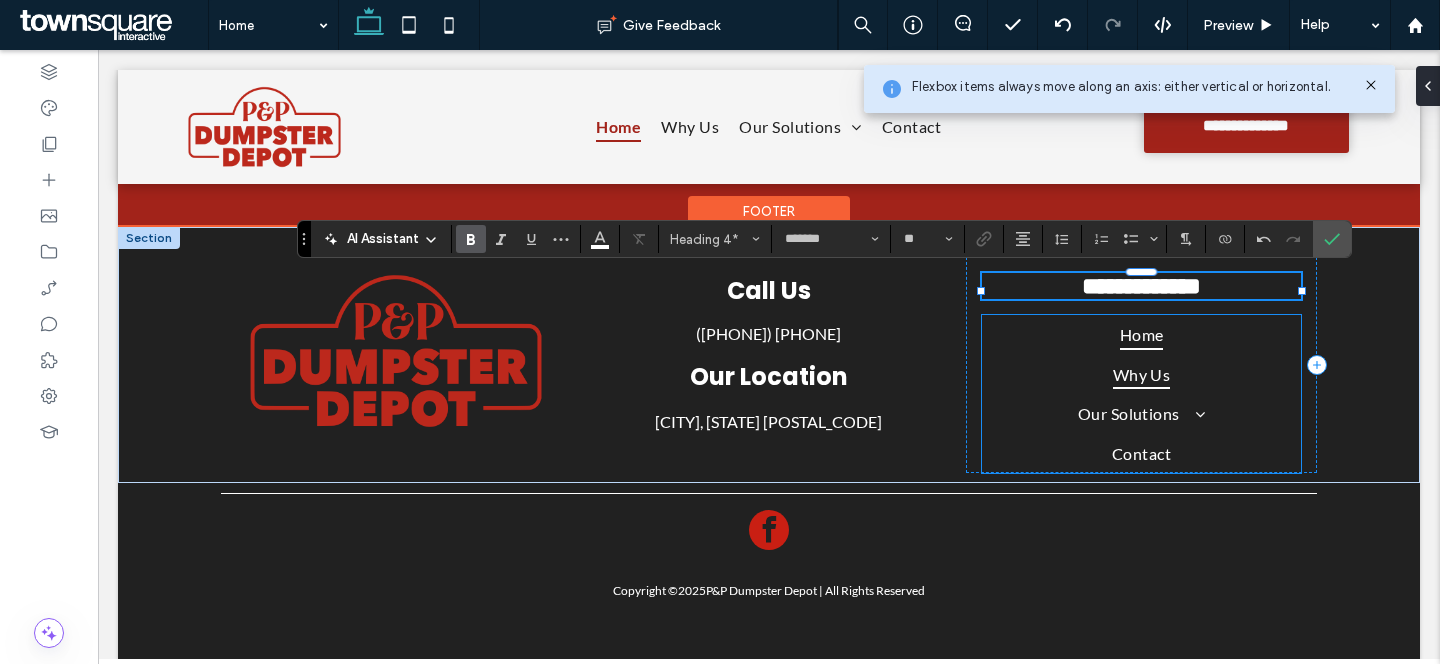 click on "Why Us" at bounding box center (1142, 374) 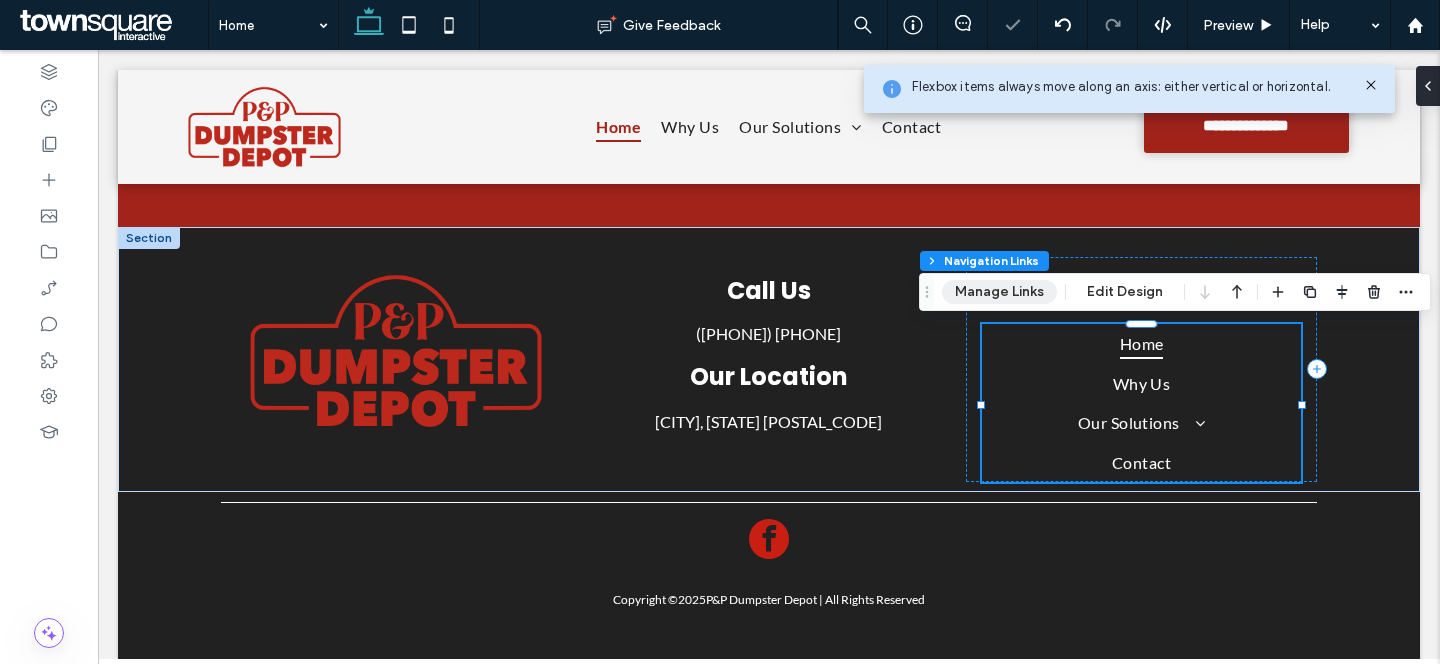 click on "Manage Links" at bounding box center (999, 292) 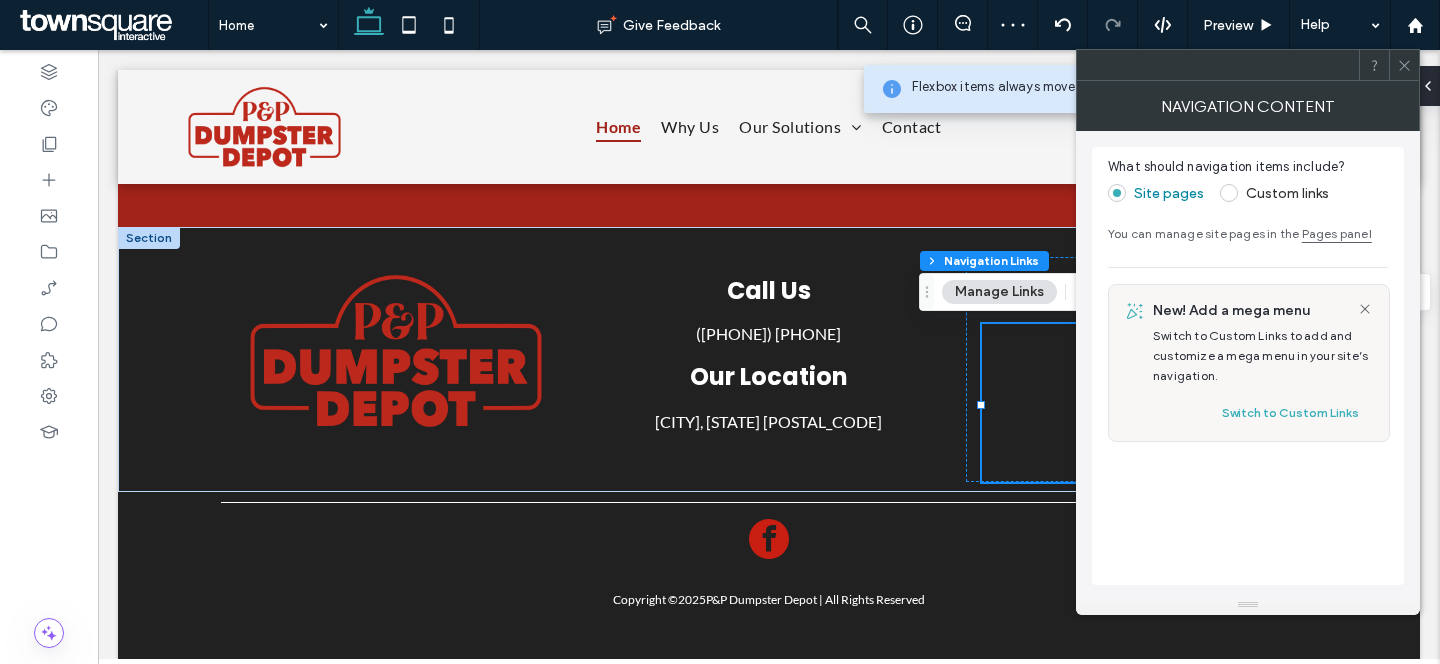 click at bounding box center (1229, 193) 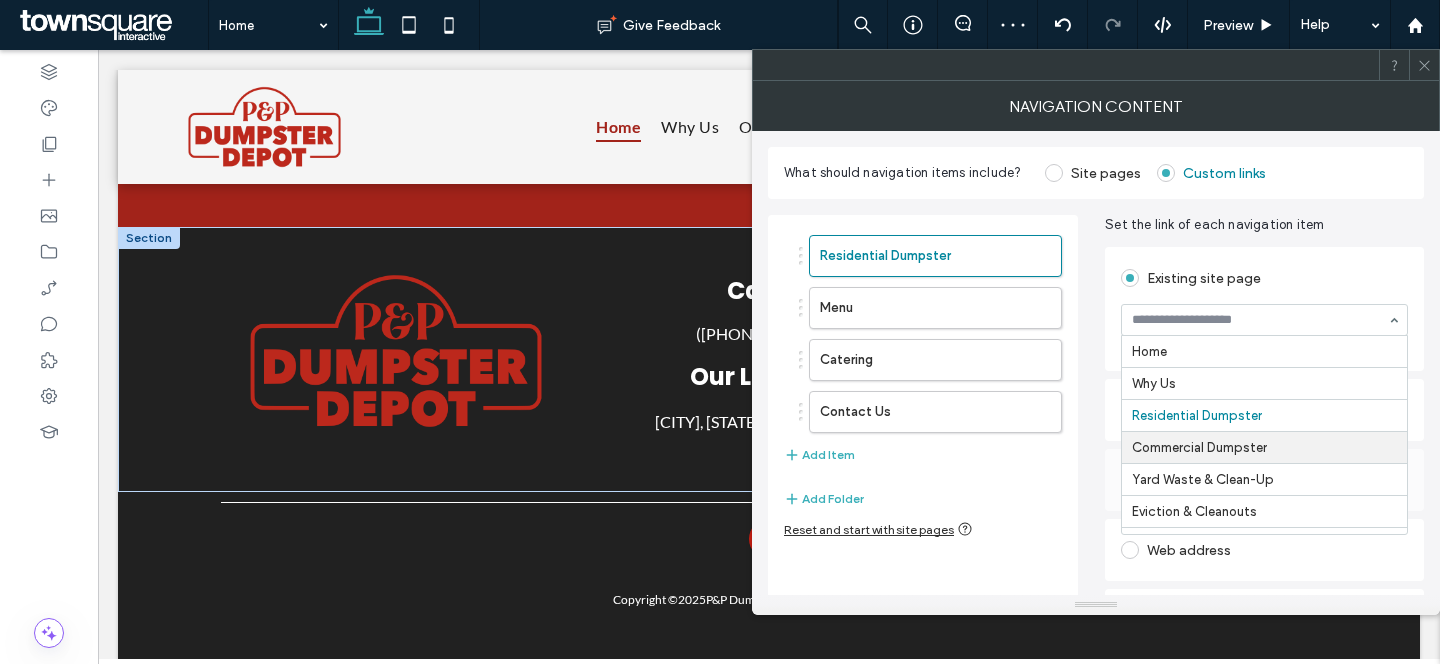 scroll, scrollTop: 65, scrollLeft: 0, axis: vertical 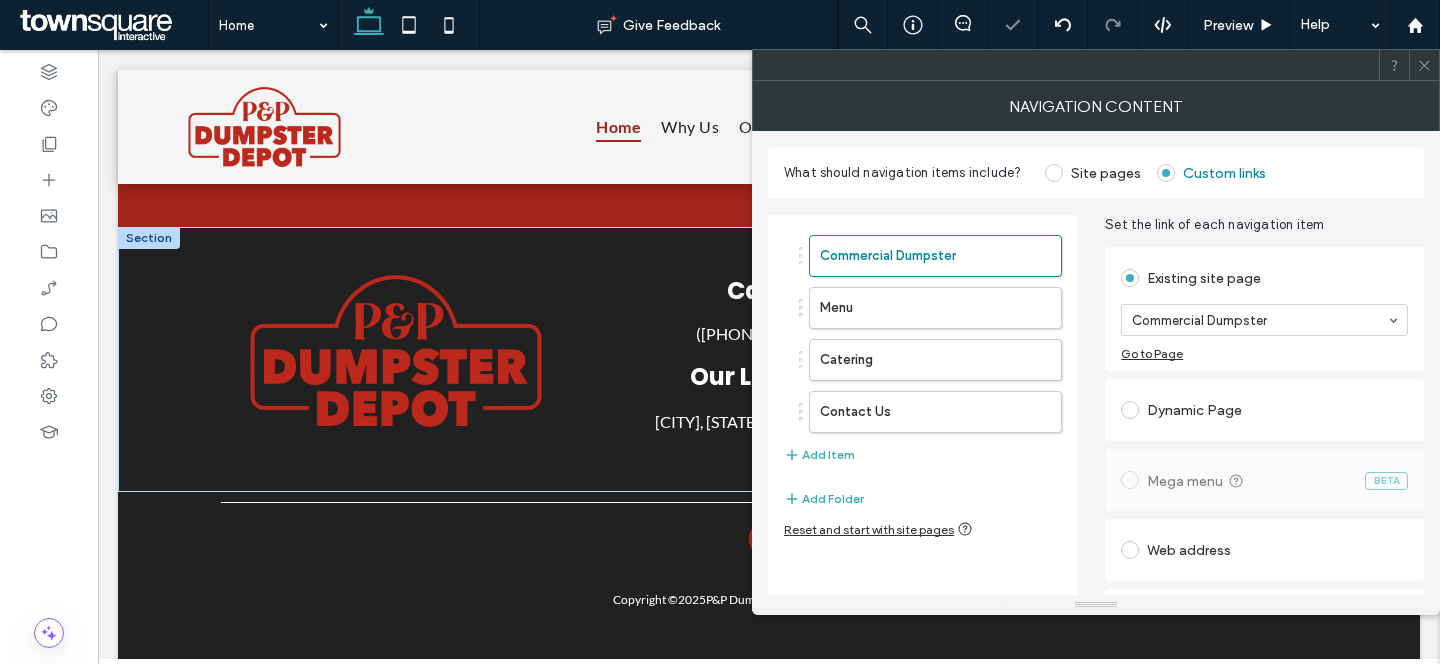 drag, startPoint x: 1198, startPoint y: 313, endPoint x: 1207, endPoint y: 326, distance: 15.811388 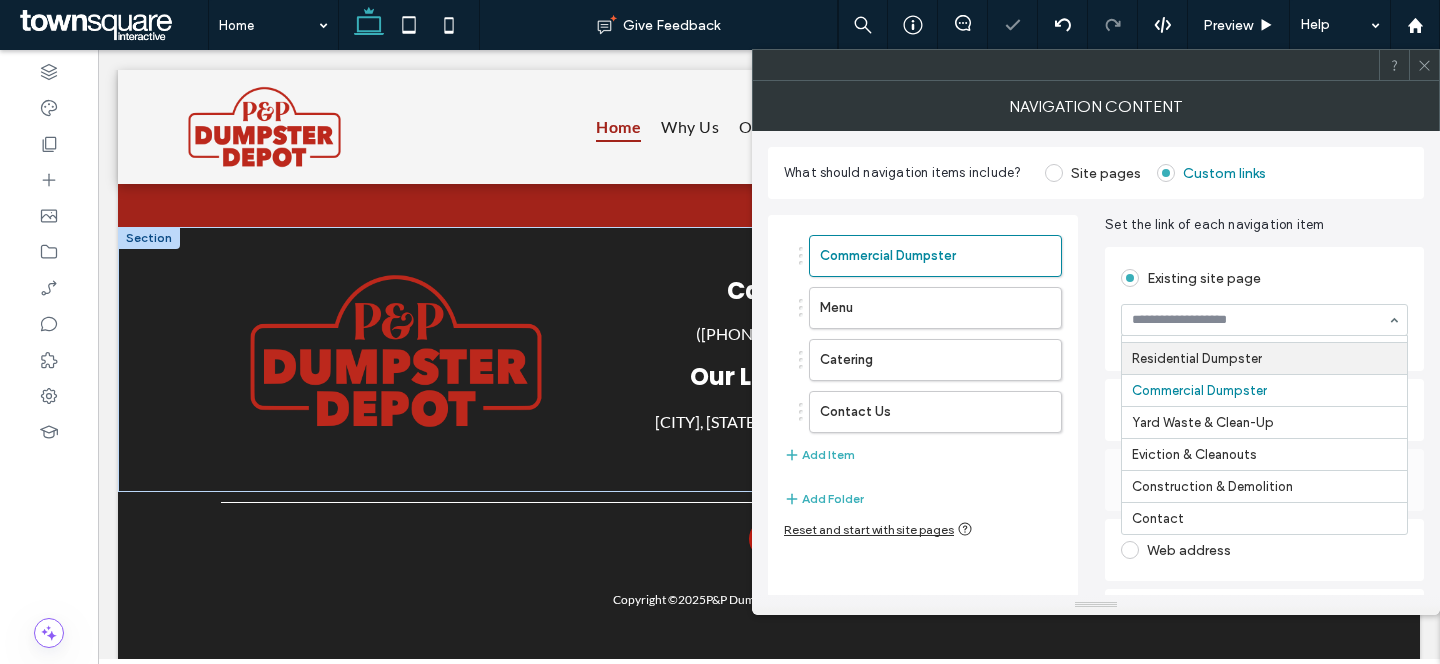 scroll, scrollTop: 57, scrollLeft: 0, axis: vertical 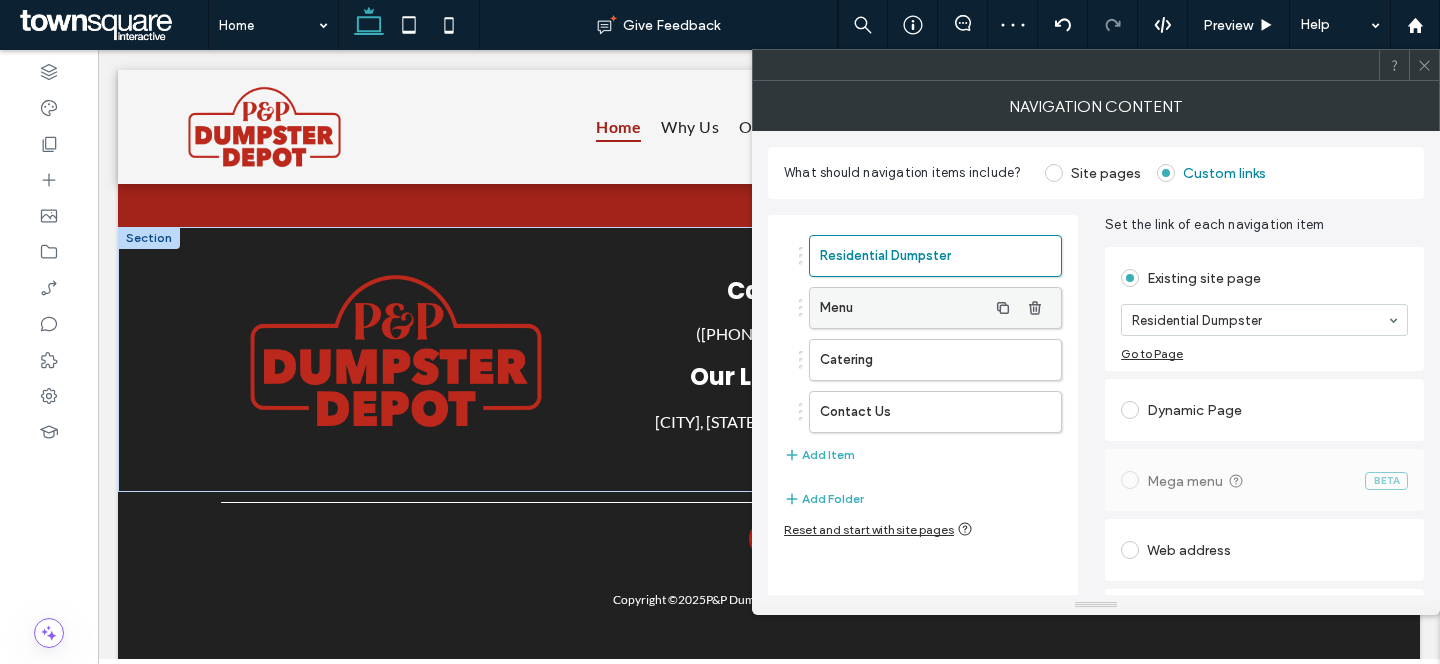drag, startPoint x: 876, startPoint y: 319, endPoint x: 1036, endPoint y: 326, distance: 160.15305 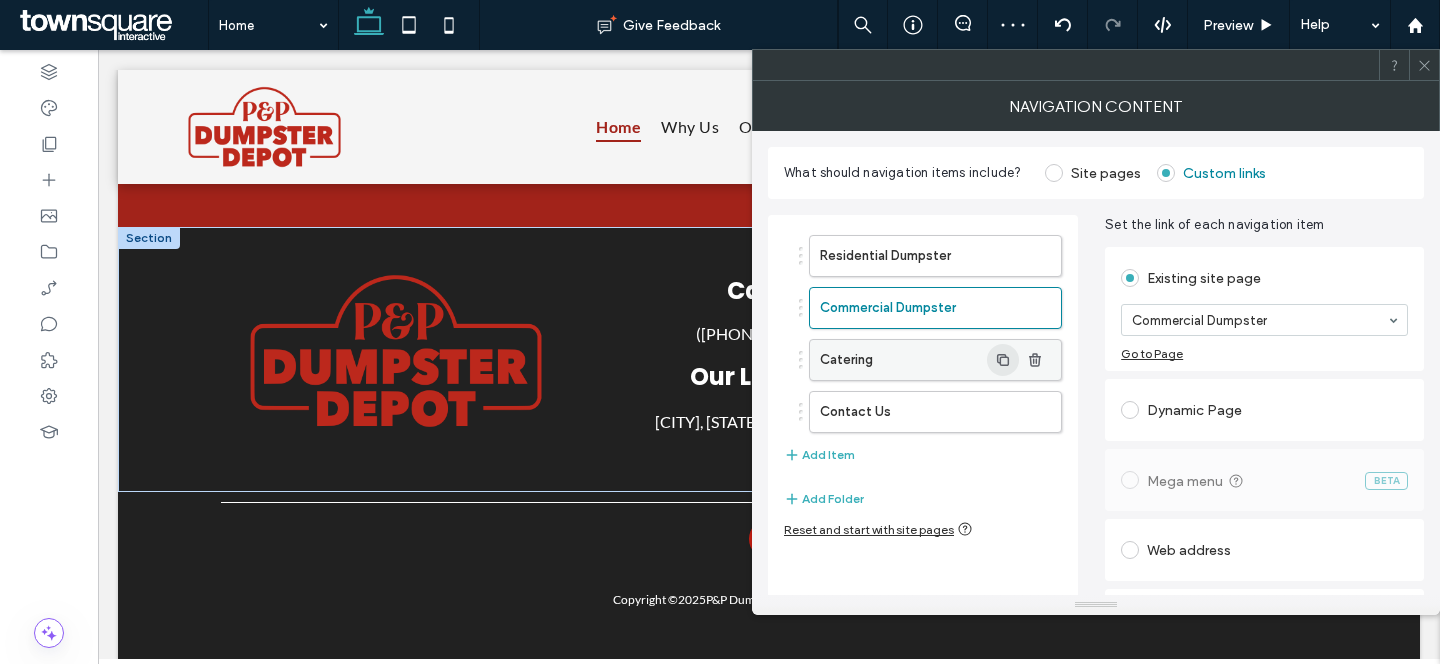 drag, startPoint x: 884, startPoint y: 369, endPoint x: 990, endPoint y: 357, distance: 106.677086 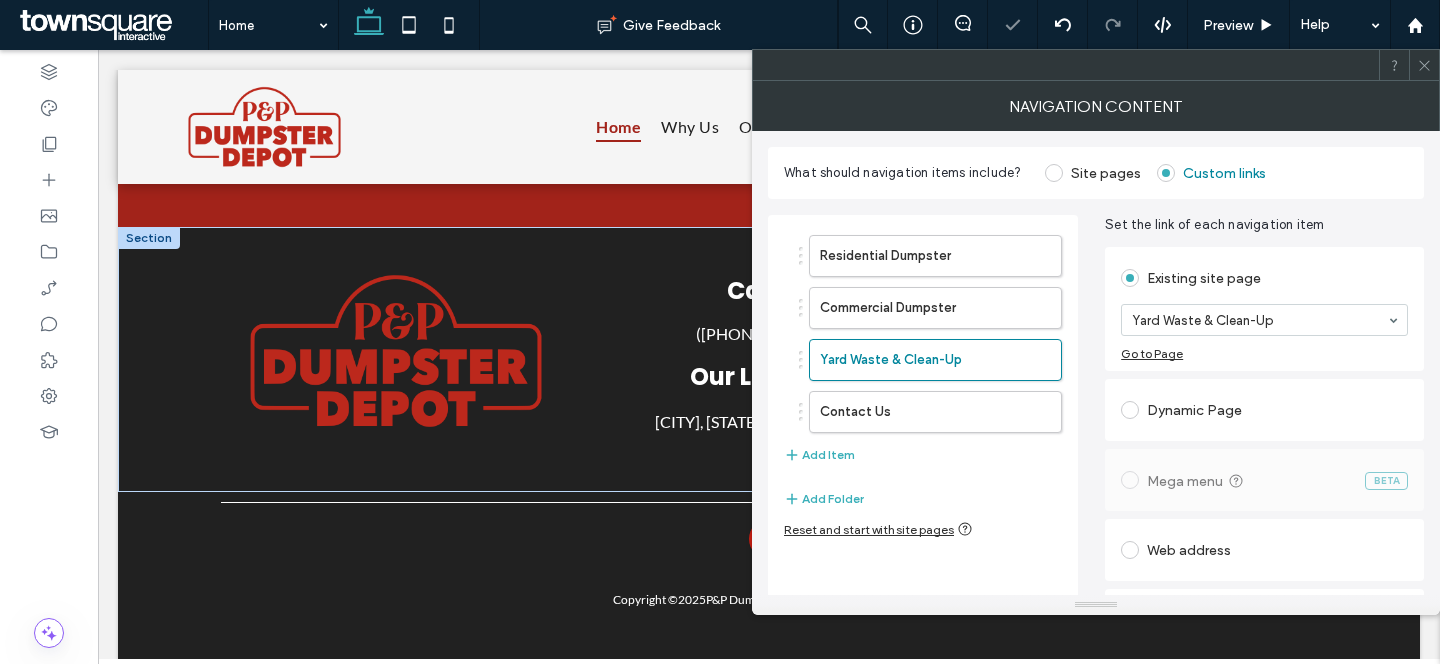 drag, startPoint x: 867, startPoint y: 417, endPoint x: 1074, endPoint y: 401, distance: 207.61743 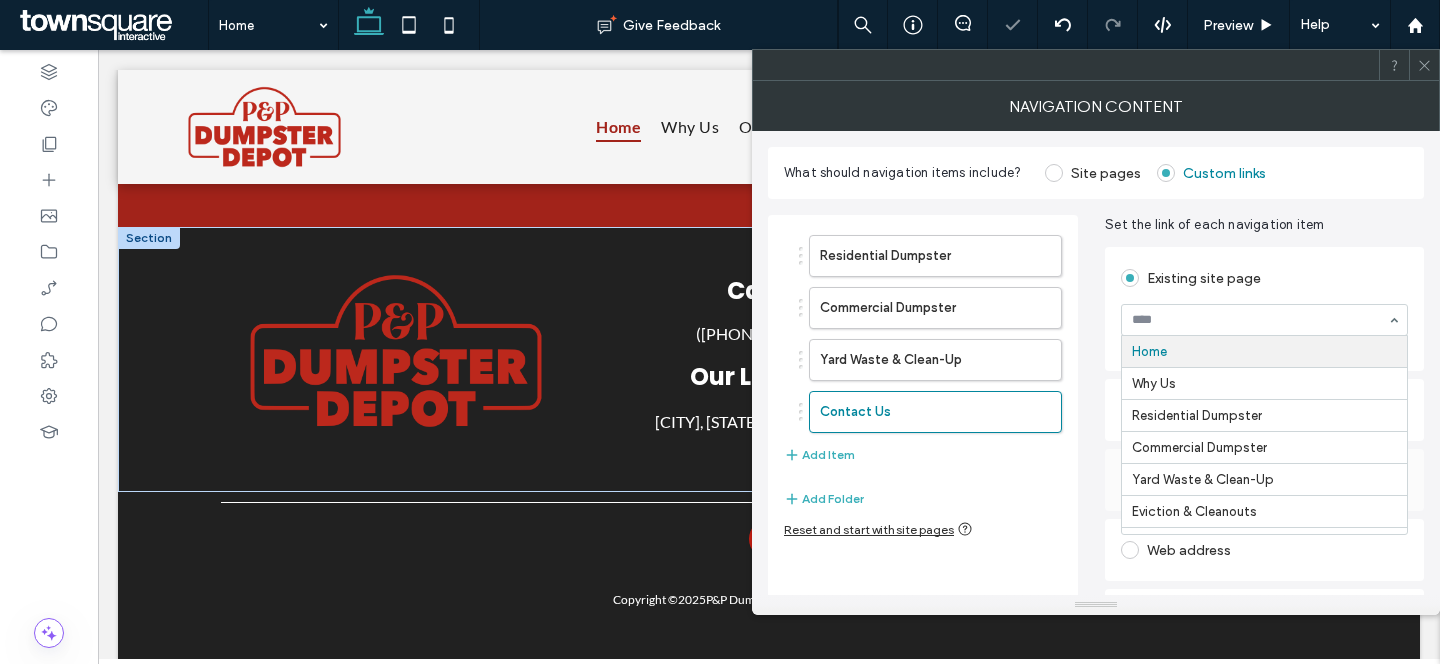 drag, startPoint x: 1263, startPoint y: 328, endPoint x: 1263, endPoint y: 406, distance: 78 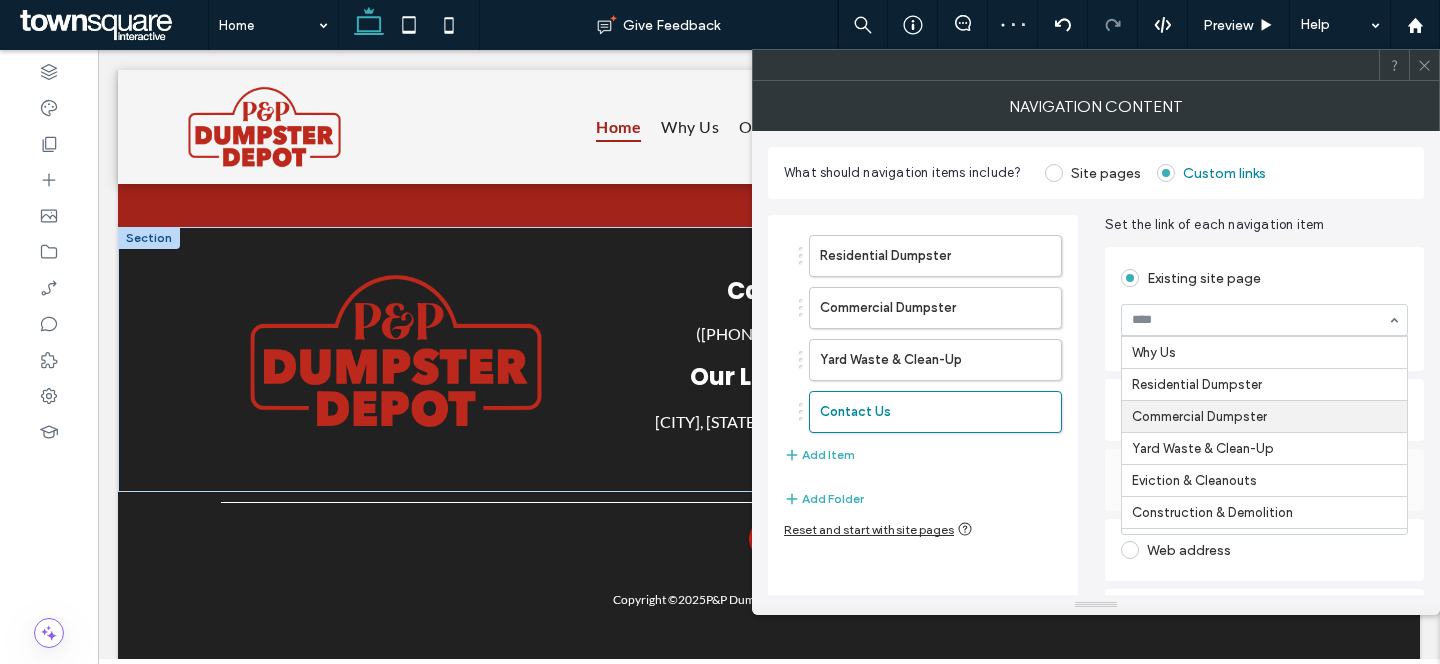 scroll, scrollTop: 33, scrollLeft: 0, axis: vertical 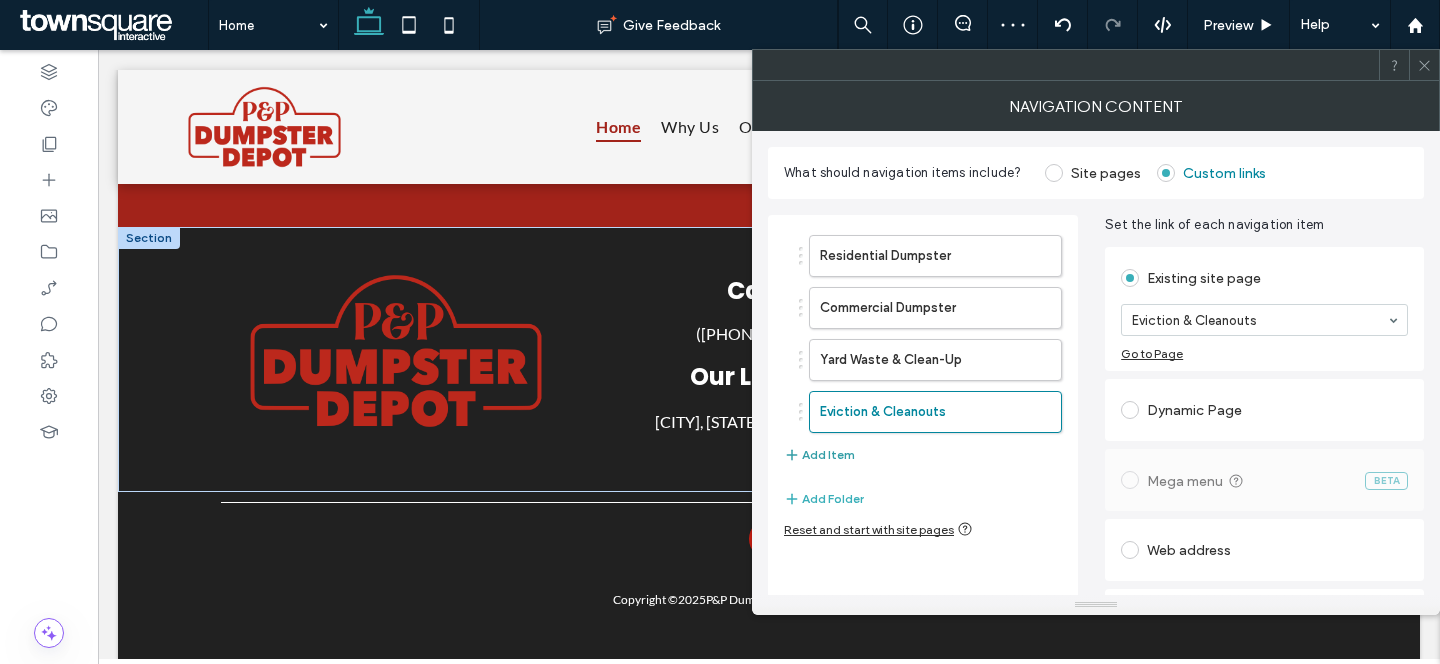 drag, startPoint x: 819, startPoint y: 453, endPoint x: 965, endPoint y: 427, distance: 148.297 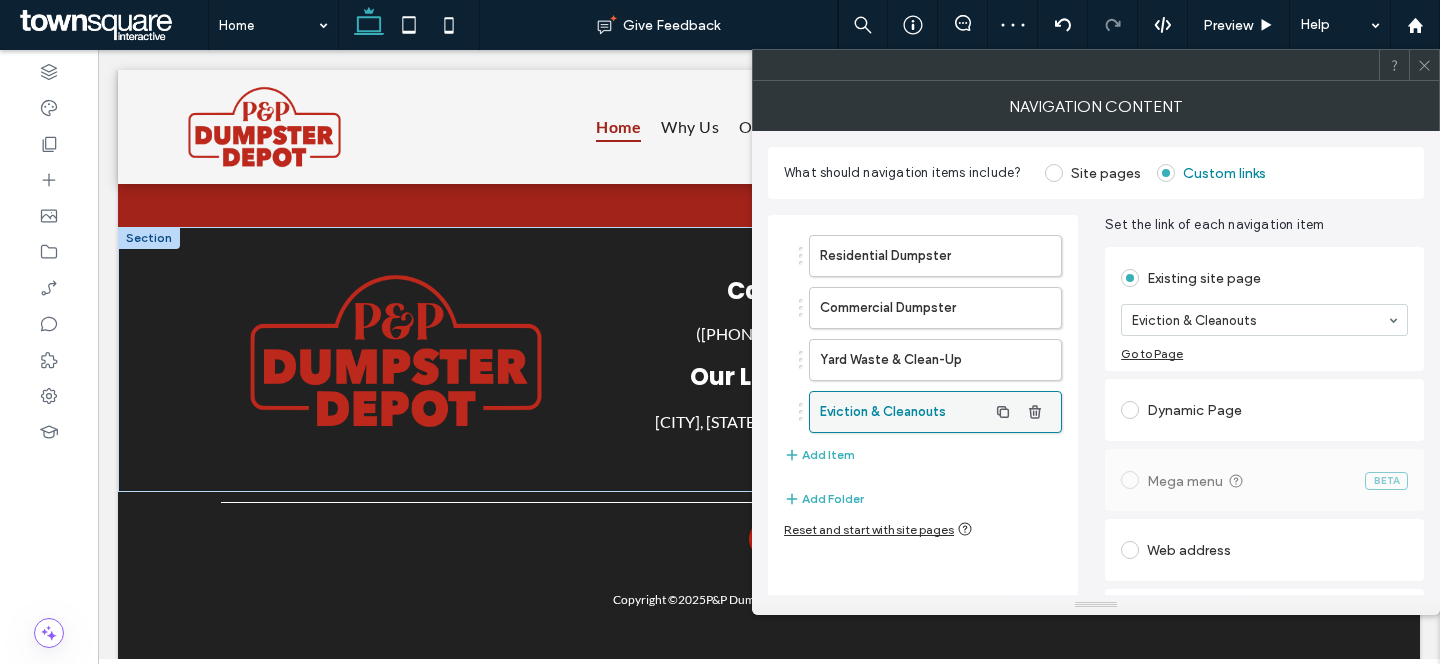 click on "Add Item" at bounding box center [819, 455] 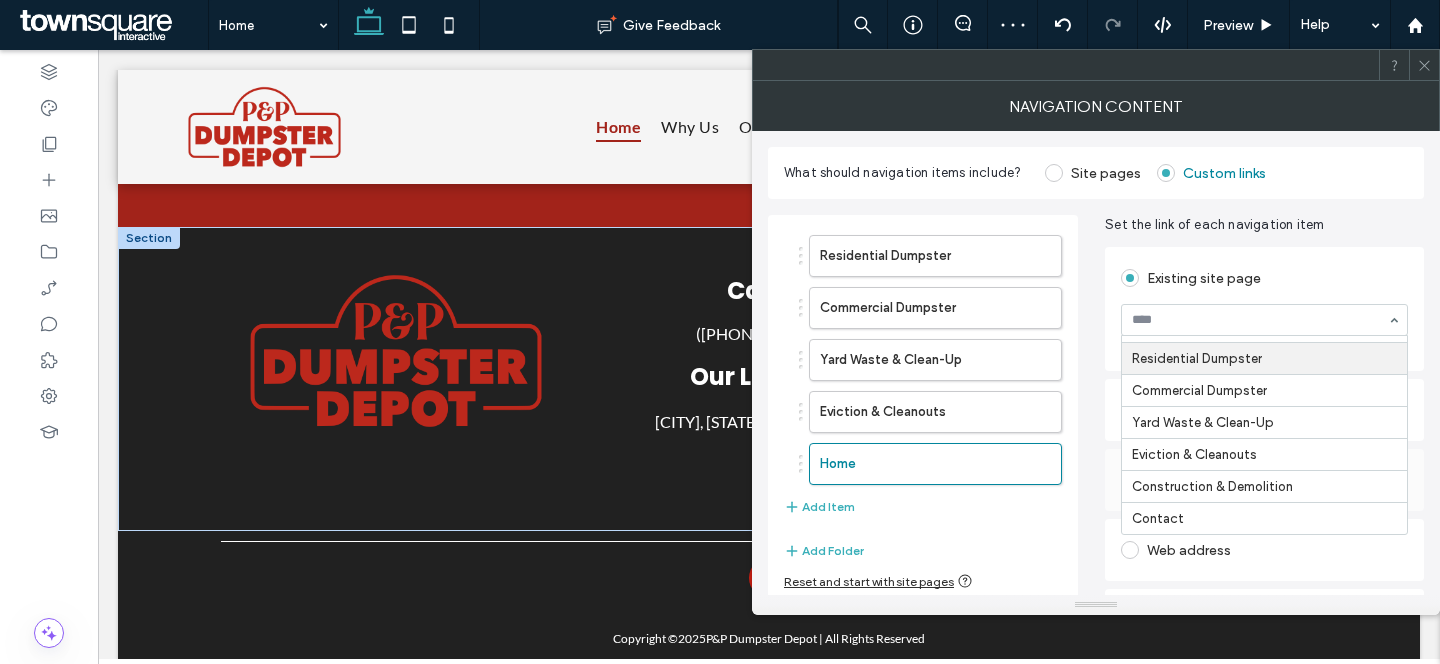 scroll, scrollTop: 65, scrollLeft: 0, axis: vertical 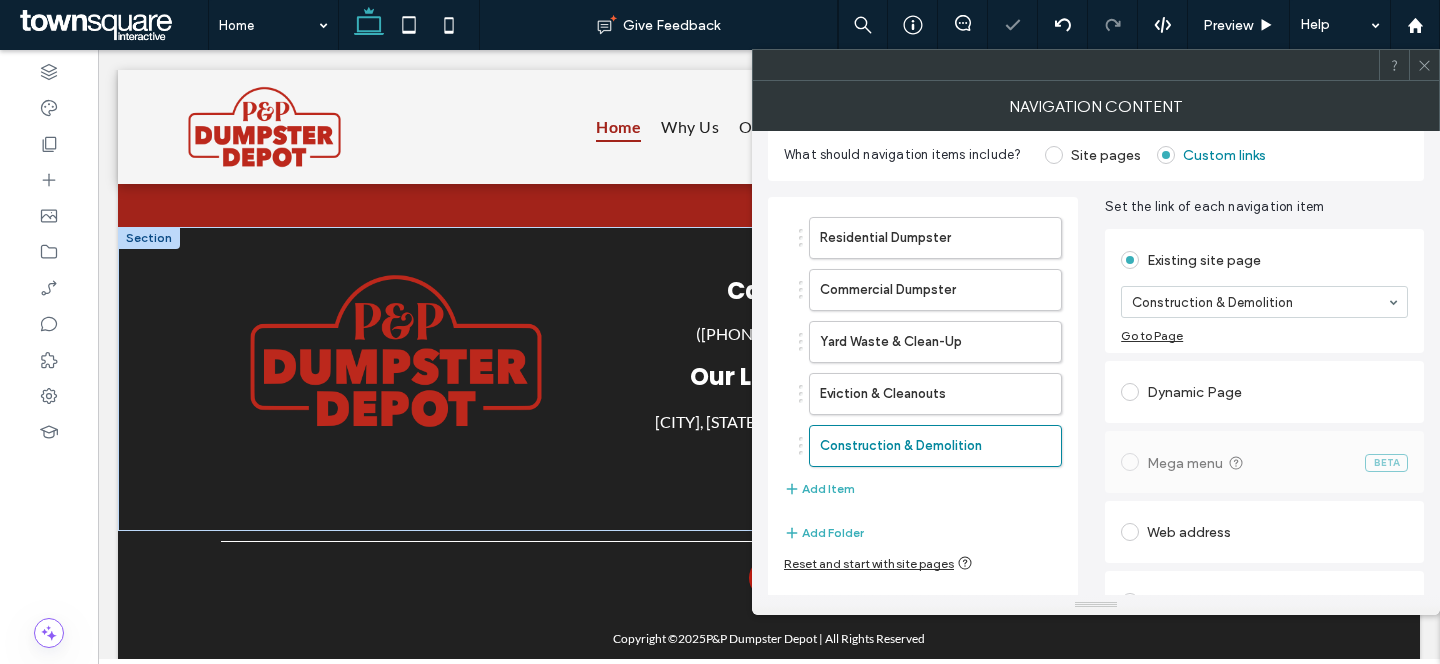 click on "Set the link of each navigation item" at bounding box center [1264, 207] 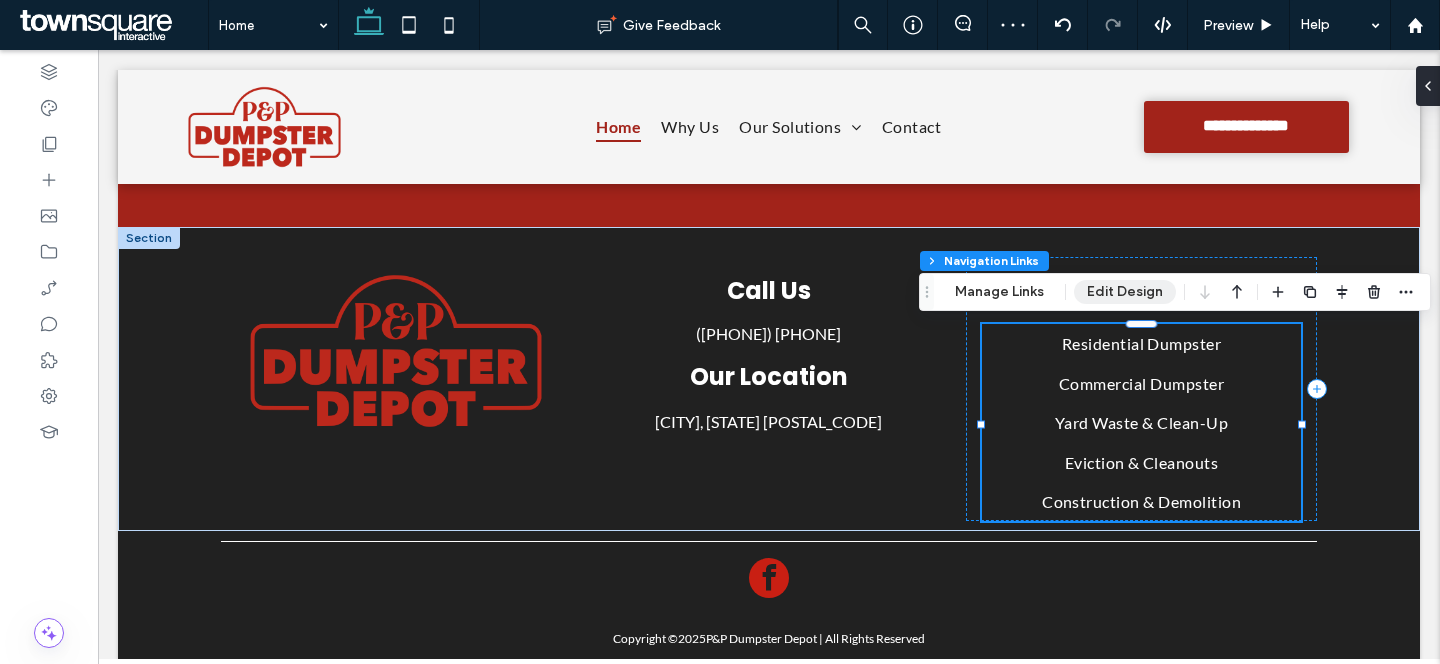 click on "Edit Design" at bounding box center [1125, 292] 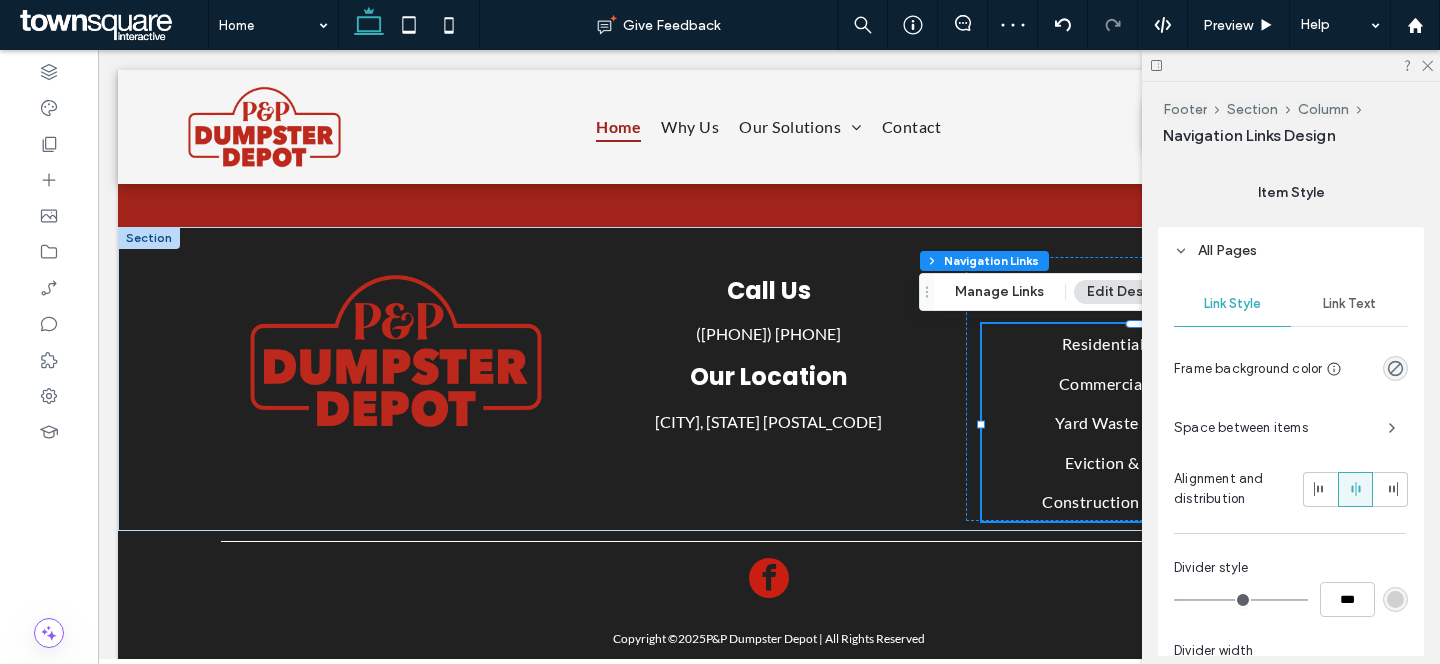 scroll, scrollTop: 417, scrollLeft: 0, axis: vertical 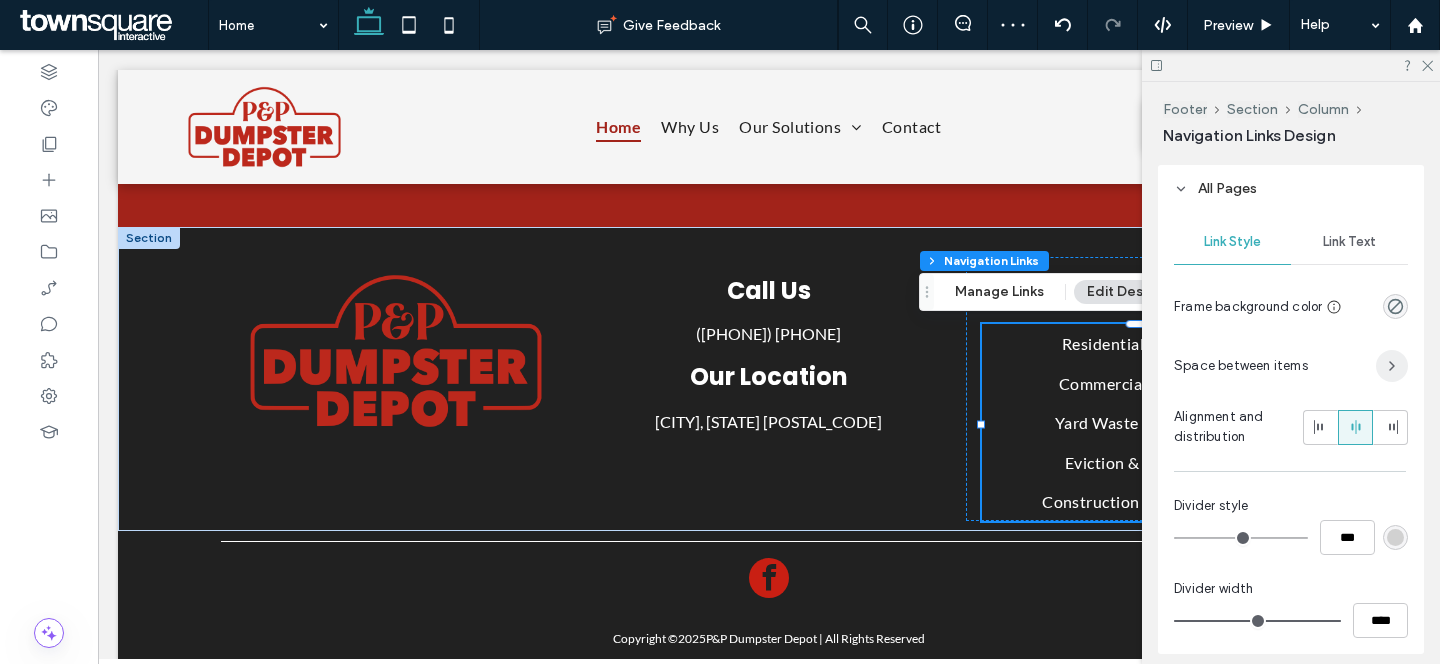 click at bounding box center (1392, 366) 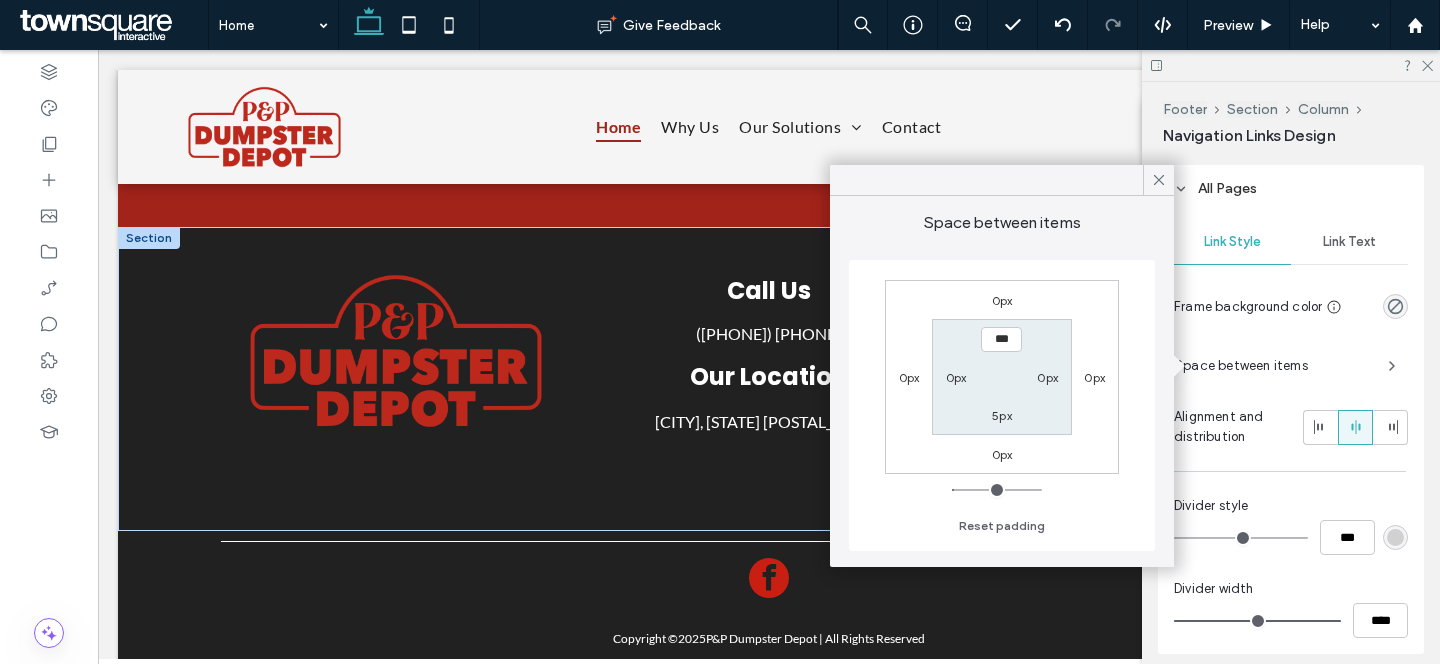 click on "Link Text" at bounding box center (1349, 242) 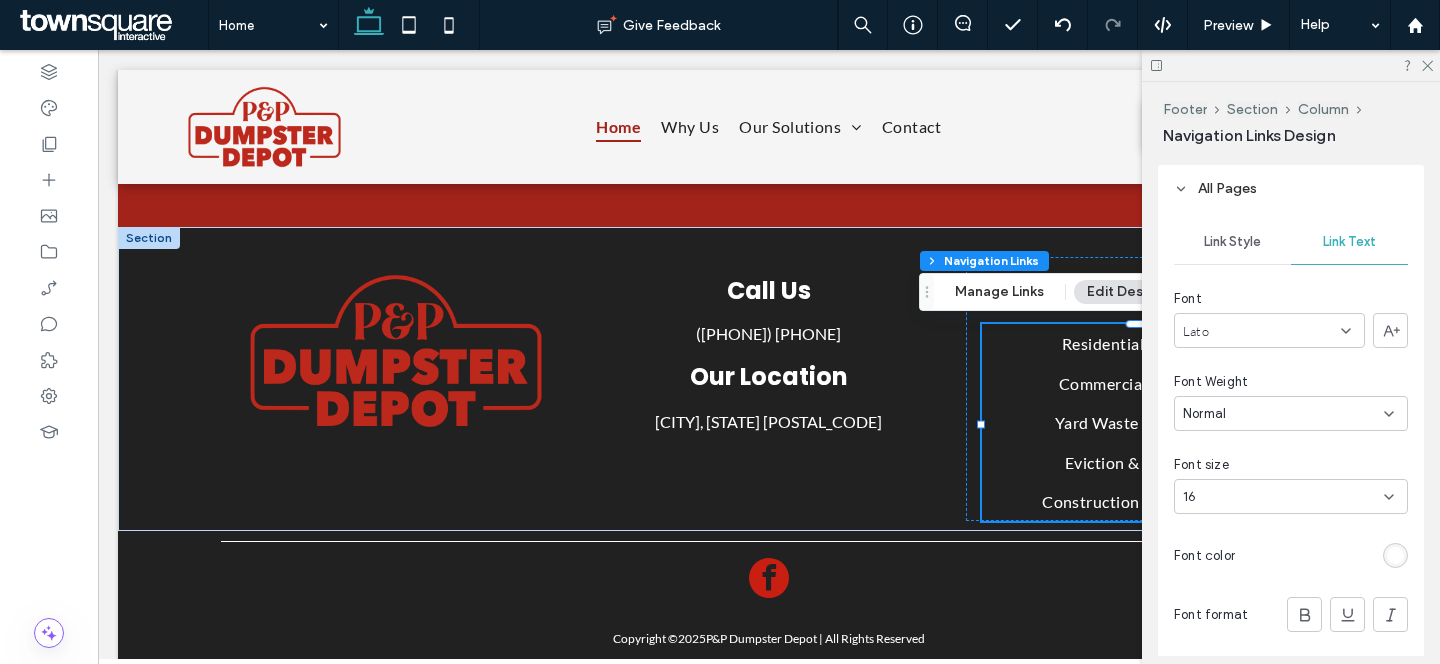 click on "16" at bounding box center [1291, 496] 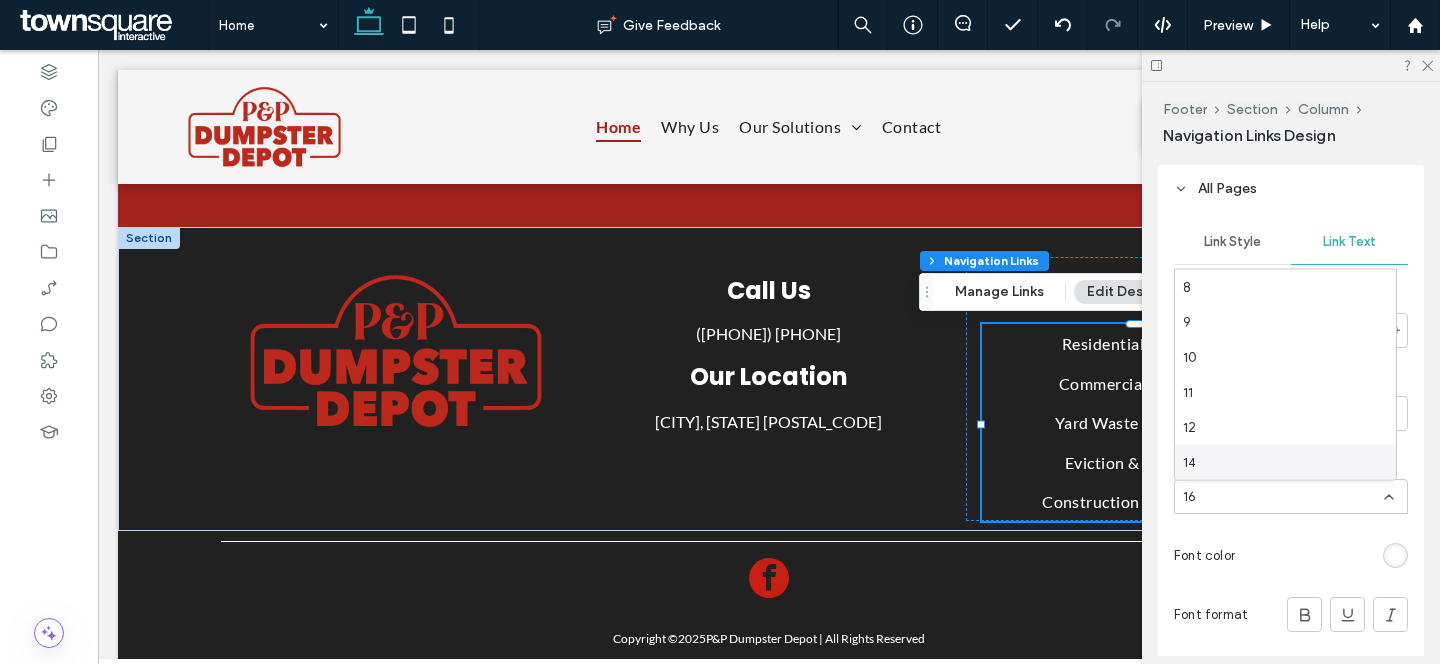 click on "14" at bounding box center (1285, 462) 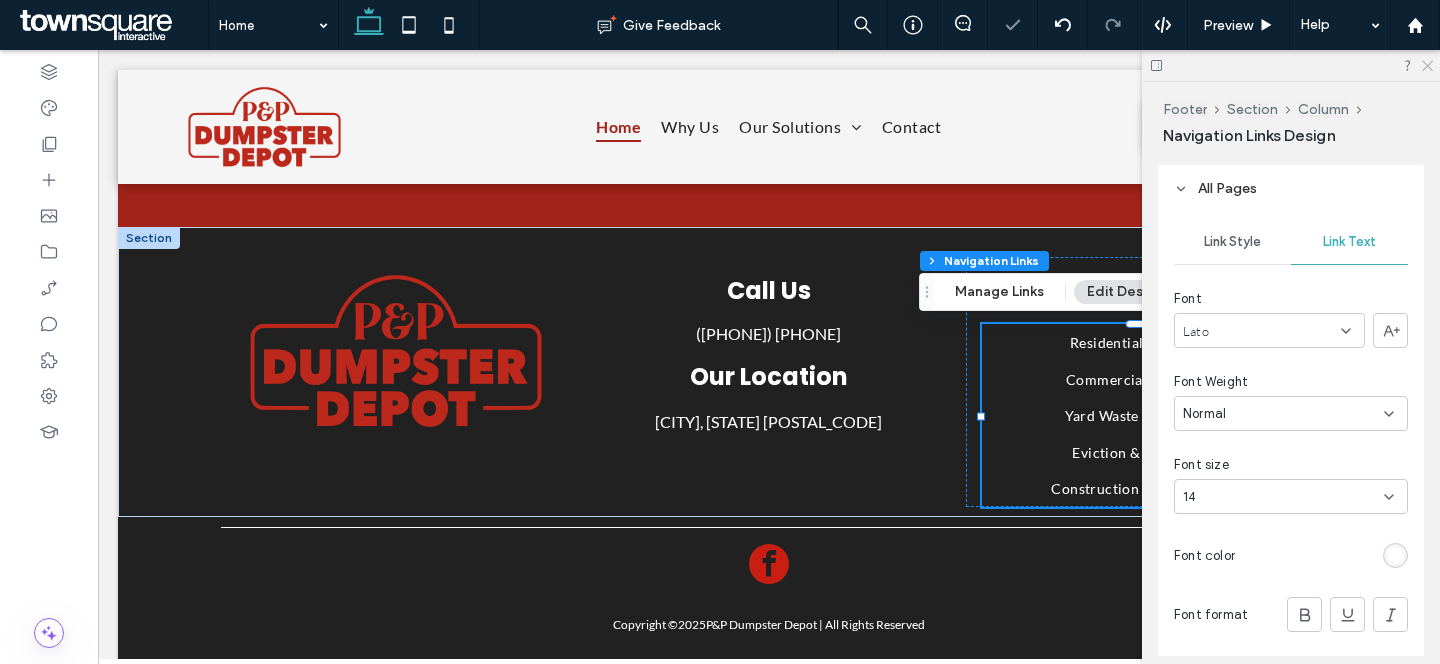 click 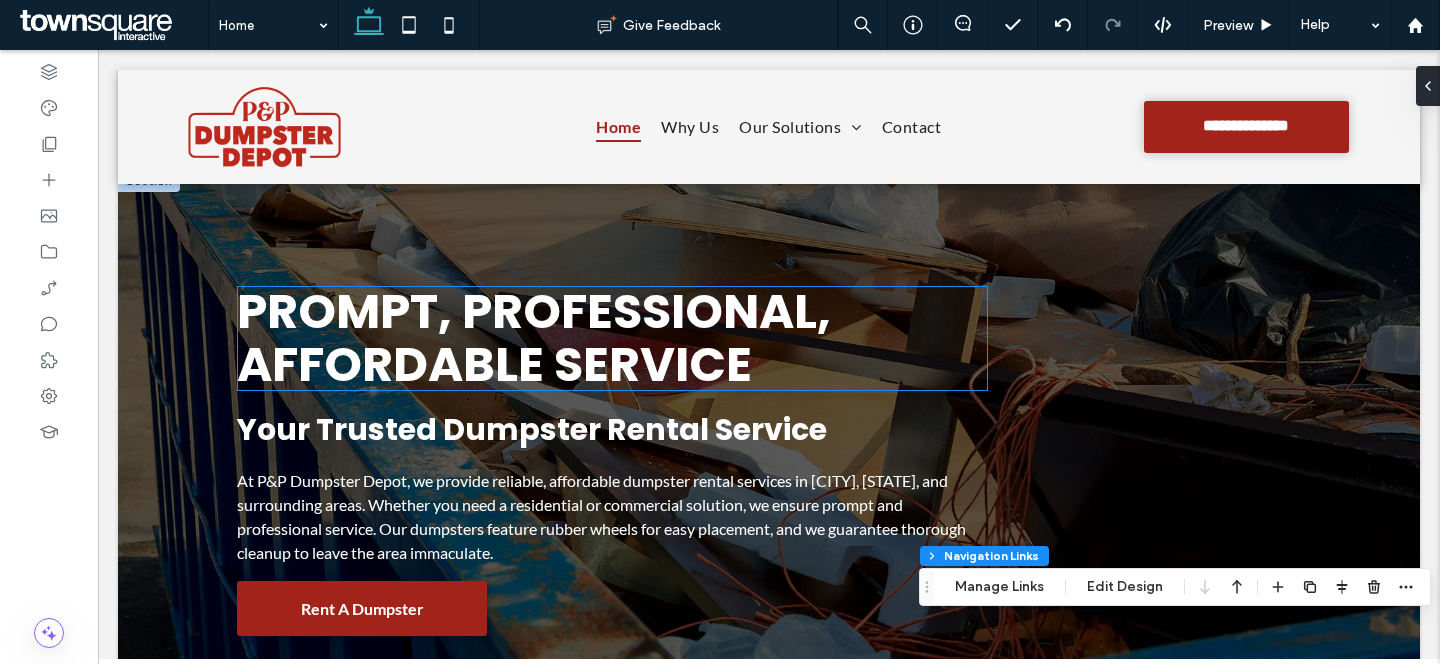 scroll, scrollTop: 98, scrollLeft: 0, axis: vertical 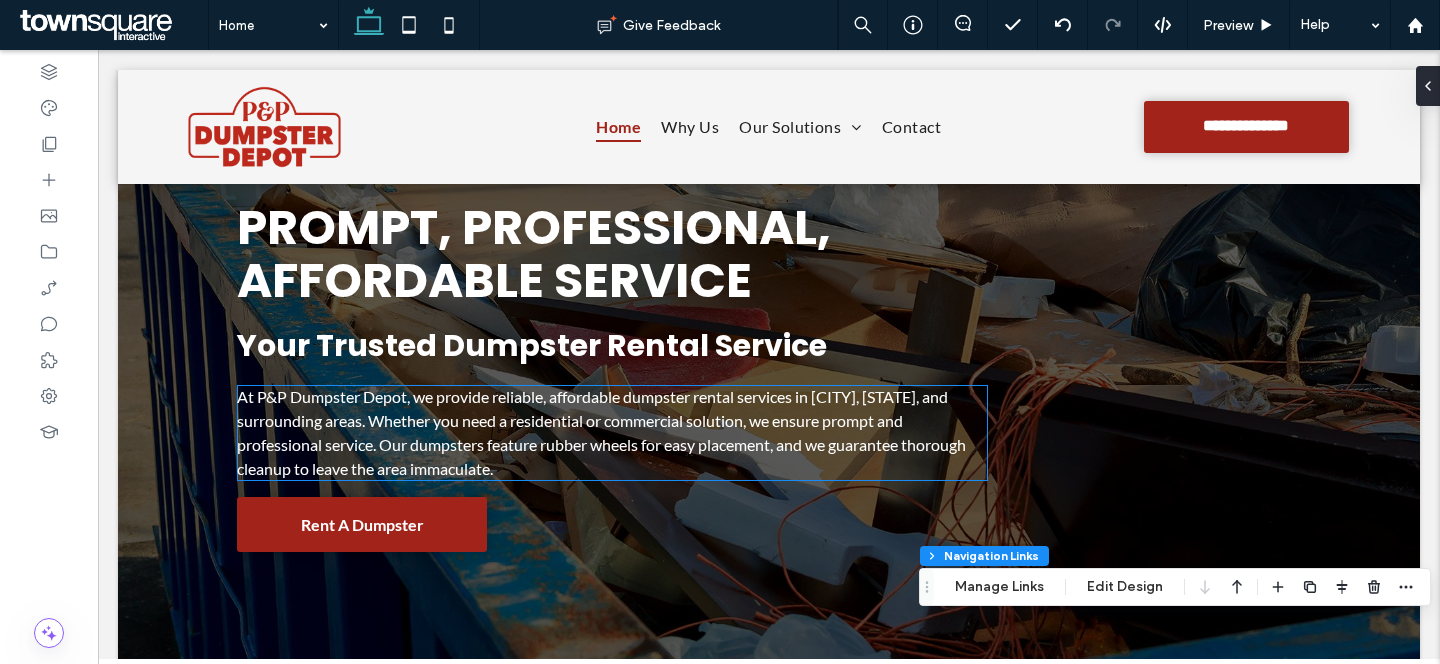 click on "At P&P Dumpster Depot, we provide reliable, affordable dumpster rental services in Detroit, MI, and surrounding areas. Whether you need a residential or commercial solution, we ensure prompt and professional service. Our dumpsters feature rubber wheels for easy placement, and we guarantee thorough cleanup to leave the area immaculate." at bounding box center (601, 432) 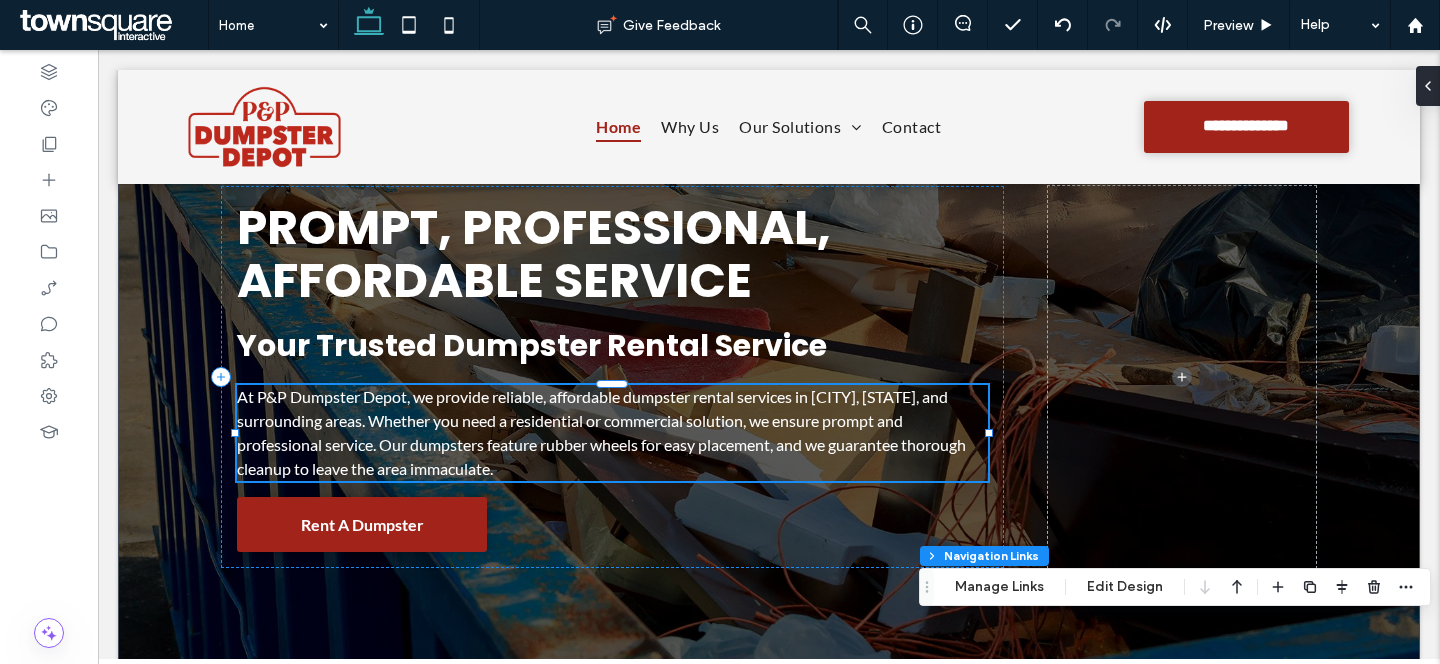 click on "At P&P Dumpster Depot, we provide reliable, affordable dumpster rental services in Detroit, MI, and surrounding areas. Whether you need a residential or commercial solution, we ensure prompt and professional service. Our dumpsters feature rubber wheels for easy placement, and we guarantee thorough cleanup to leave the area immaculate." at bounding box center (612, 433) 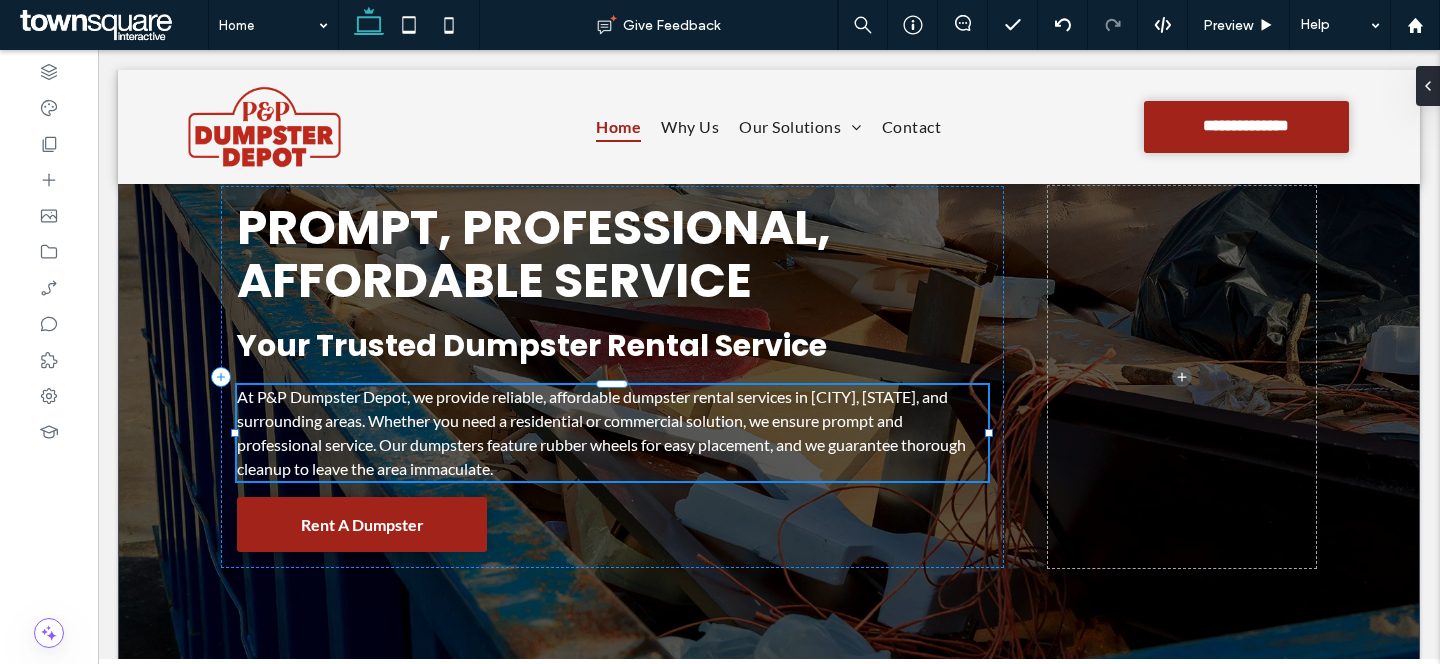 type on "****" 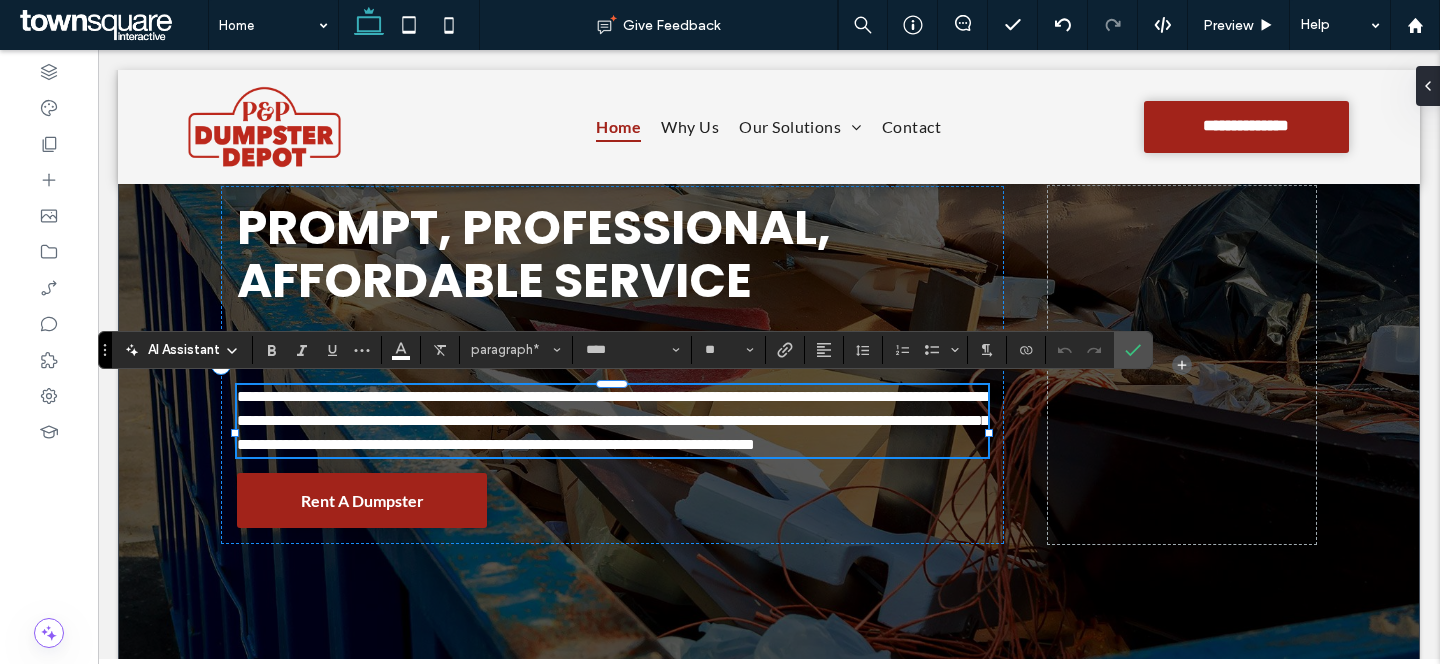 click on "**********" at bounding box center (613, 420) 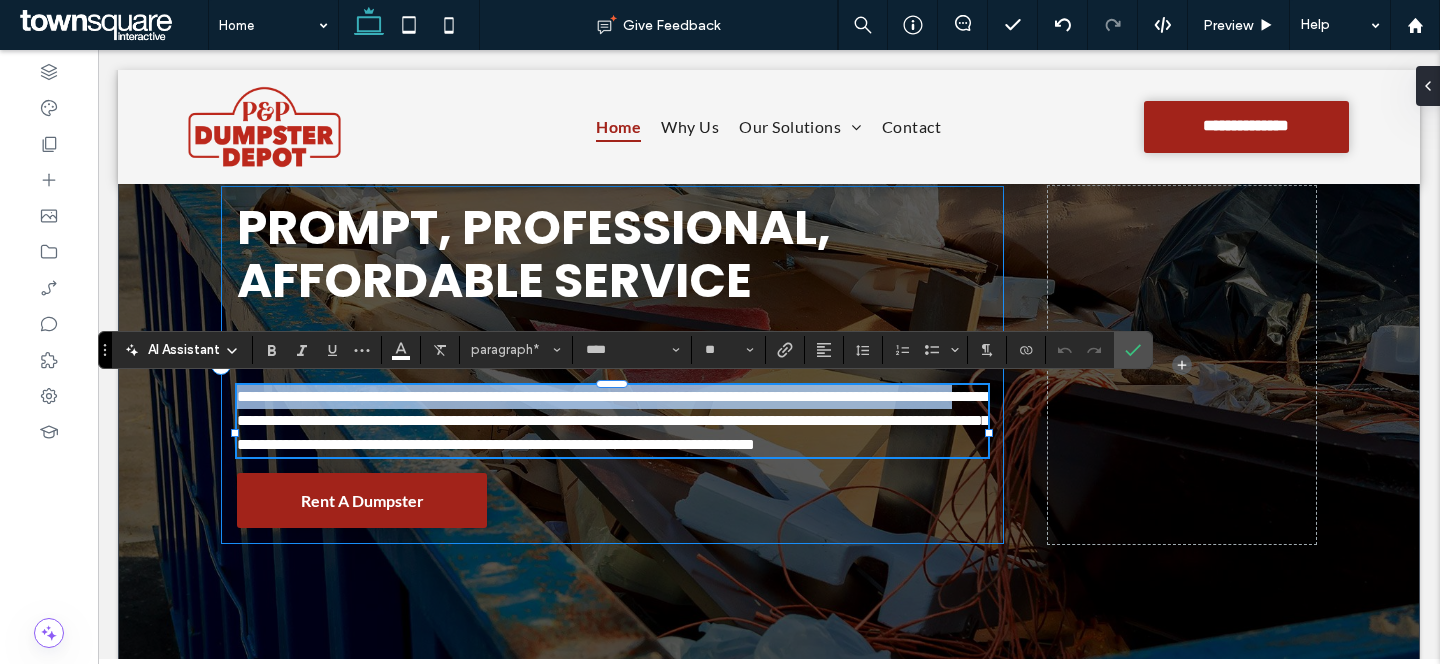 drag, startPoint x: 361, startPoint y: 426, endPoint x: 222, endPoint y: 393, distance: 142.86357 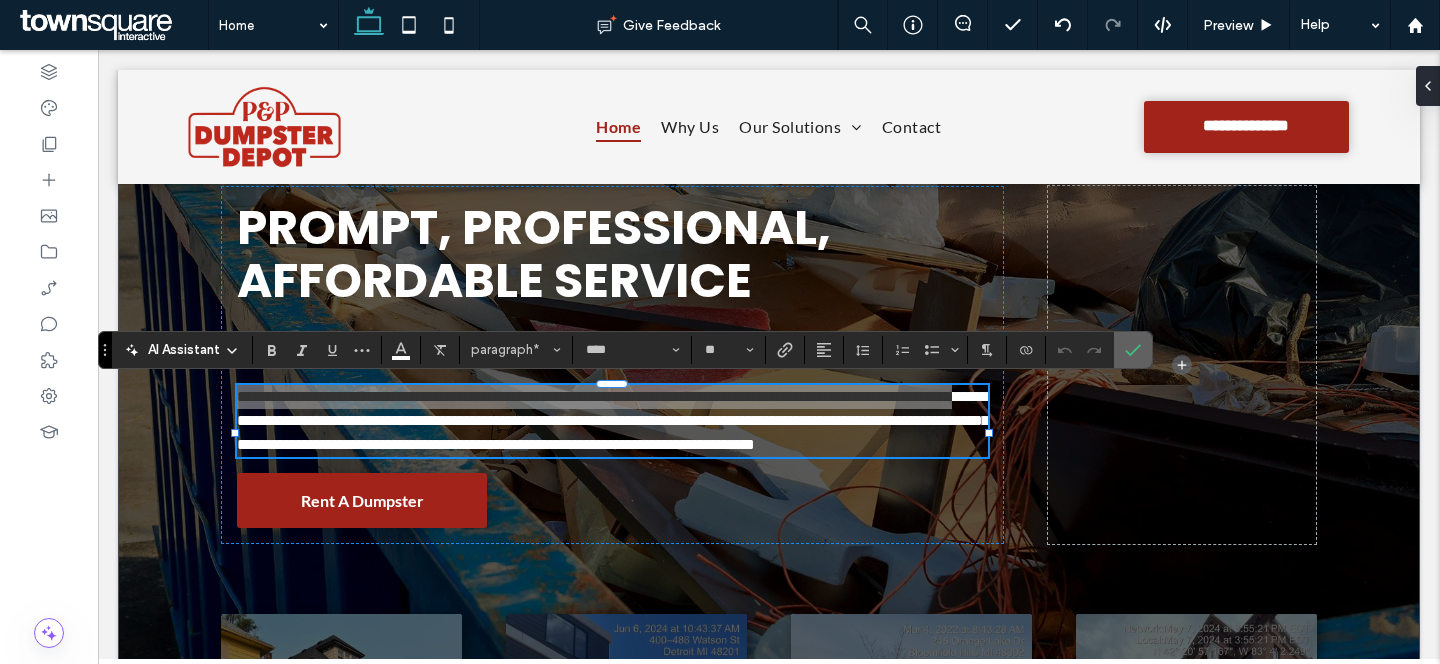 click 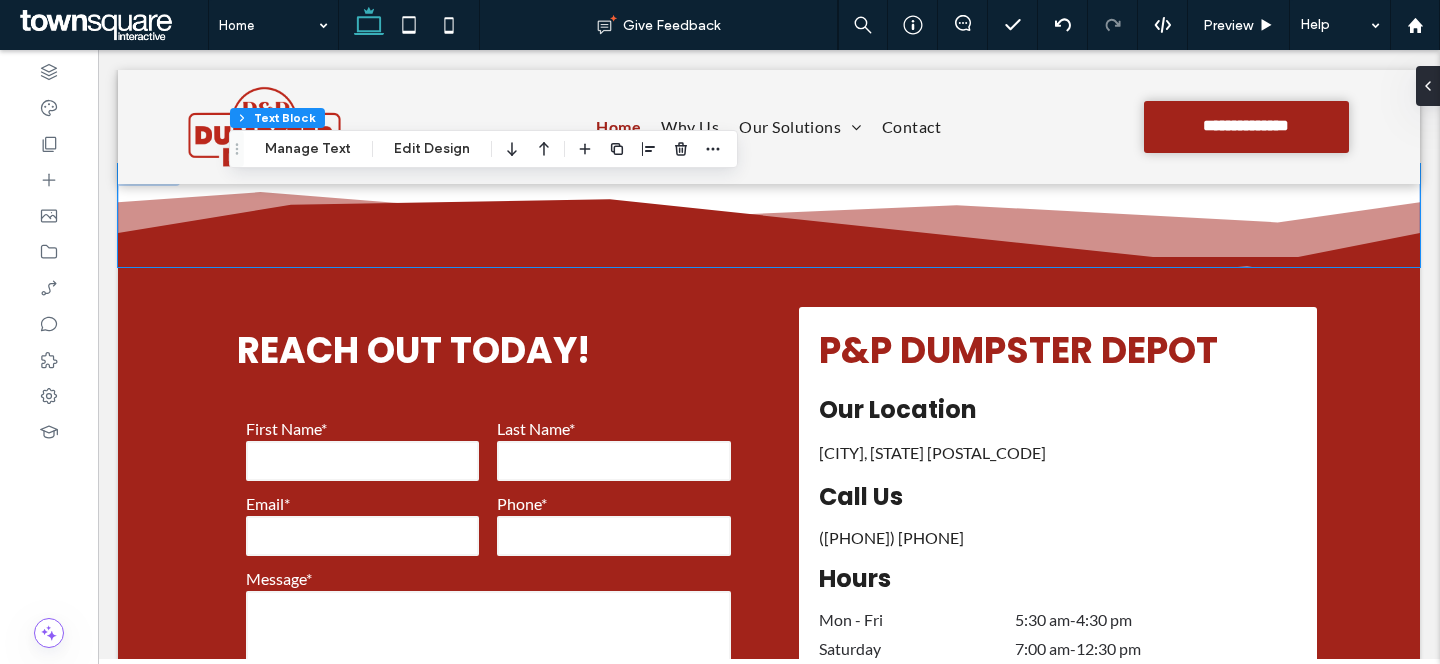 scroll, scrollTop: 3154, scrollLeft: 0, axis: vertical 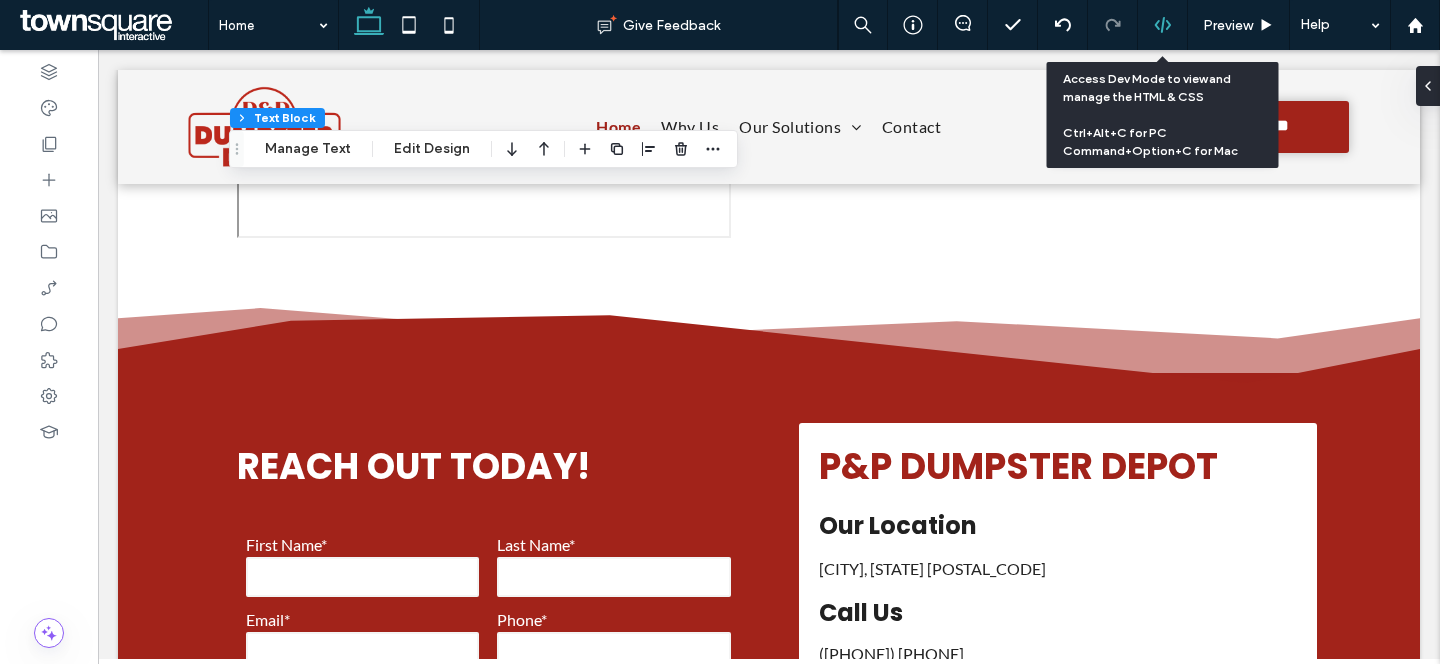 click at bounding box center [1162, 25] 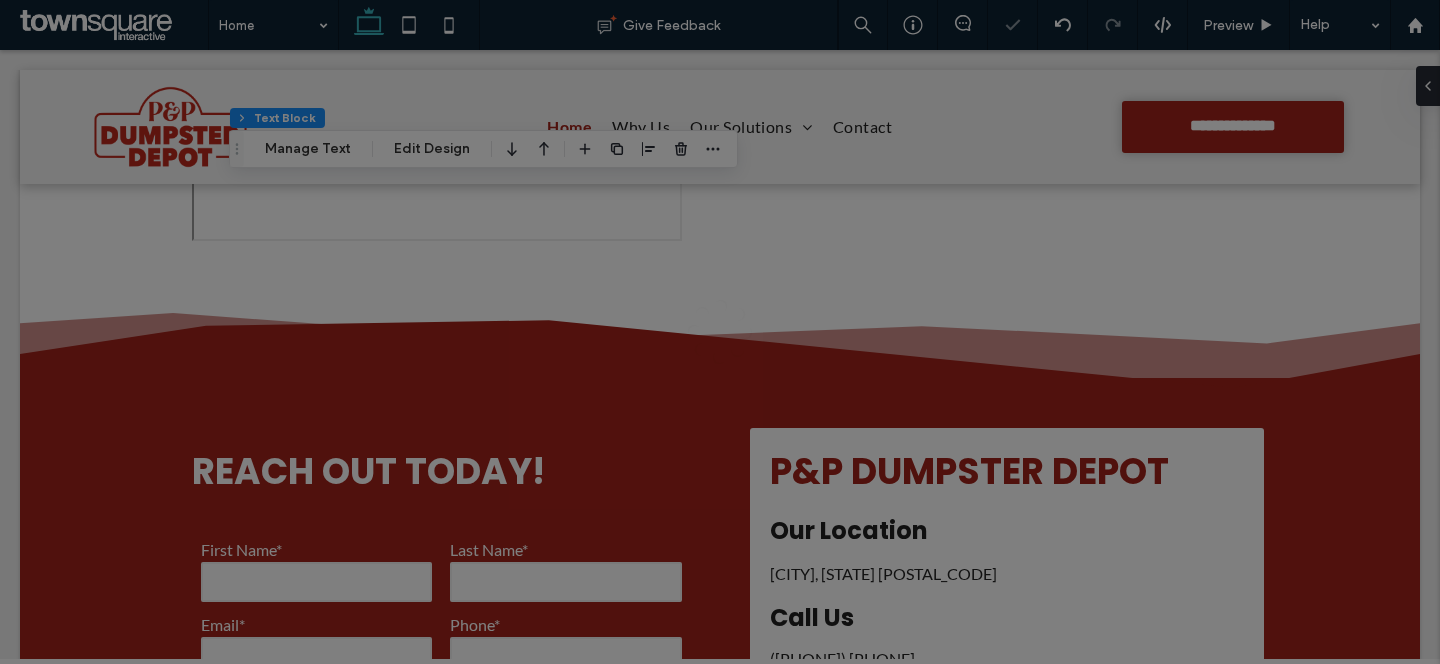 scroll, scrollTop: 0, scrollLeft: 0, axis: both 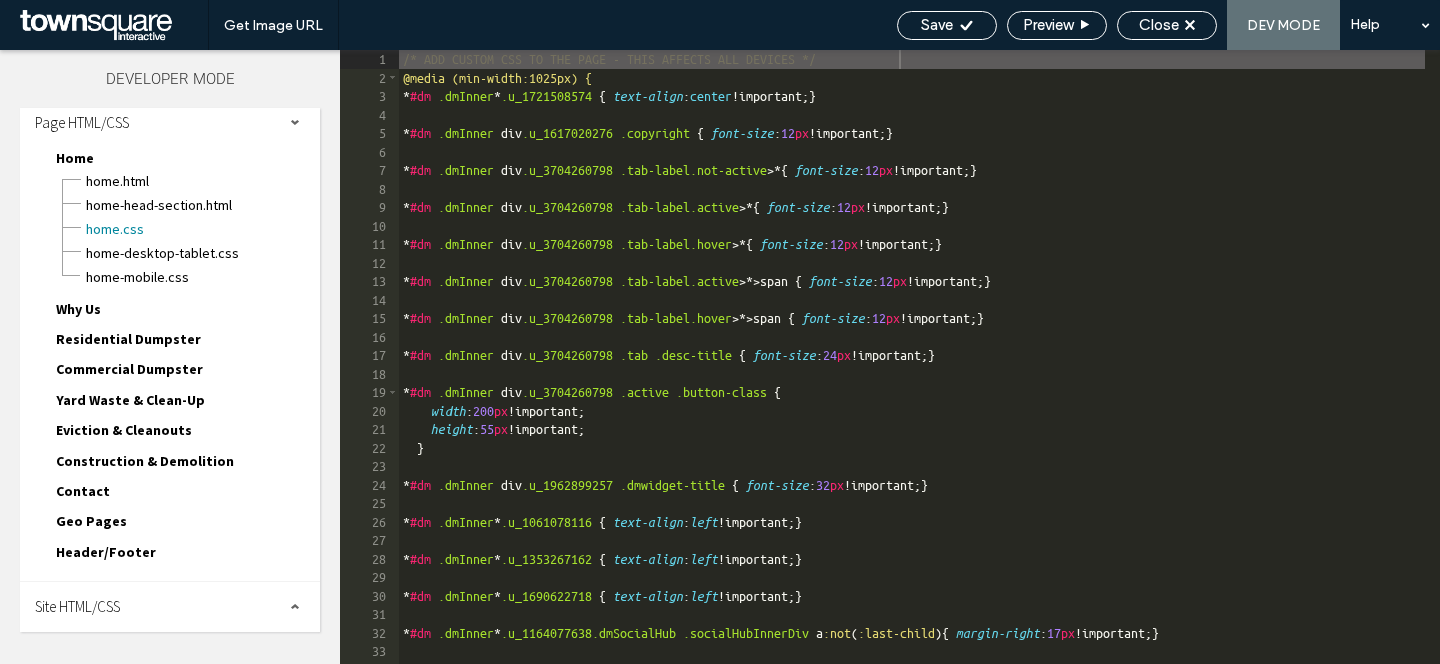 drag, startPoint x: 117, startPoint y: 598, endPoint x: 159, endPoint y: 532, distance: 78.23043 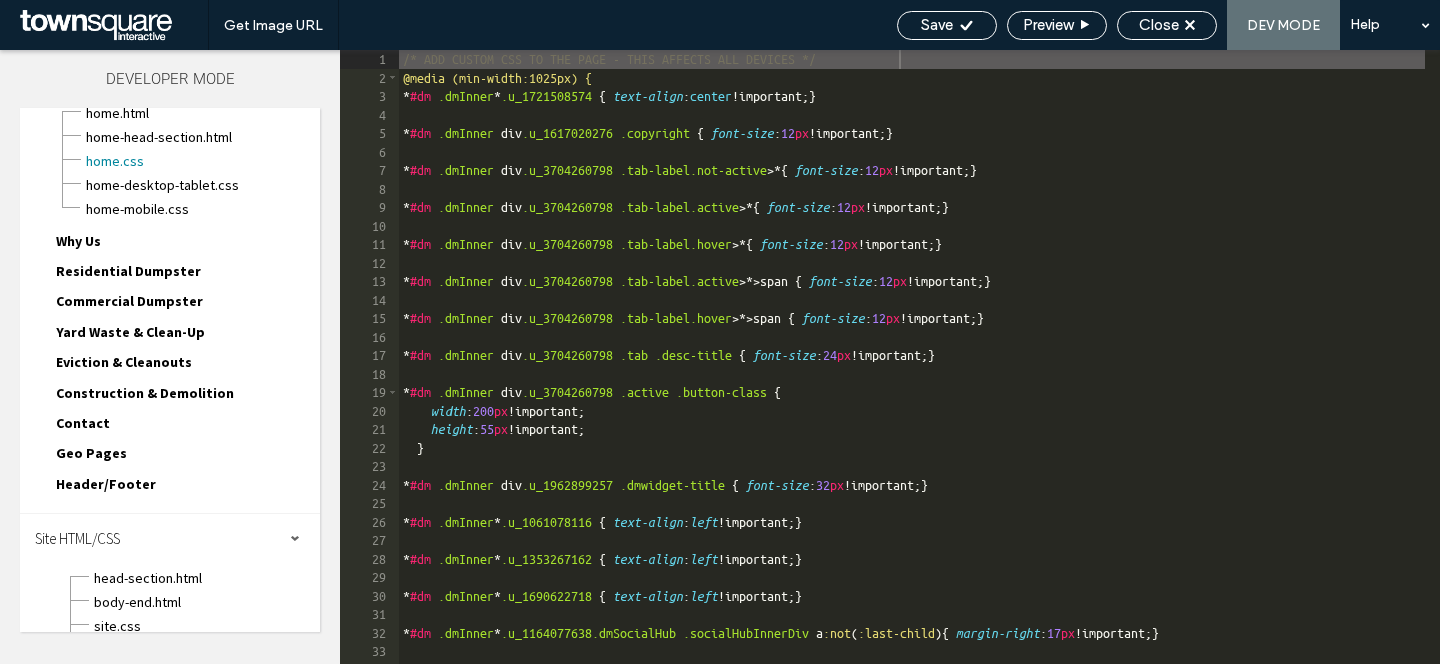 scroll, scrollTop: 178, scrollLeft: 0, axis: vertical 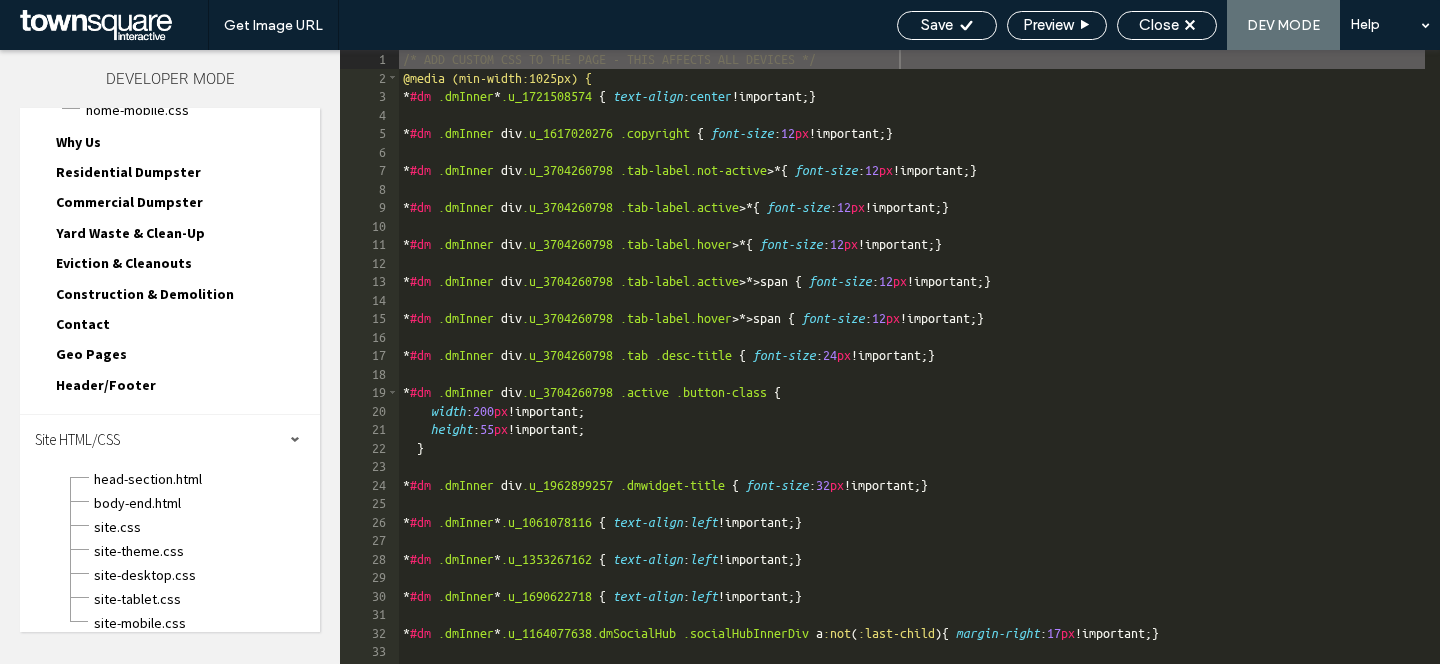 click on "site.css" at bounding box center (206, 525) 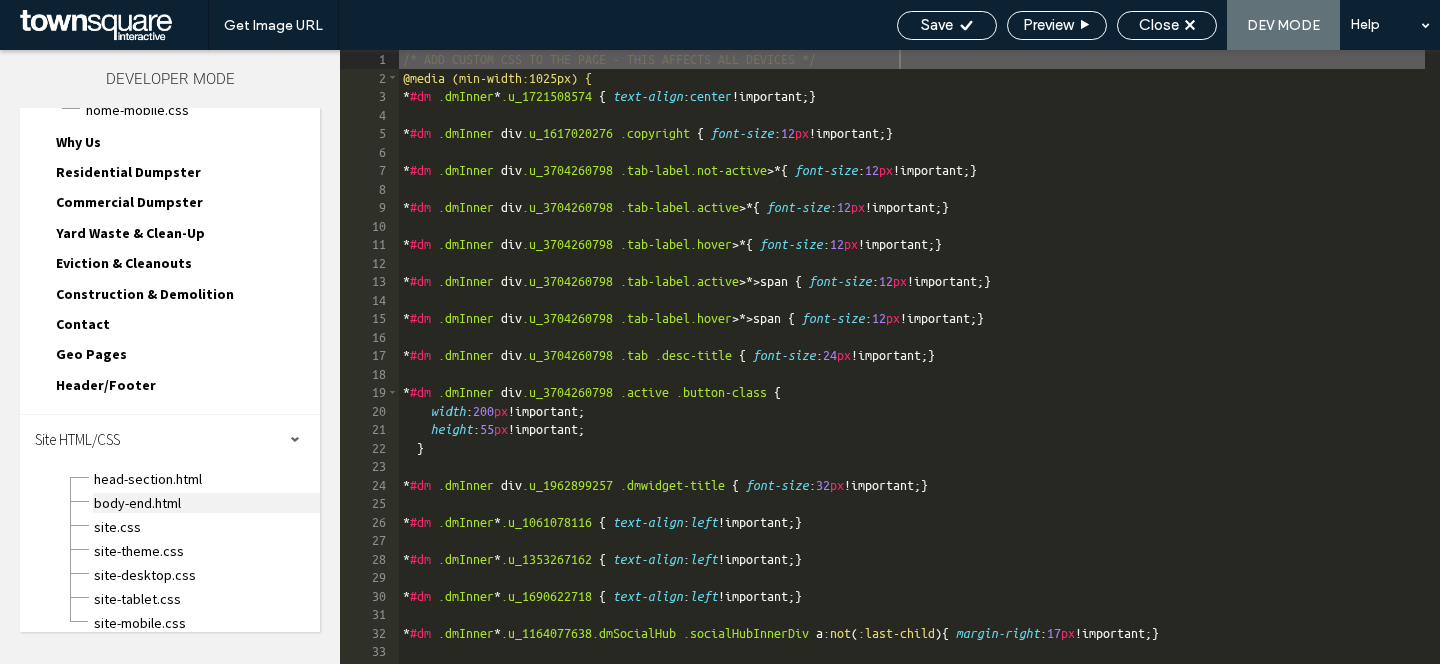 click on "body-end.html" at bounding box center (206, 503) 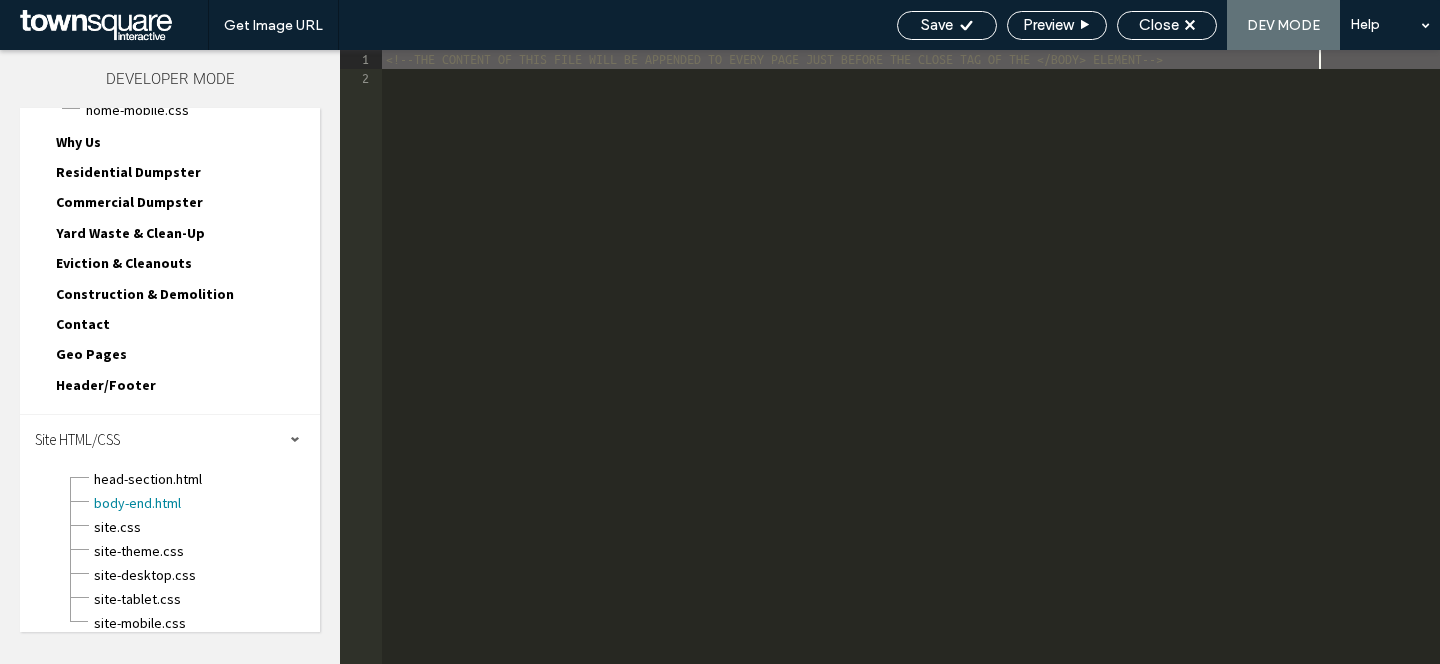 scroll, scrollTop: 1, scrollLeft: 0, axis: vertical 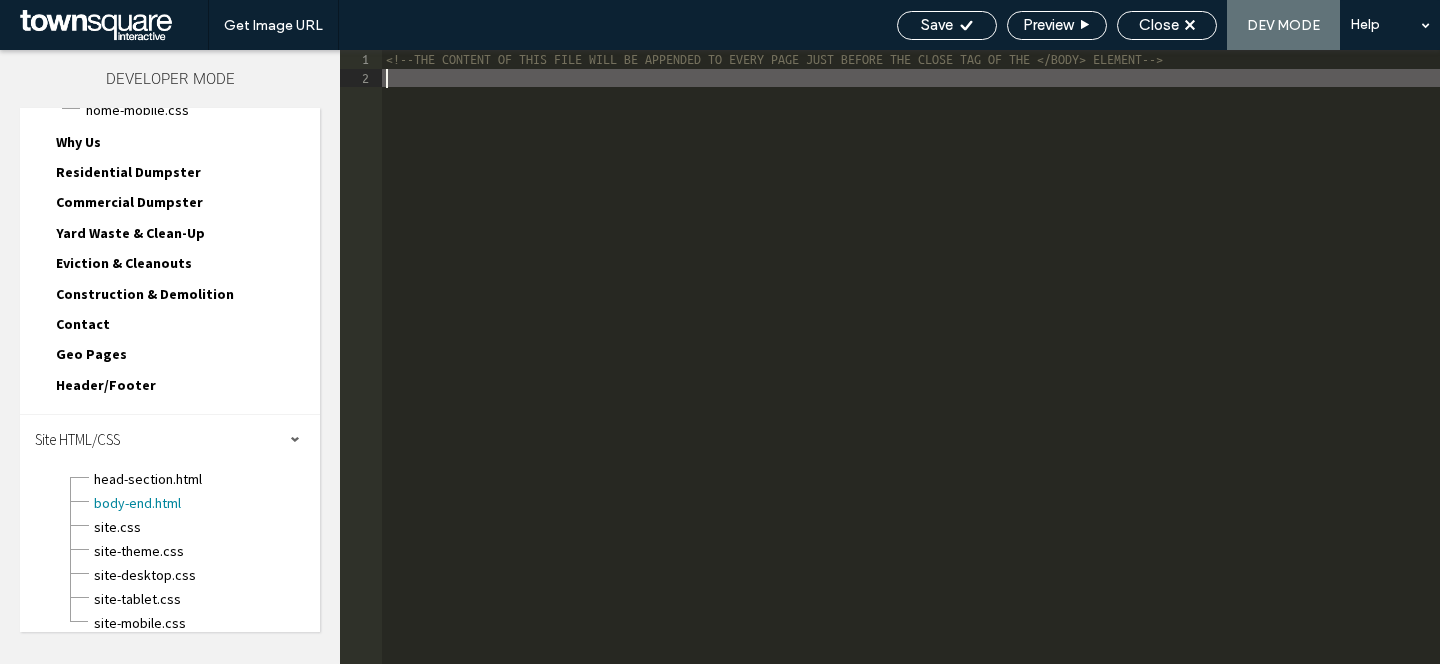click on "<!--THE CONTENT OF THIS FILE WILL BE APPENDED TO EVERY PAGE JUST BEFORE THE CLOSE TAG OF THE </BODY> ELEMENT-->" at bounding box center [911, 375] 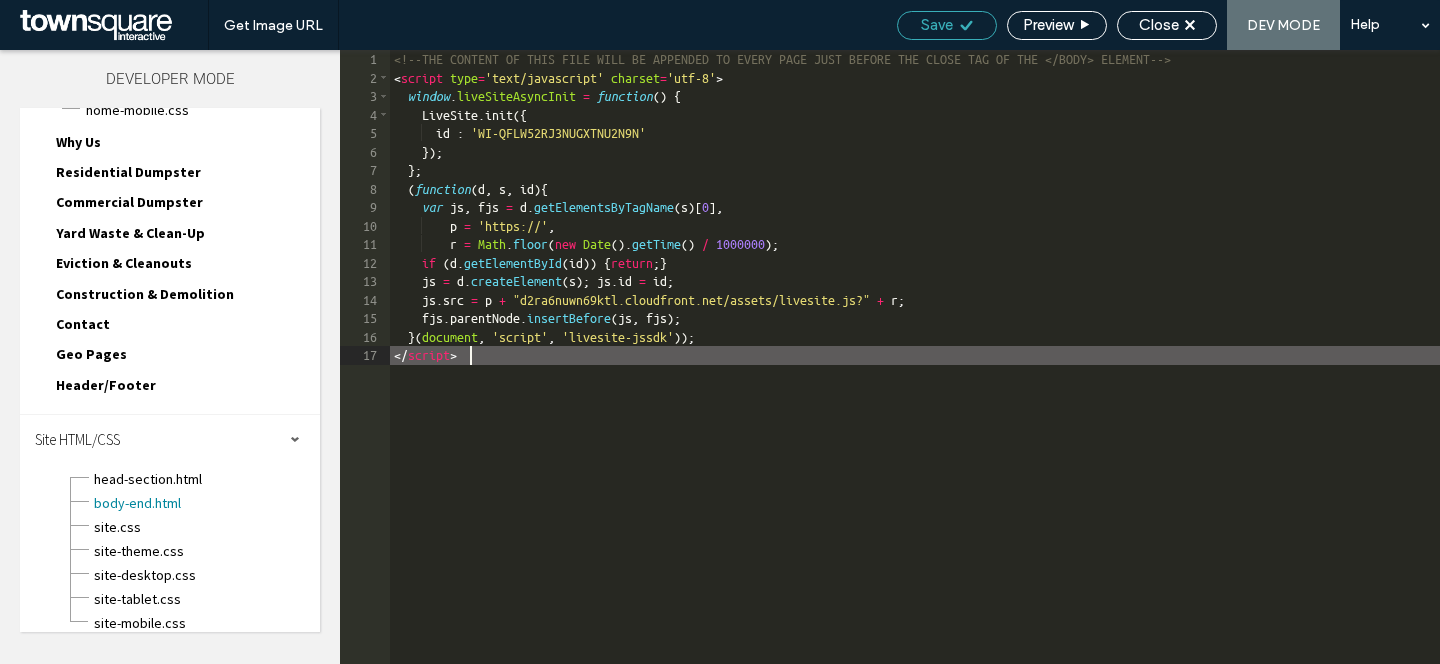 click on "Save" at bounding box center [947, 25] 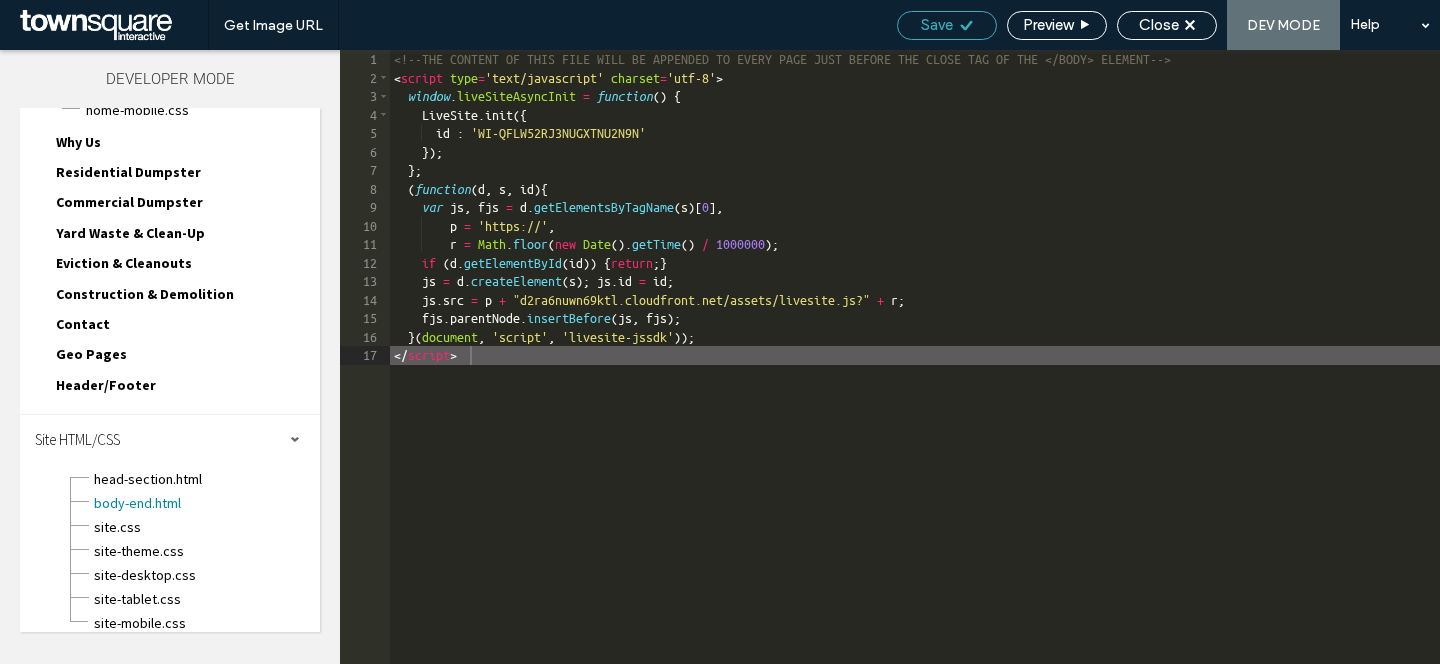 click on "Save" at bounding box center (947, 25) 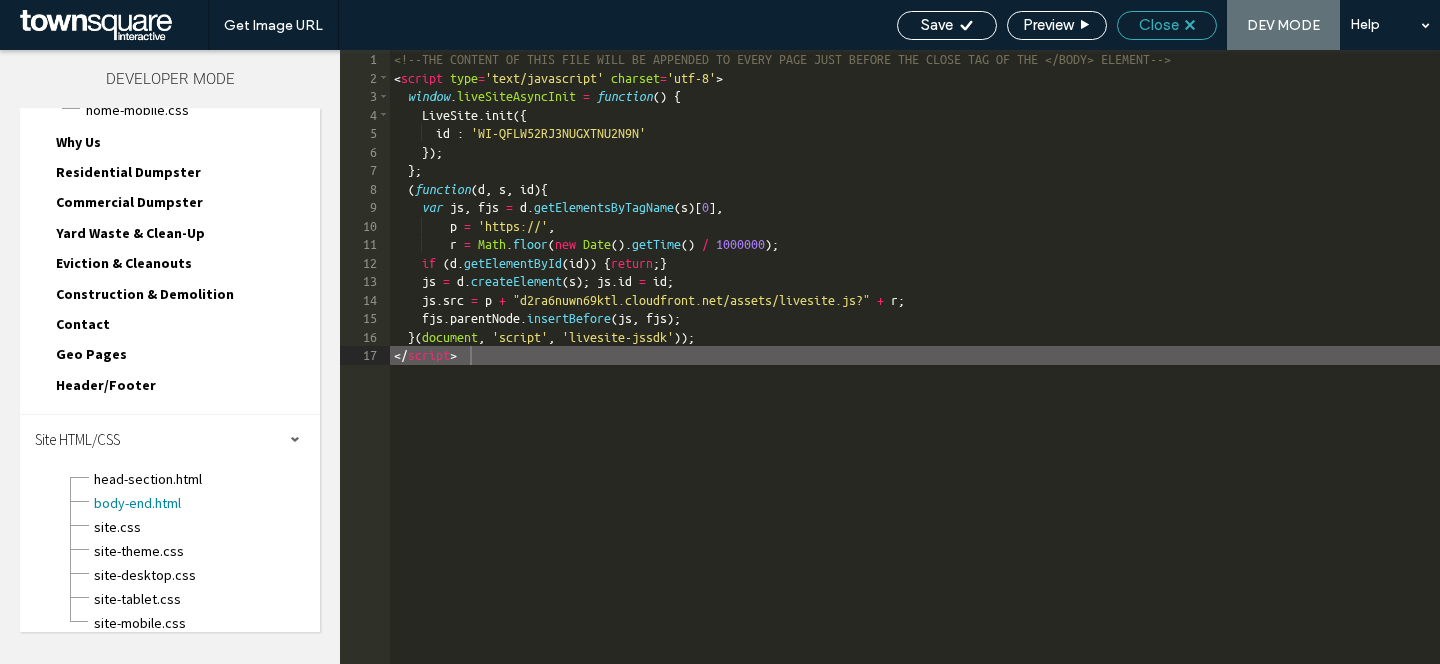 click on "Close" at bounding box center [1159, 25] 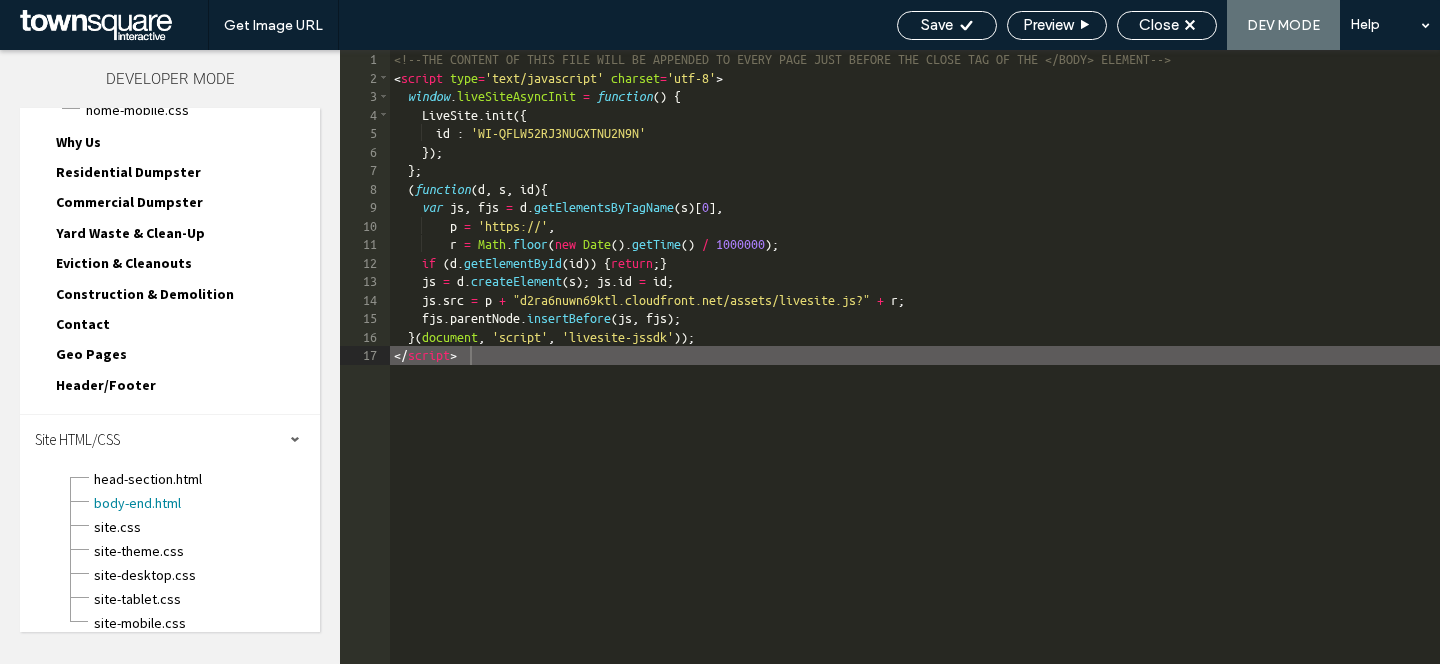 scroll, scrollTop: 141, scrollLeft: 0, axis: vertical 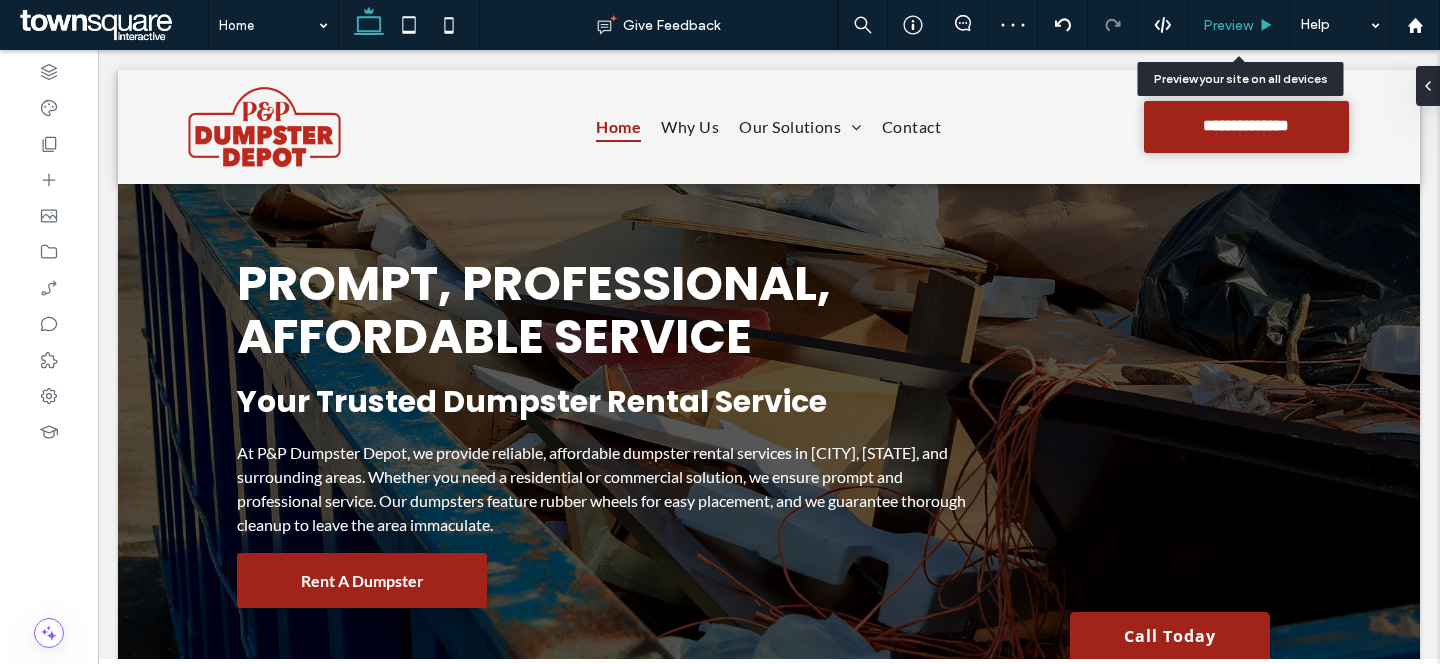 click on "Preview" at bounding box center [1228, 25] 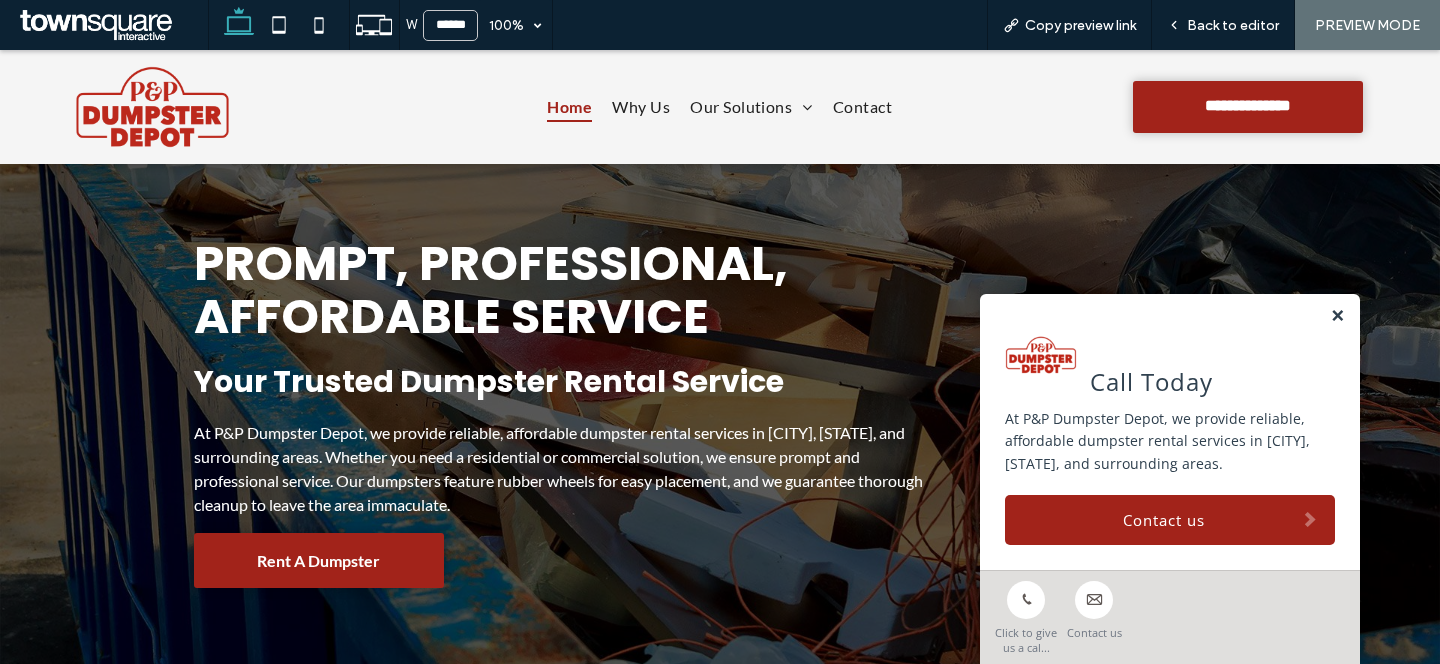 click at bounding box center (1337, 316) 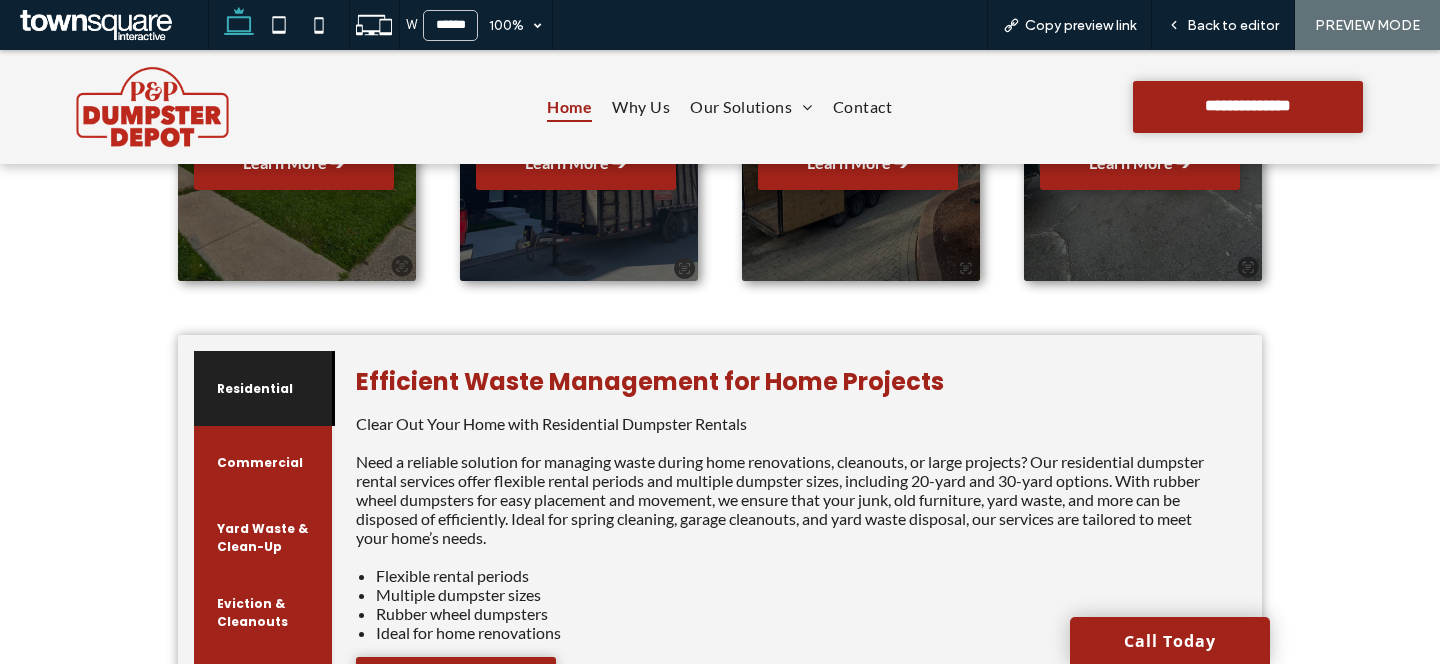 scroll, scrollTop: 1026, scrollLeft: 0, axis: vertical 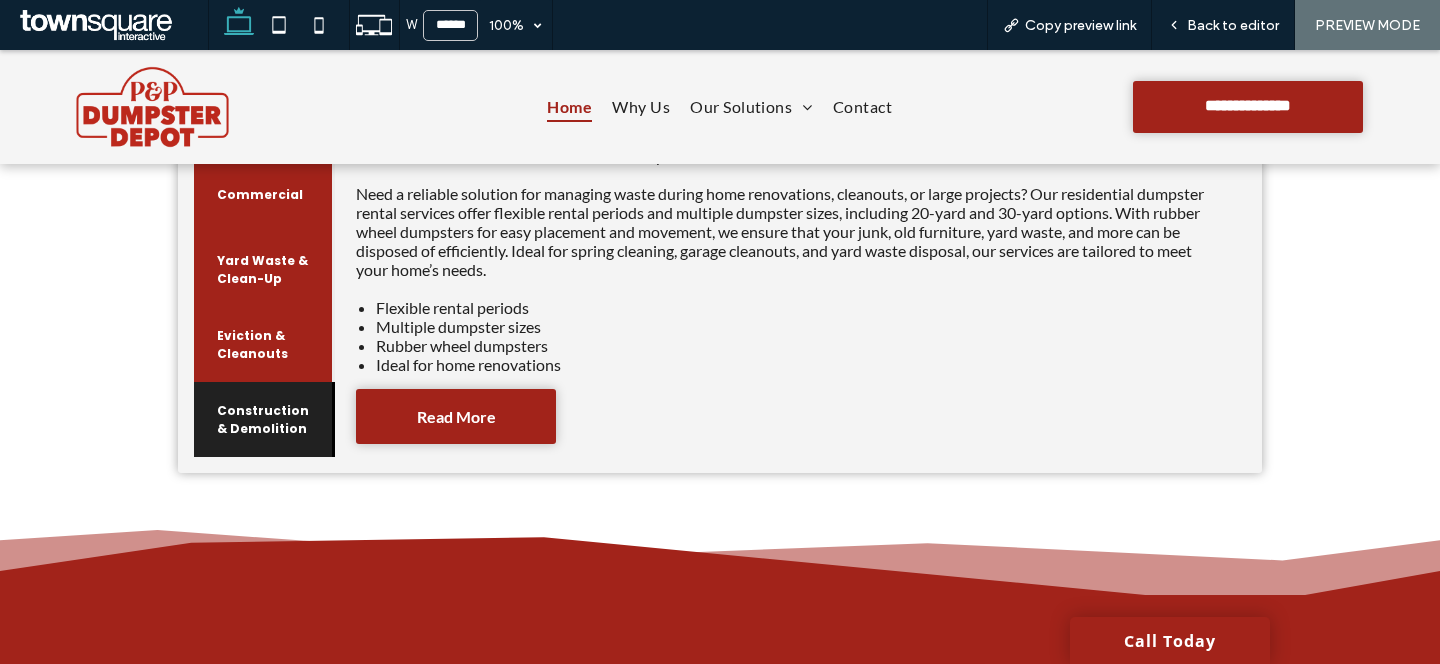 click on "Construction & Demolition" at bounding box center (263, 420) 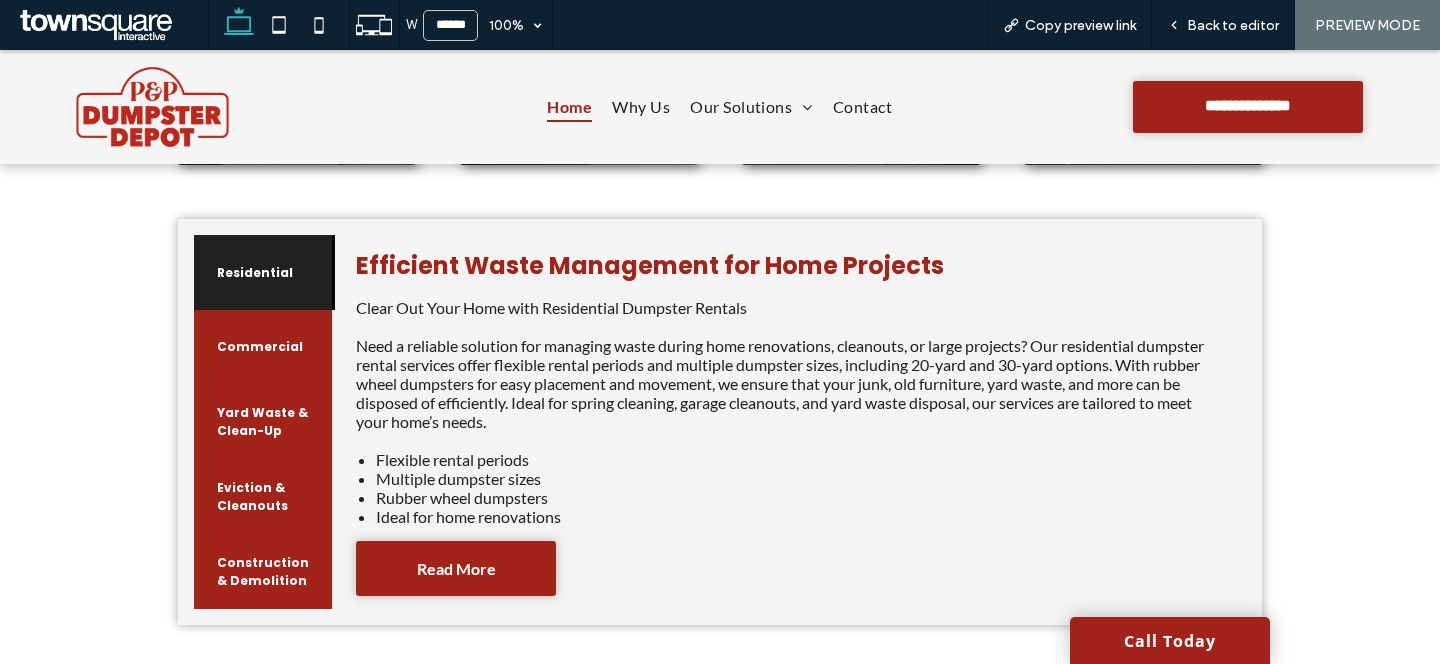 scroll, scrollTop: 856, scrollLeft: 0, axis: vertical 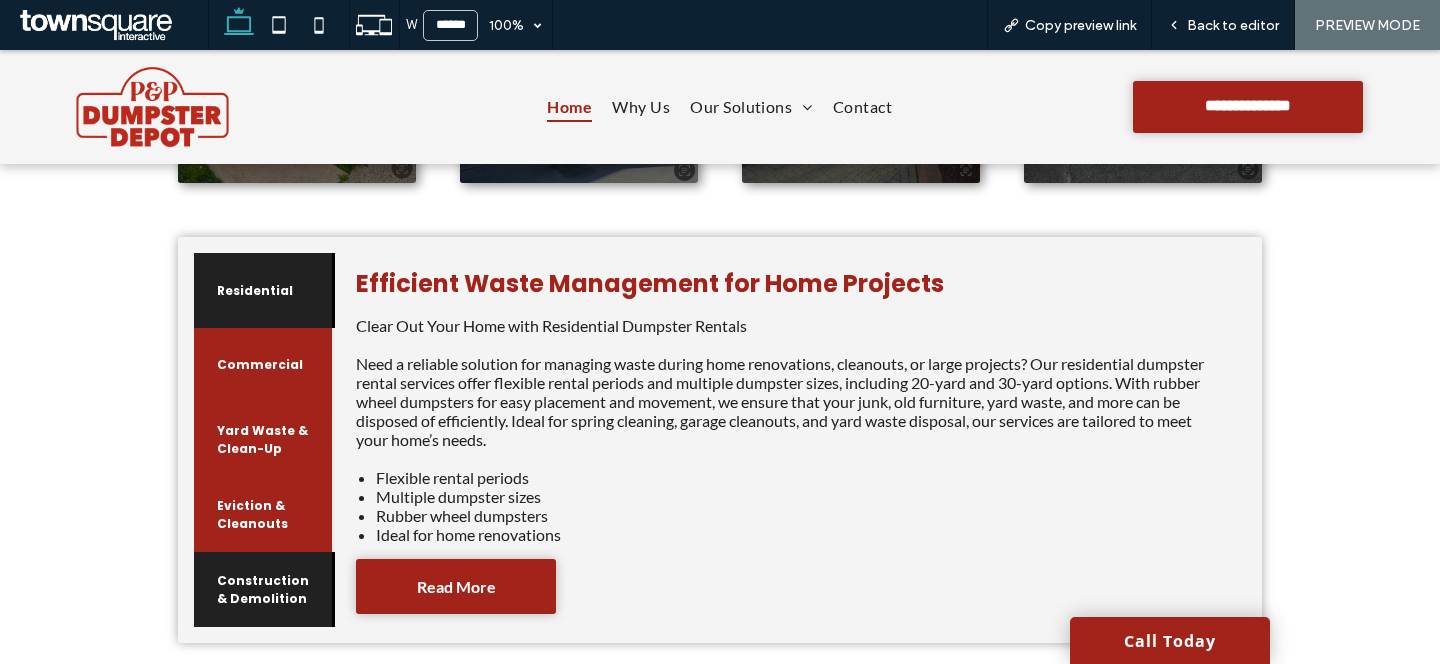 click on "Construction & Demolition" at bounding box center [263, 590] 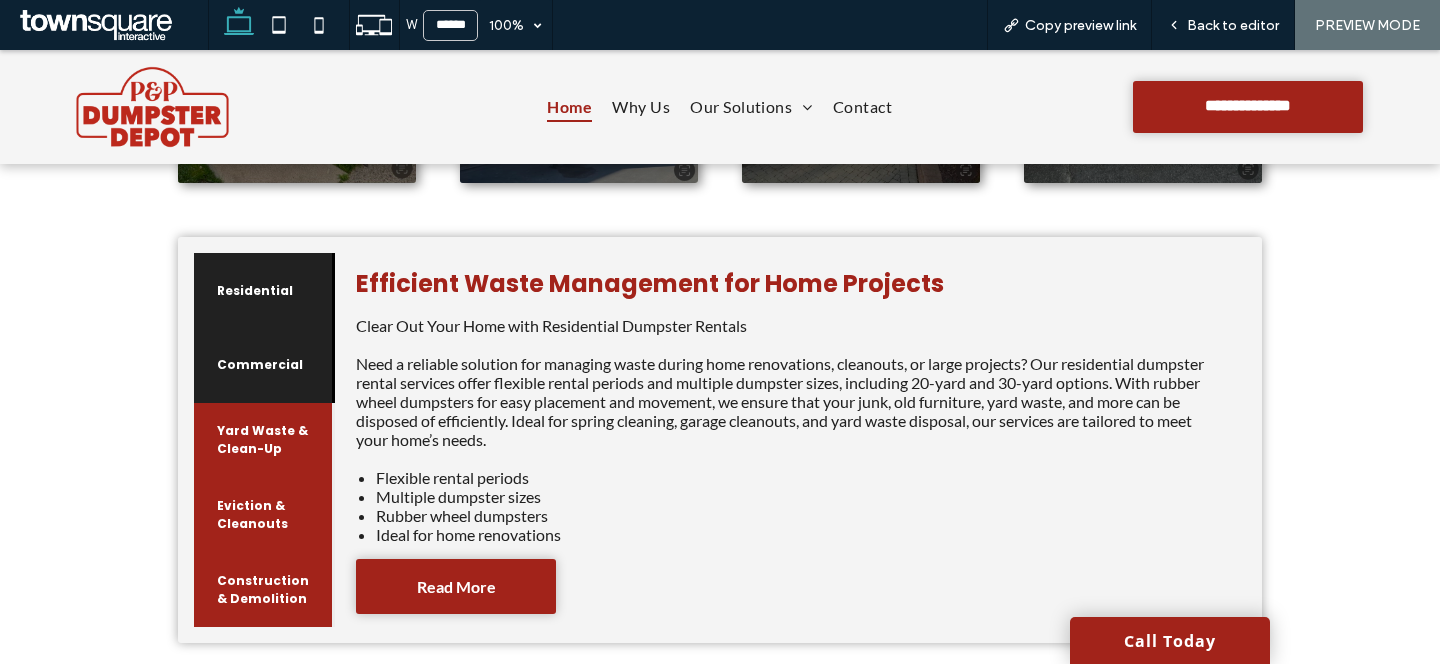 click on "Commercial" at bounding box center [263, 365] 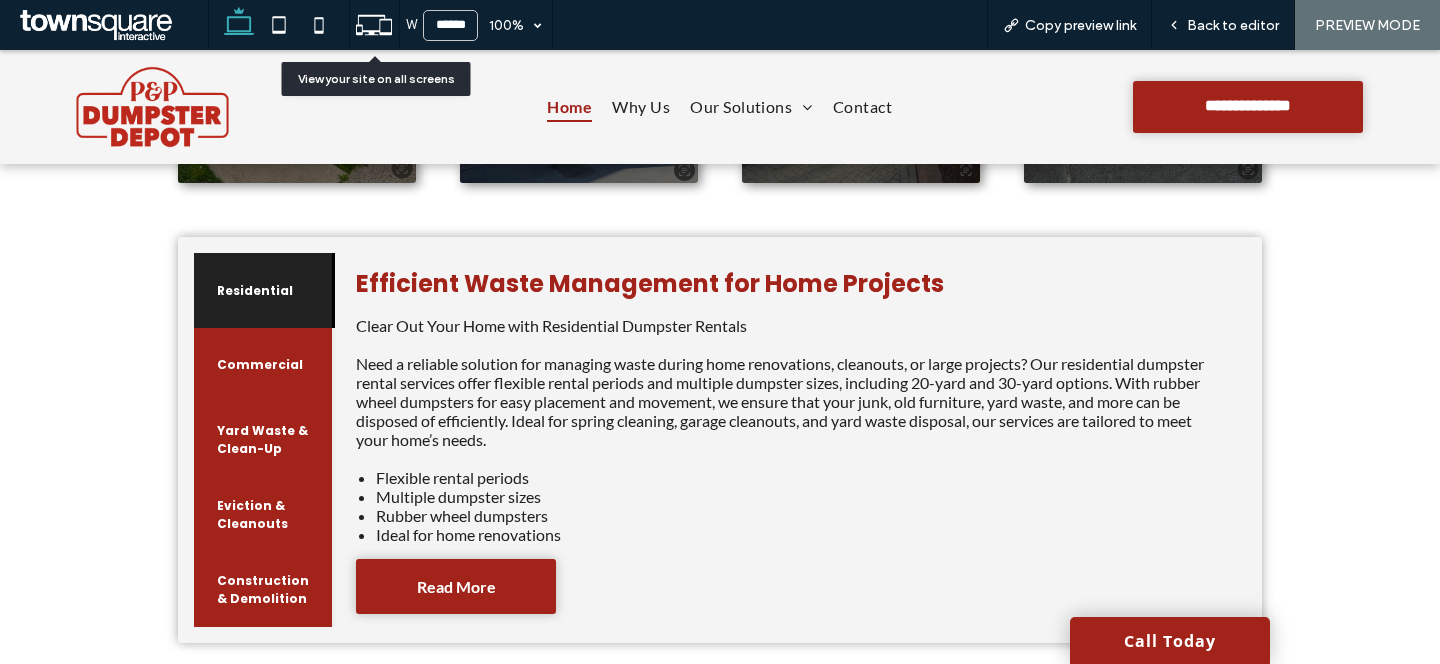 click 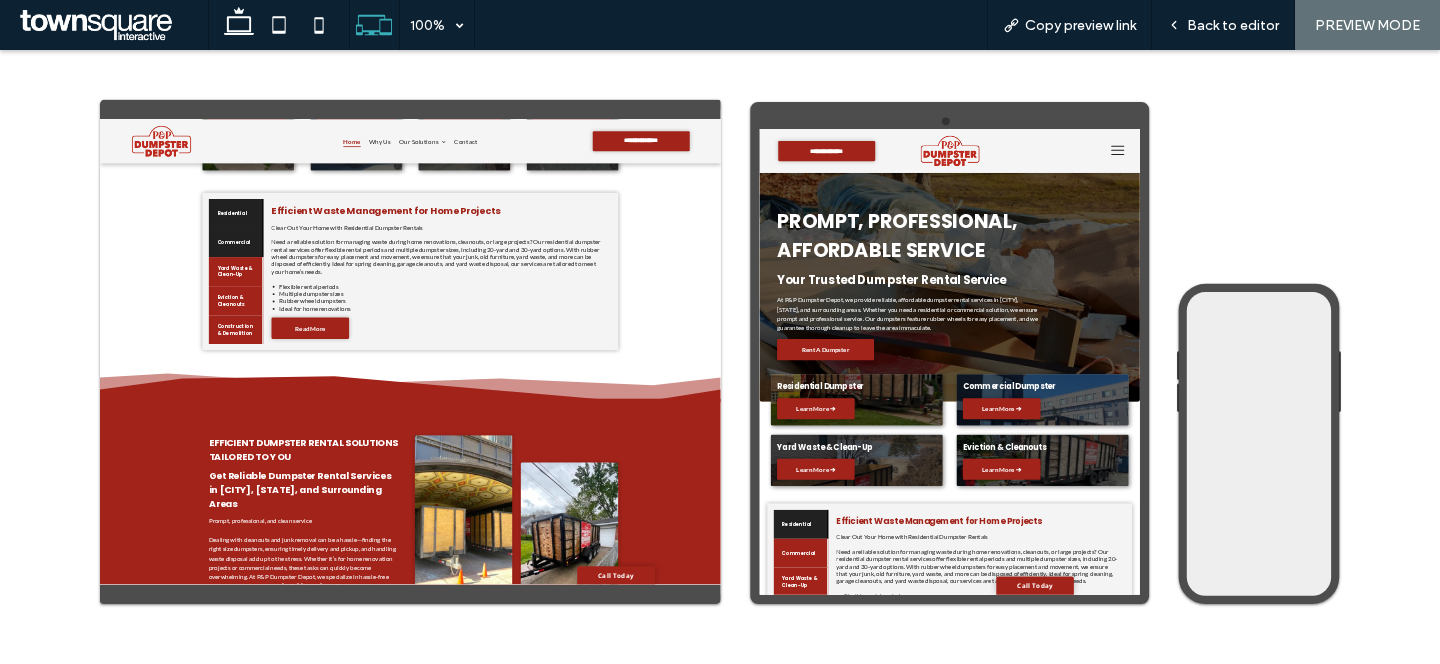 scroll, scrollTop: 0, scrollLeft: 0, axis: both 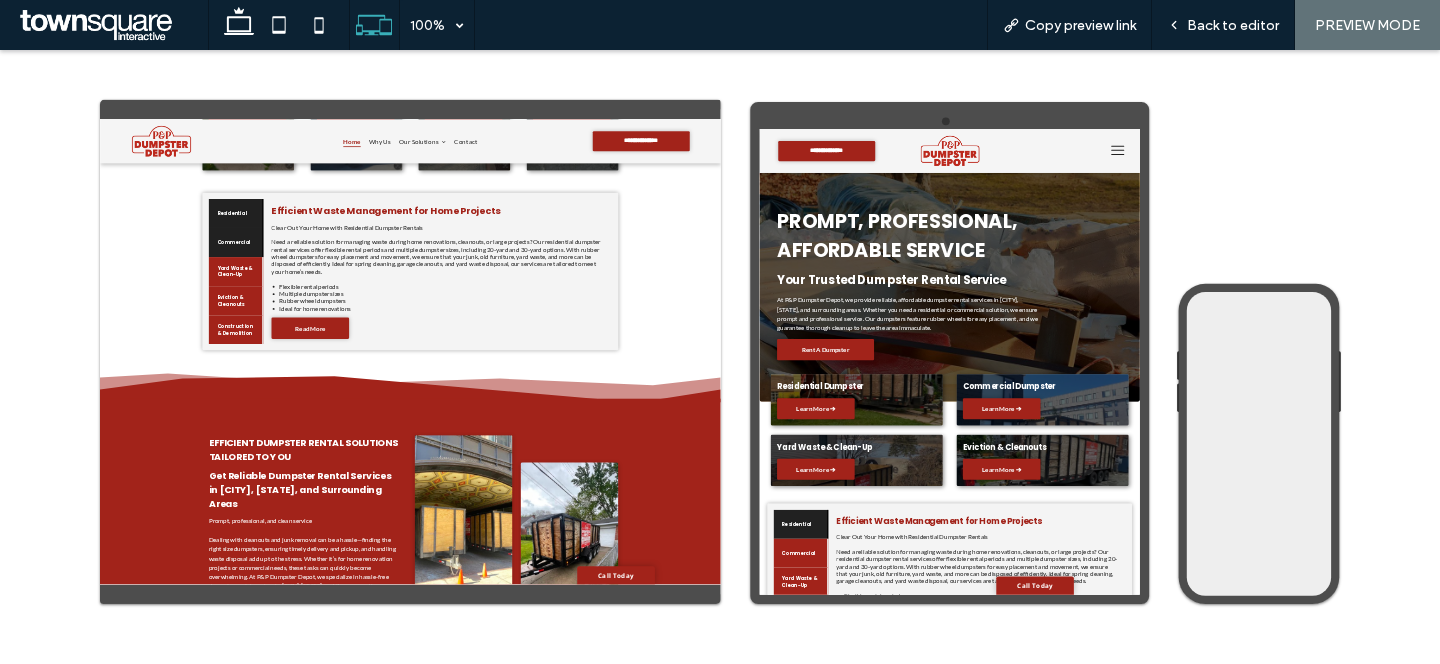 click on "Commercial" at bounding box center (449, 437) 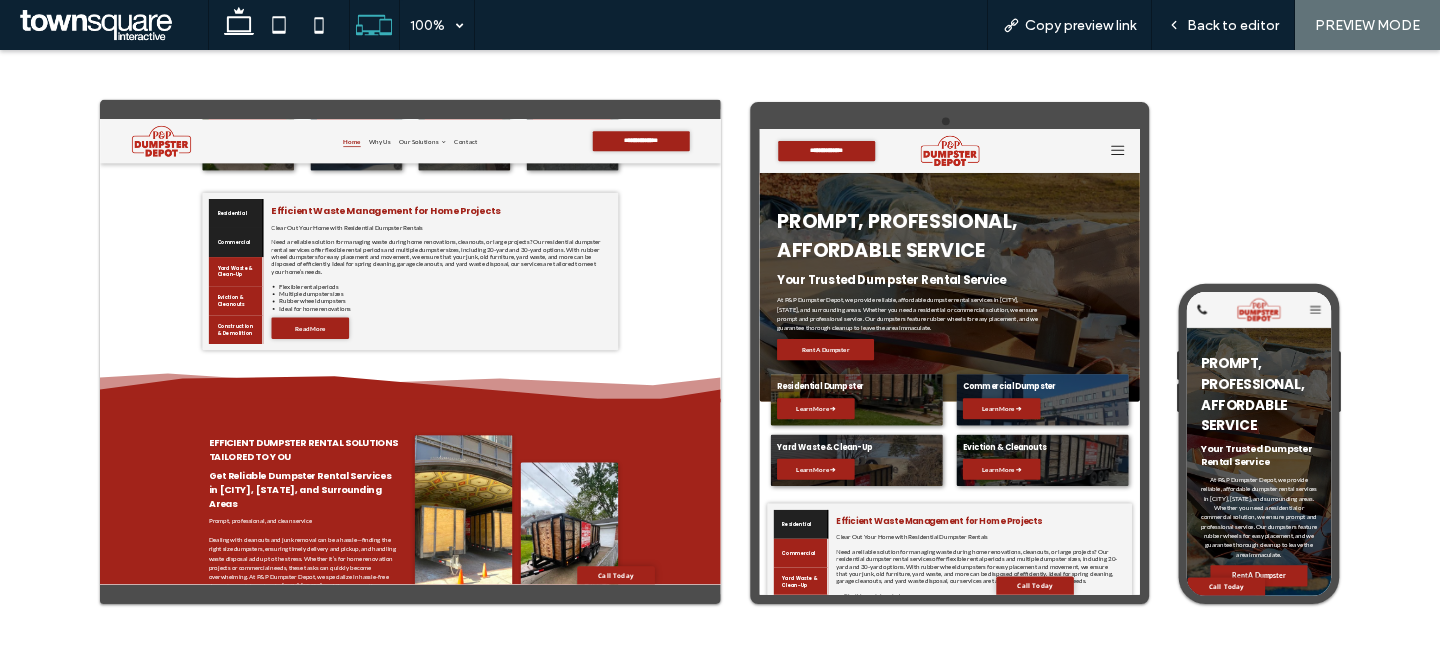 scroll, scrollTop: 0, scrollLeft: 0, axis: both 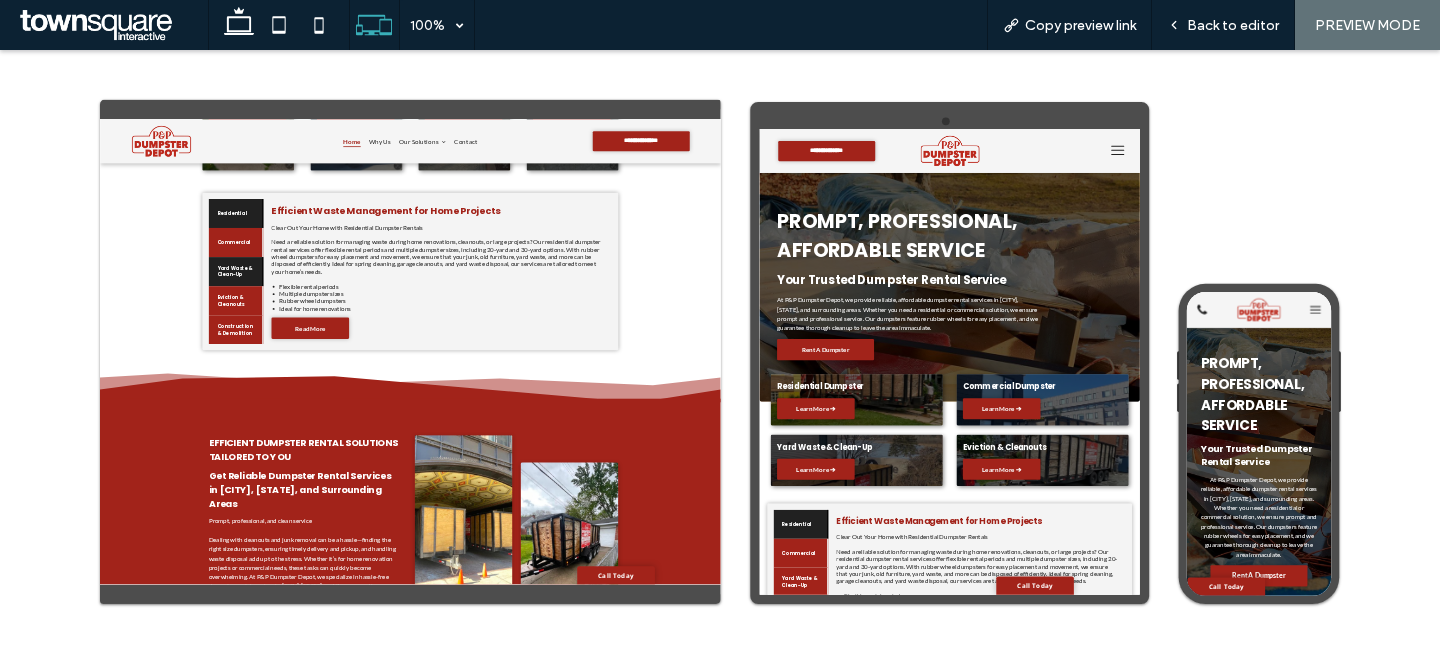 click on "Yard Waste & Clean-Up" at bounding box center (449, 511) 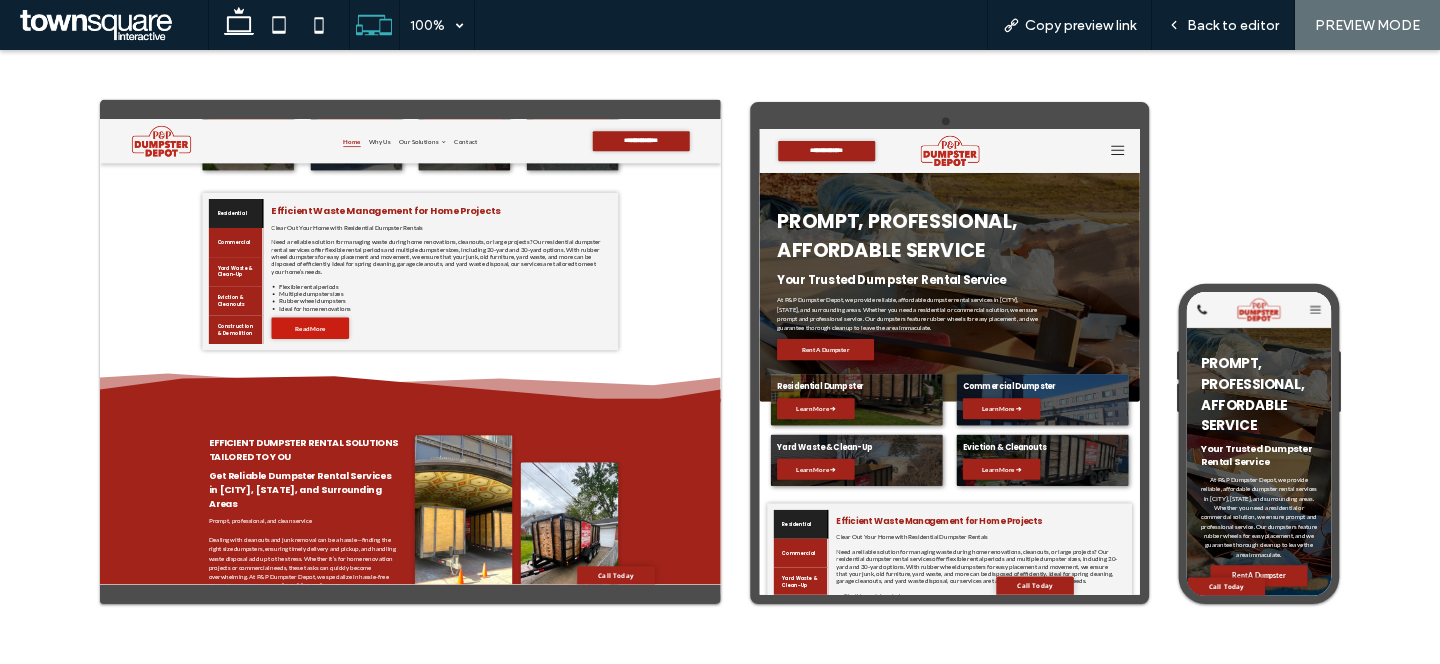 click on "Read More" at bounding box center [642, 657] 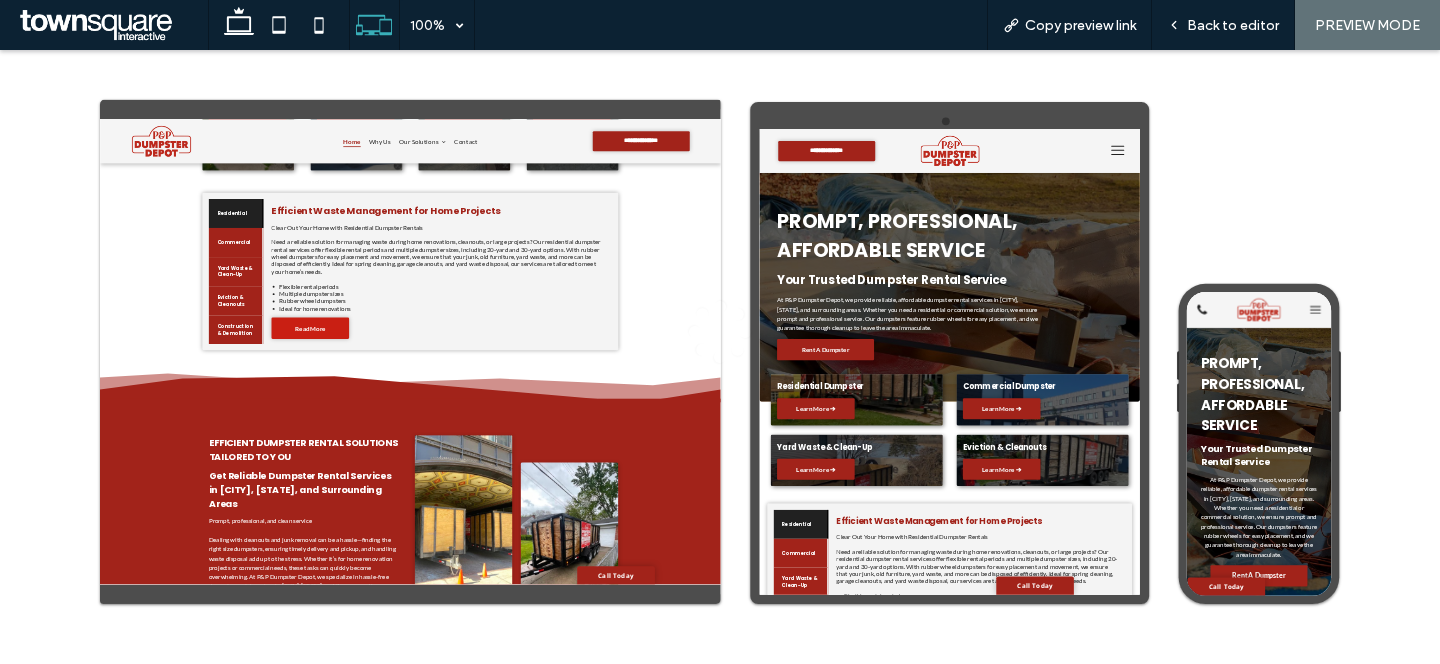 click at bounding box center (720, 332) 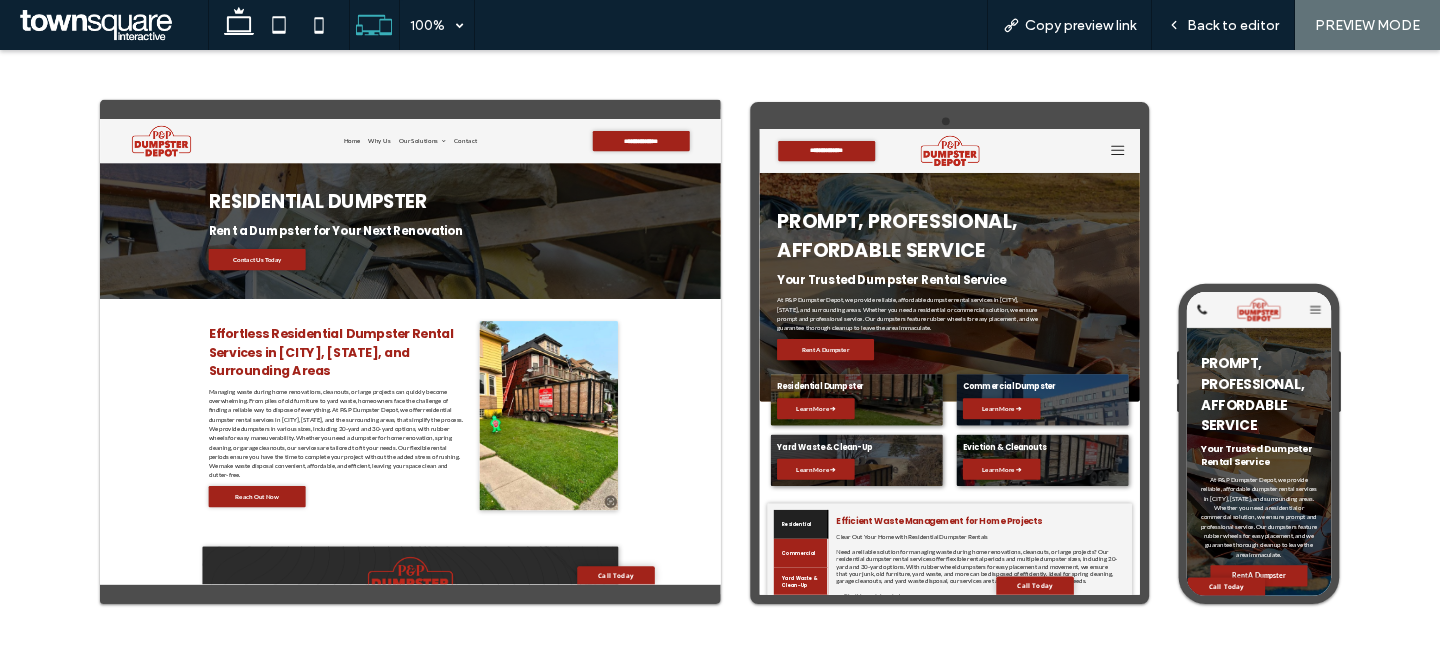 scroll, scrollTop: 0, scrollLeft: 0, axis: both 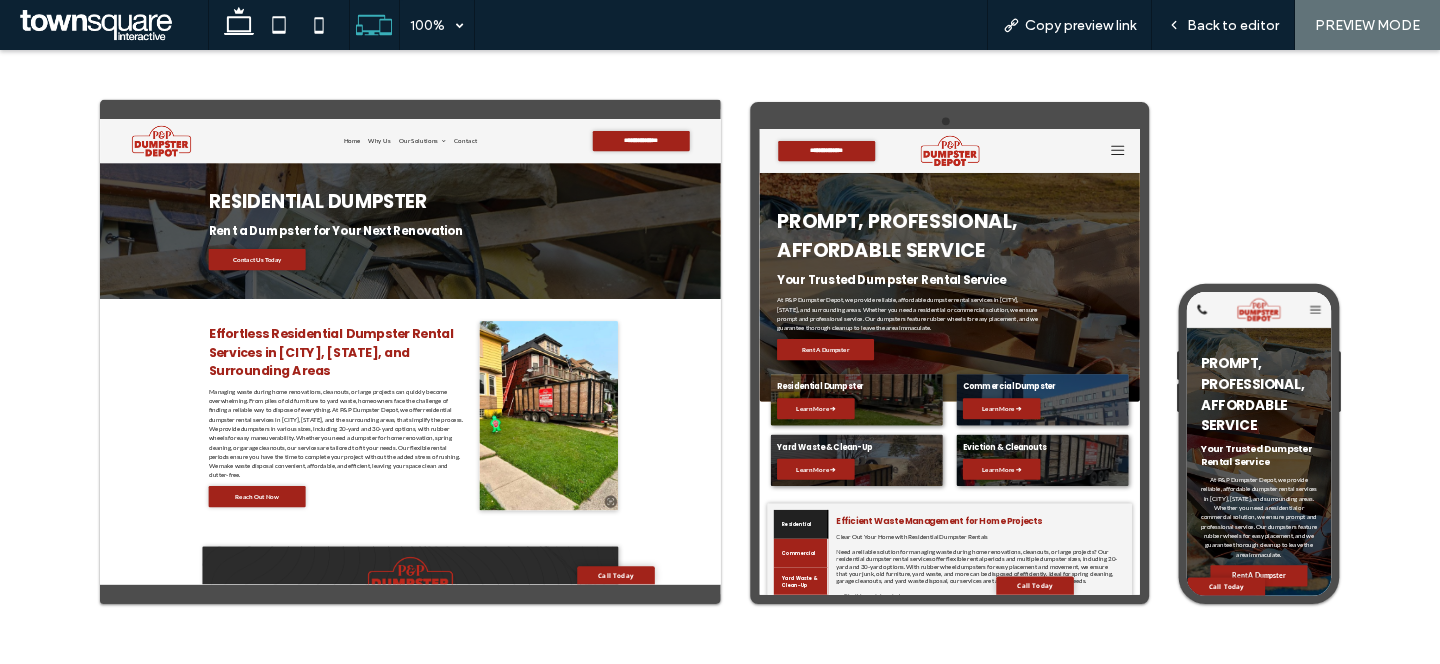 click at bounding box center (258, 175) 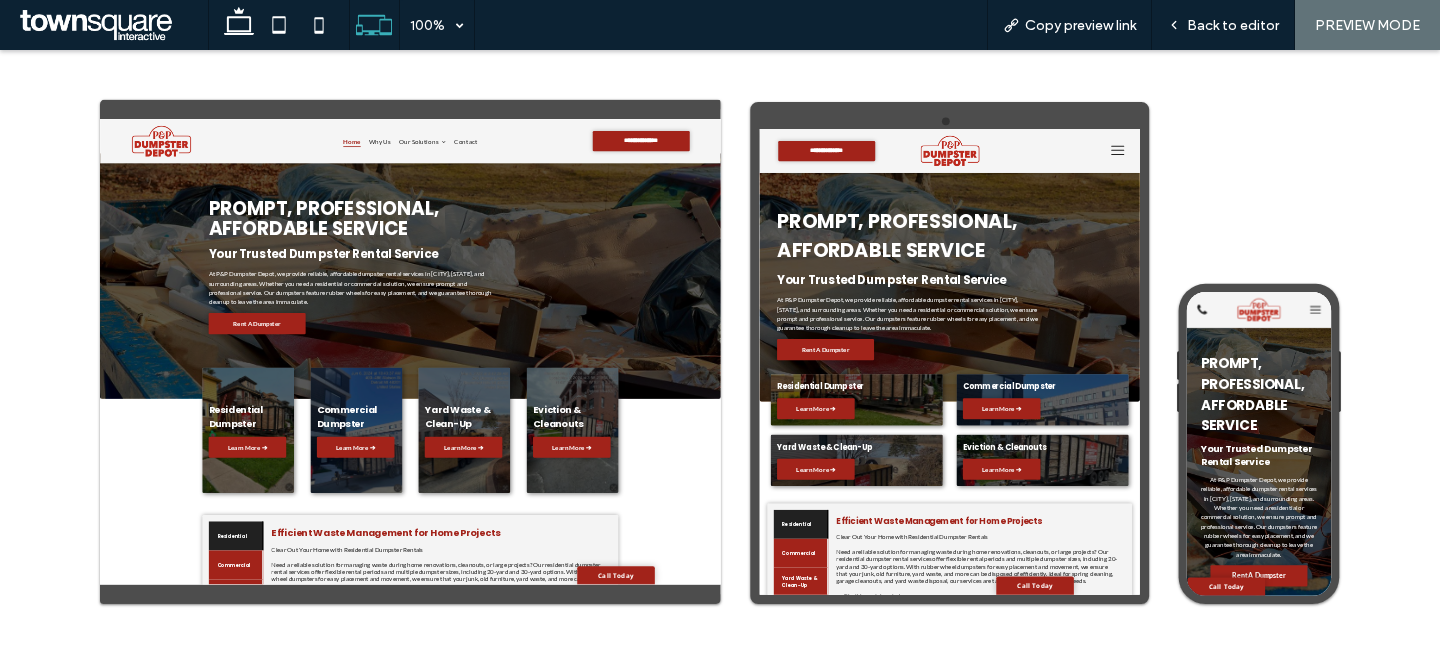 scroll, scrollTop: 133, scrollLeft: 0, axis: vertical 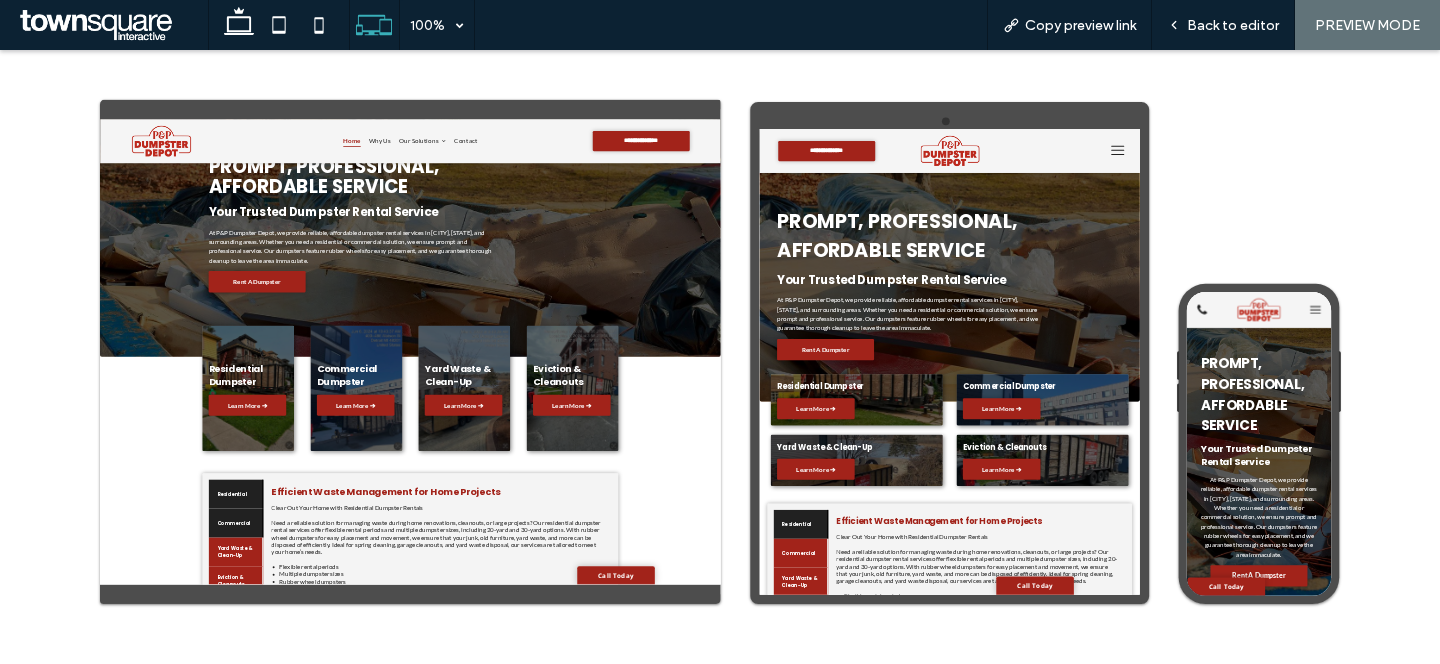 click on "Commercial" at bounding box center [450, 1159] 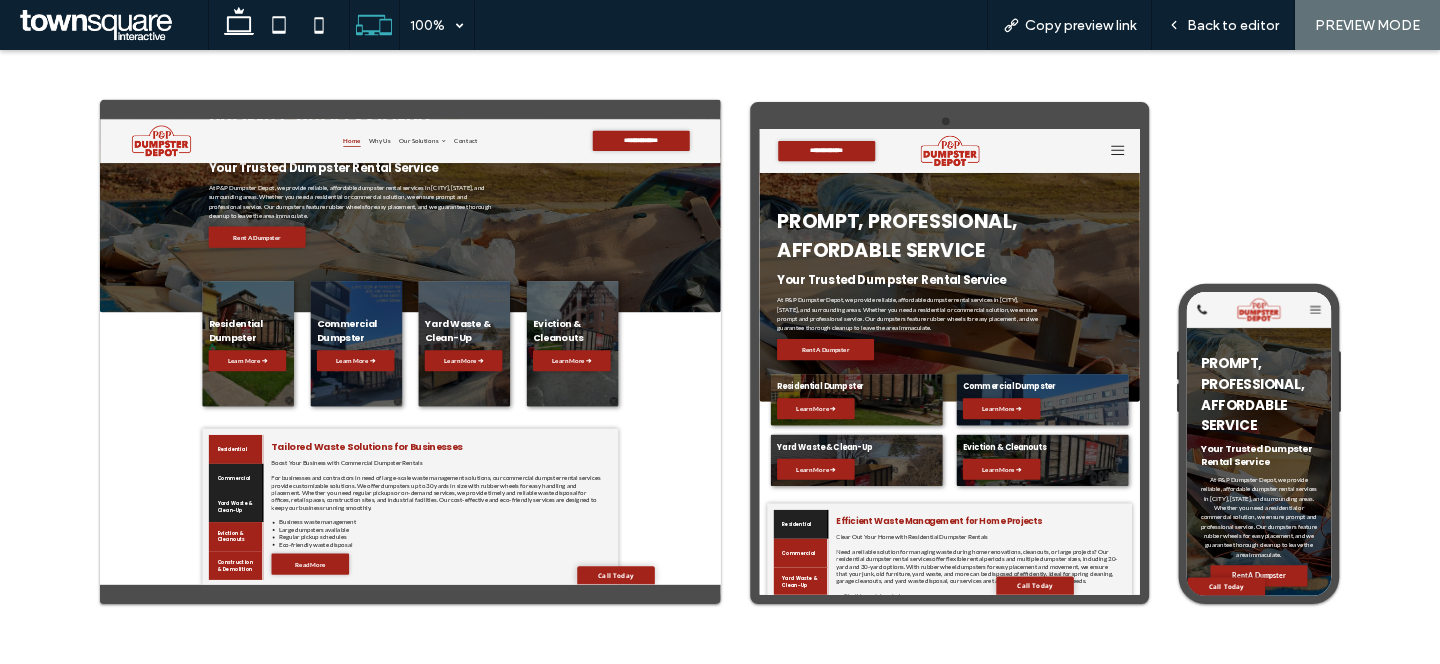 scroll, scrollTop: 253, scrollLeft: 0, axis: vertical 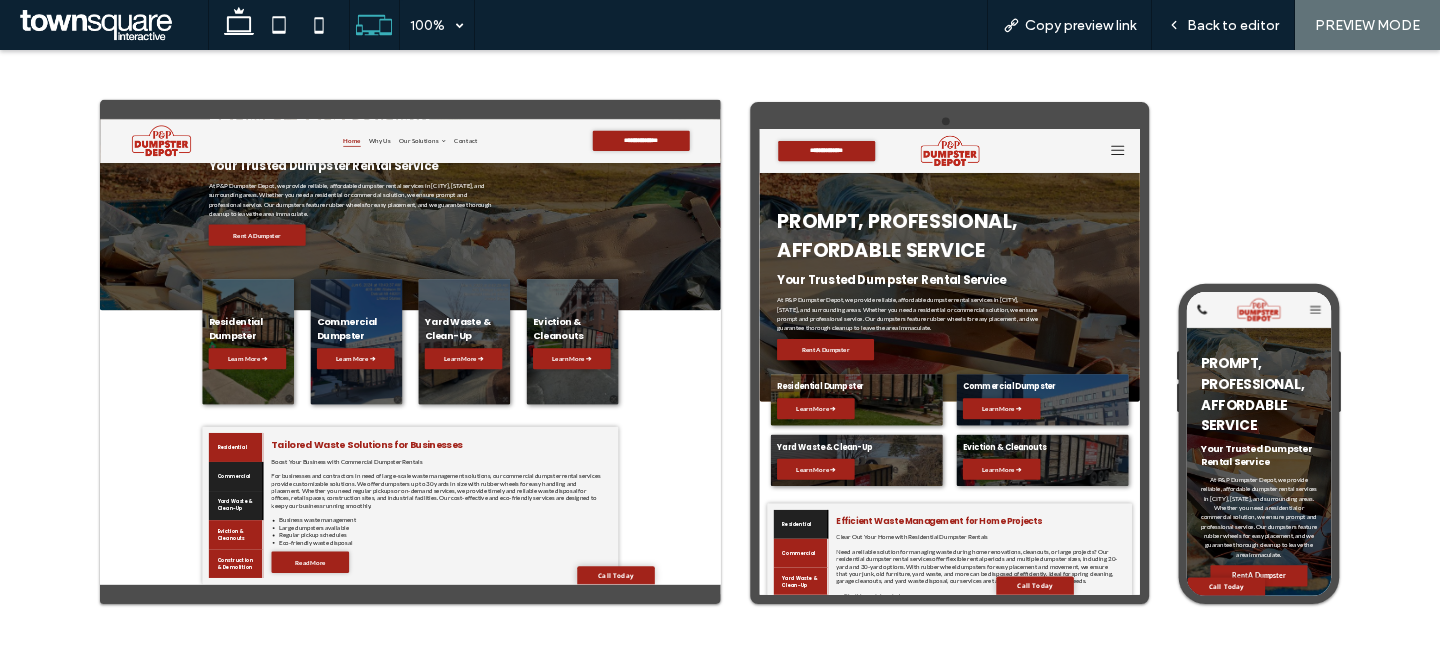 click on "Yard Waste & Clean-Up" at bounding box center (449, 1114) 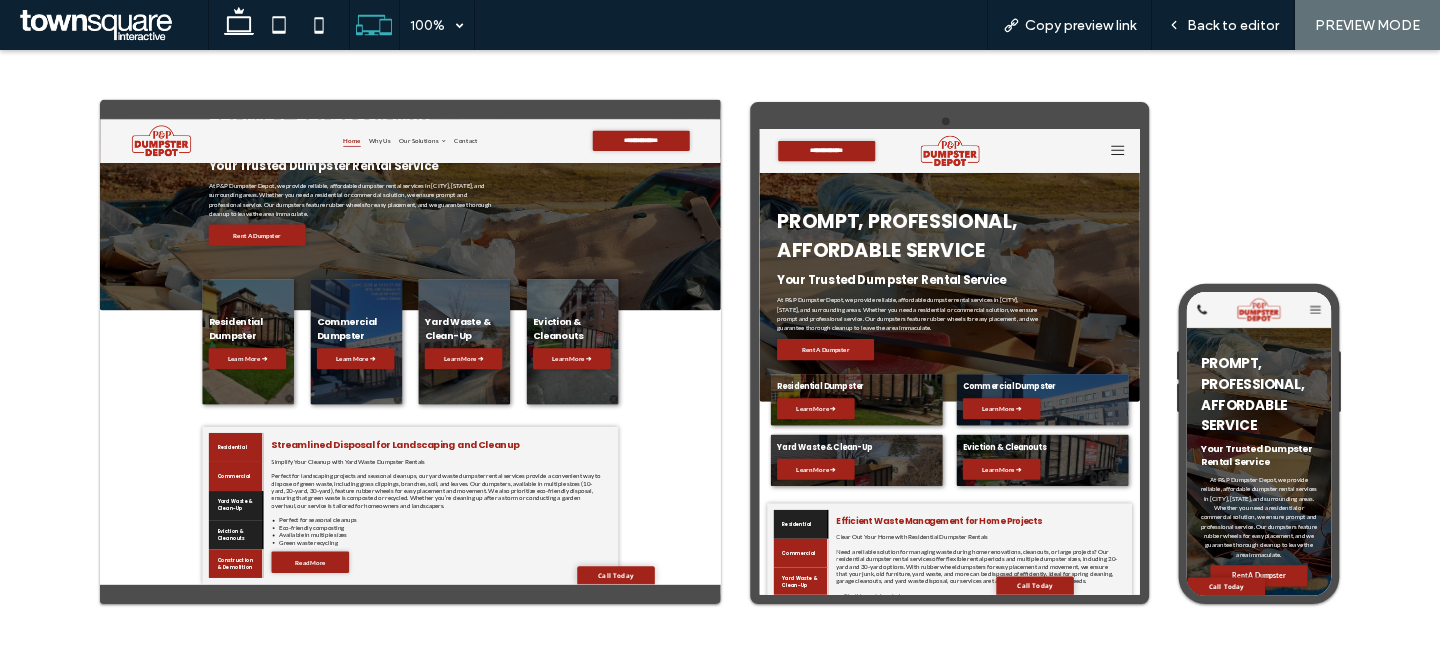 click on "Eviction & Cleanouts" at bounding box center [449, 1189] 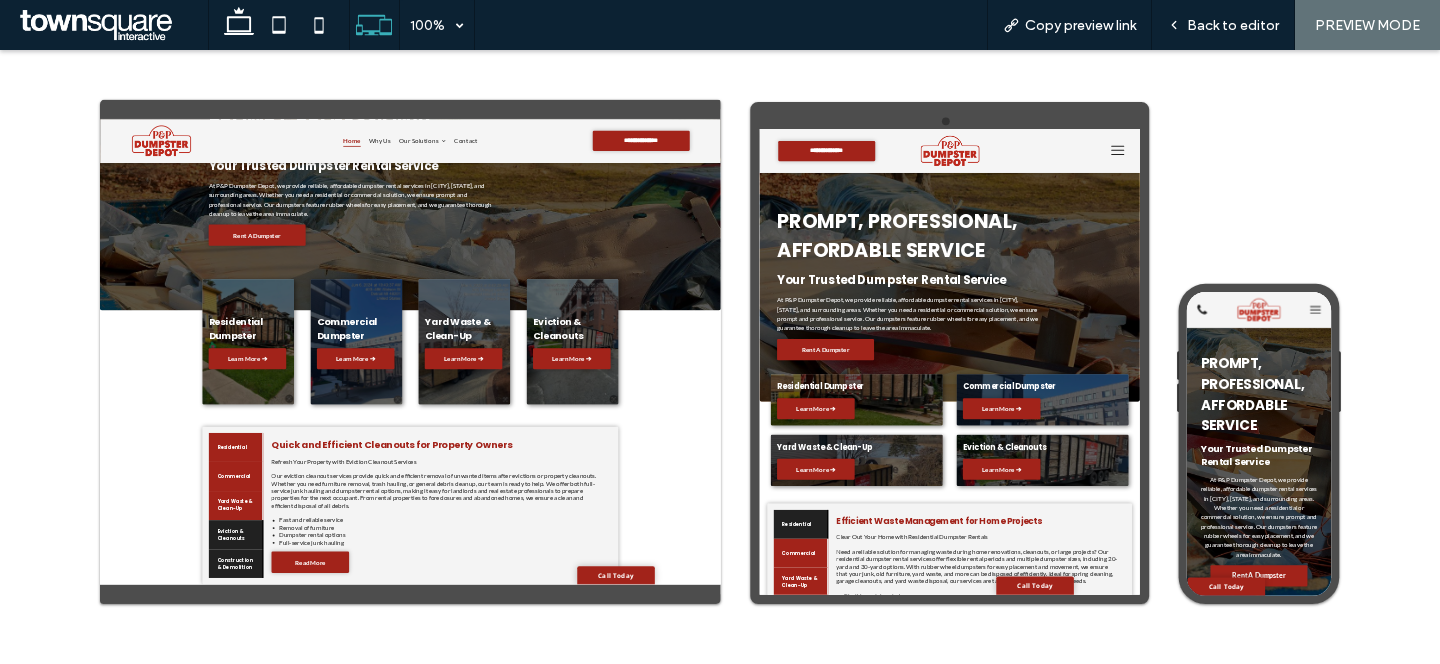 click on "Construction & Demolition" at bounding box center [449, 1264] 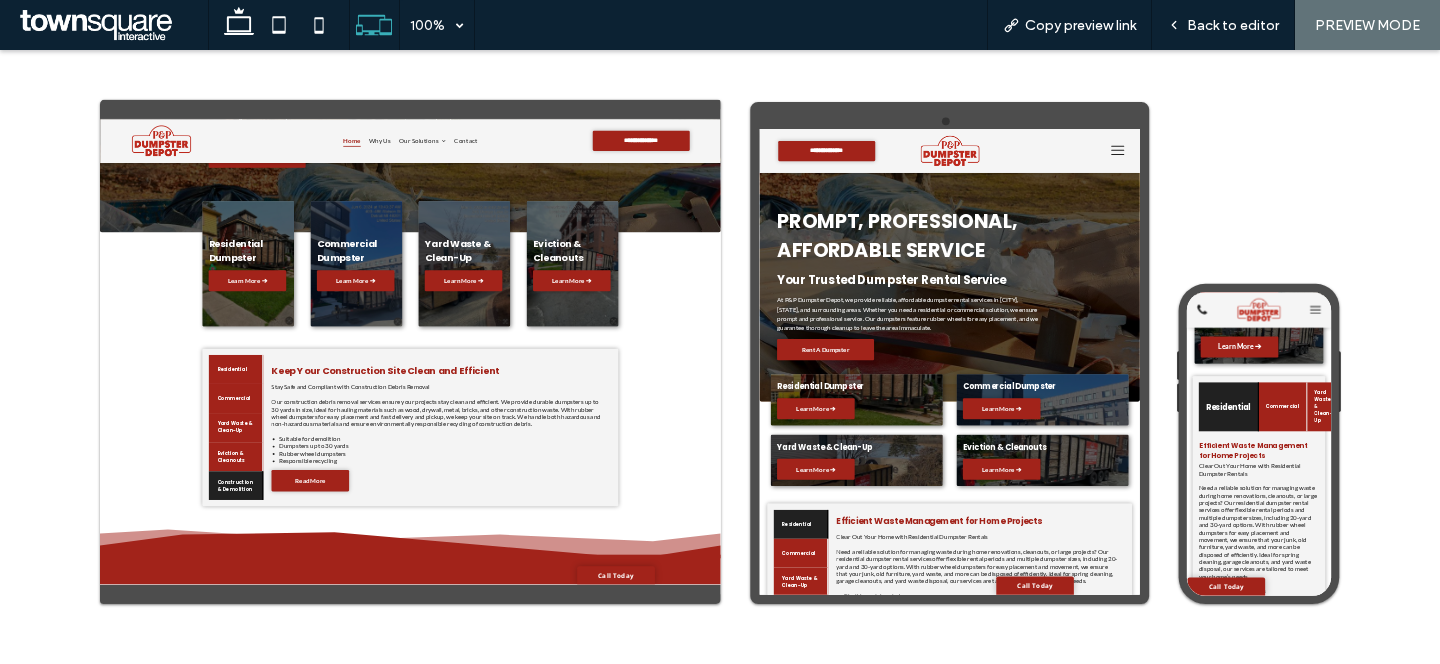 scroll, scrollTop: 1264, scrollLeft: 0, axis: vertical 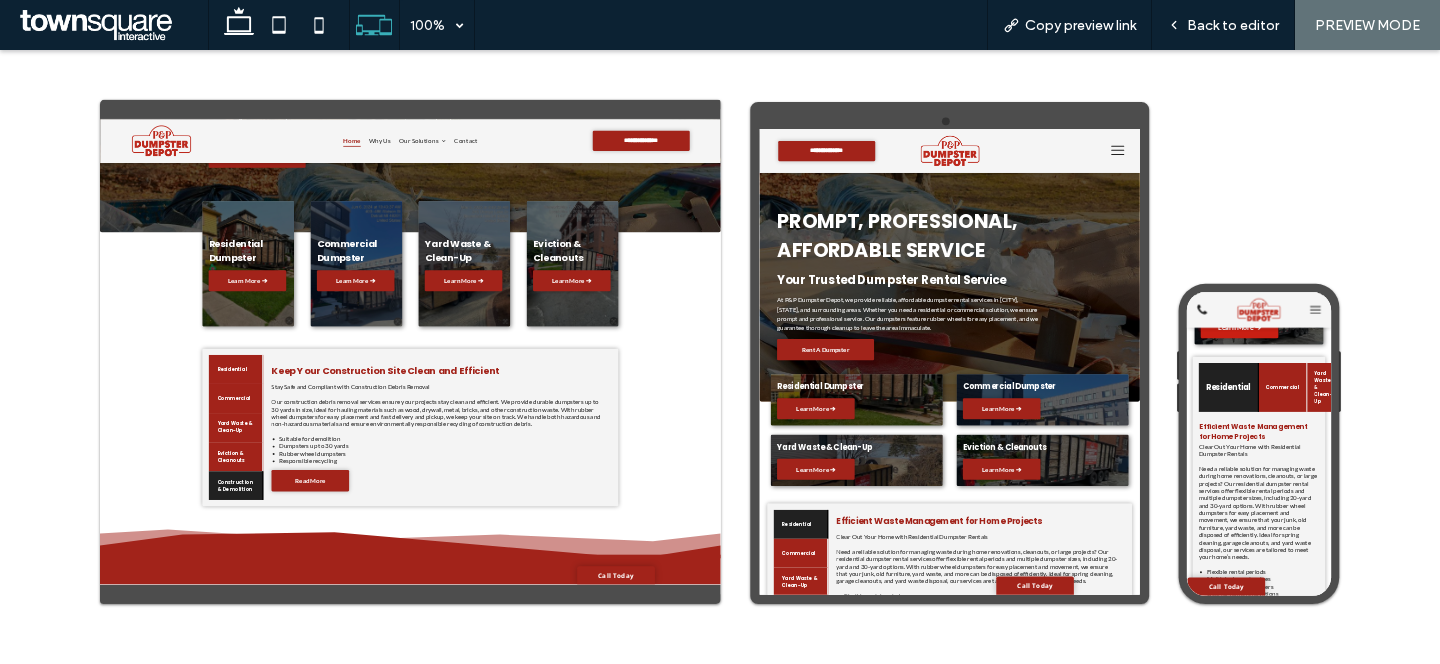 click on "Learn More ➔" at bounding box center [1322, 384] 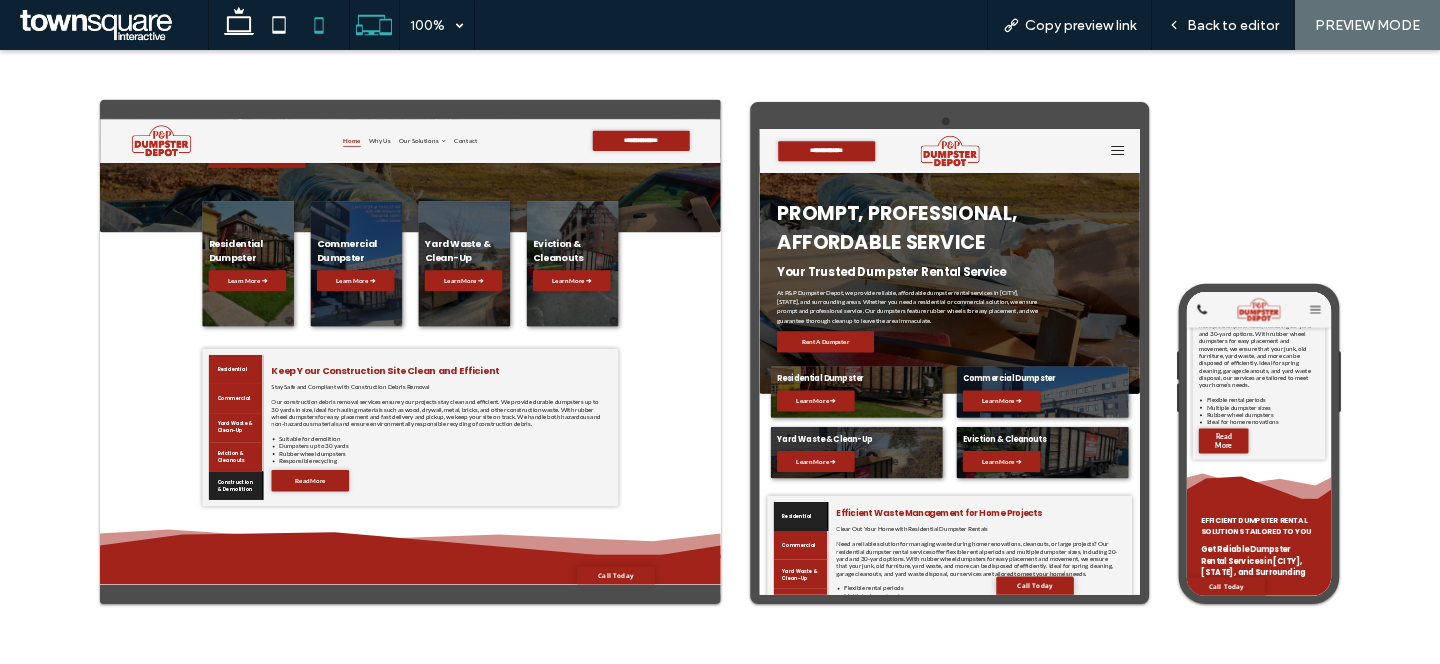 scroll, scrollTop: 21, scrollLeft: 0, axis: vertical 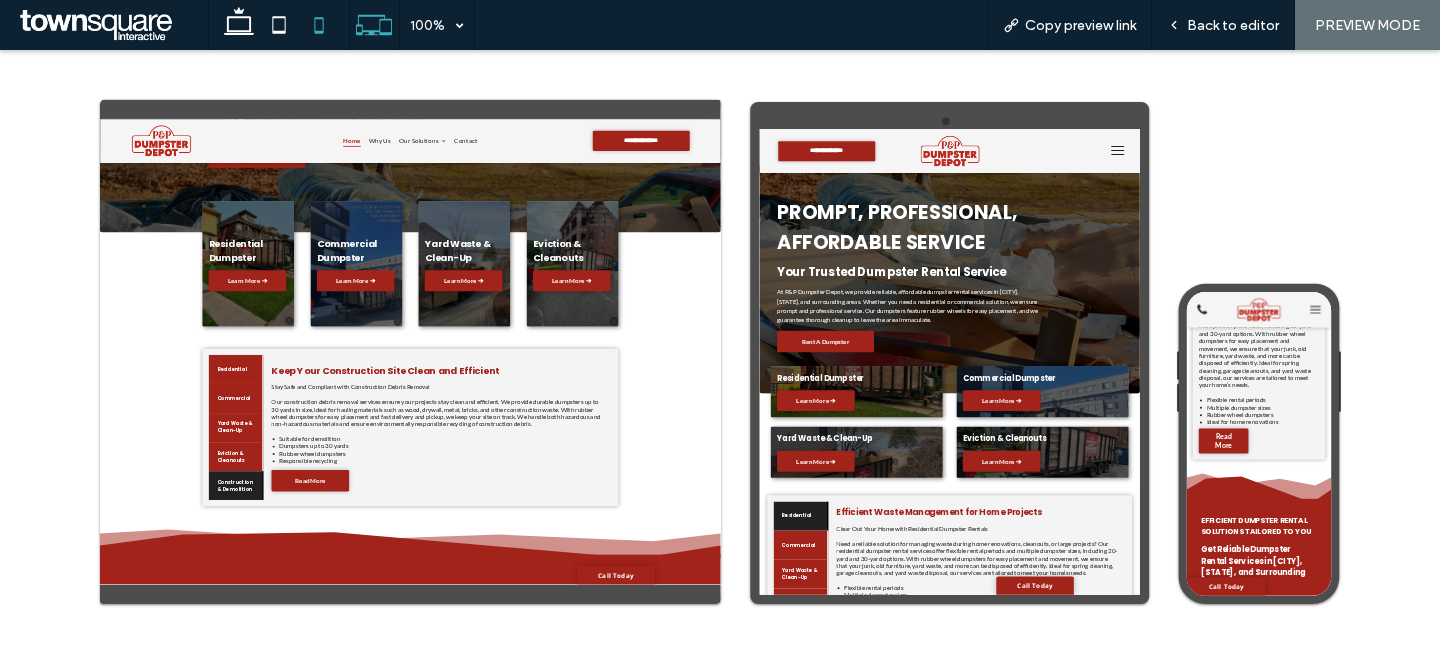 click 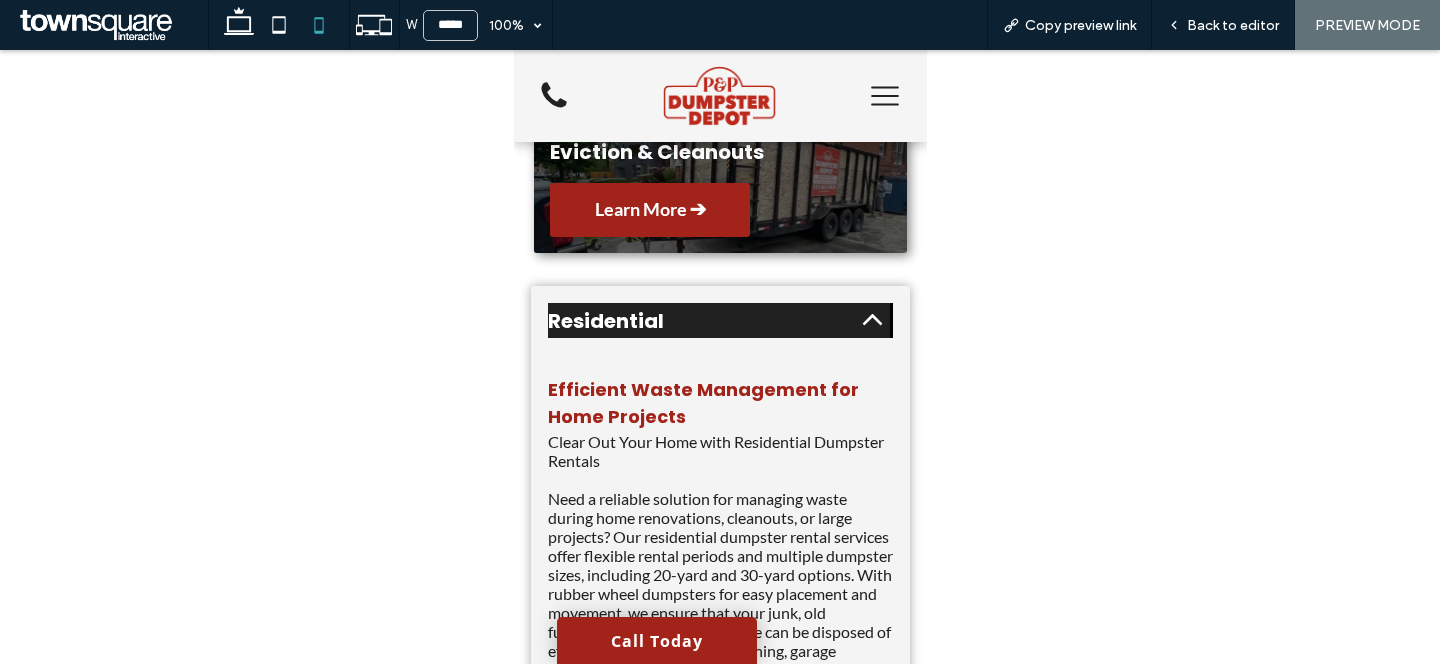 scroll, scrollTop: 1170, scrollLeft: 0, axis: vertical 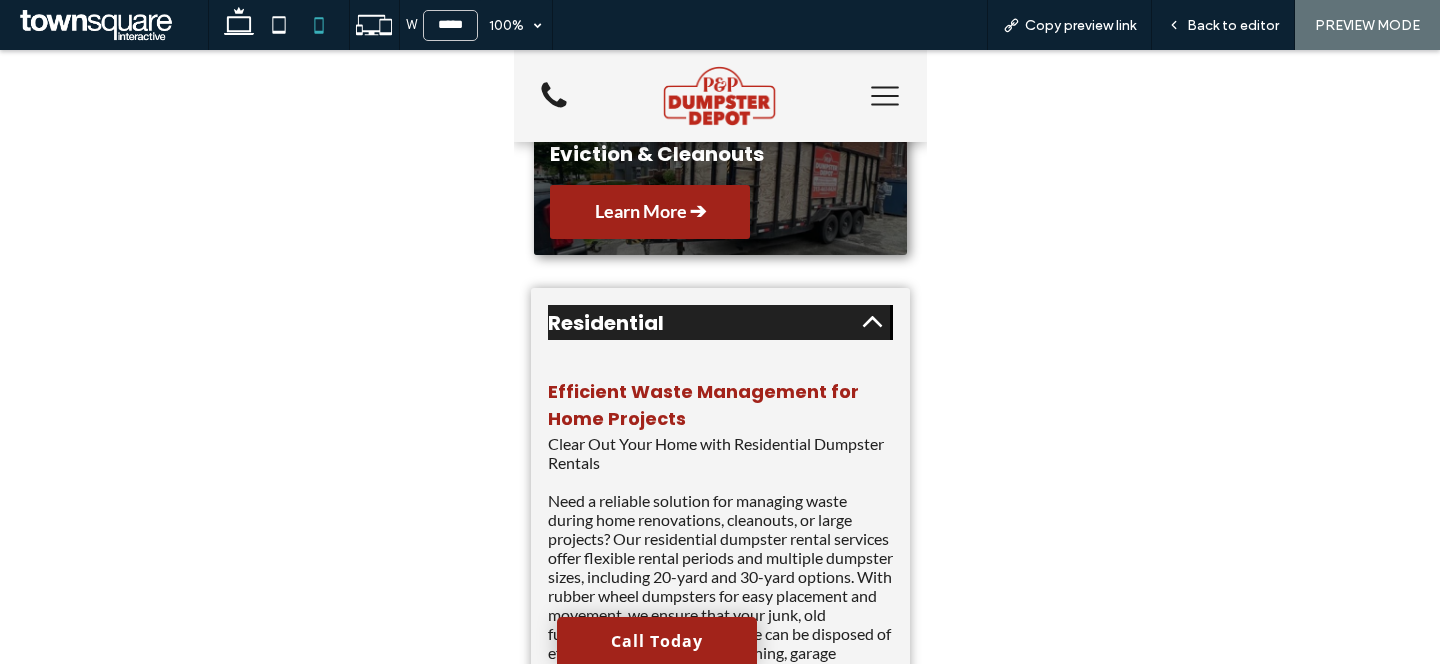 click 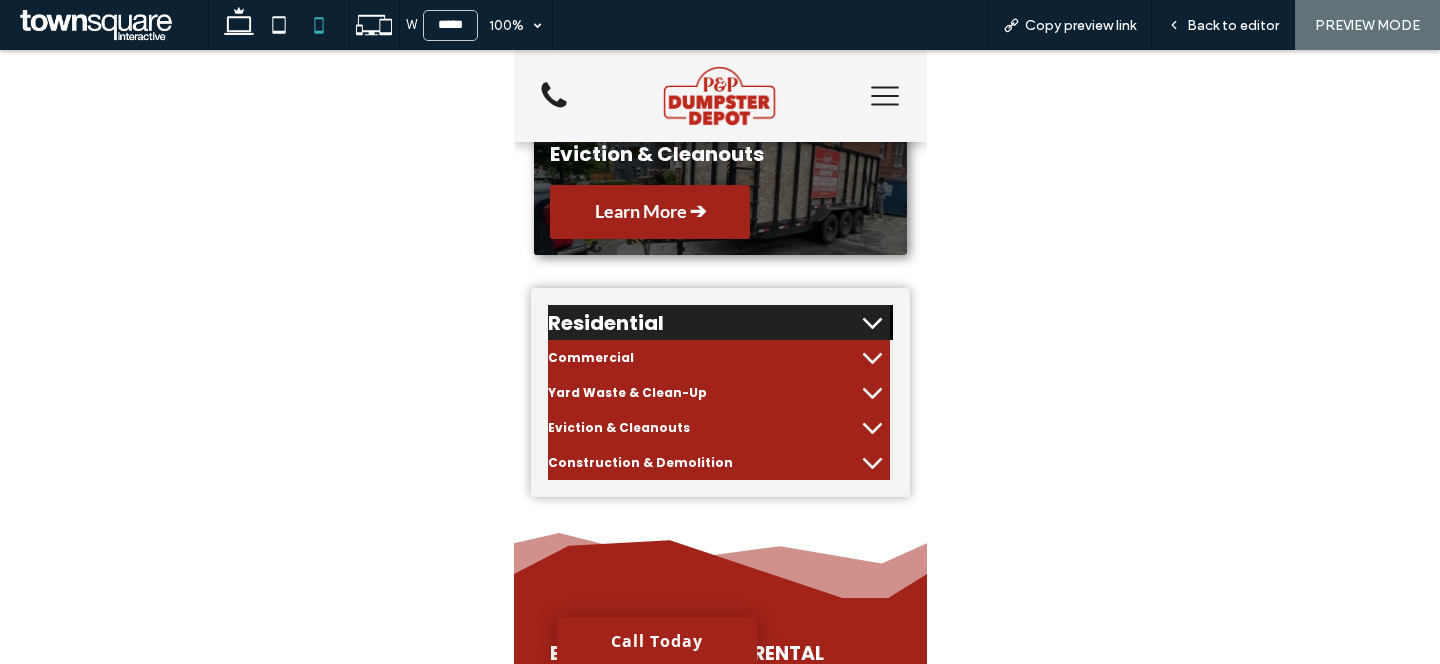 click on "Residential" at bounding box center [701, 323] 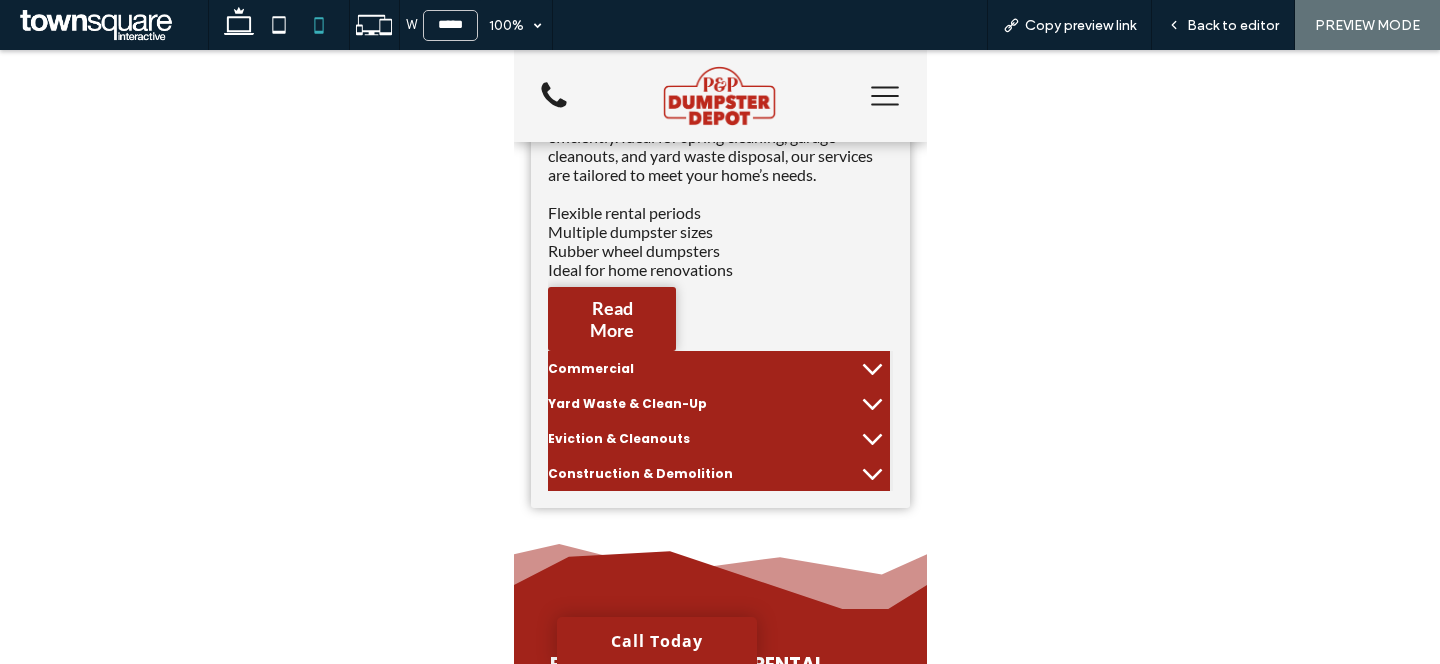 scroll, scrollTop: 1695, scrollLeft: 0, axis: vertical 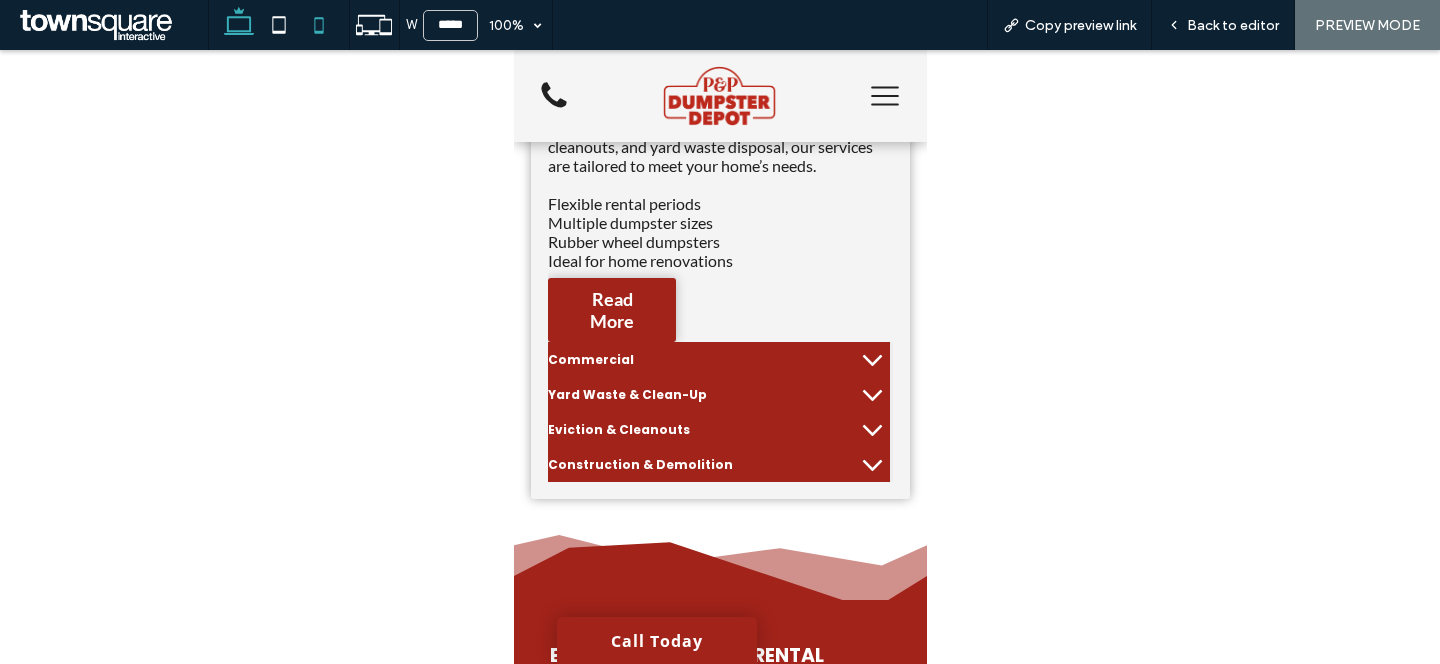 click 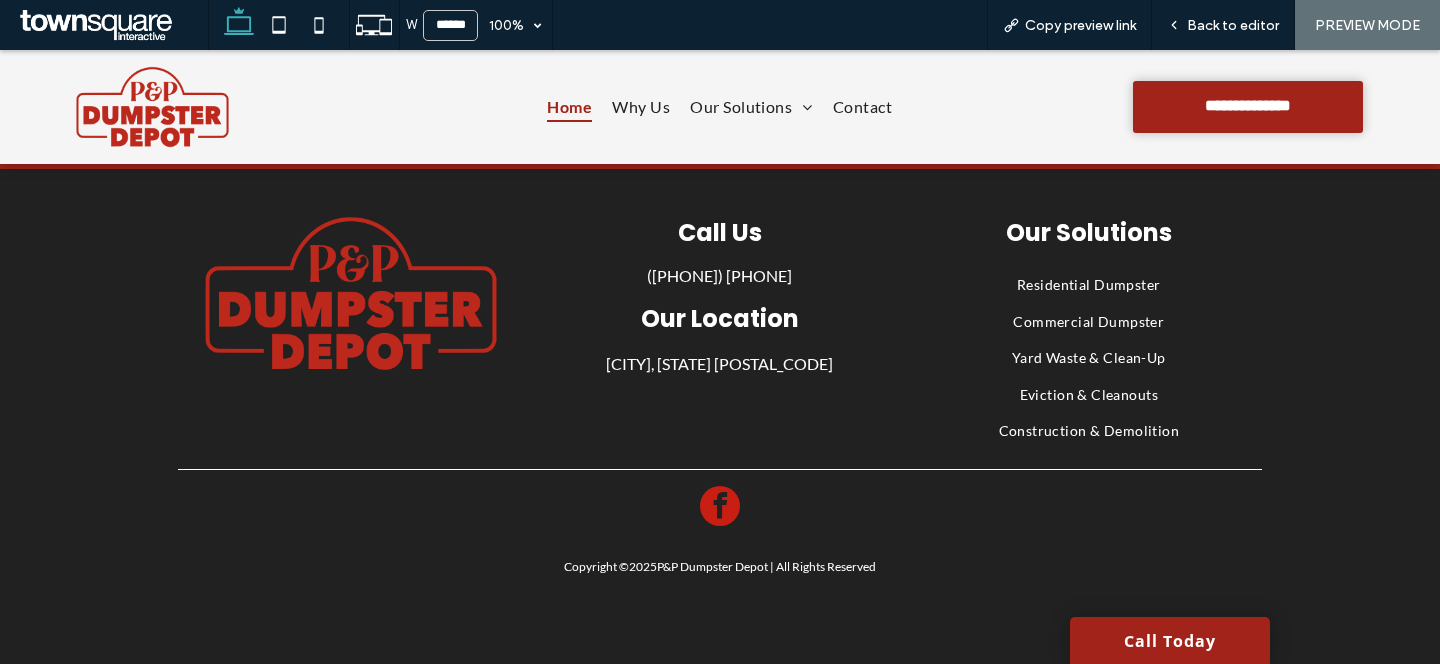 scroll, scrollTop: 4065, scrollLeft: 0, axis: vertical 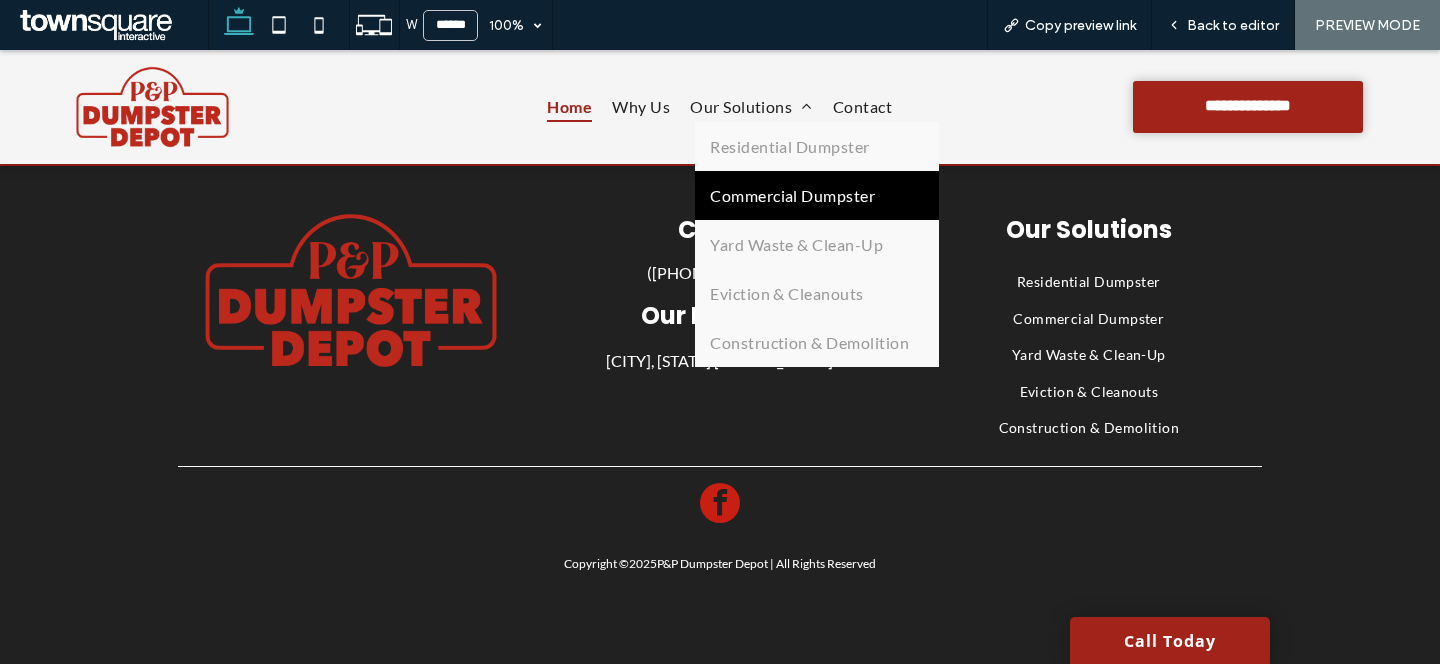 click on "Commercial Dumpster" at bounding box center (792, 195) 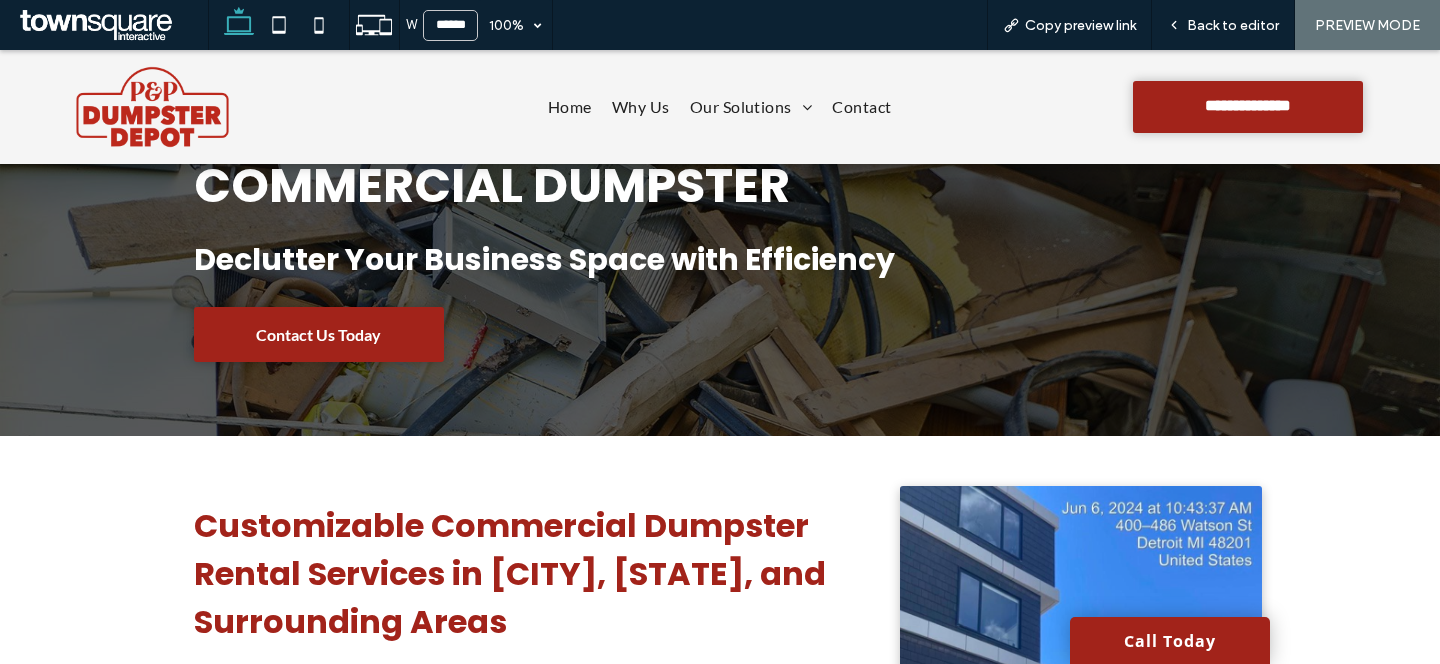 scroll, scrollTop: 0, scrollLeft: 0, axis: both 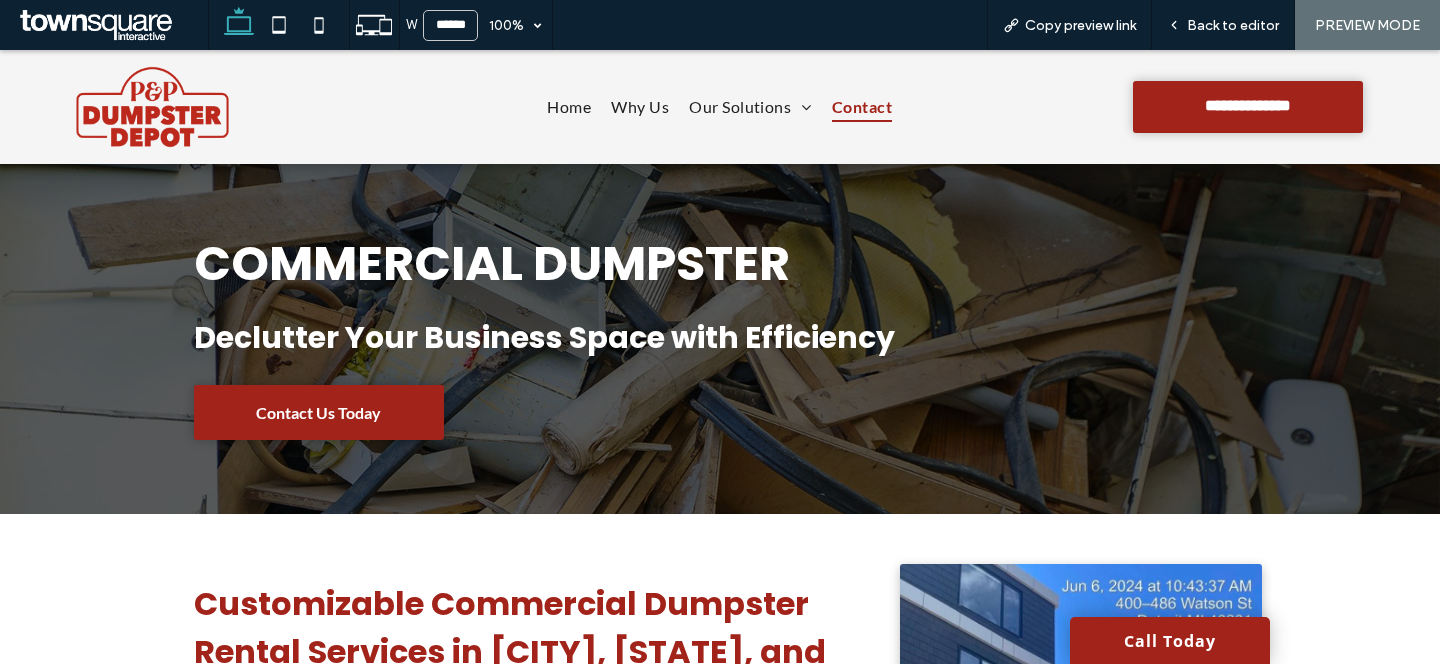 click on "Contact" at bounding box center [862, 106] 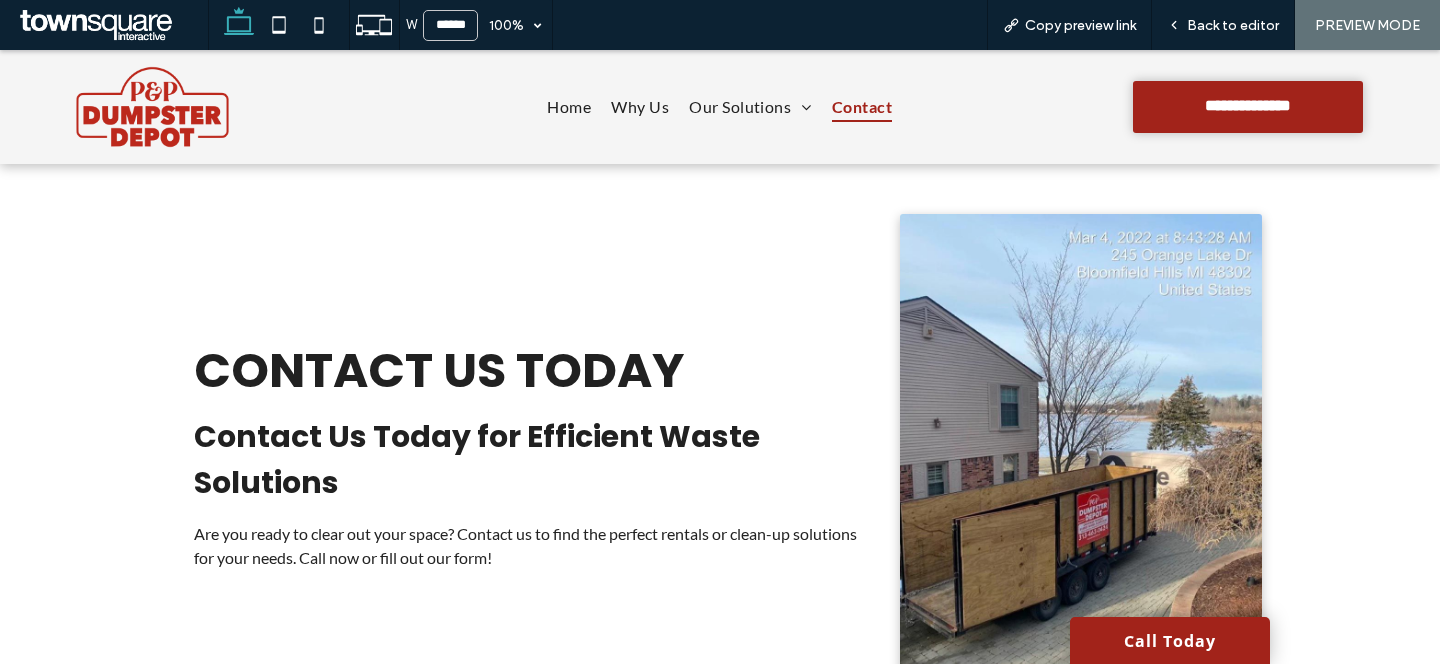 scroll, scrollTop: 0, scrollLeft: 0, axis: both 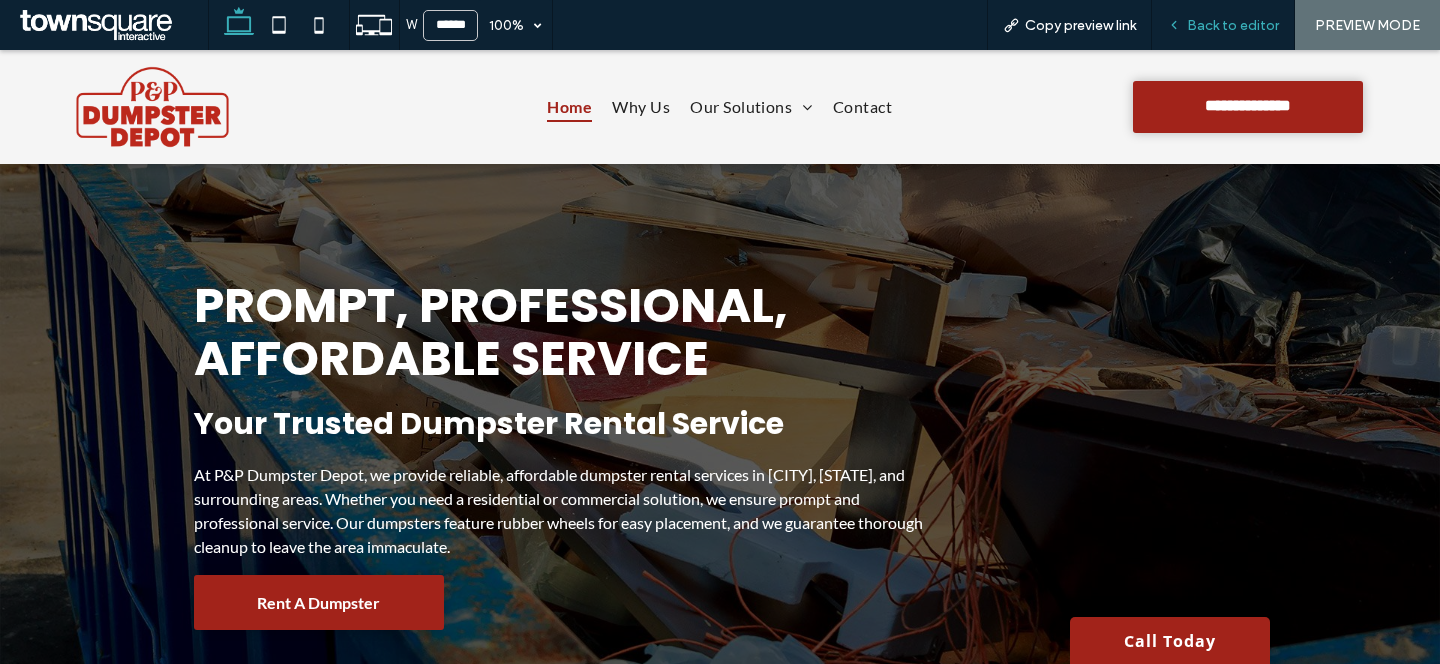 click on "Back to editor" at bounding box center [1223, 25] 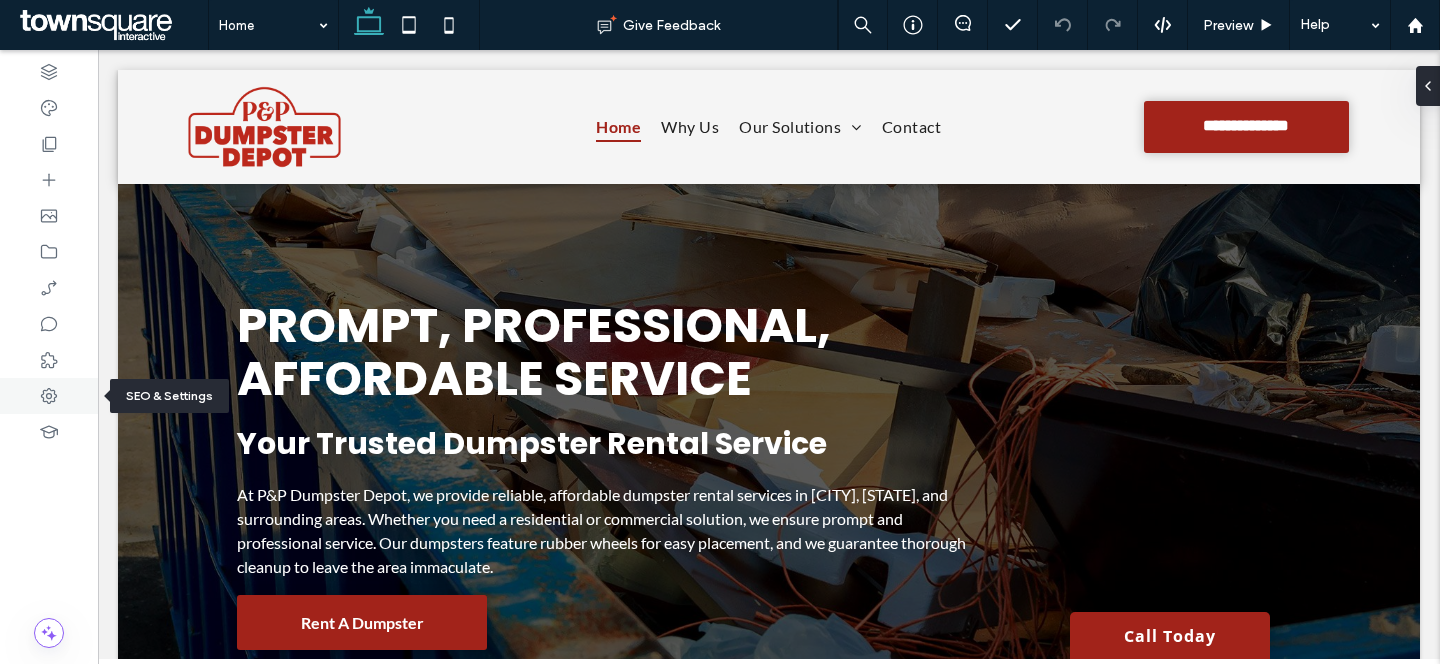 click at bounding box center [49, 396] 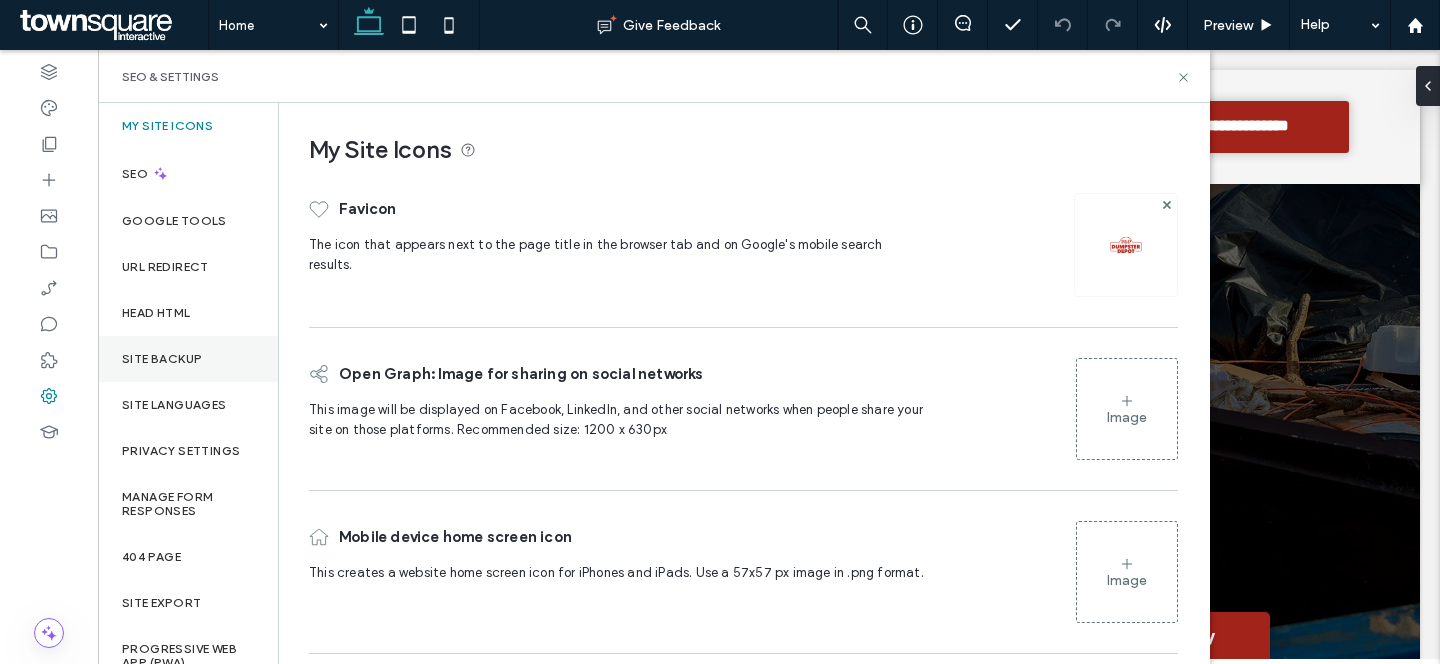 click on "Site Backup" at bounding box center [188, 359] 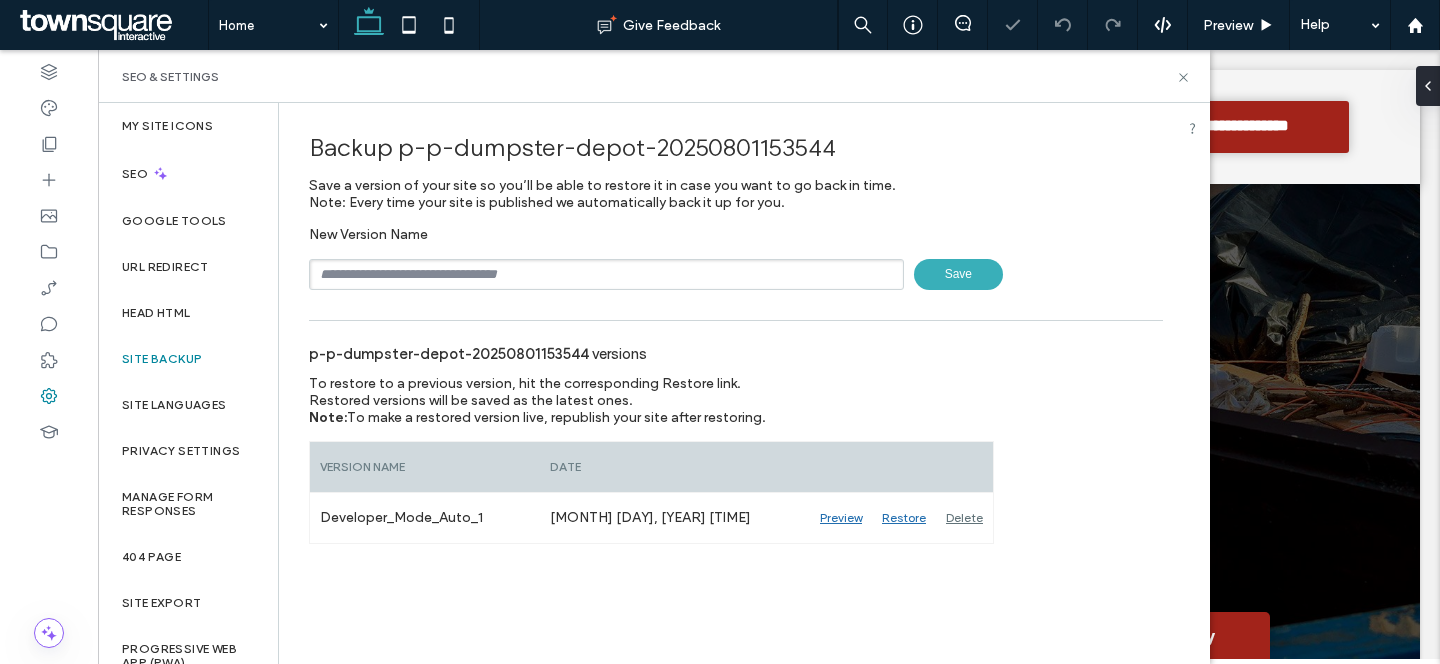 click at bounding box center [606, 274] 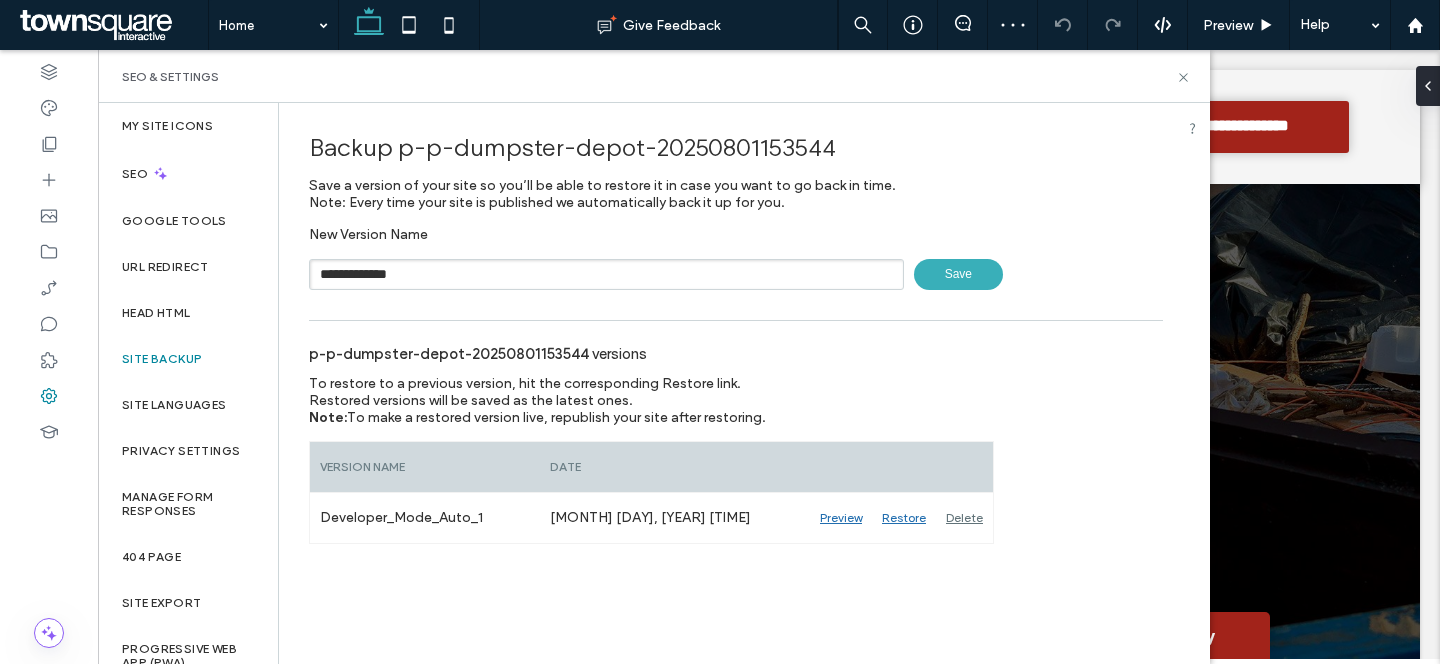 drag, startPoint x: 969, startPoint y: 278, endPoint x: 957, endPoint y: 280, distance: 12.165525 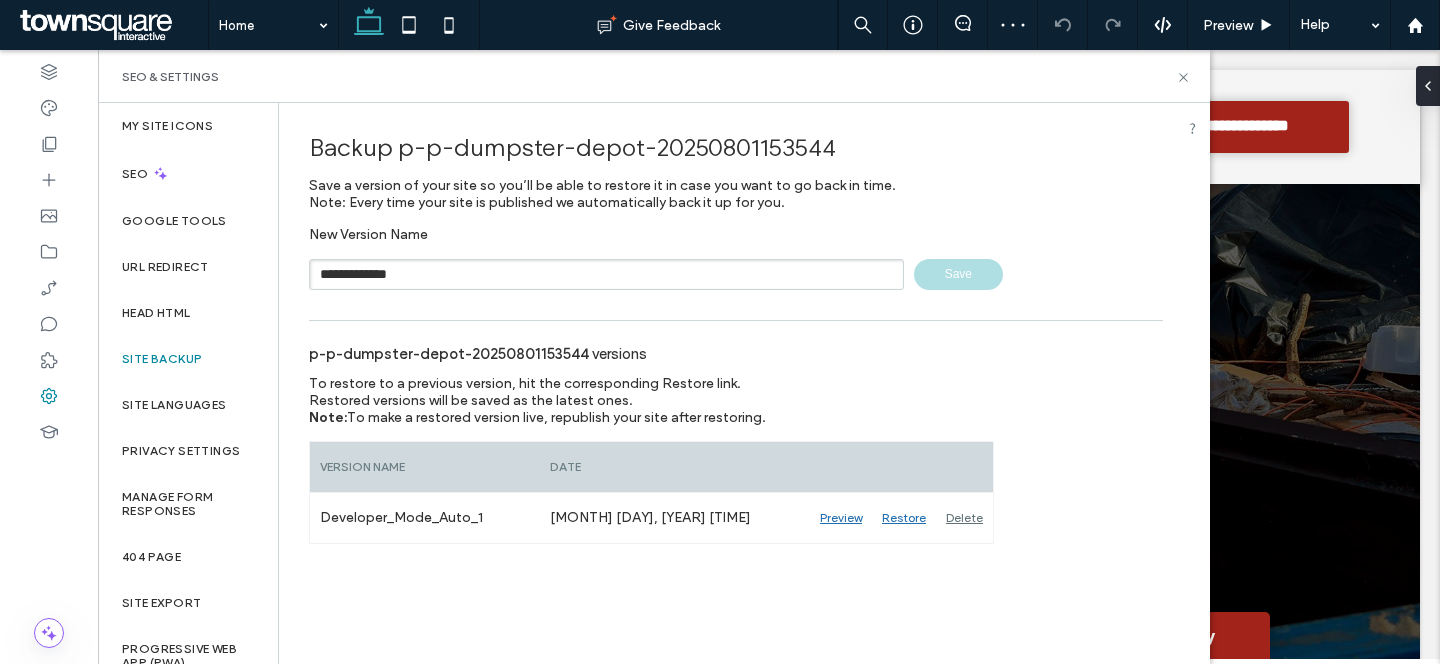 type 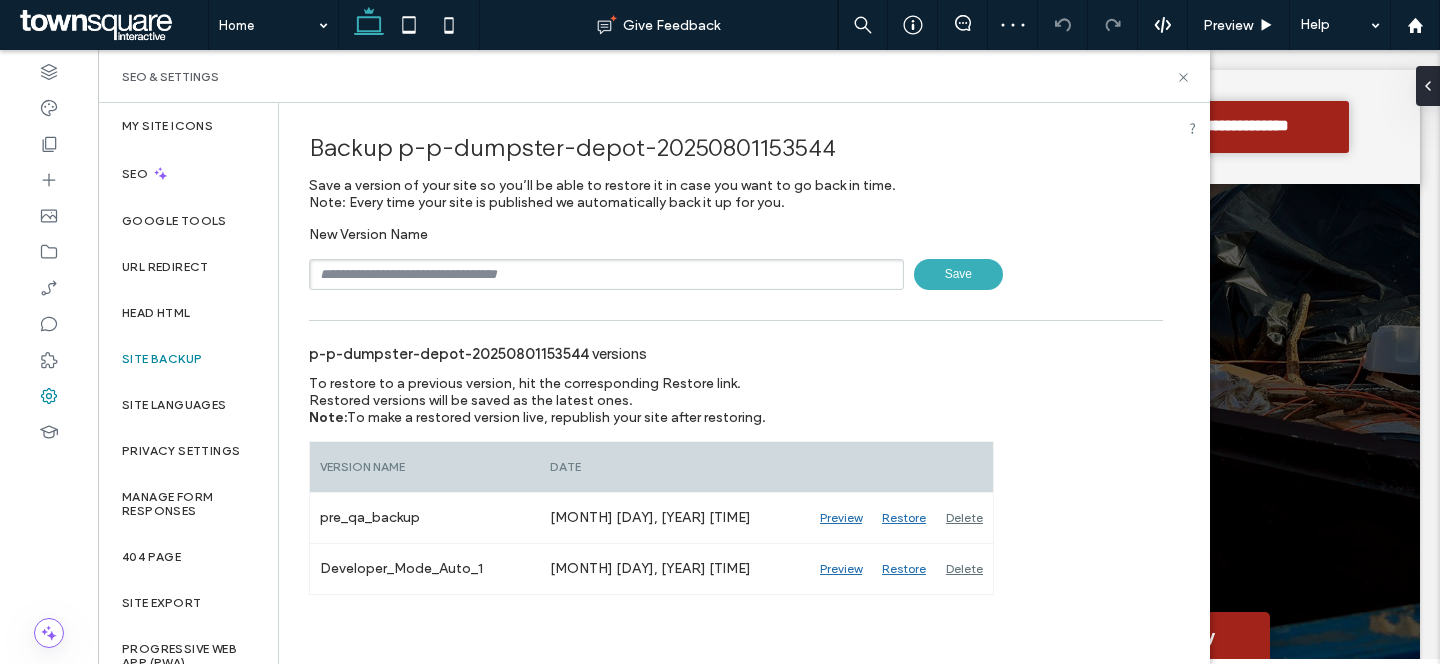 click at bounding box center (606, 274) 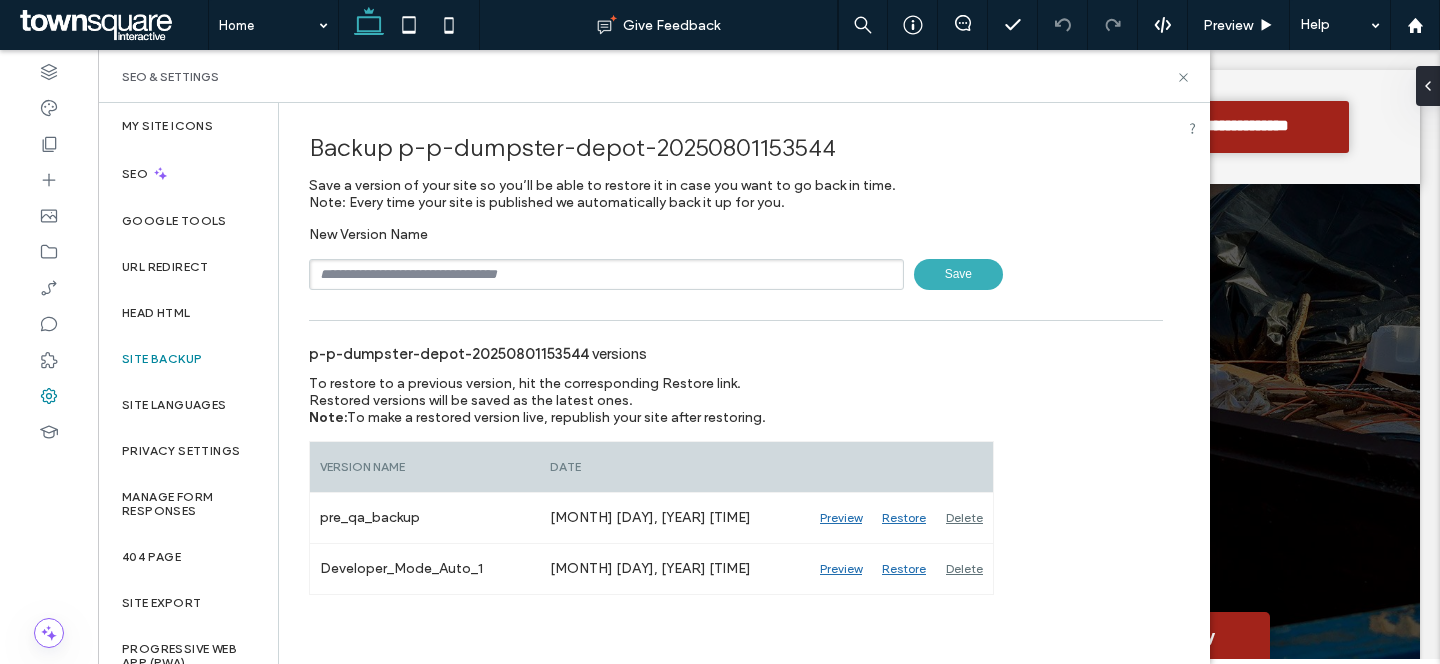click on "p-p-dumpster-depot-20250801153544
versions" at bounding box center [736, 353] 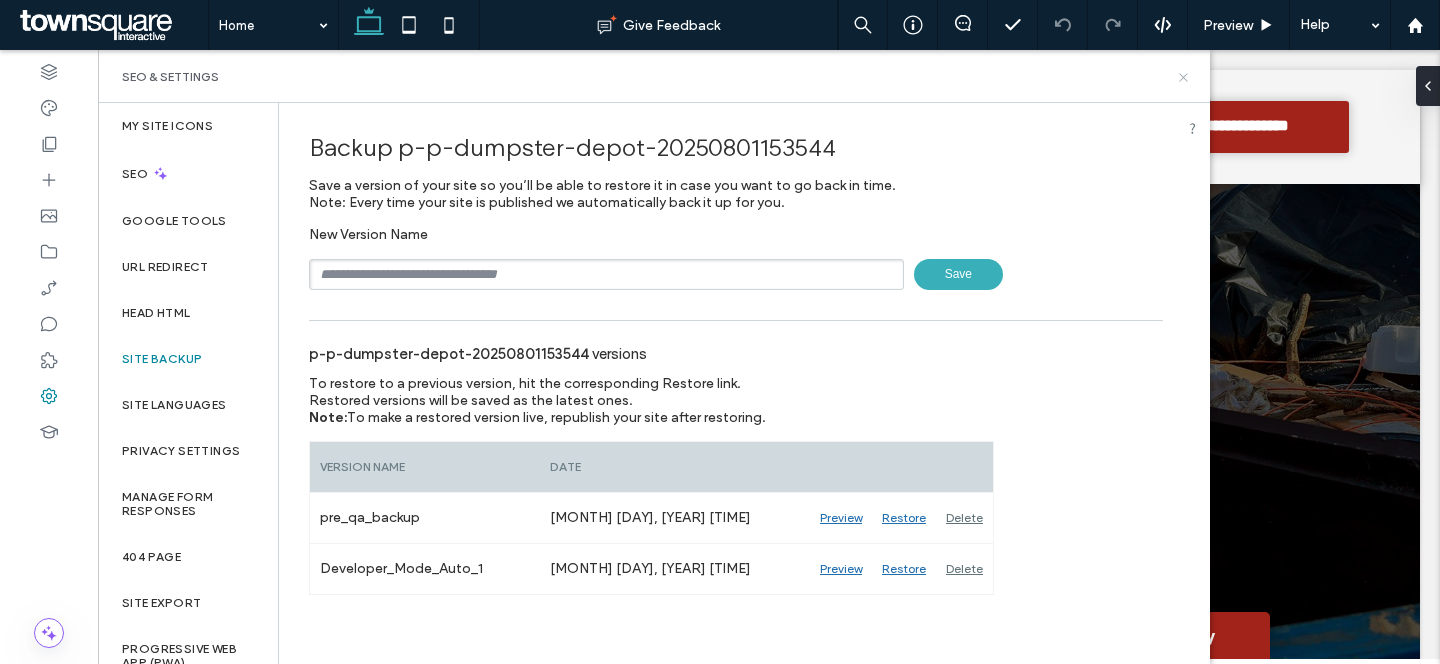 click 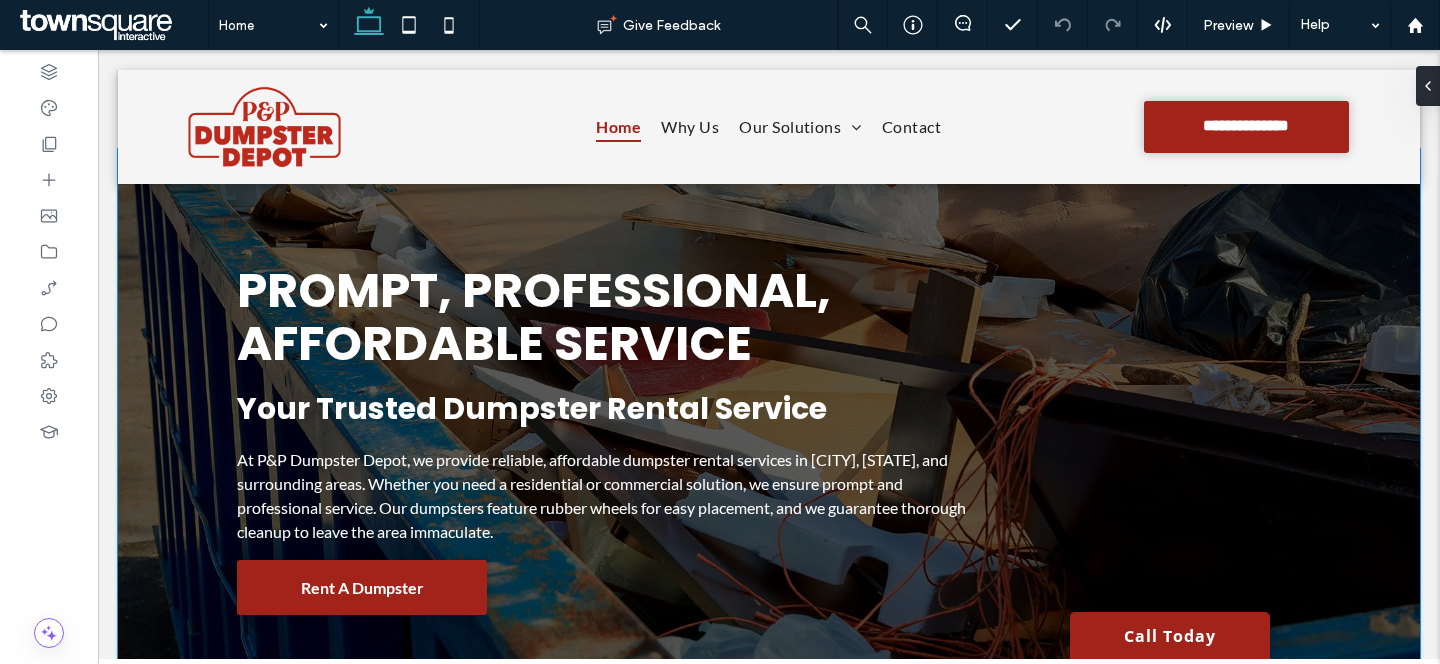 scroll, scrollTop: 0, scrollLeft: 0, axis: both 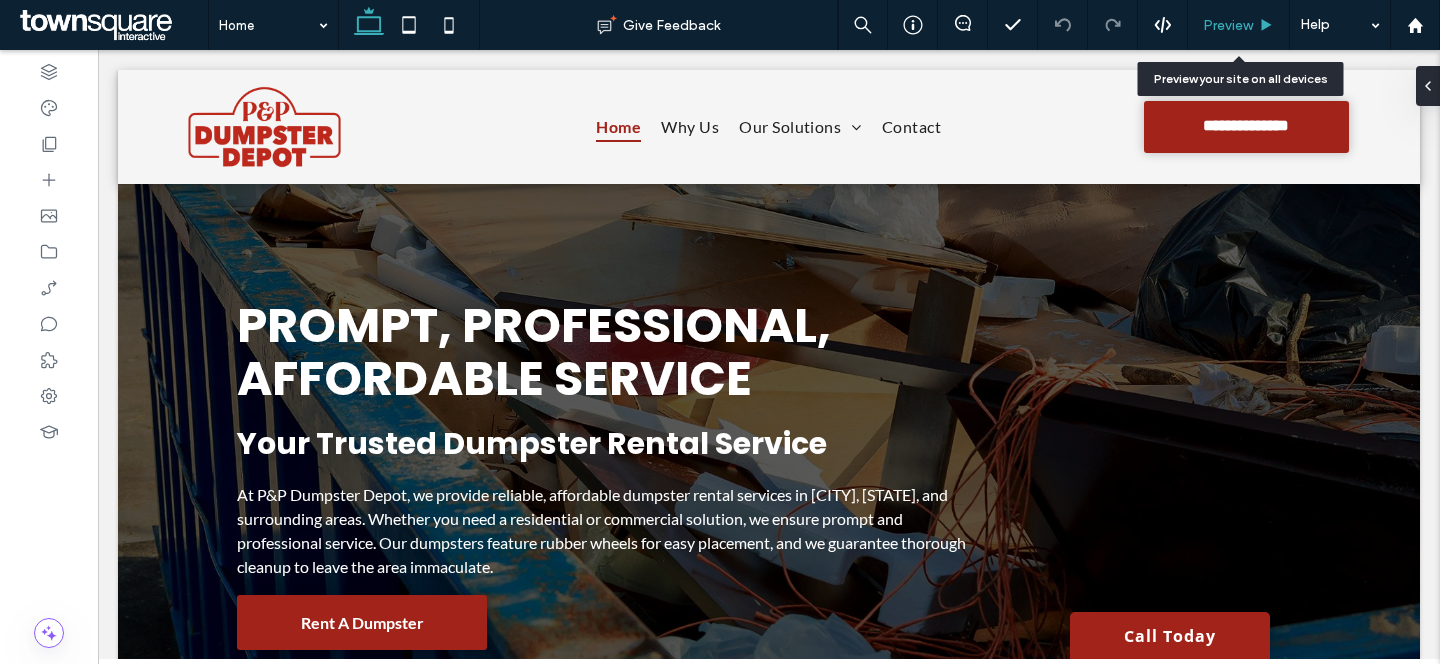 click on "Preview" at bounding box center [1228, 25] 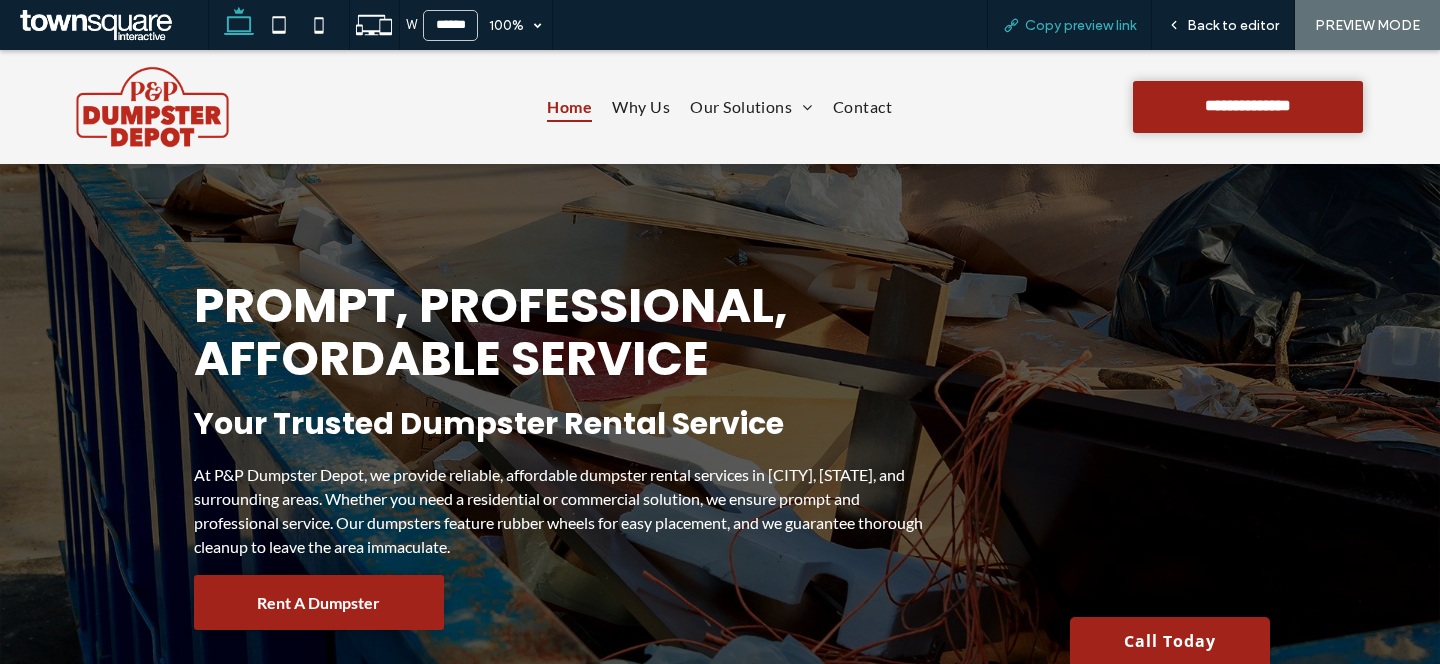 click on "Copy preview link" at bounding box center (1080, 25) 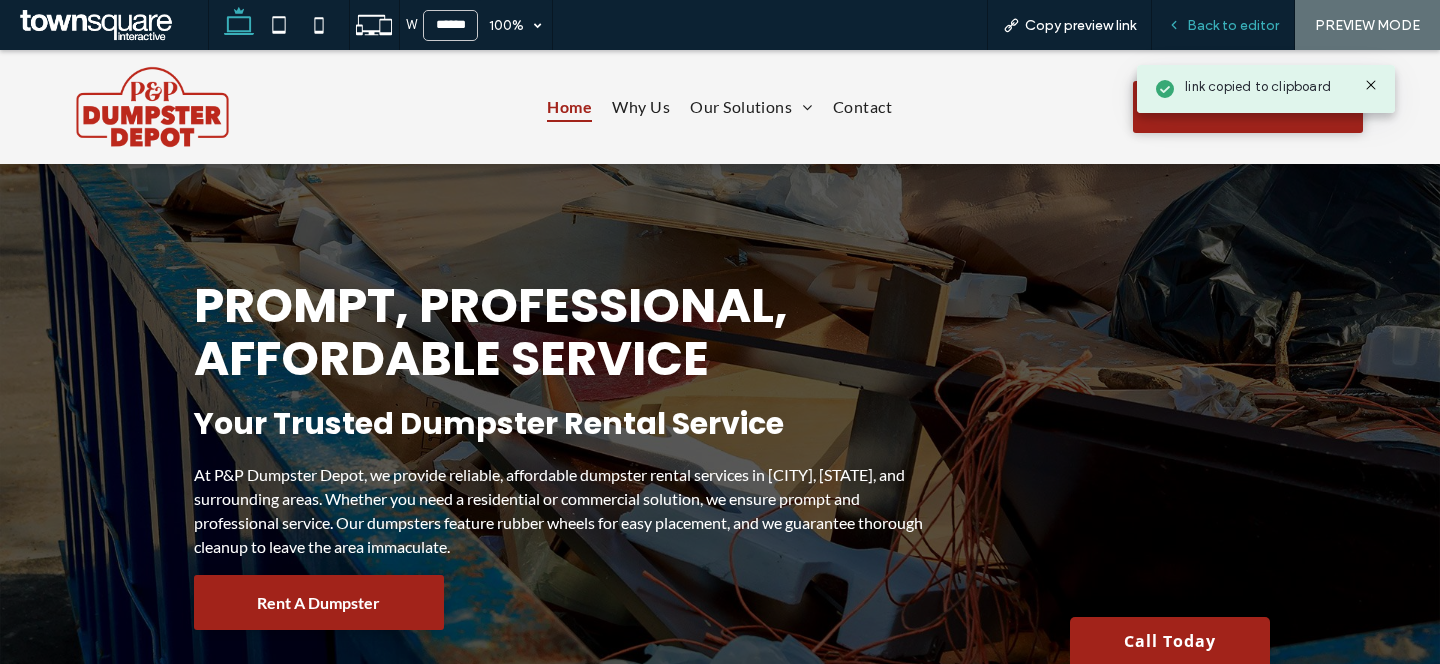 click on "Back to editor" at bounding box center [1233, 25] 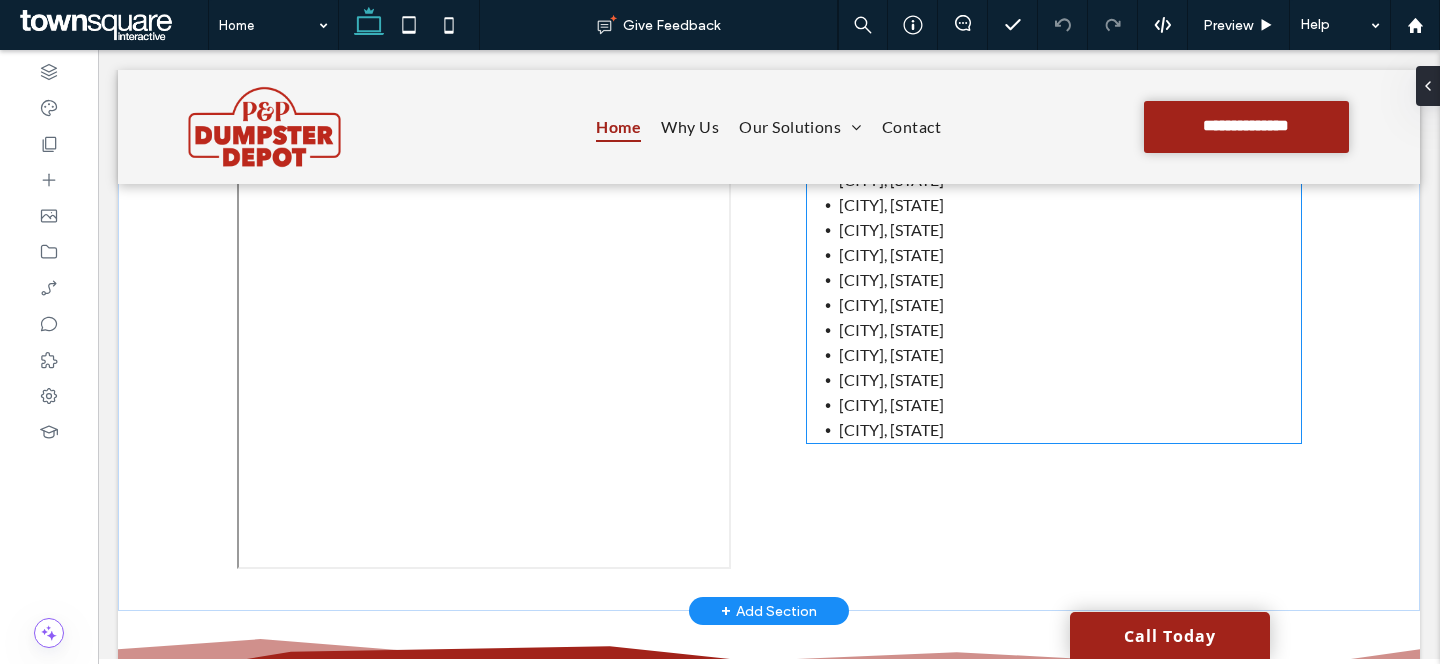 scroll, scrollTop: 2835, scrollLeft: 0, axis: vertical 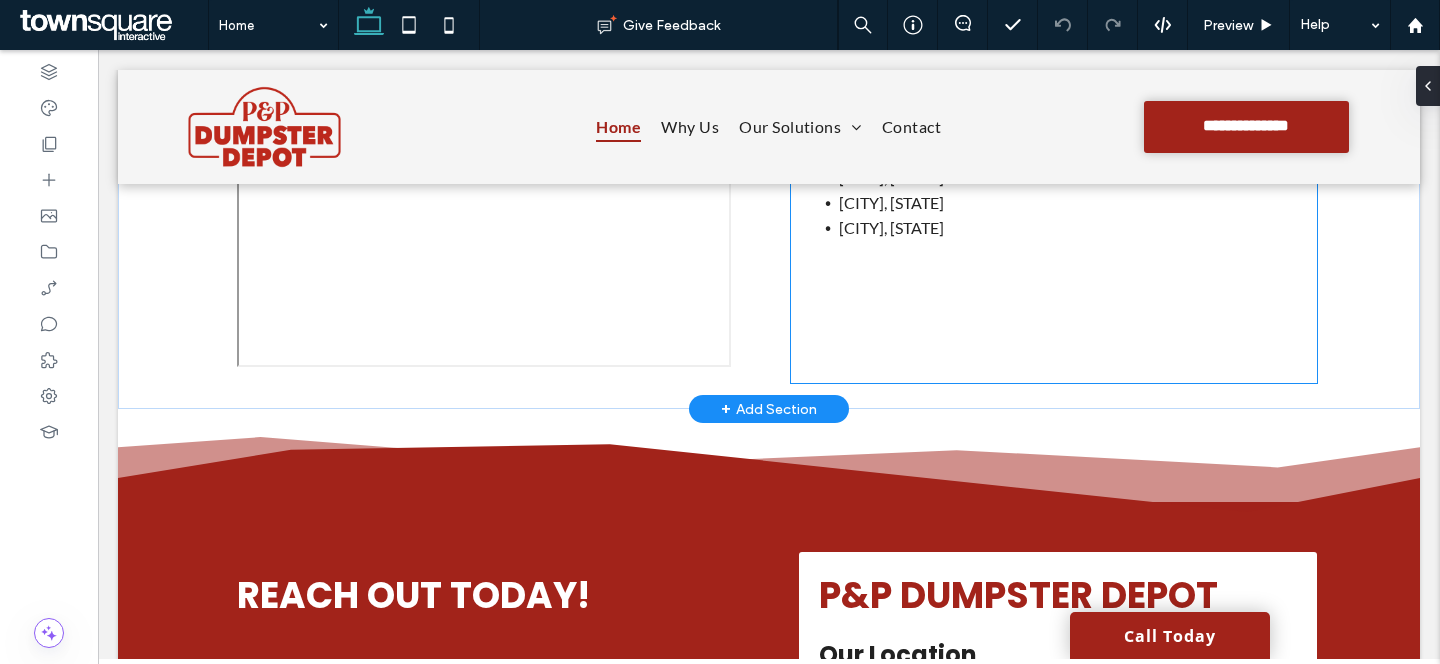 click on "Service Area:
Grosse Pointe, MI ﻿ Oak Park, MI Redford, MI Farmington Hills, MI Westland, MI Southfield, MI Troy, MI Warren, MI Livonia, MI Dearborn, MI Detroit, MI" at bounding box center (1054, 127) 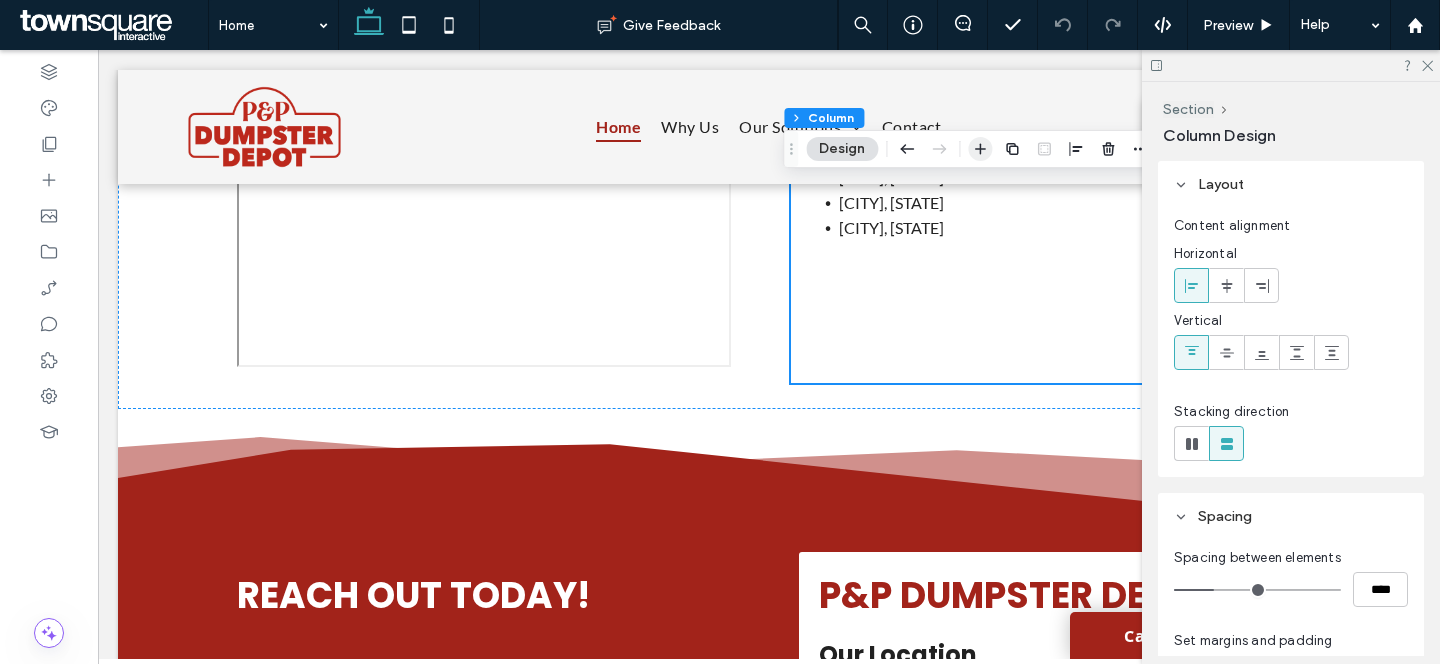 click 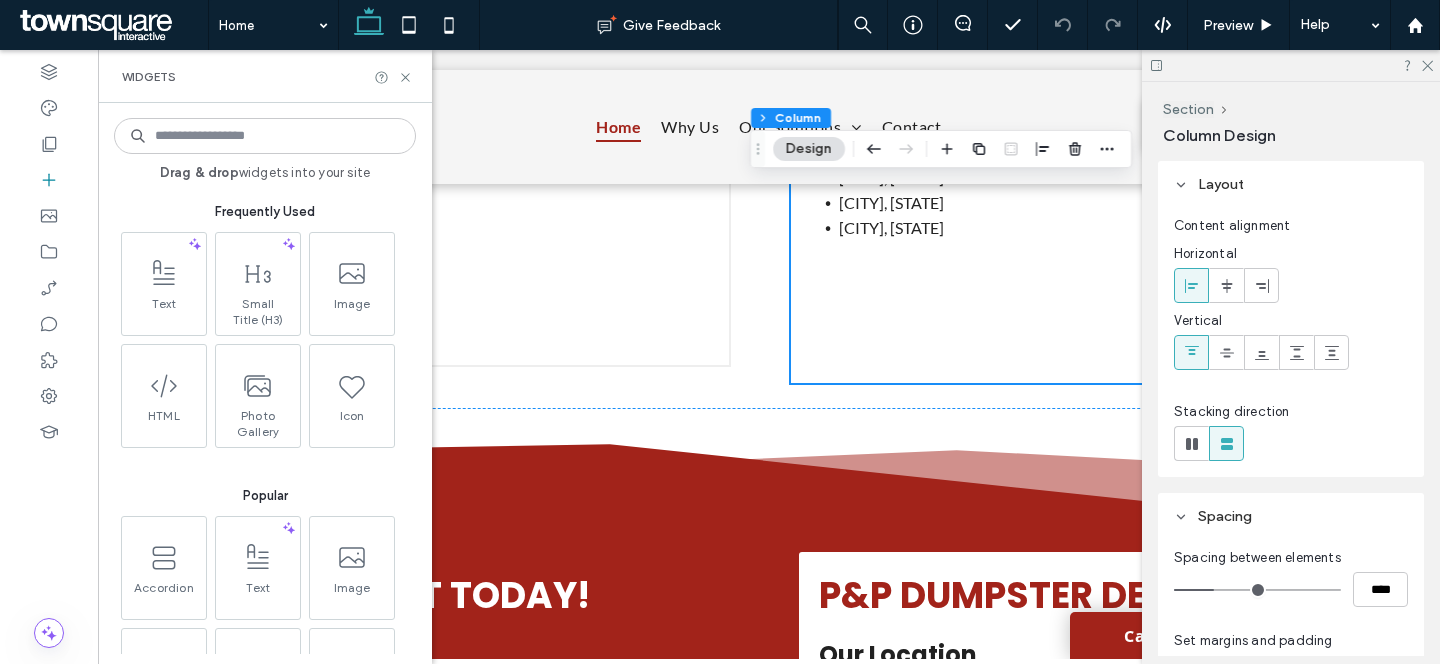 click at bounding box center (265, 136) 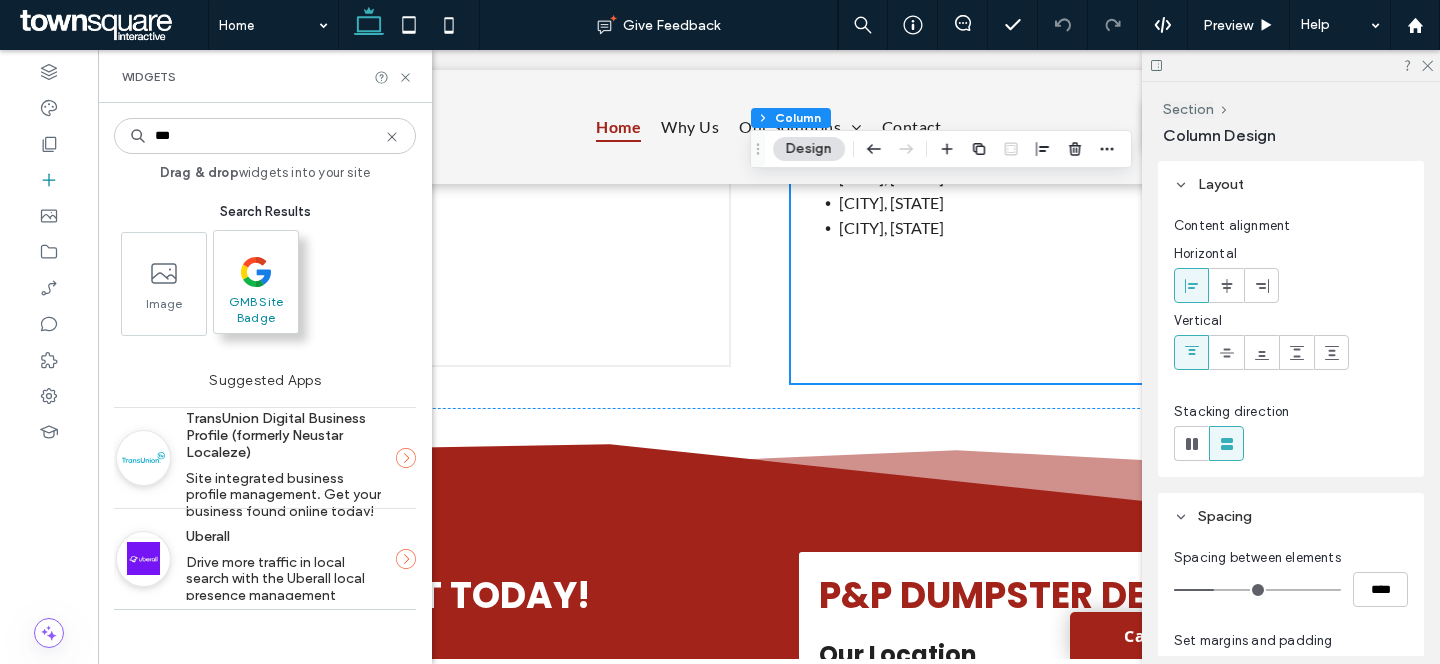 type on "***" 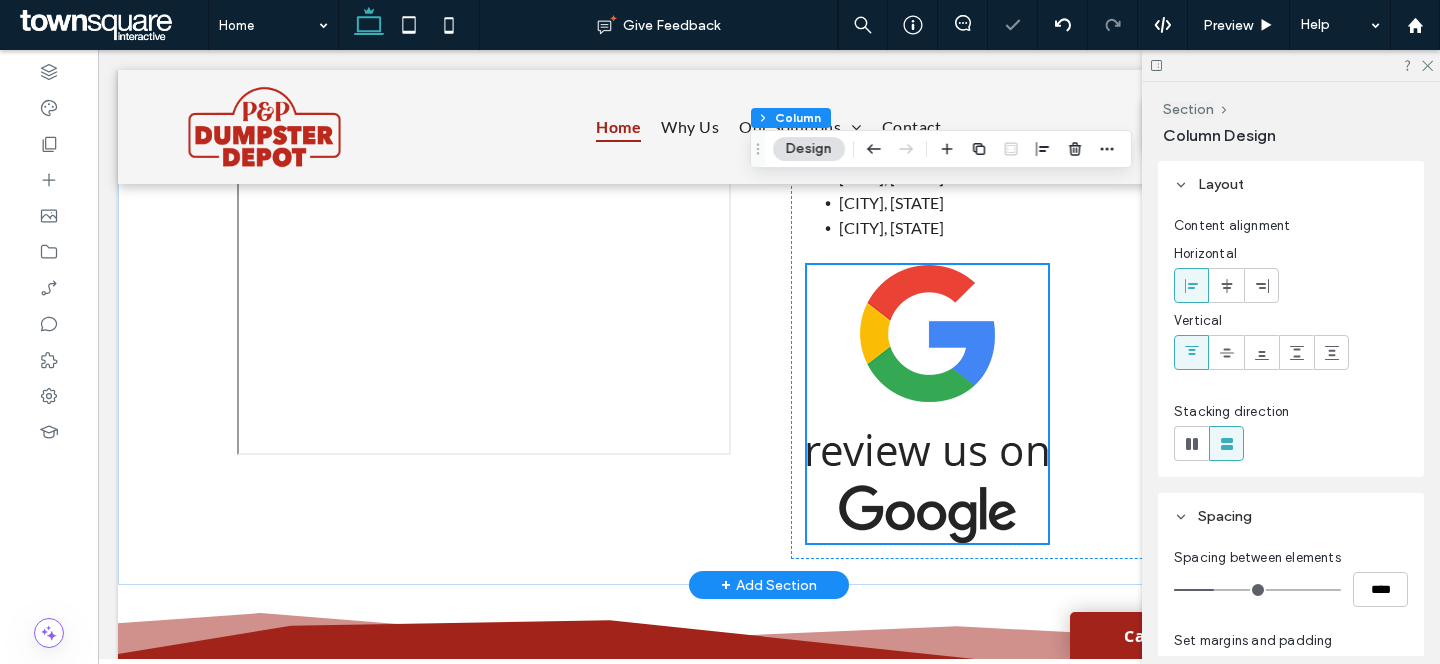 scroll, scrollTop: 3109, scrollLeft: 0, axis: vertical 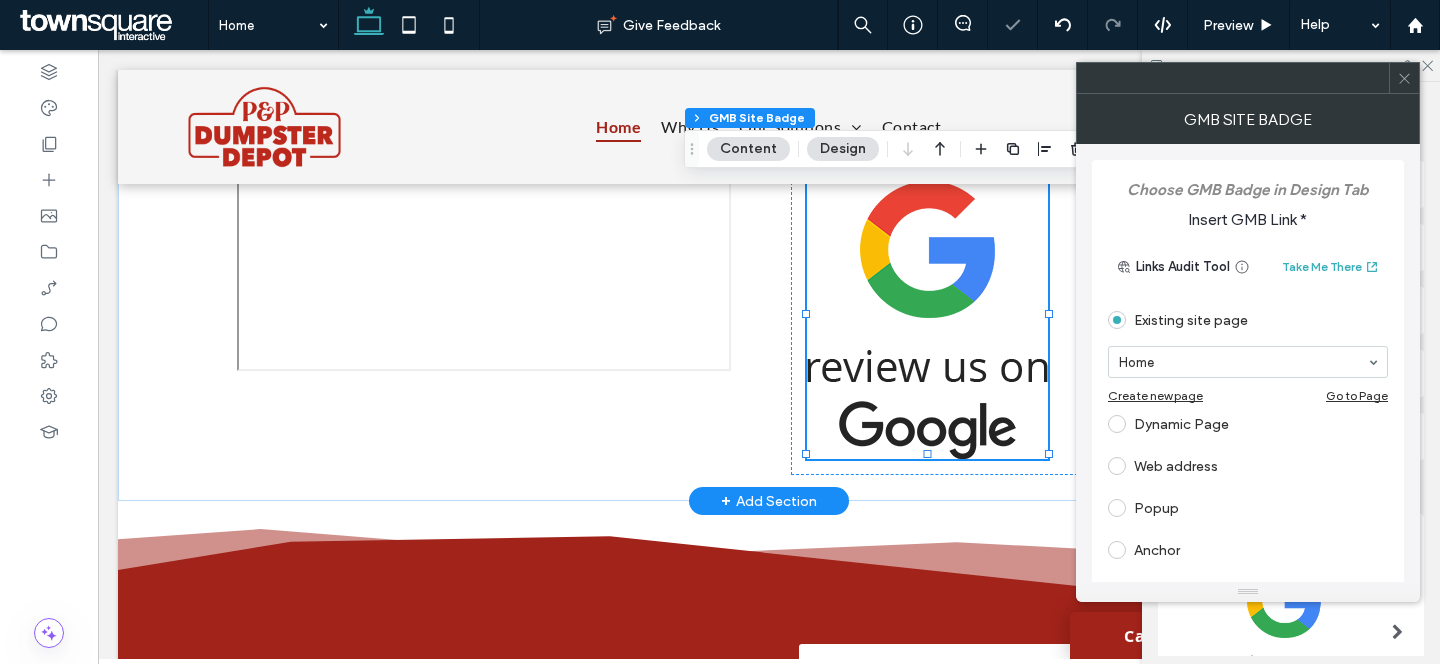 click on "Web address" at bounding box center [1248, 466] 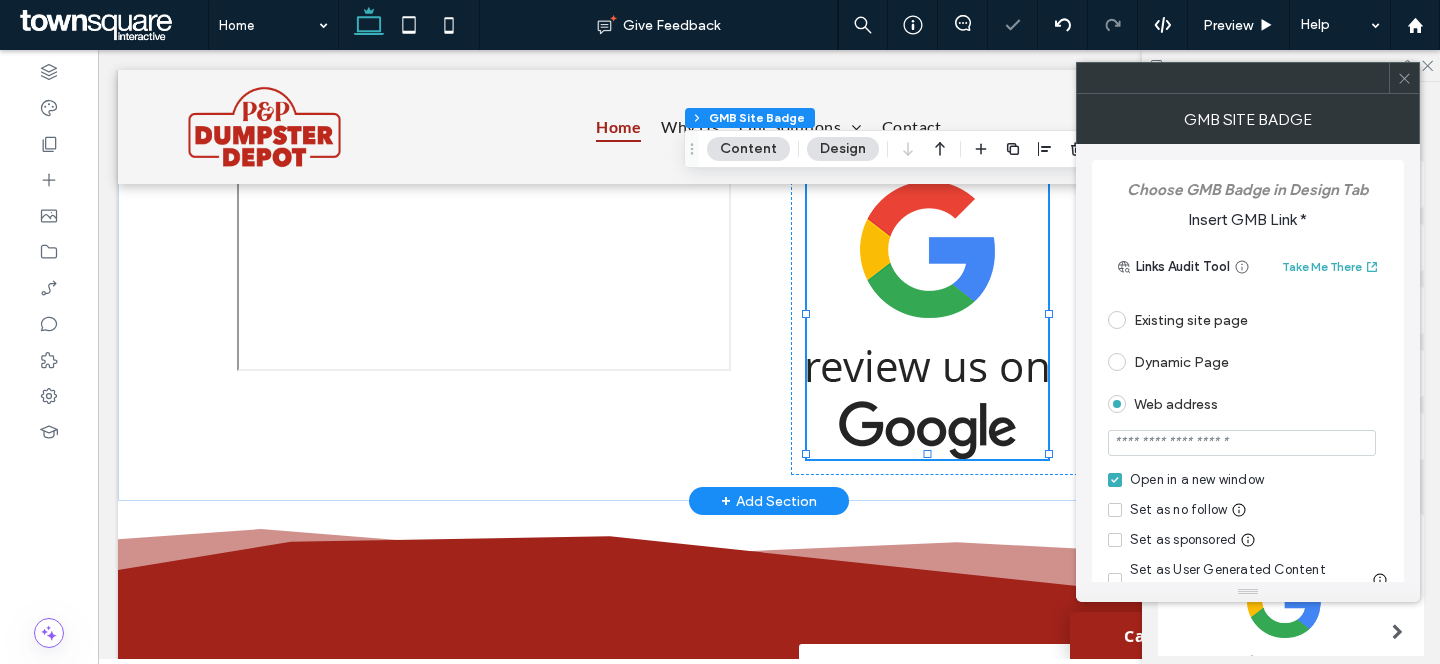 click at bounding box center [1242, 443] 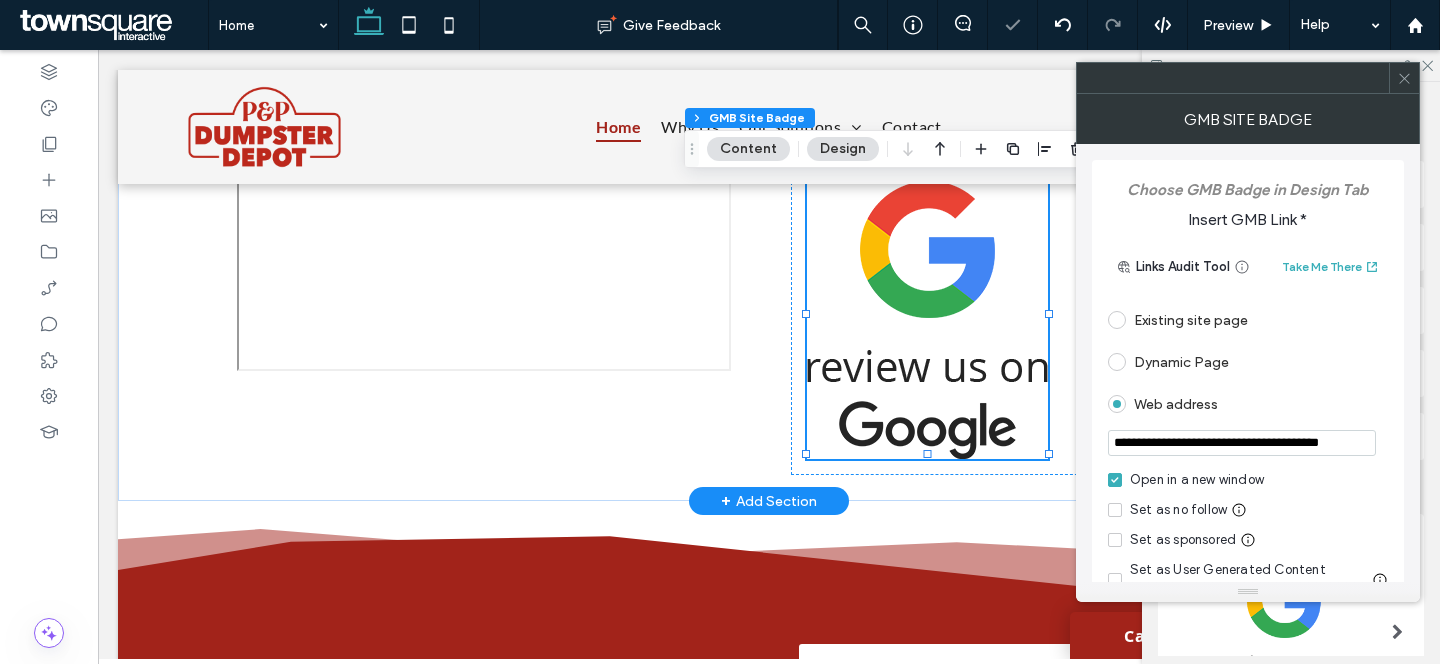 scroll, scrollTop: 0, scrollLeft: 51, axis: horizontal 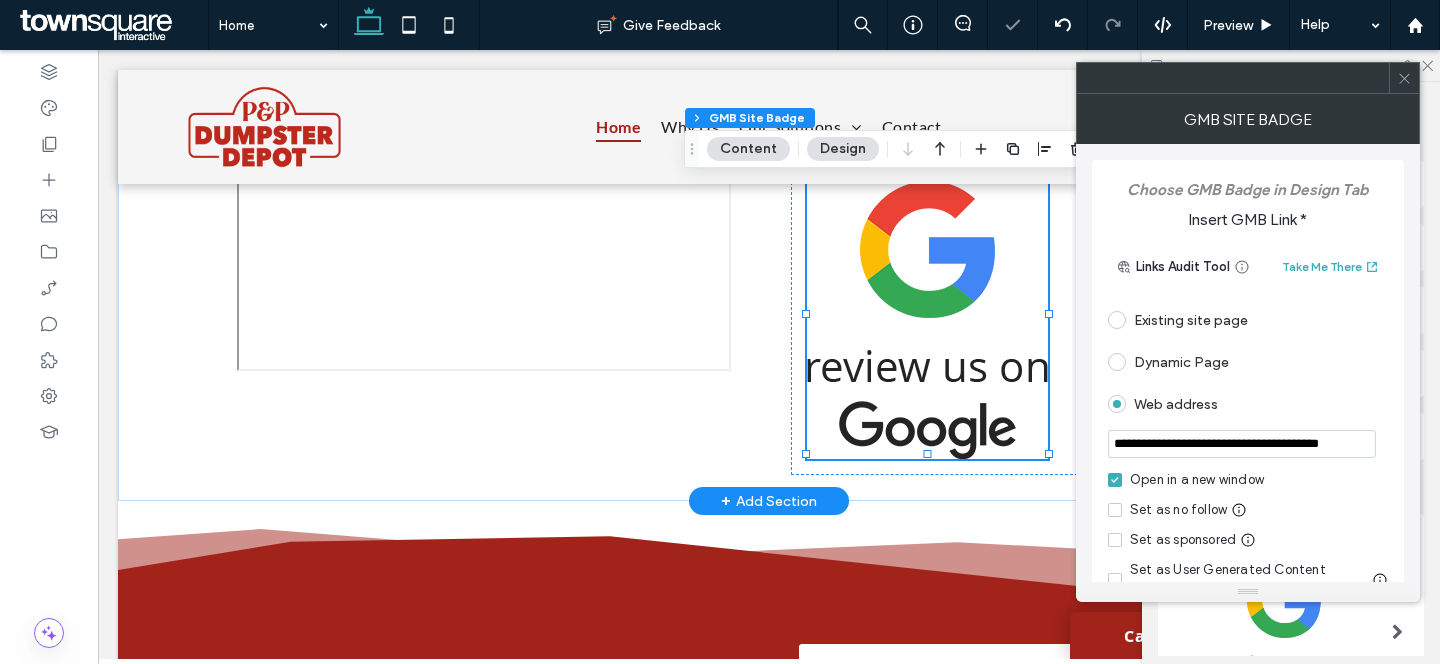 type on "**********" 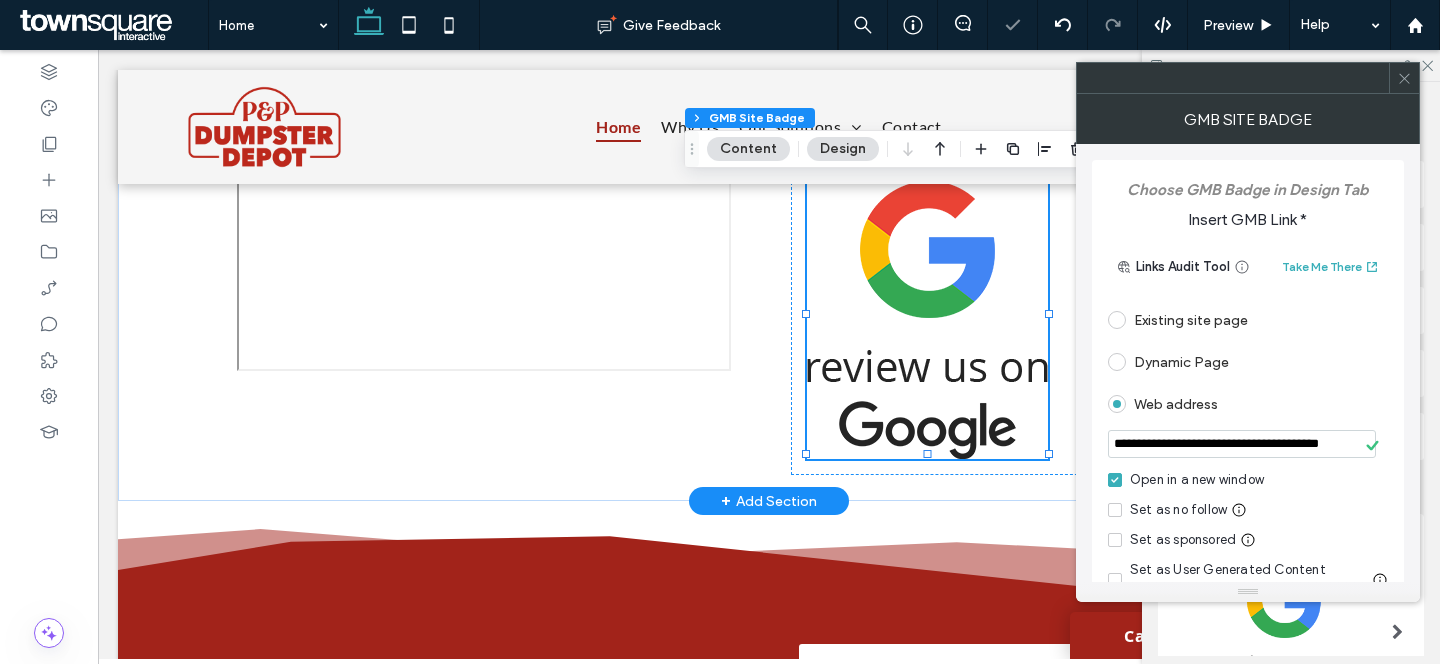 scroll, scrollTop: 0, scrollLeft: 0, axis: both 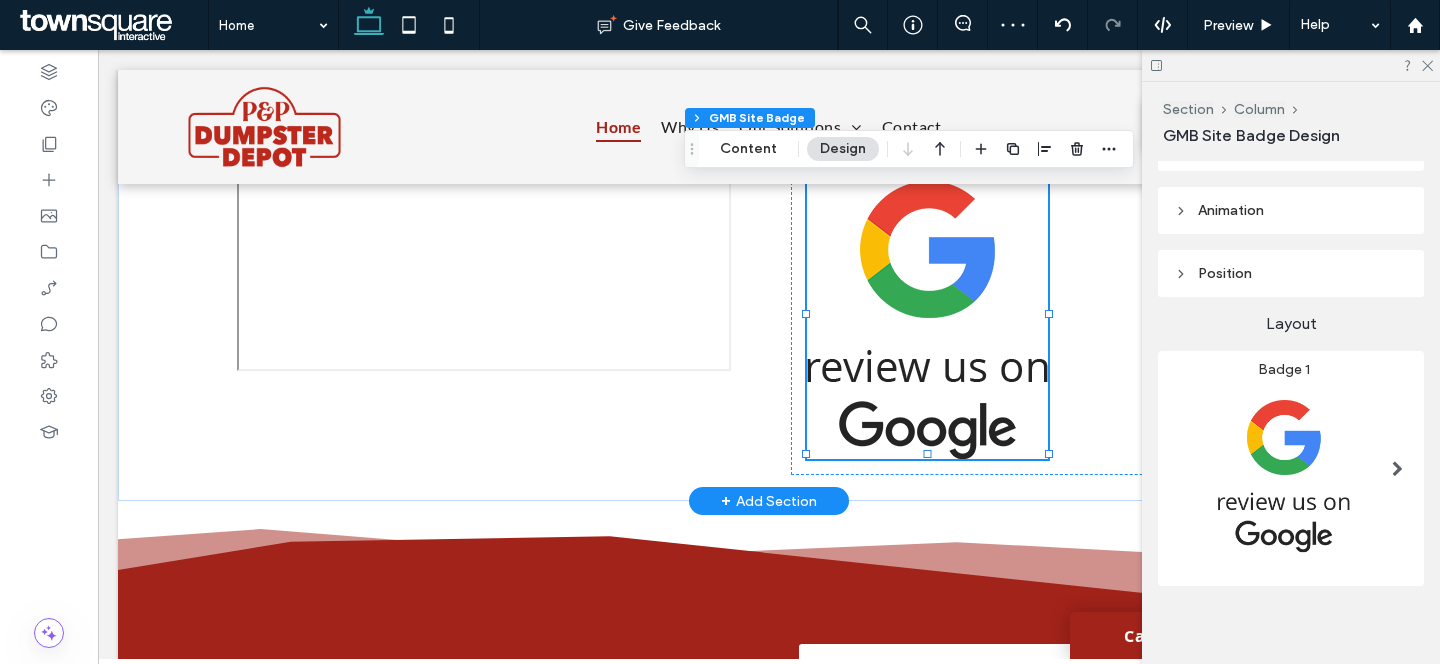 click at bounding box center [1283, 475] 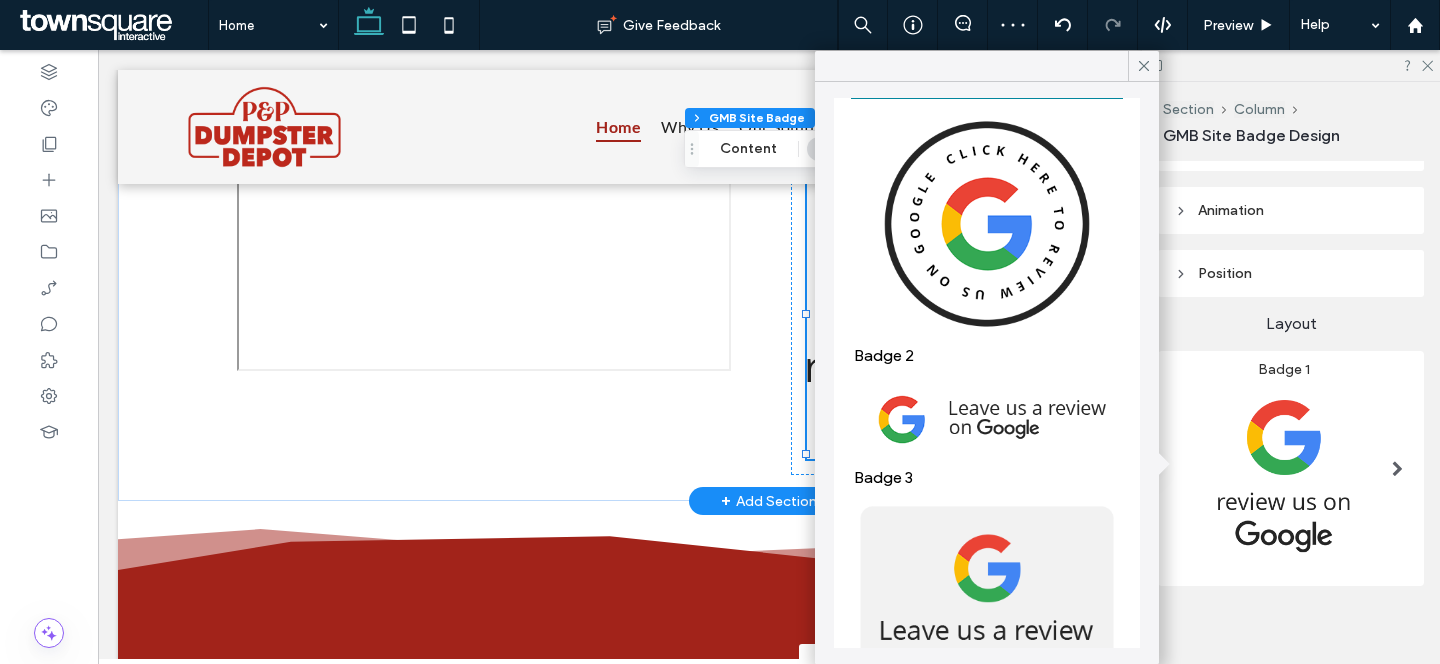 scroll, scrollTop: 314, scrollLeft: 0, axis: vertical 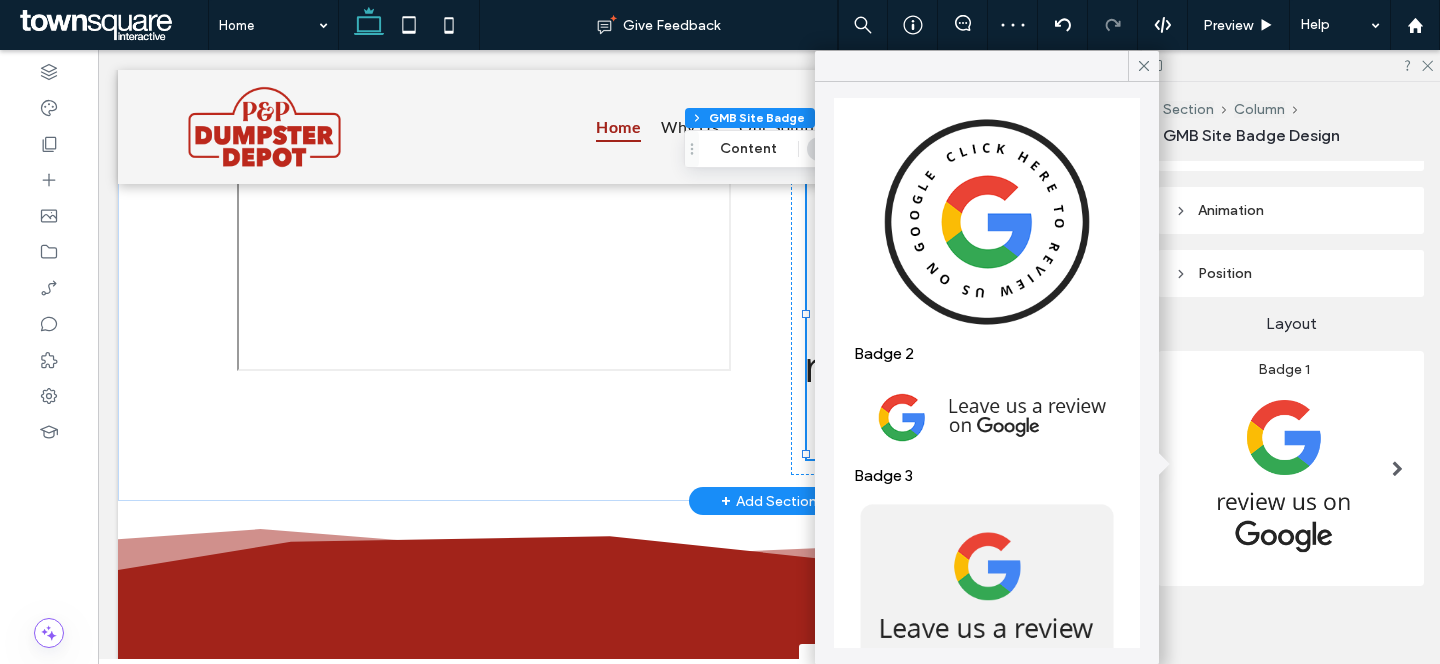 click at bounding box center [987, 417] 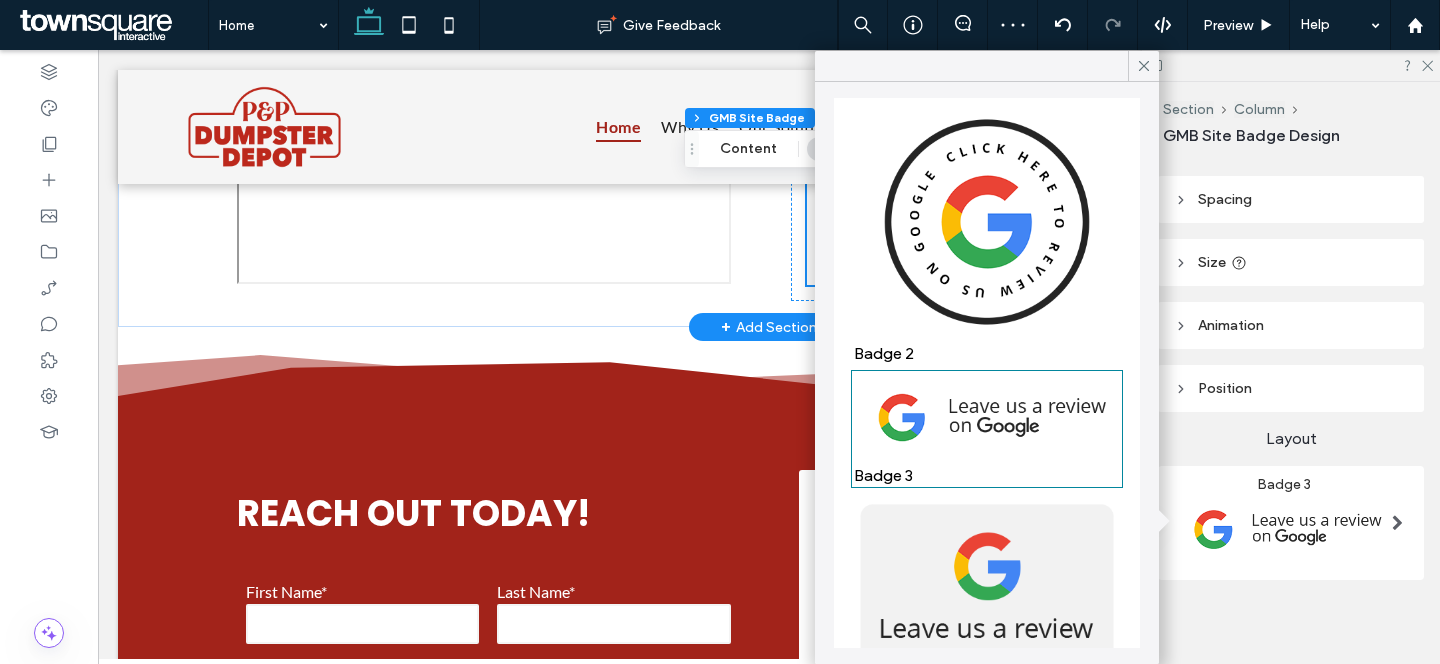 scroll, scrollTop: 3025, scrollLeft: 0, axis: vertical 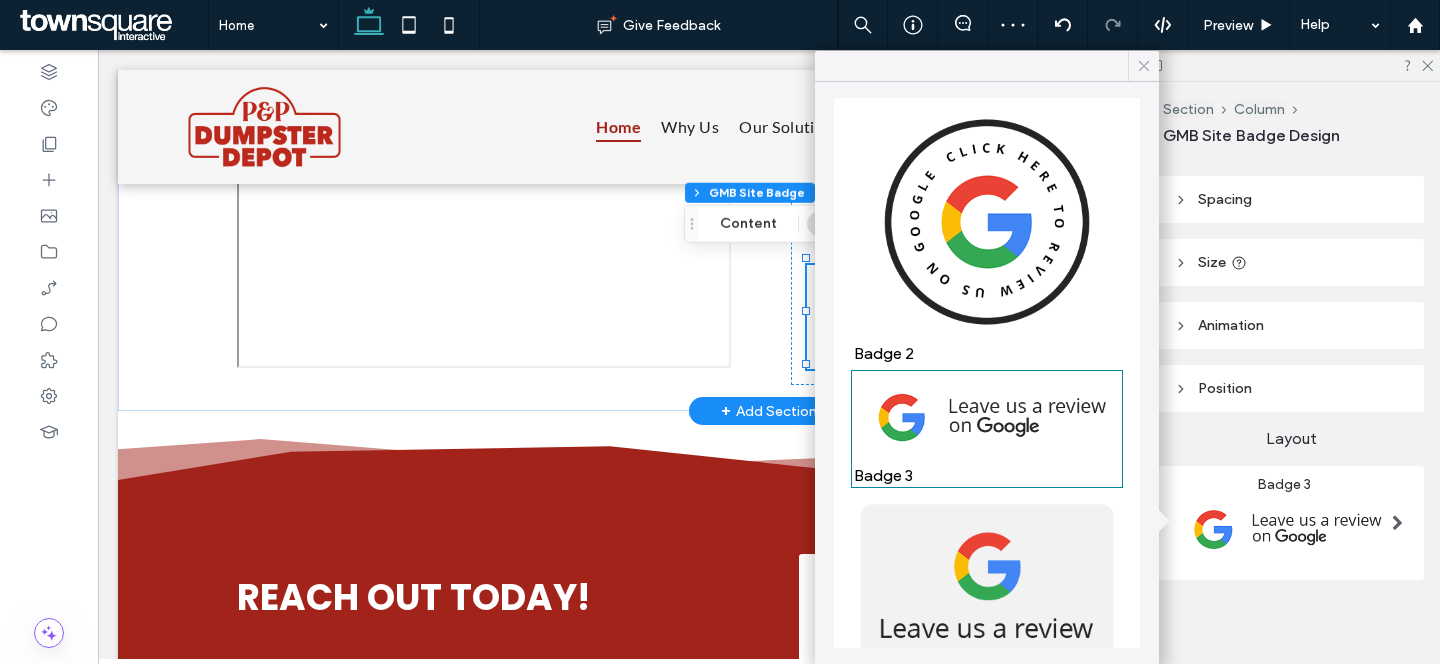 click 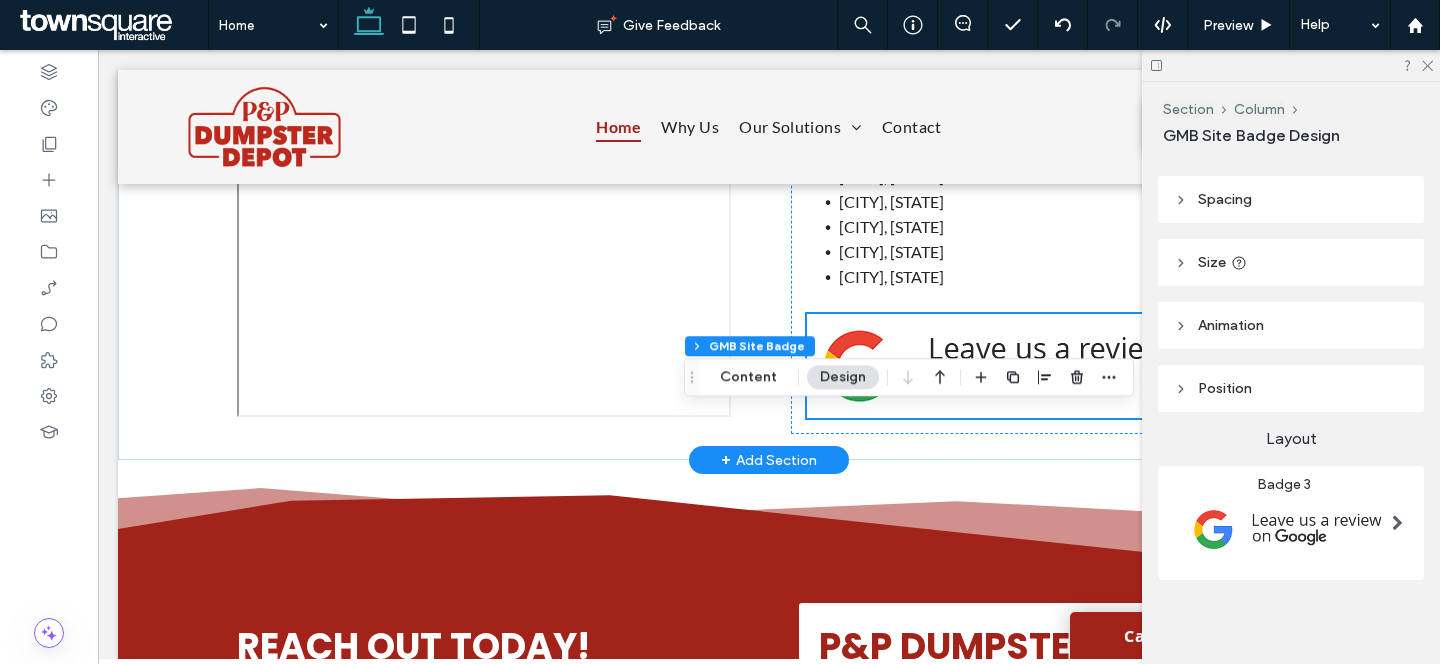 scroll, scrollTop: 2861, scrollLeft: 0, axis: vertical 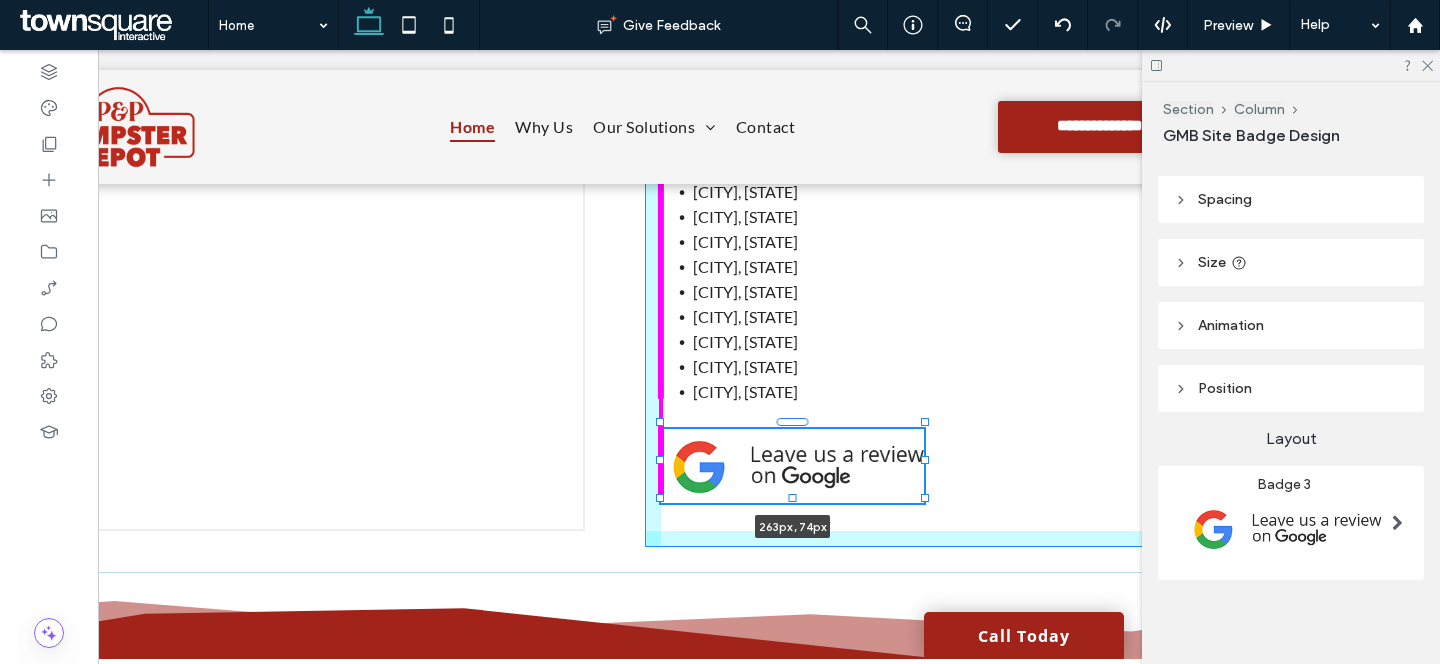 drag, startPoint x: 1013, startPoint y: 520, endPoint x: 918, endPoint y: 493, distance: 98.762344 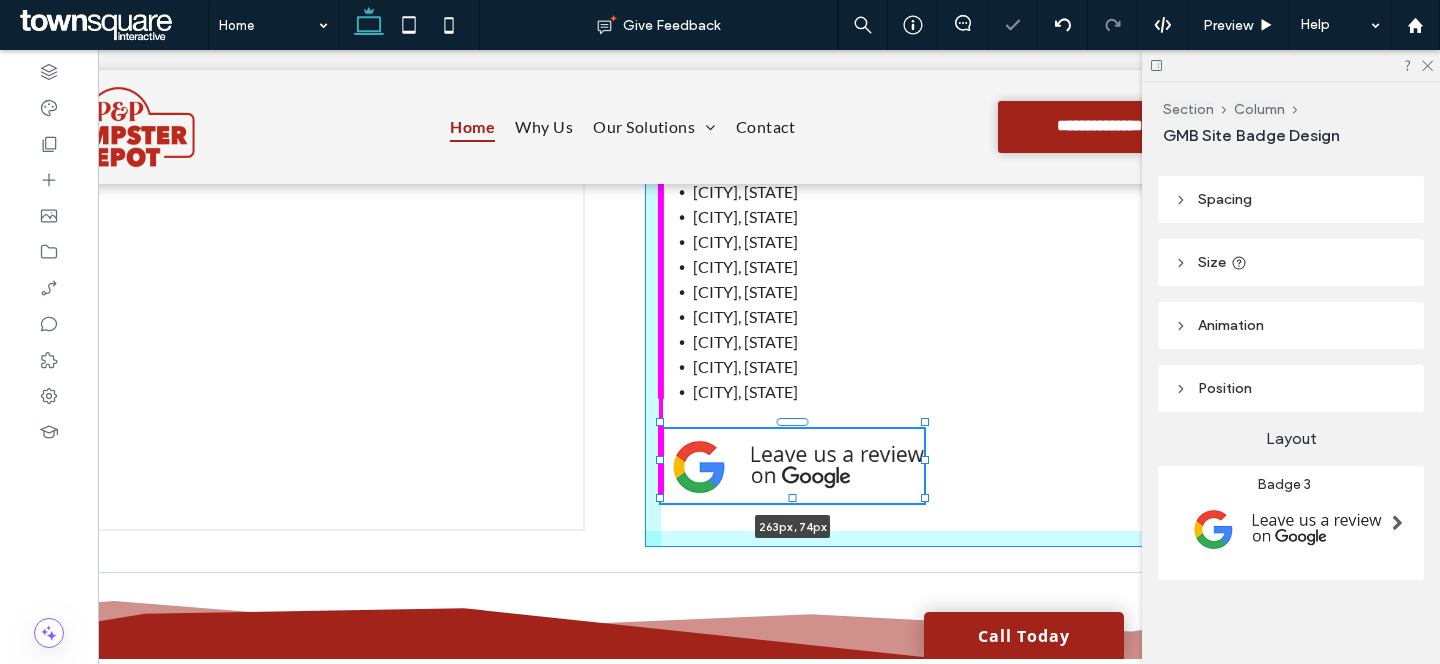 scroll, scrollTop: 0, scrollLeft: 0, axis: both 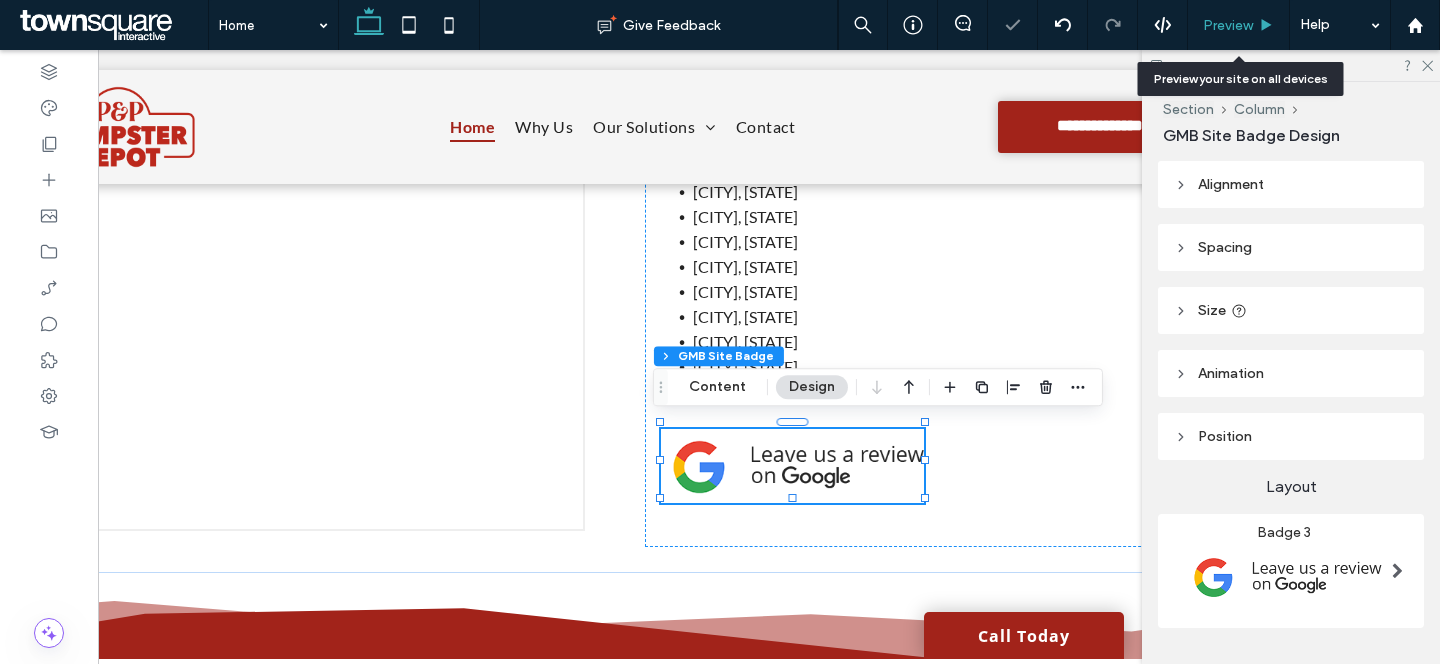 click on "Preview" at bounding box center [1238, 25] 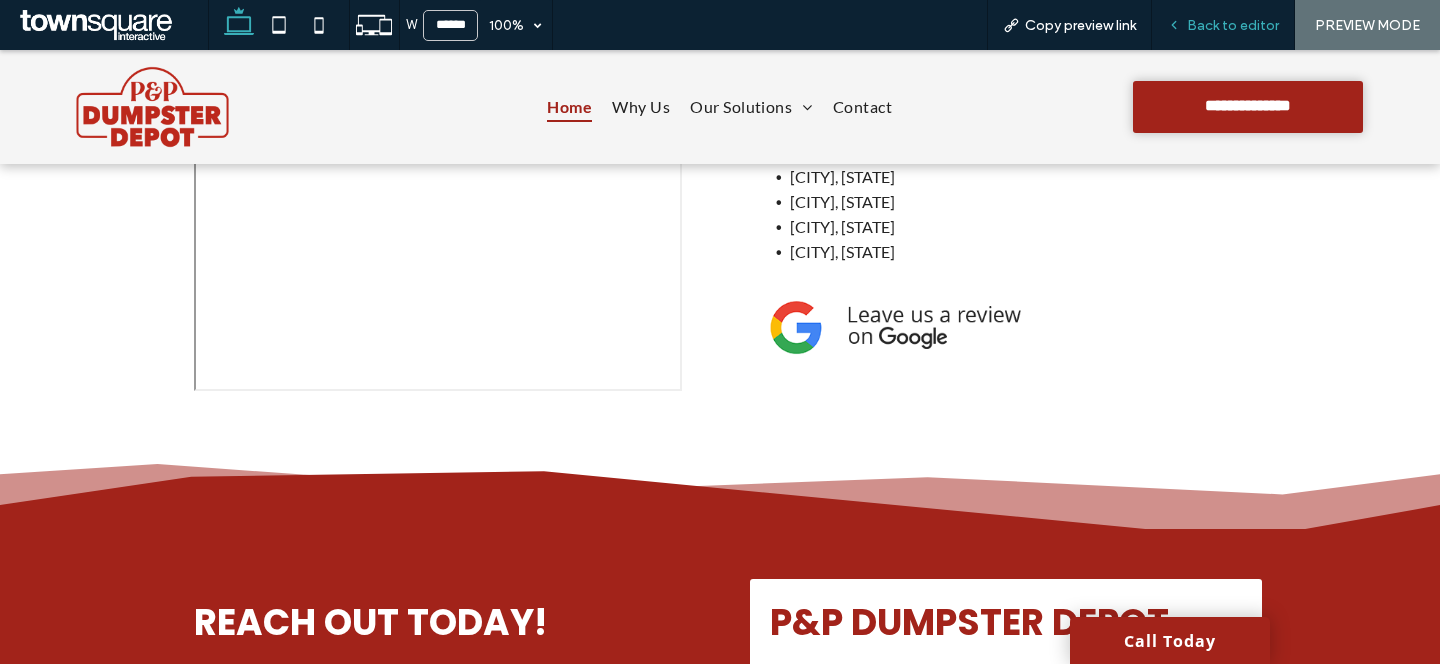 click on "Back to editor" at bounding box center (1233, 25) 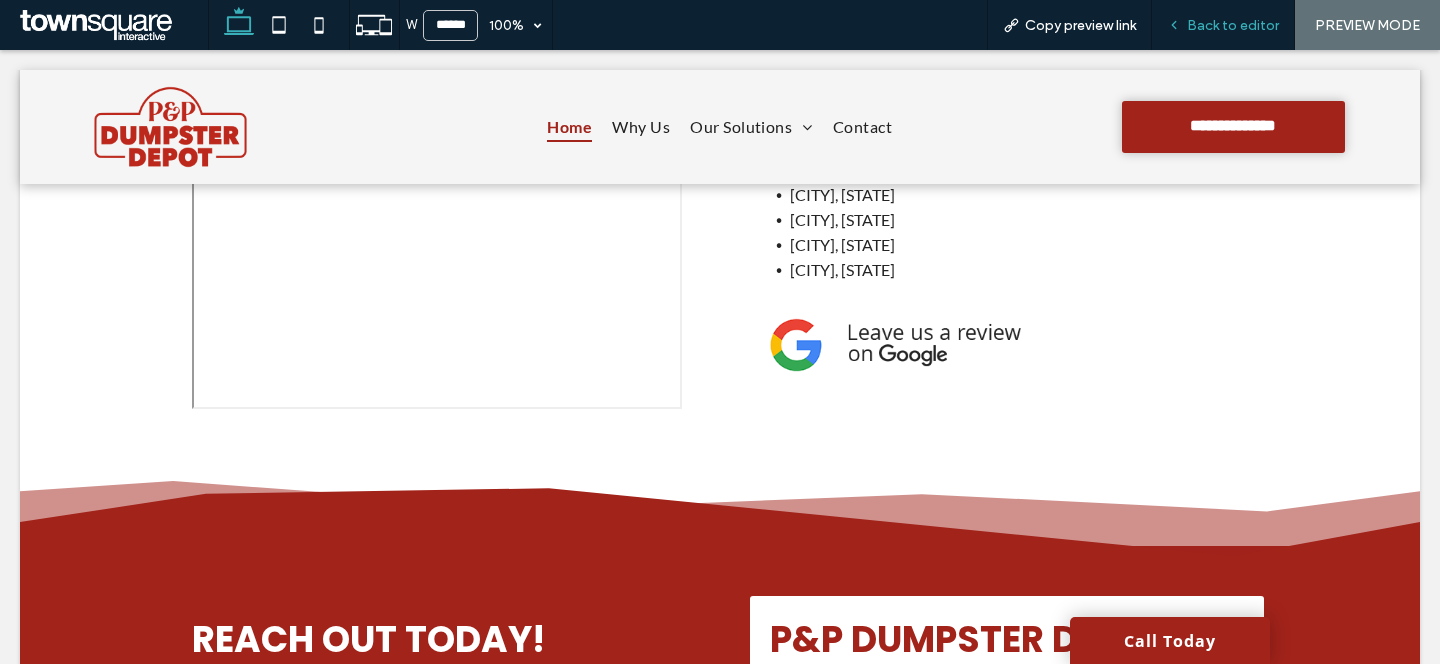 scroll, scrollTop: 2983, scrollLeft: 0, axis: vertical 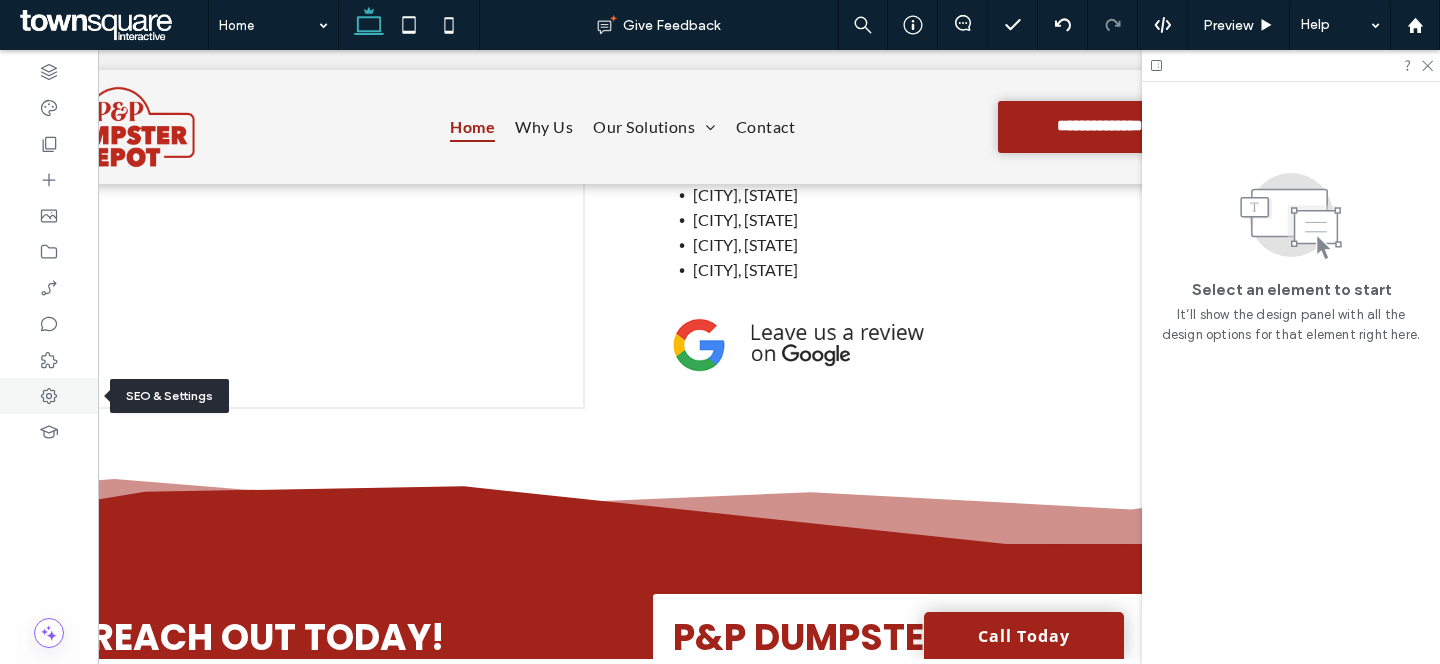click at bounding box center (49, 396) 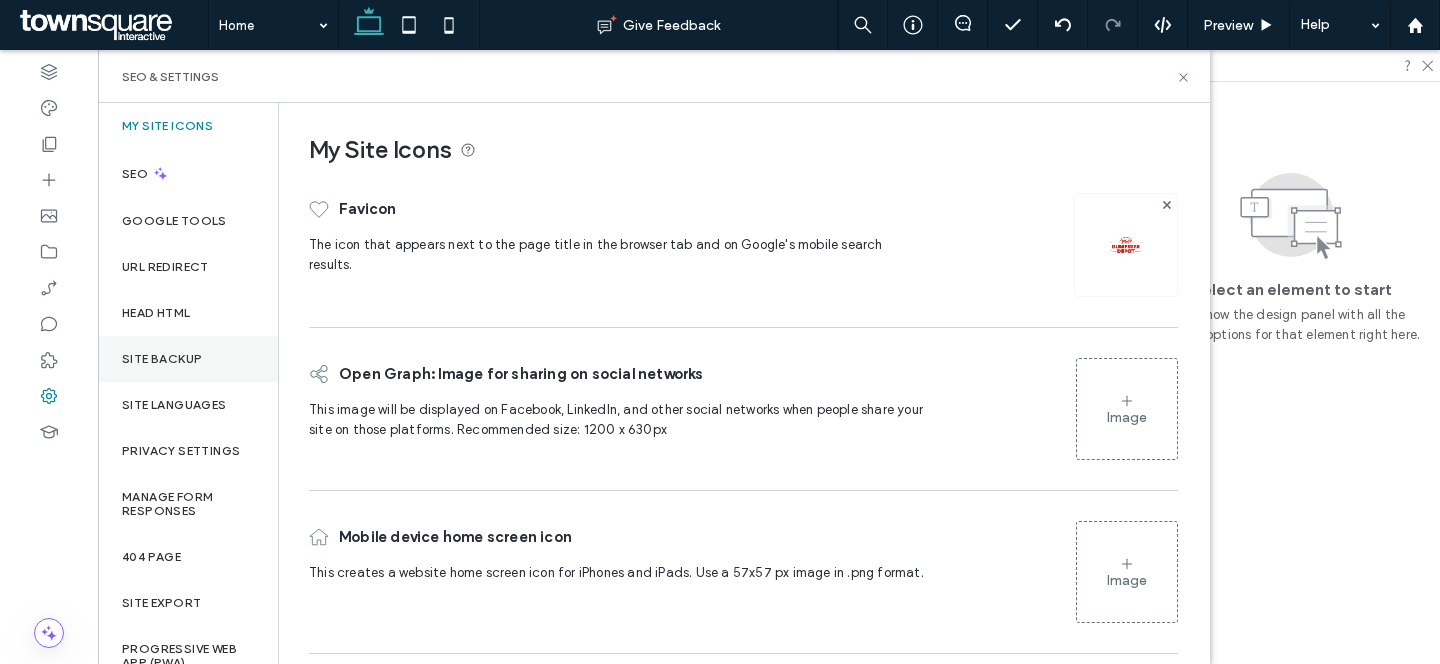 click on "Site Backup" at bounding box center (188, 359) 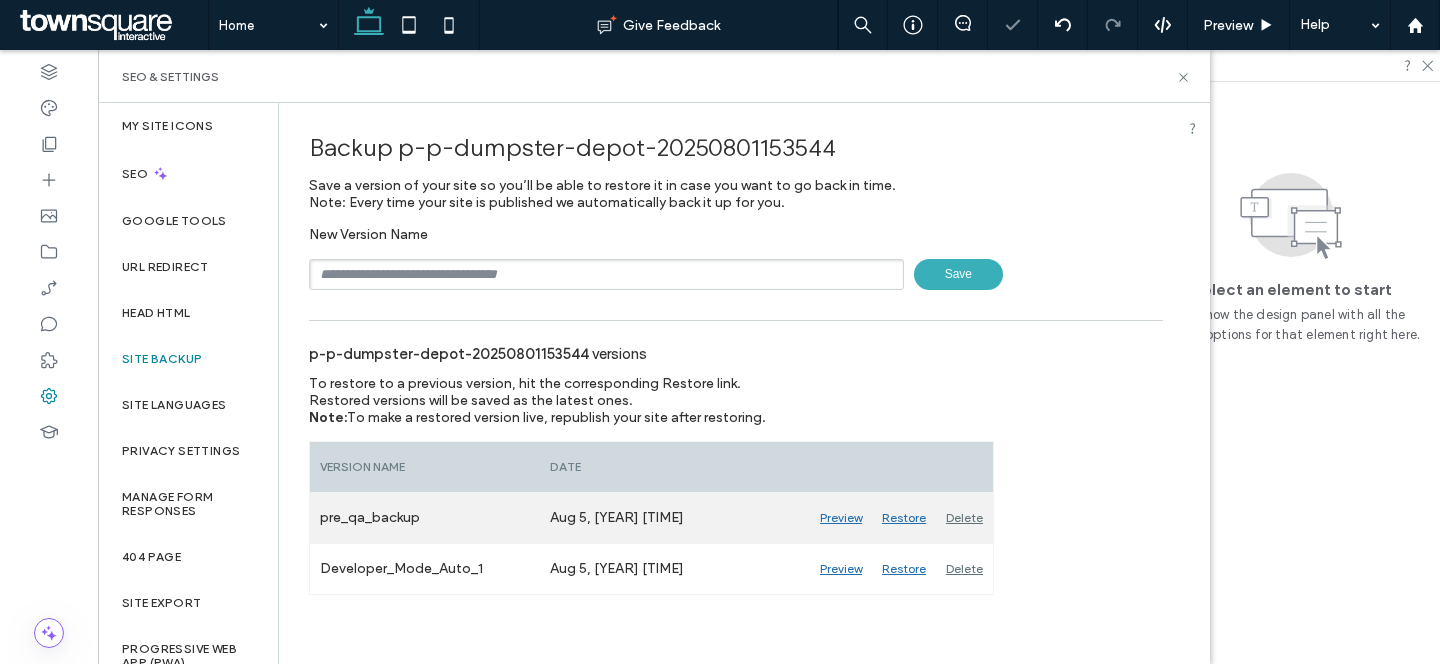 click on "Delete" at bounding box center (964, 518) 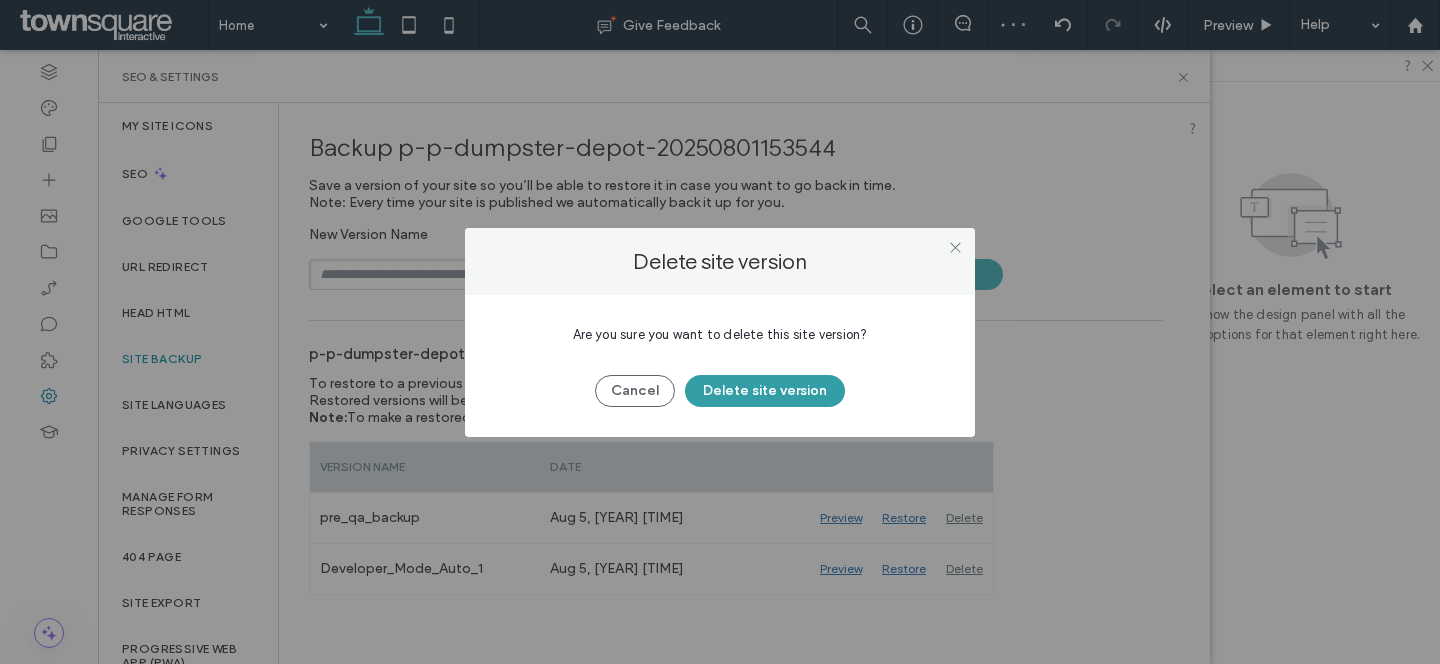 click on "Delete site version" at bounding box center (765, 391) 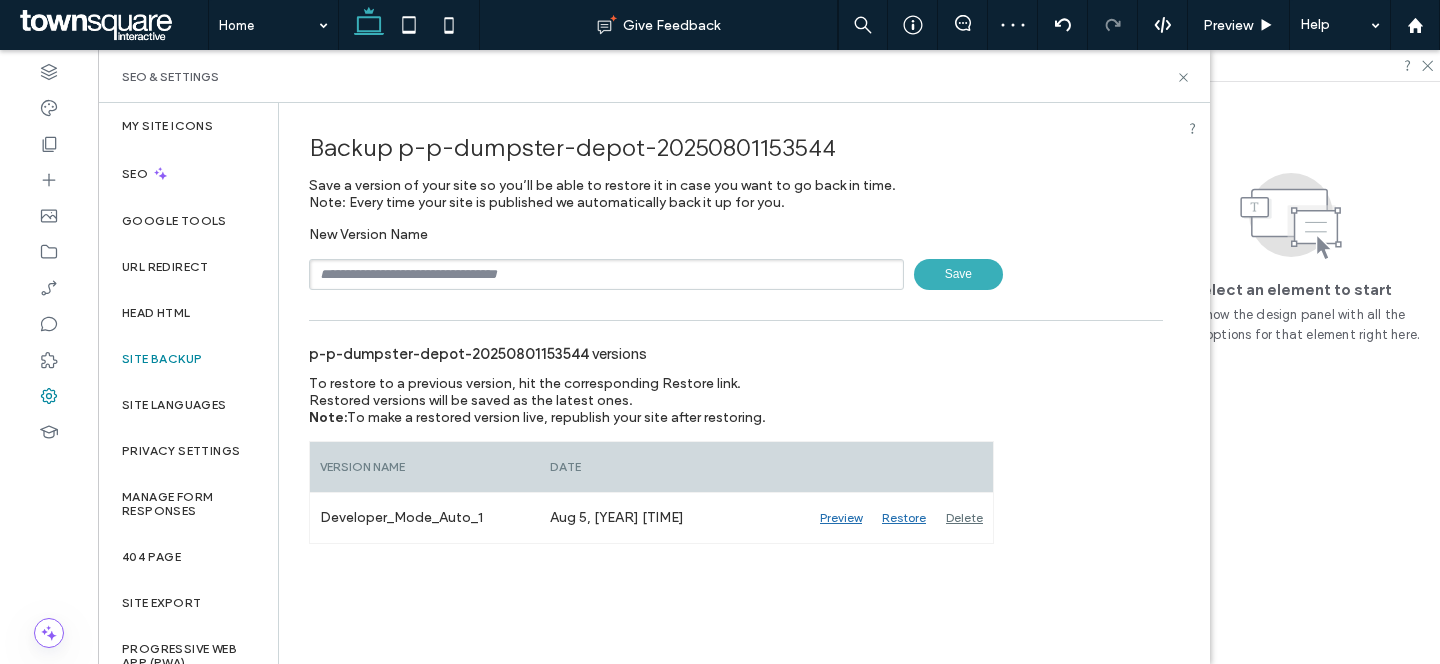 click at bounding box center [606, 274] 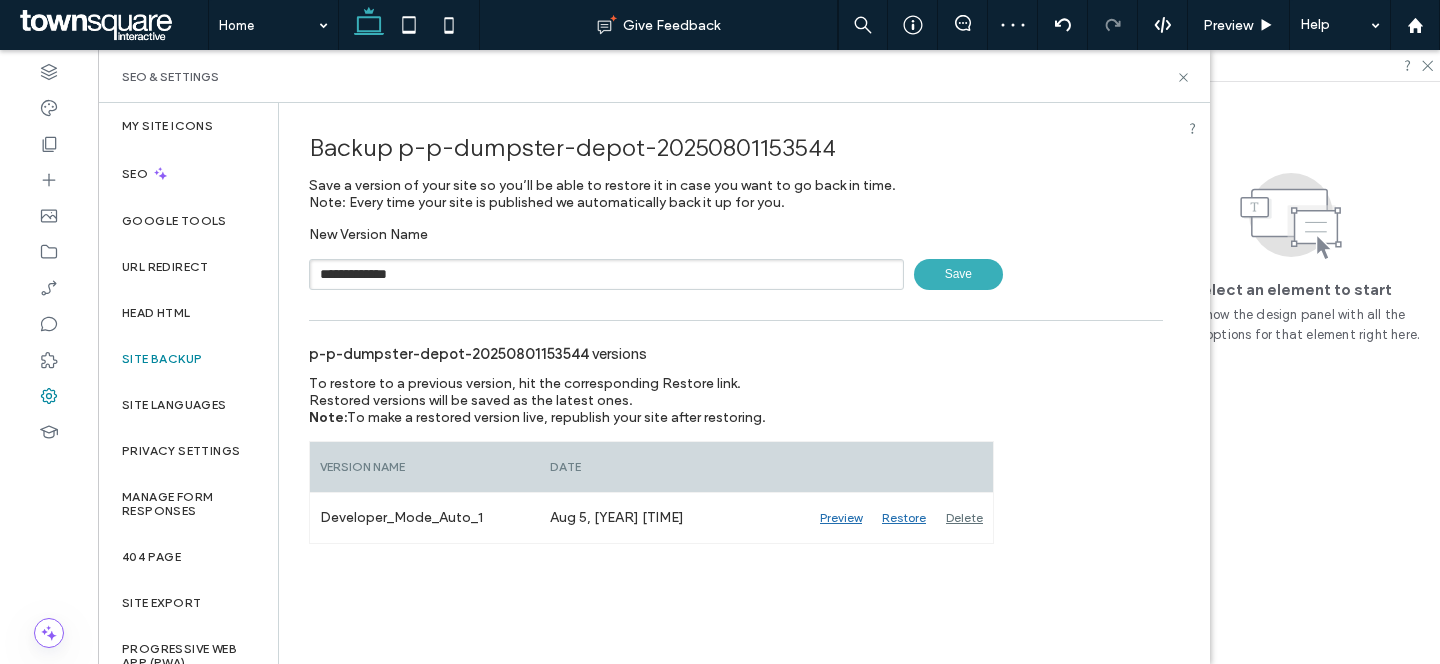 click on "Save" at bounding box center [958, 274] 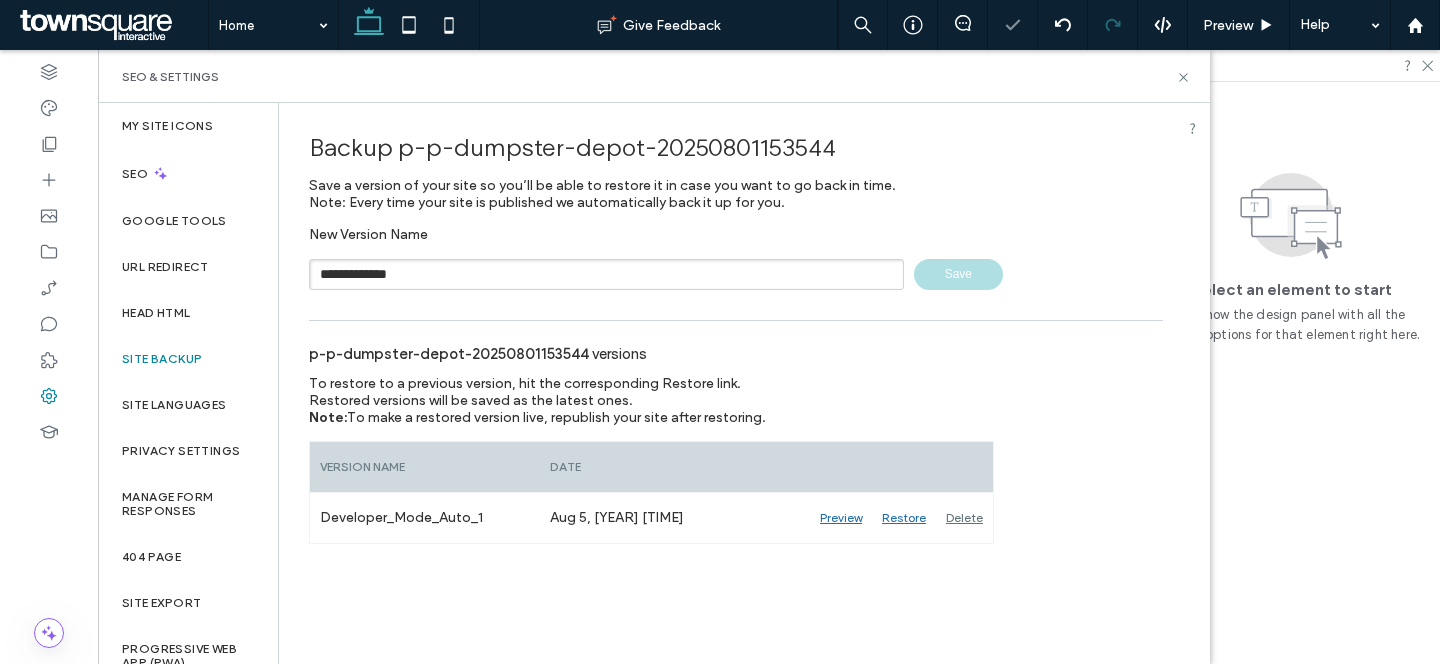 type 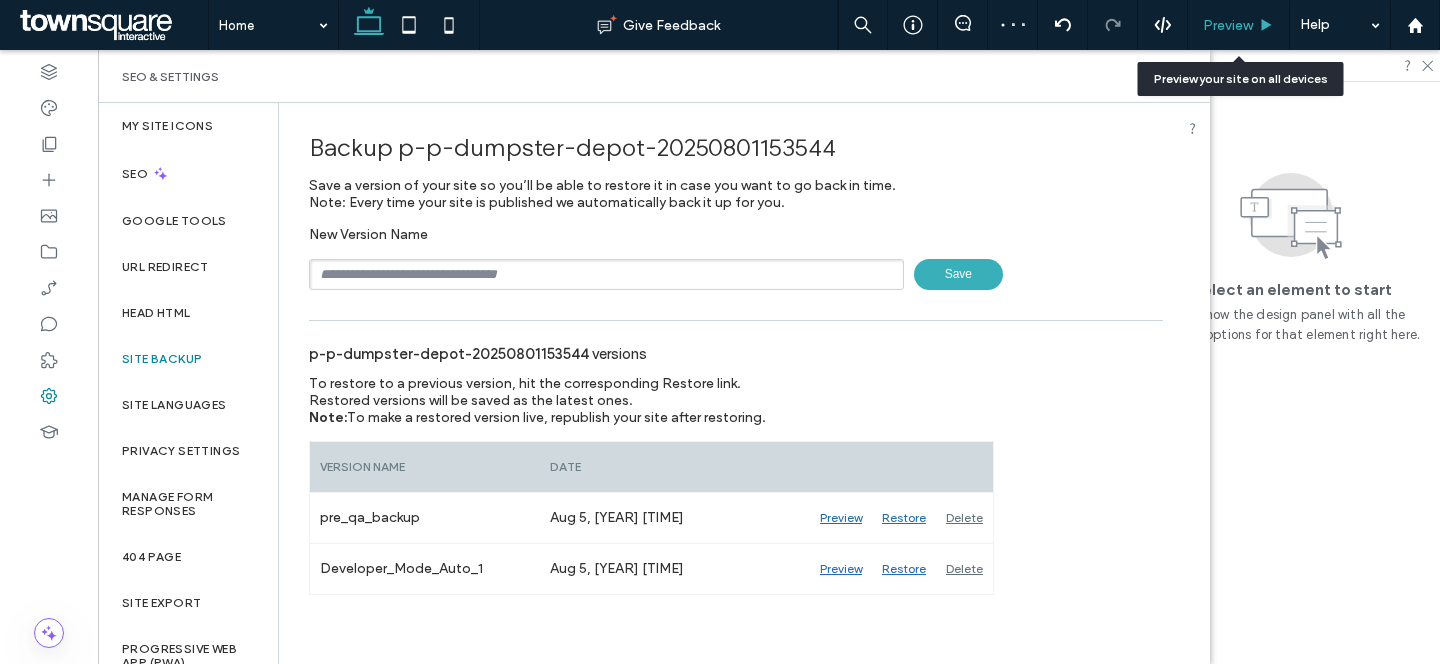 click on "Preview" at bounding box center (1228, 25) 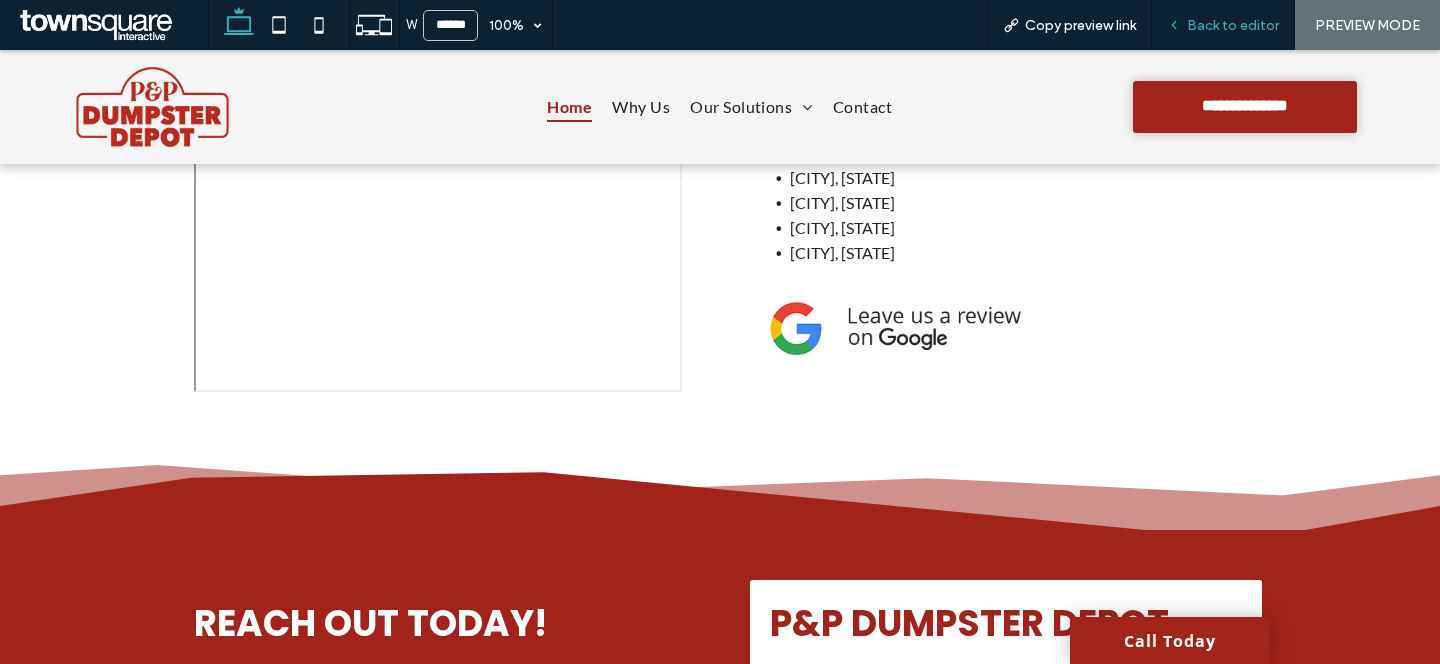 scroll, scrollTop: 2989, scrollLeft: 0, axis: vertical 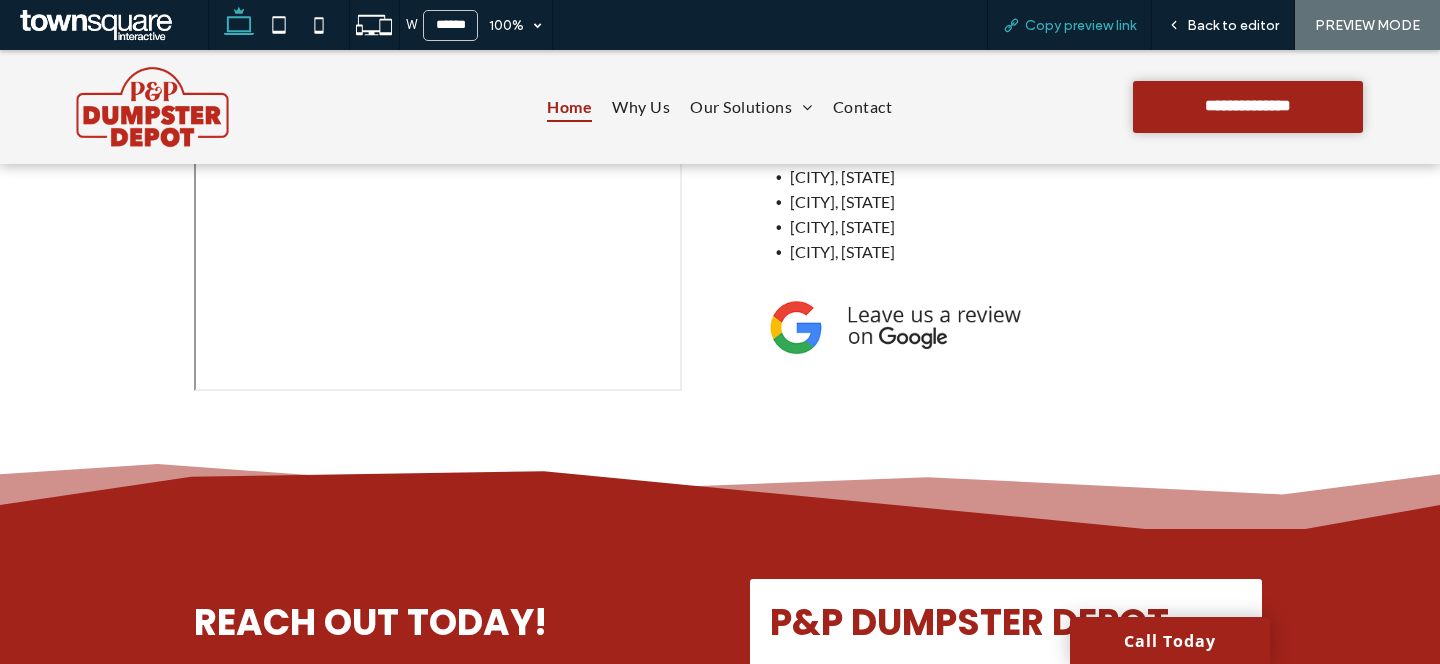 click on "Copy preview link" at bounding box center [1080, 25] 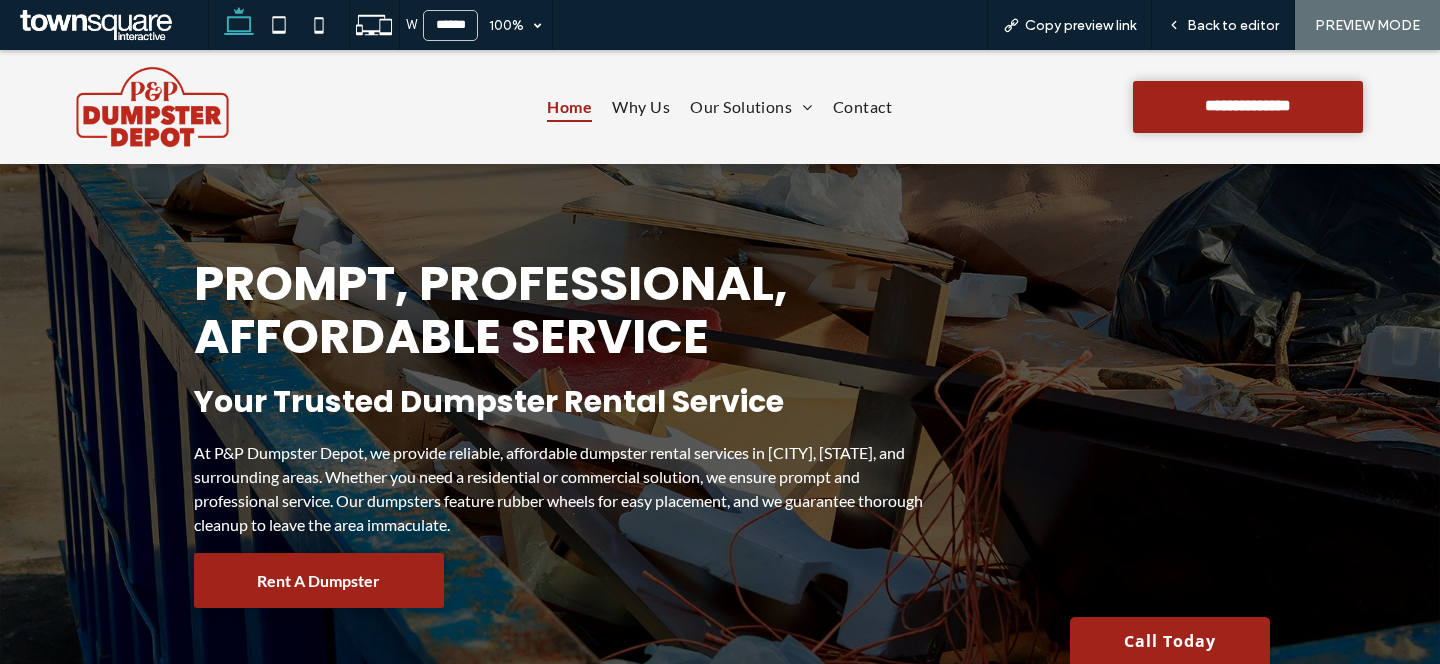scroll, scrollTop: 0, scrollLeft: 0, axis: both 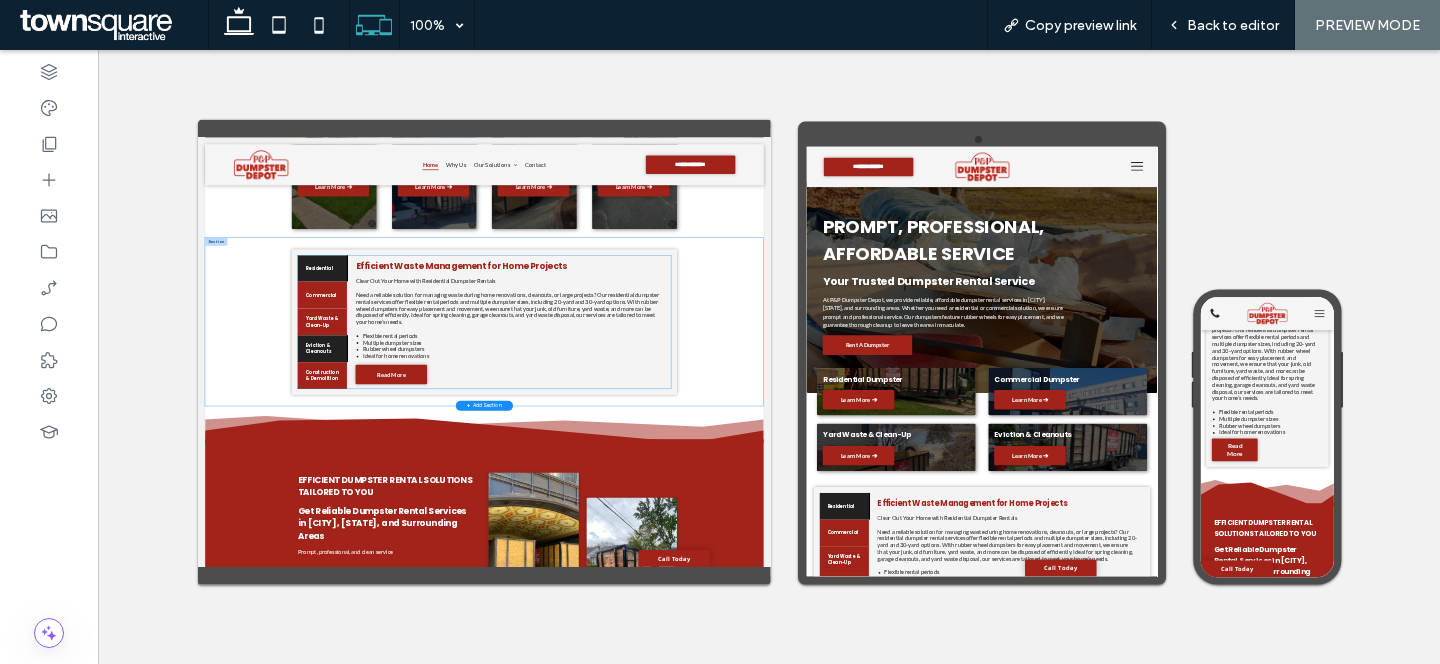 click on "Eviction & Cleanouts" at bounding box center (545, 727) 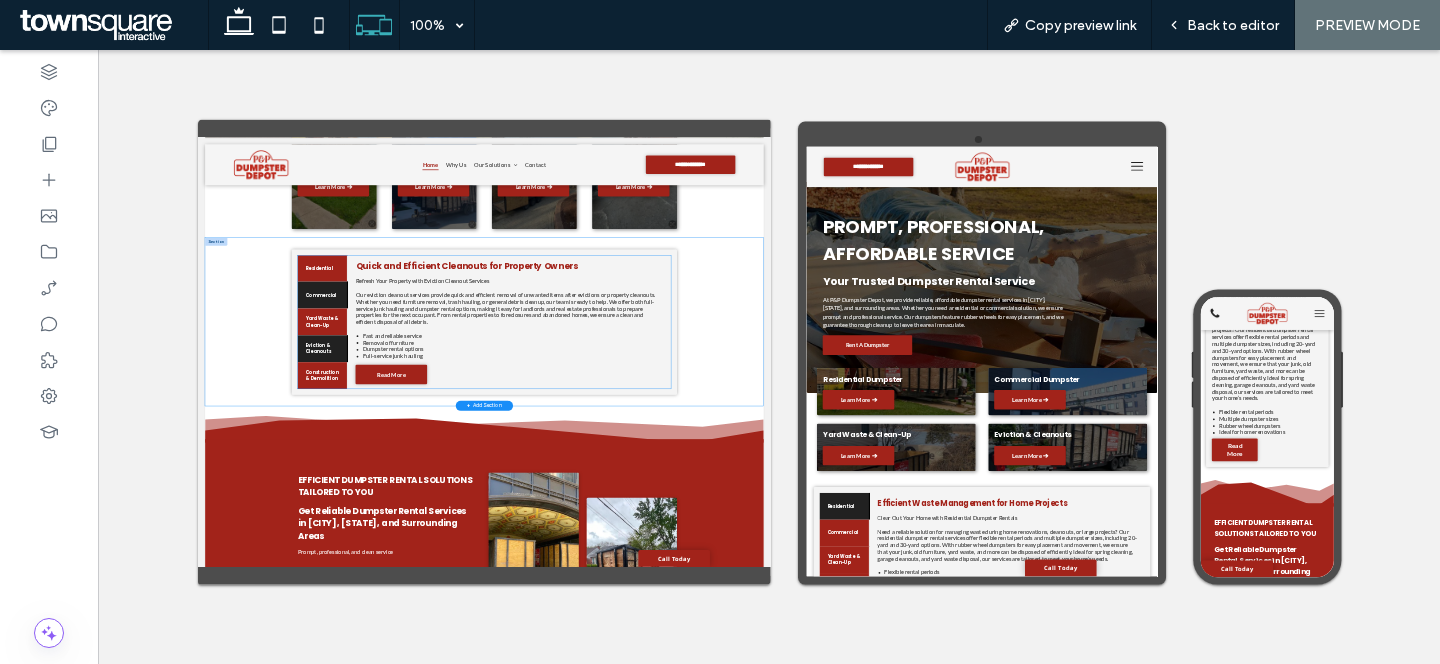 click on "Commercial" at bounding box center [546, 577] 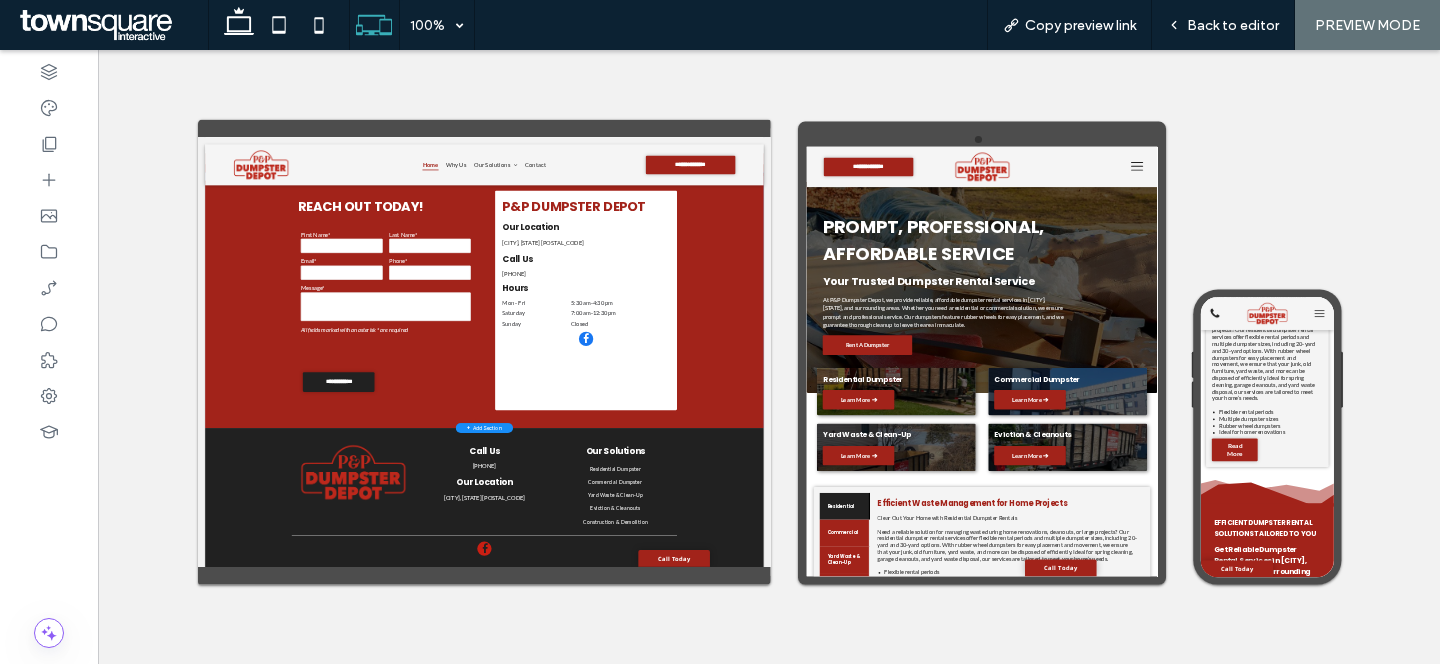 scroll, scrollTop: 3514, scrollLeft: 0, axis: vertical 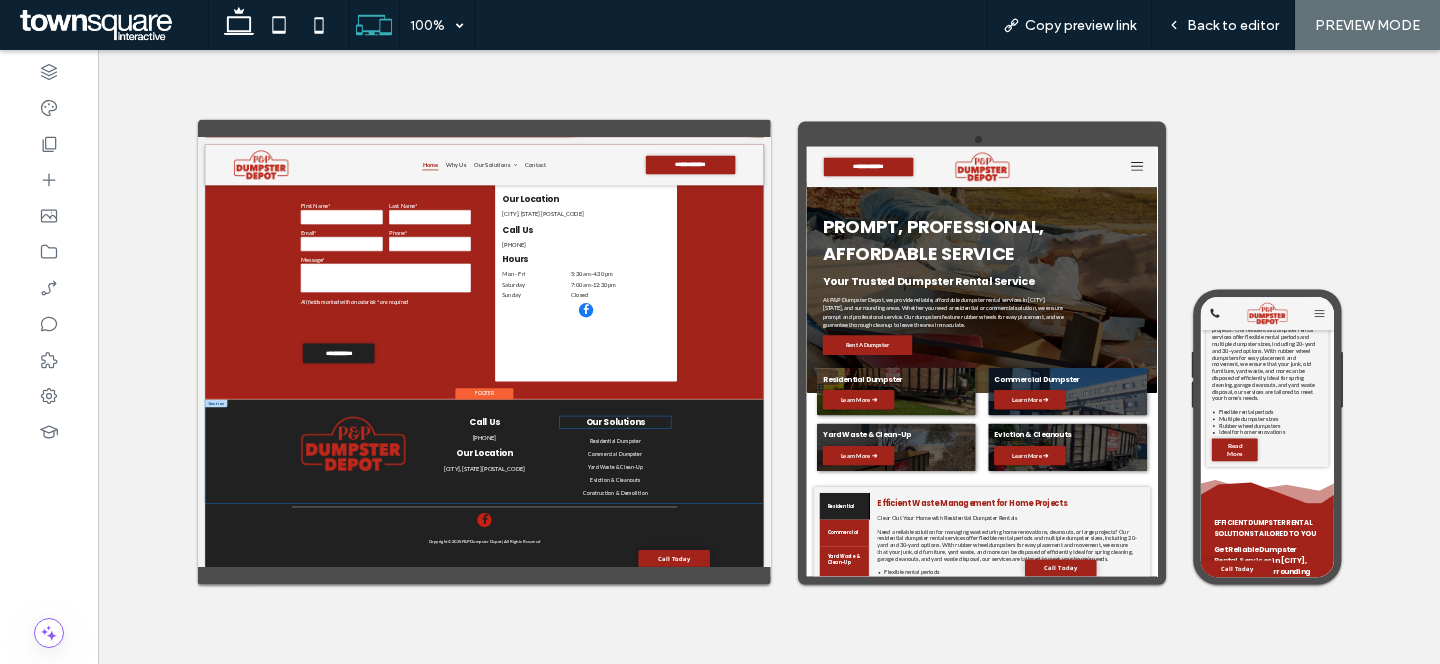 click on "Our Solutions" at bounding box center [1364, 932] 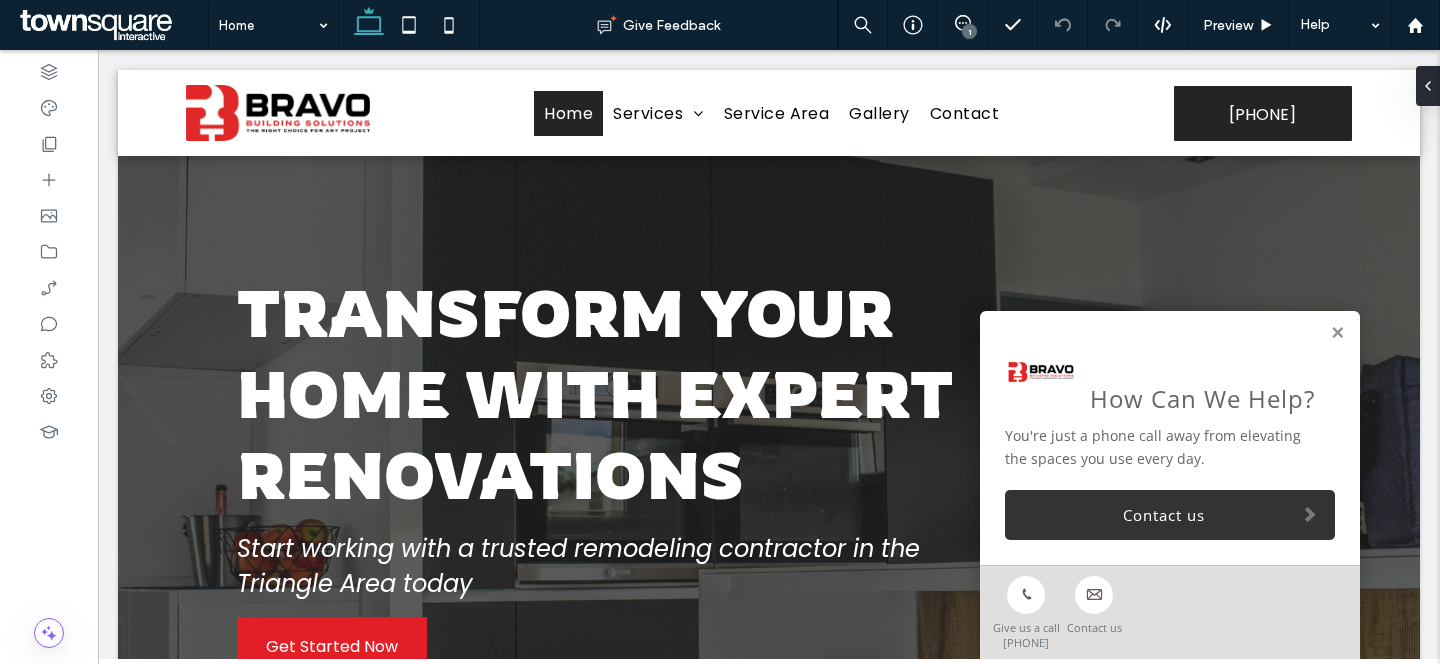 scroll, scrollTop: 0, scrollLeft: 0, axis: both 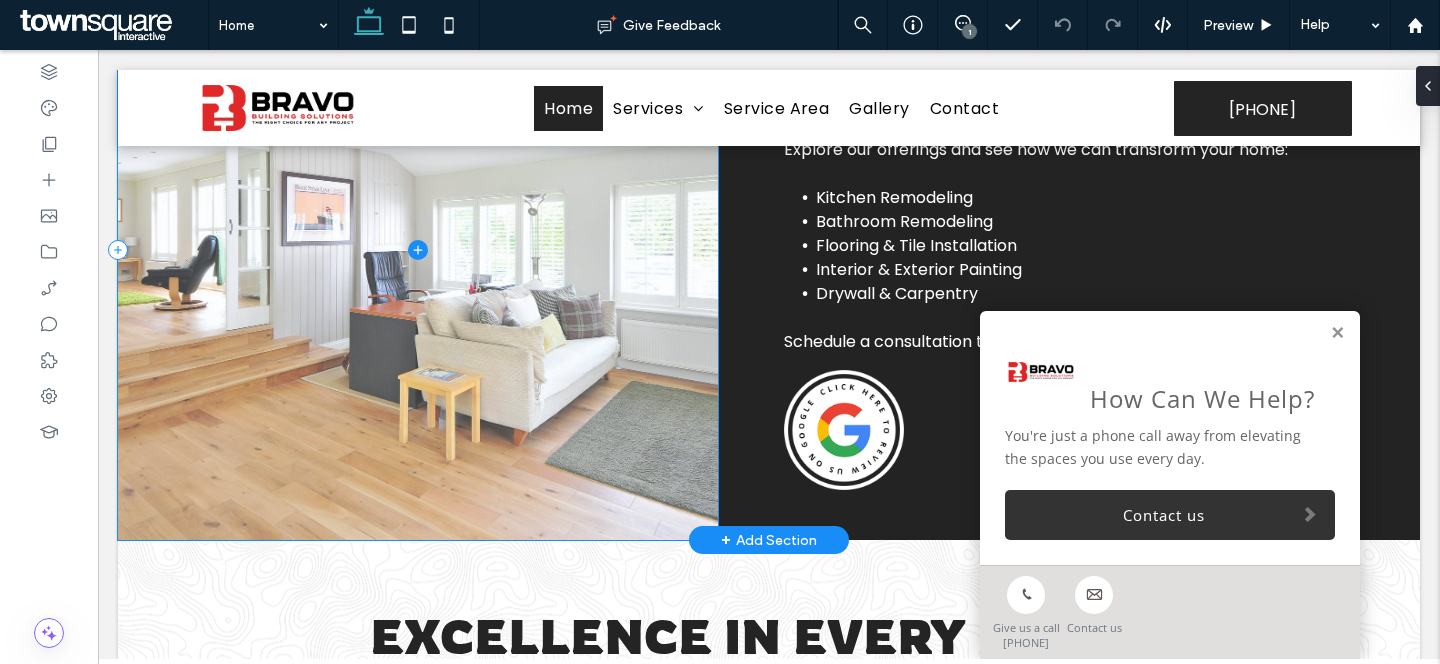 click at bounding box center (418, 250) 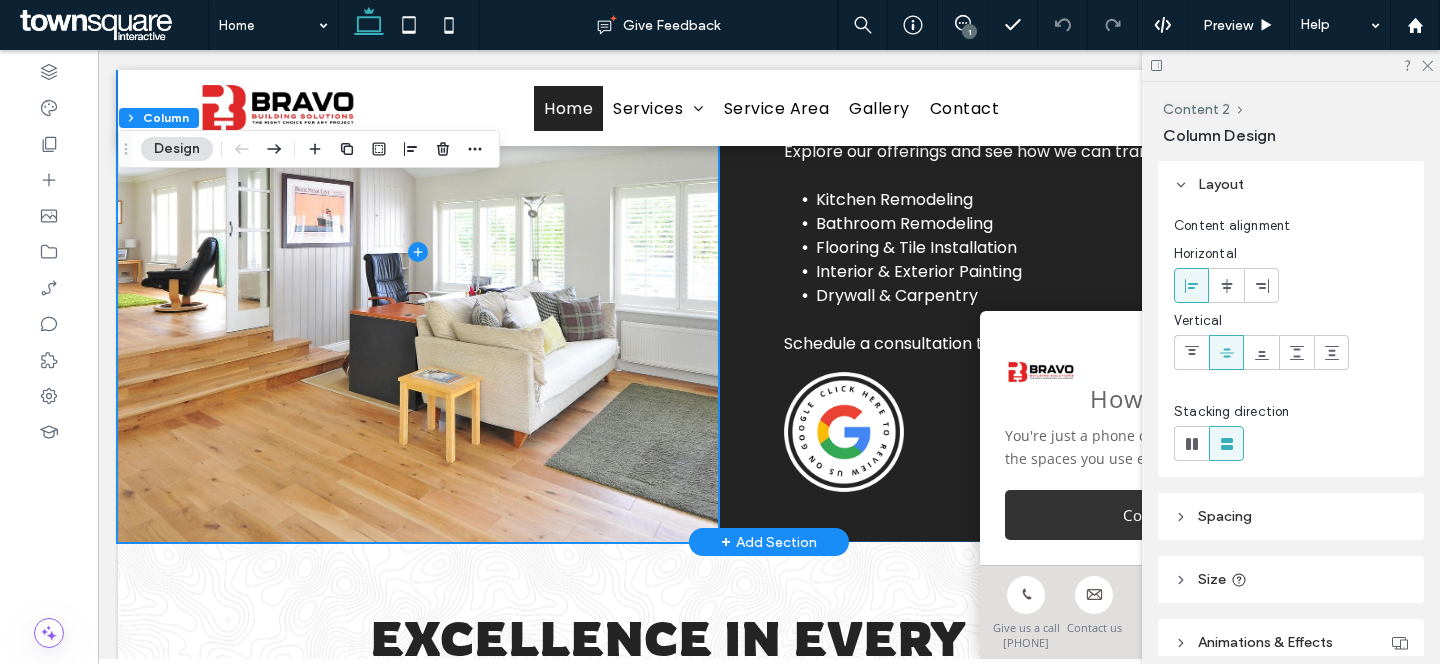scroll, scrollTop: 1454, scrollLeft: 0, axis: vertical 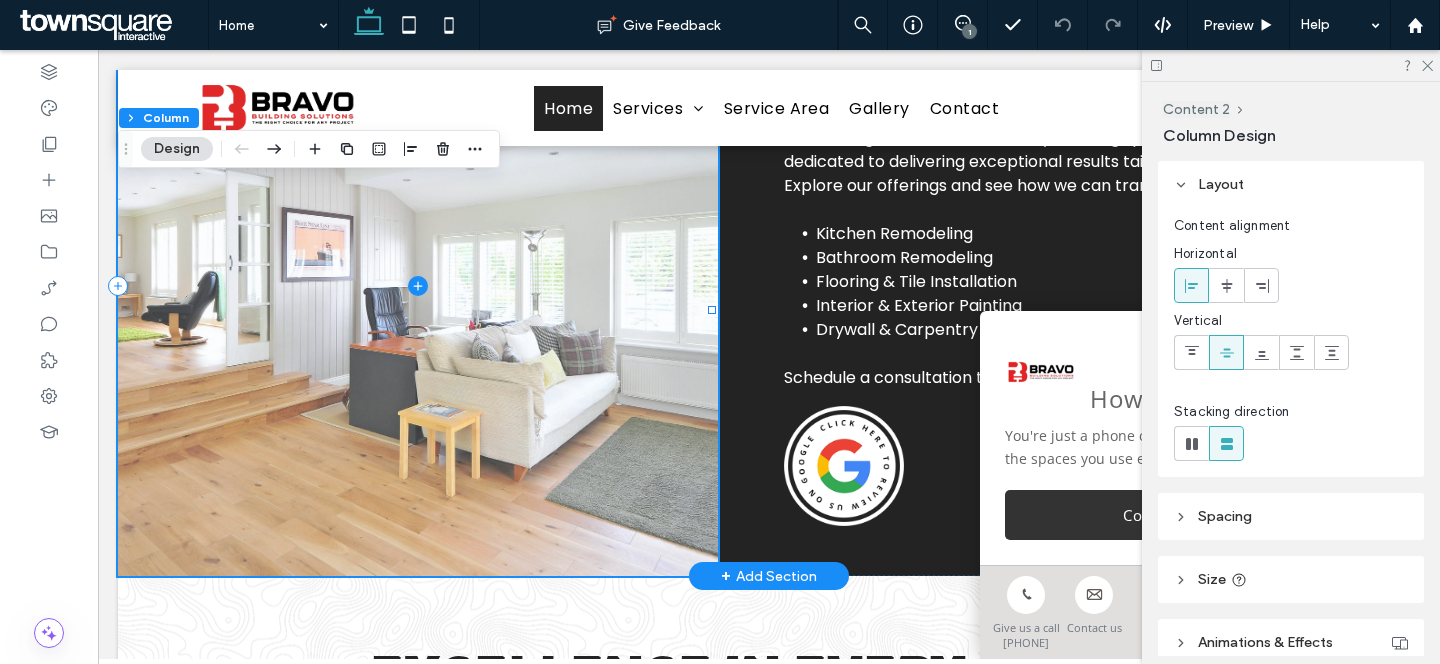 click at bounding box center (418, 286) 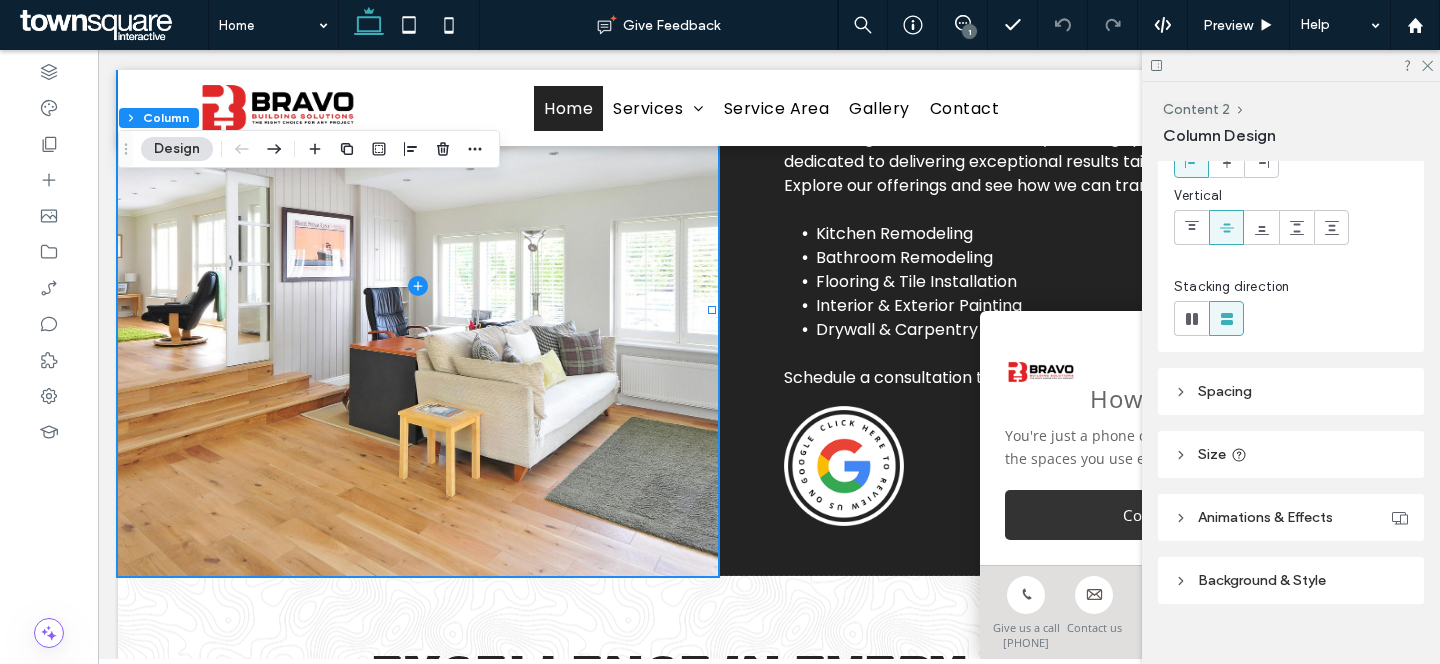 scroll, scrollTop: 153, scrollLeft: 0, axis: vertical 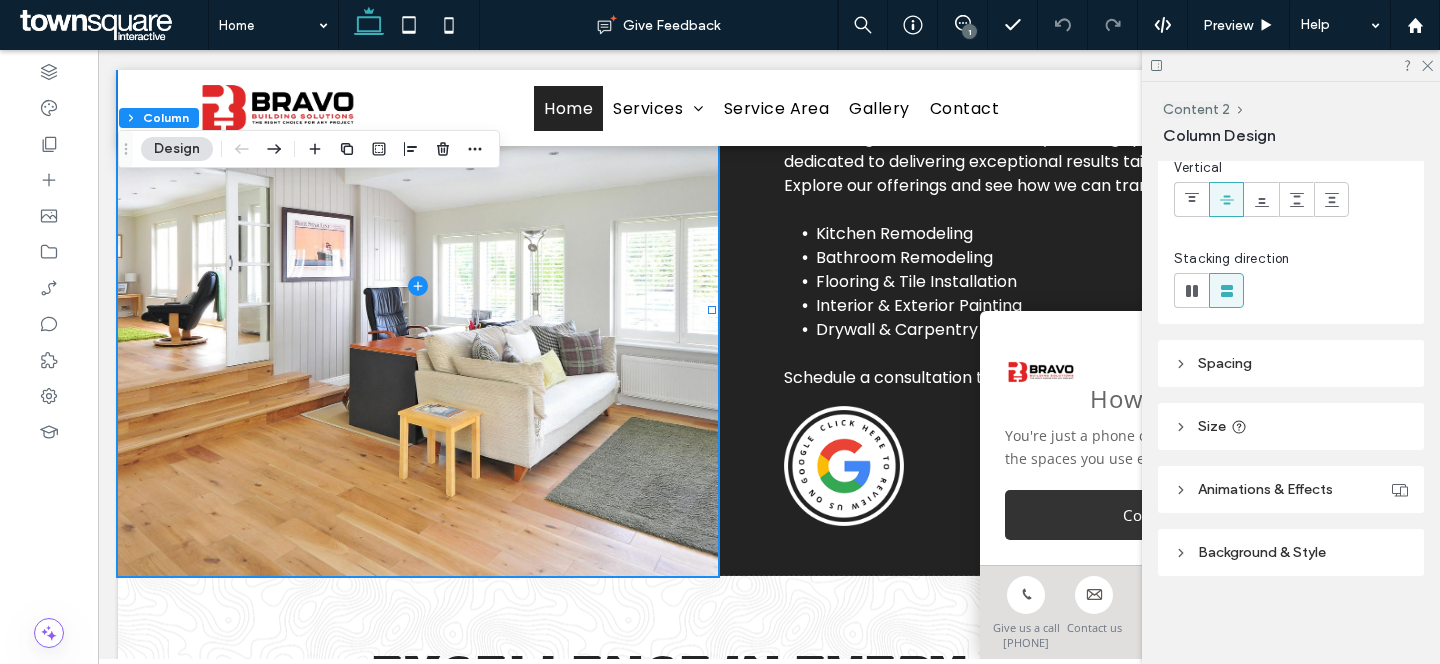 click on "Background & Style" at bounding box center [1262, 552] 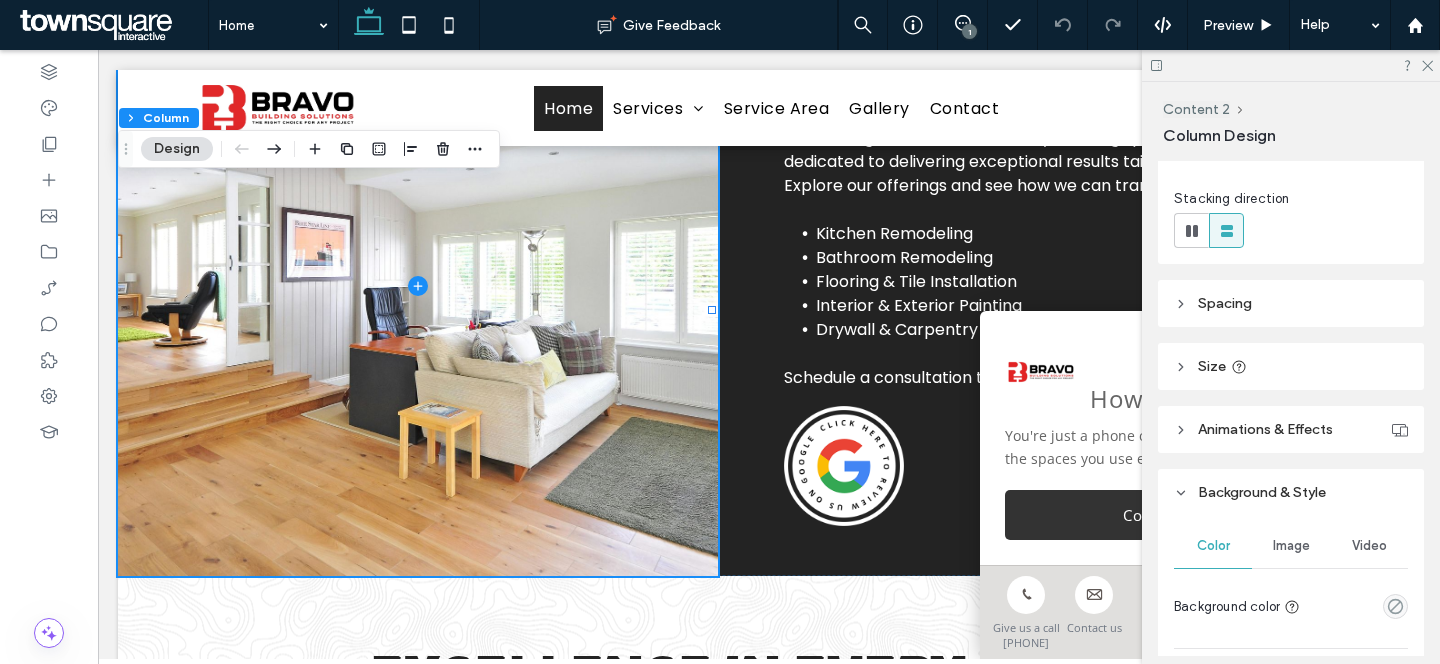scroll, scrollTop: 319, scrollLeft: 0, axis: vertical 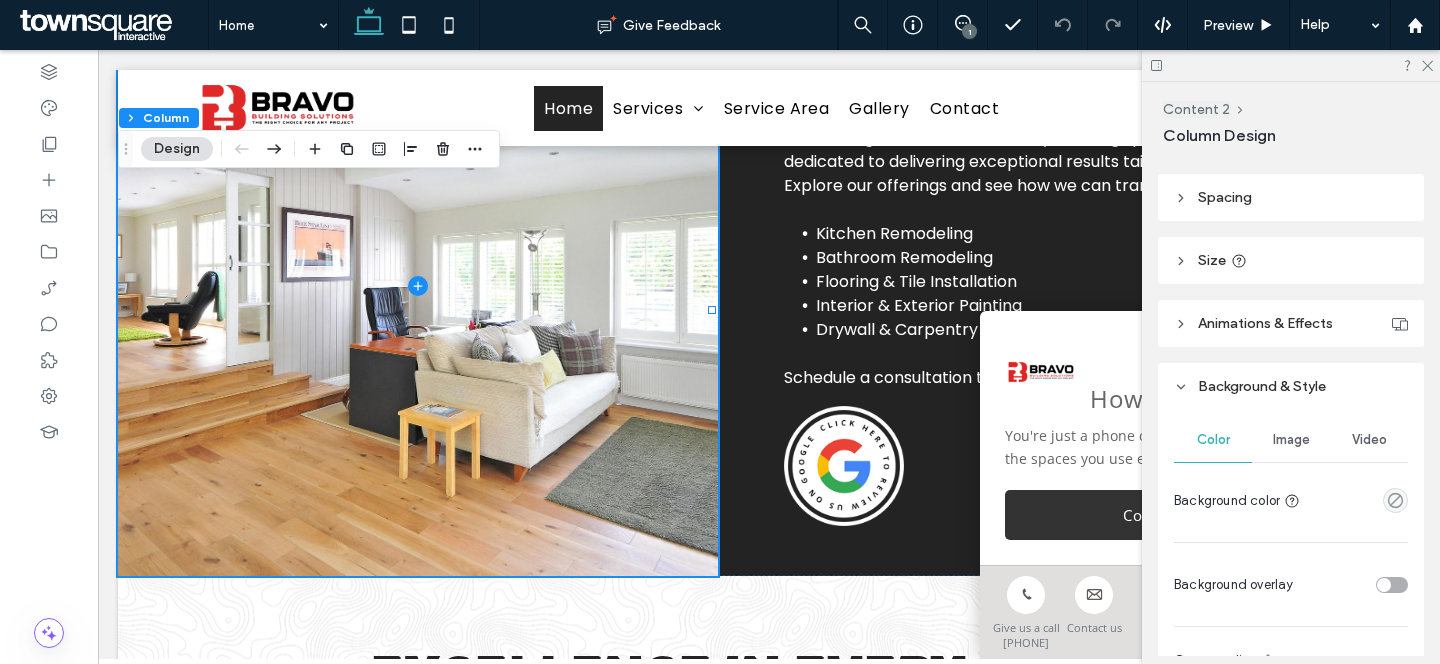 drag, startPoint x: 1300, startPoint y: 427, endPoint x: 1303, endPoint y: 478, distance: 51.088158 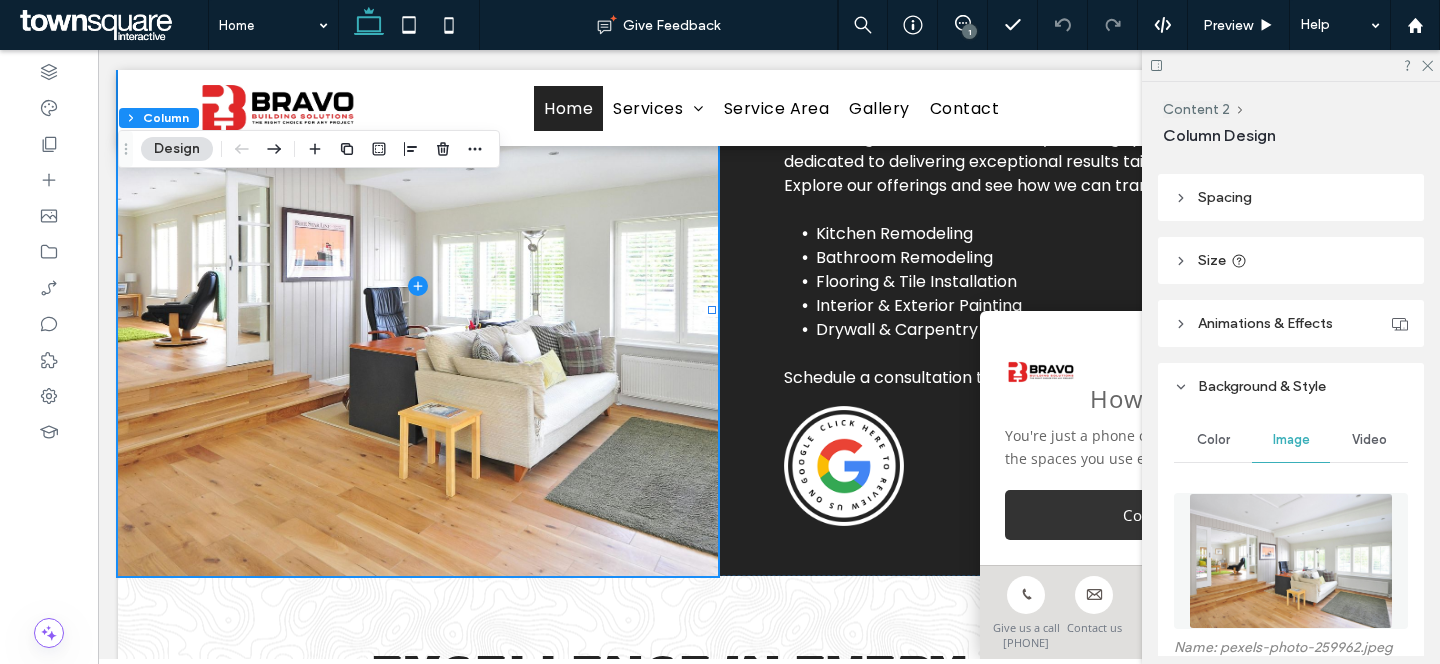click at bounding box center [1291, 561] 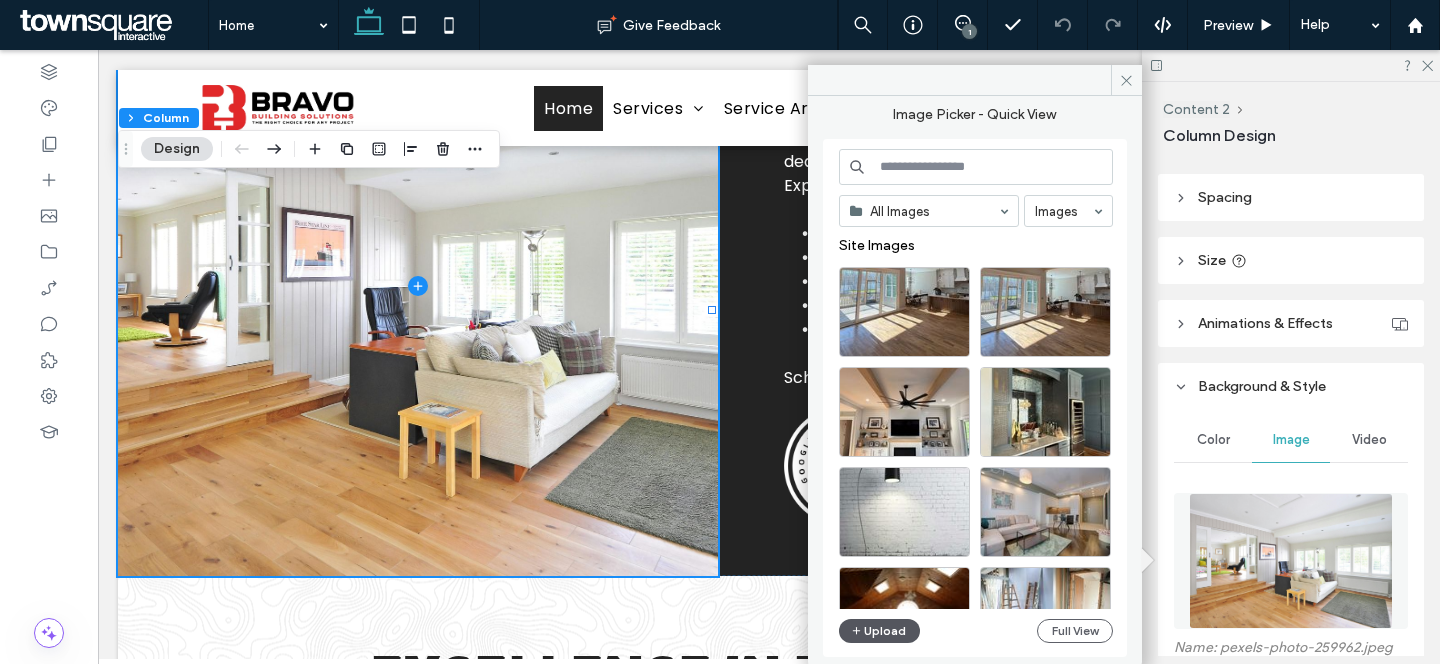 click on "Upload" at bounding box center [880, 631] 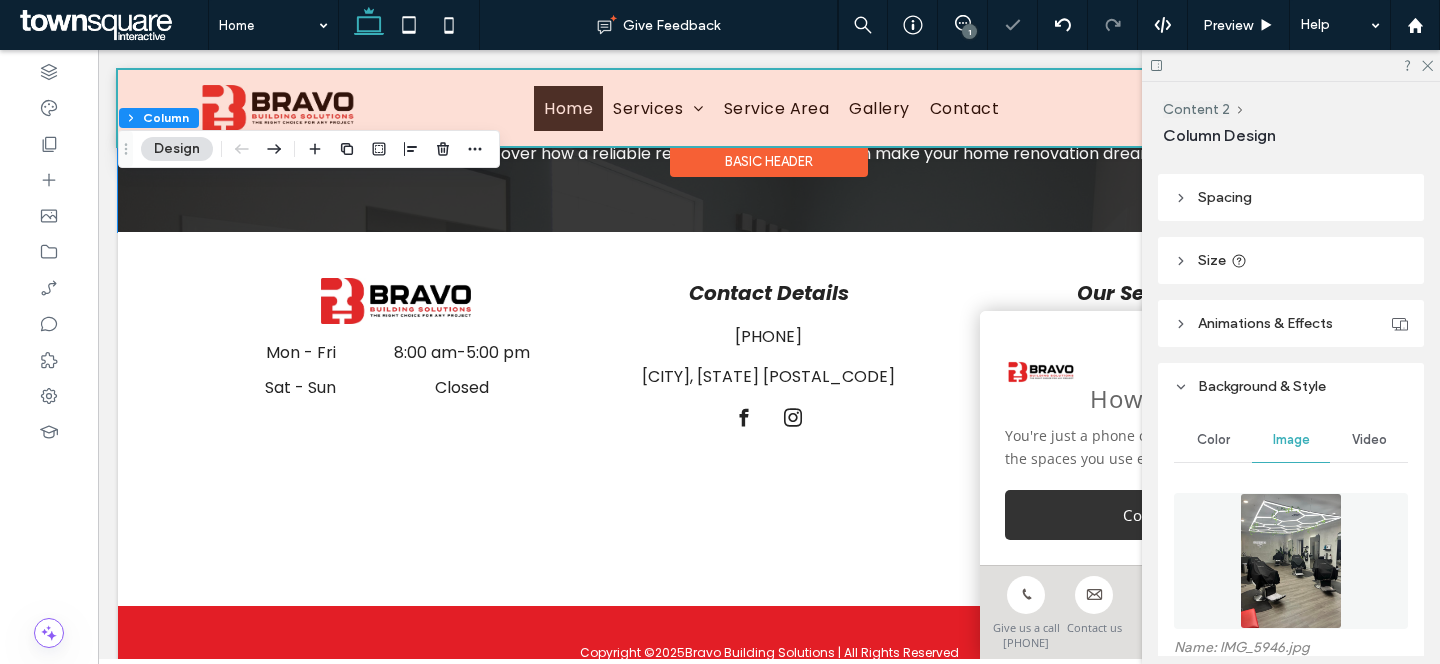 scroll, scrollTop: 2238, scrollLeft: 0, axis: vertical 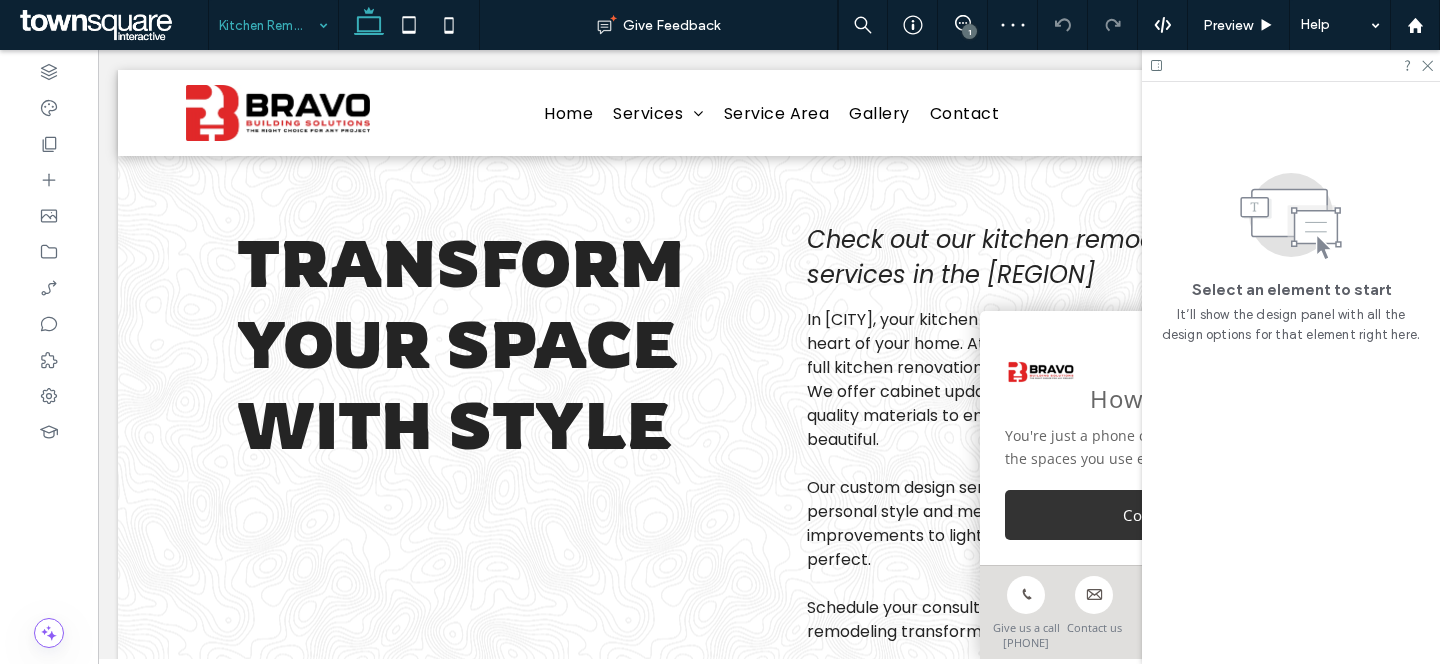 click at bounding box center (268, 25) 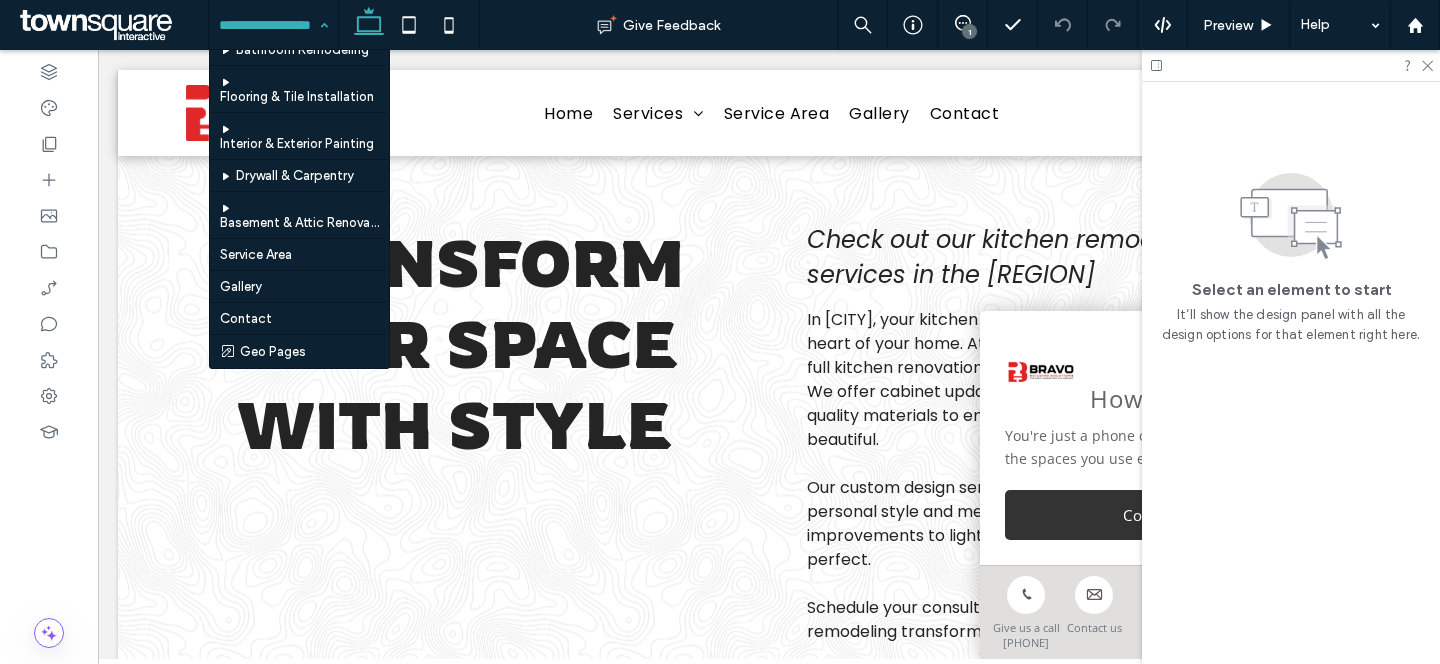 scroll, scrollTop: 109, scrollLeft: 0, axis: vertical 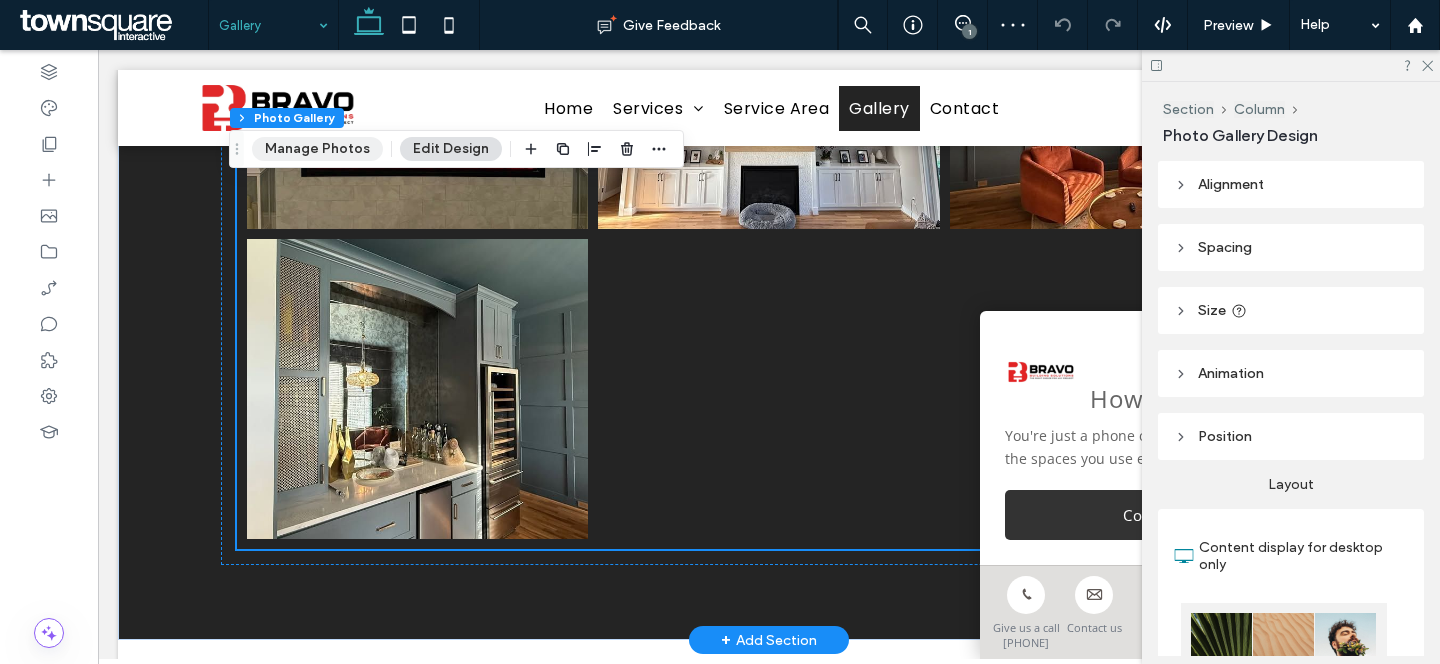 click on "Manage Photos" at bounding box center (317, 149) 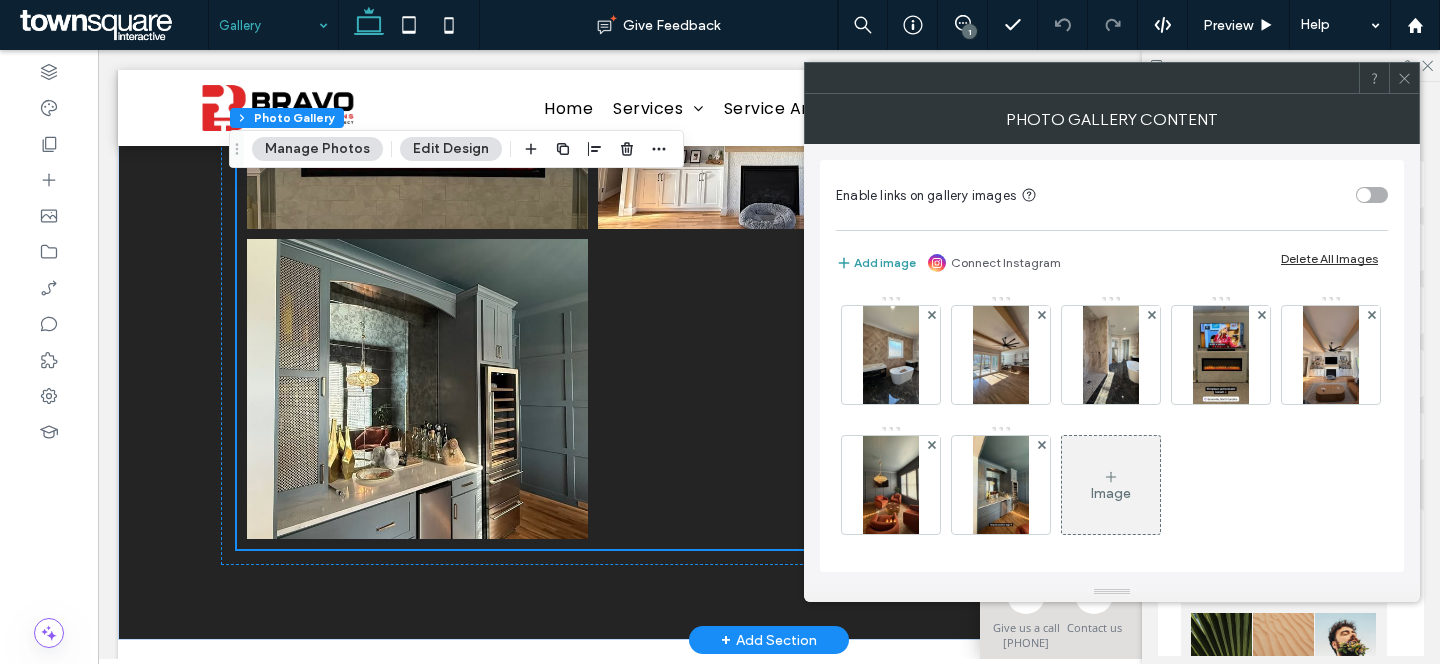 click on "Add image" at bounding box center [876, 263] 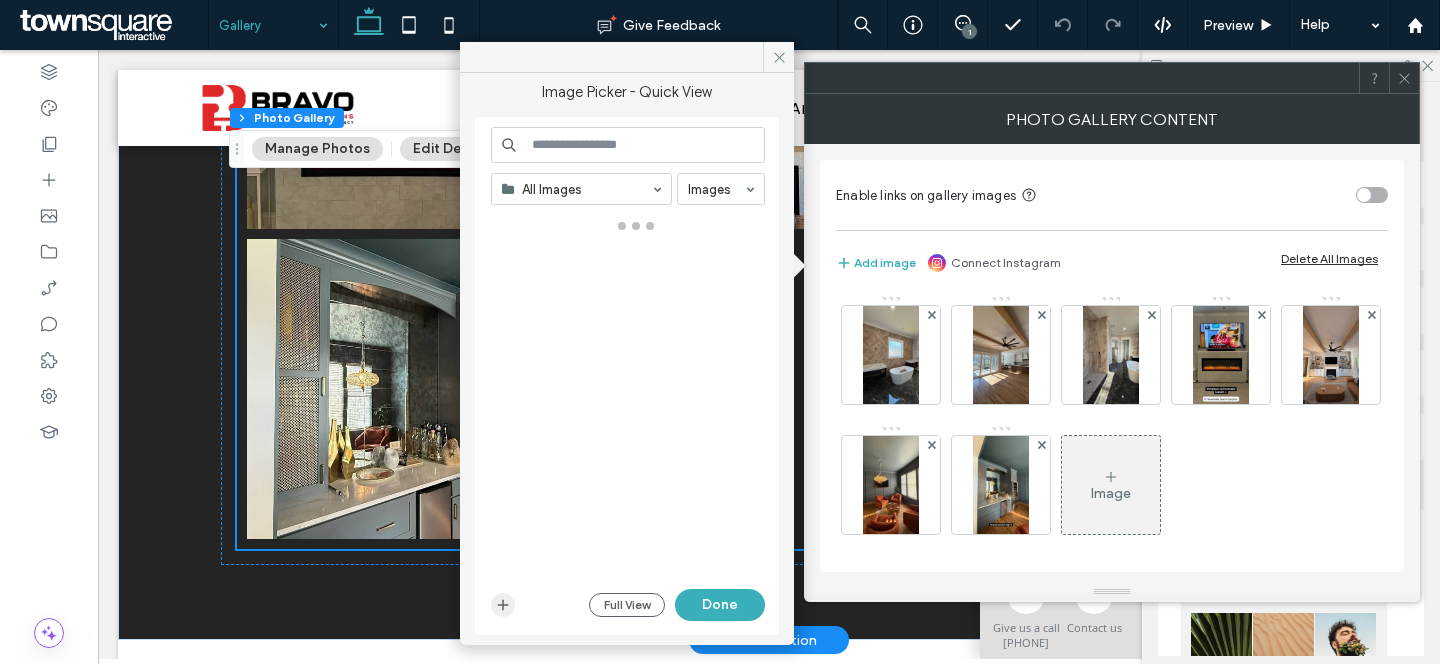 click 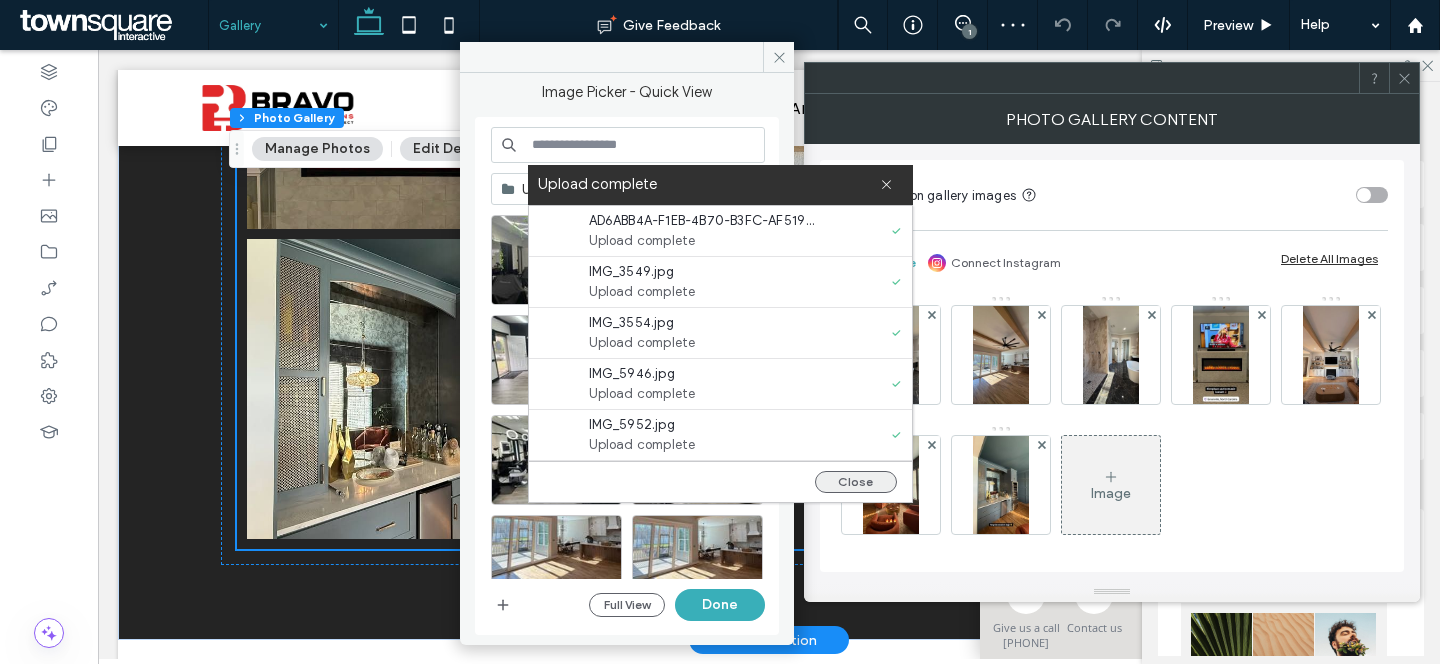 drag, startPoint x: 847, startPoint y: 473, endPoint x: 785, endPoint y: 429, distance: 76.02631 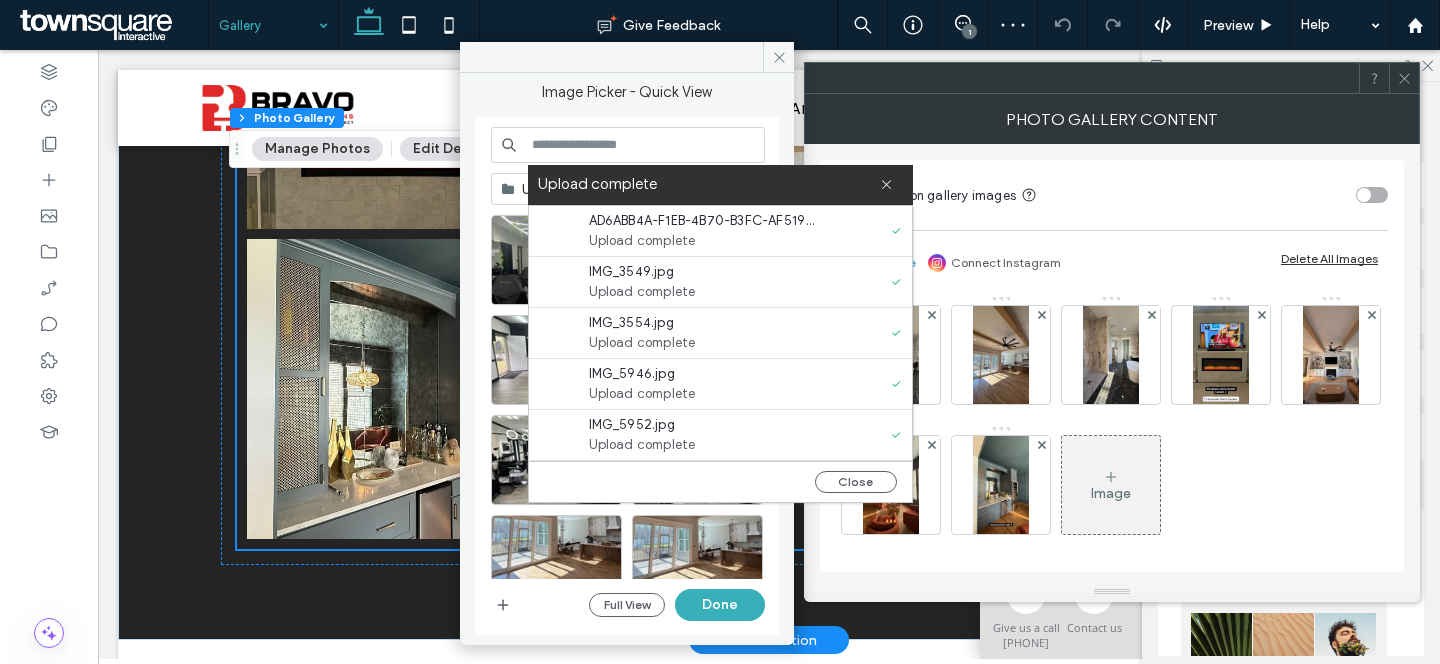 click on "Close" at bounding box center [856, 482] 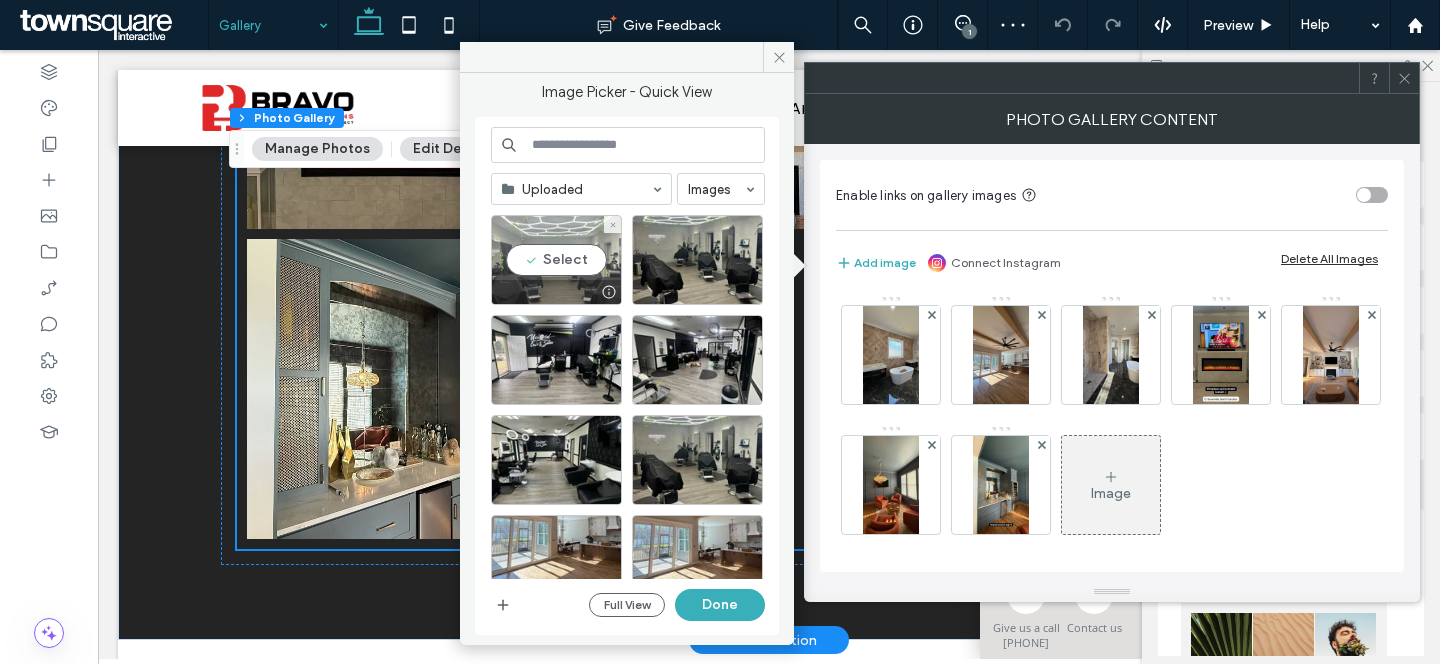 click on "Select" at bounding box center (556, 260) 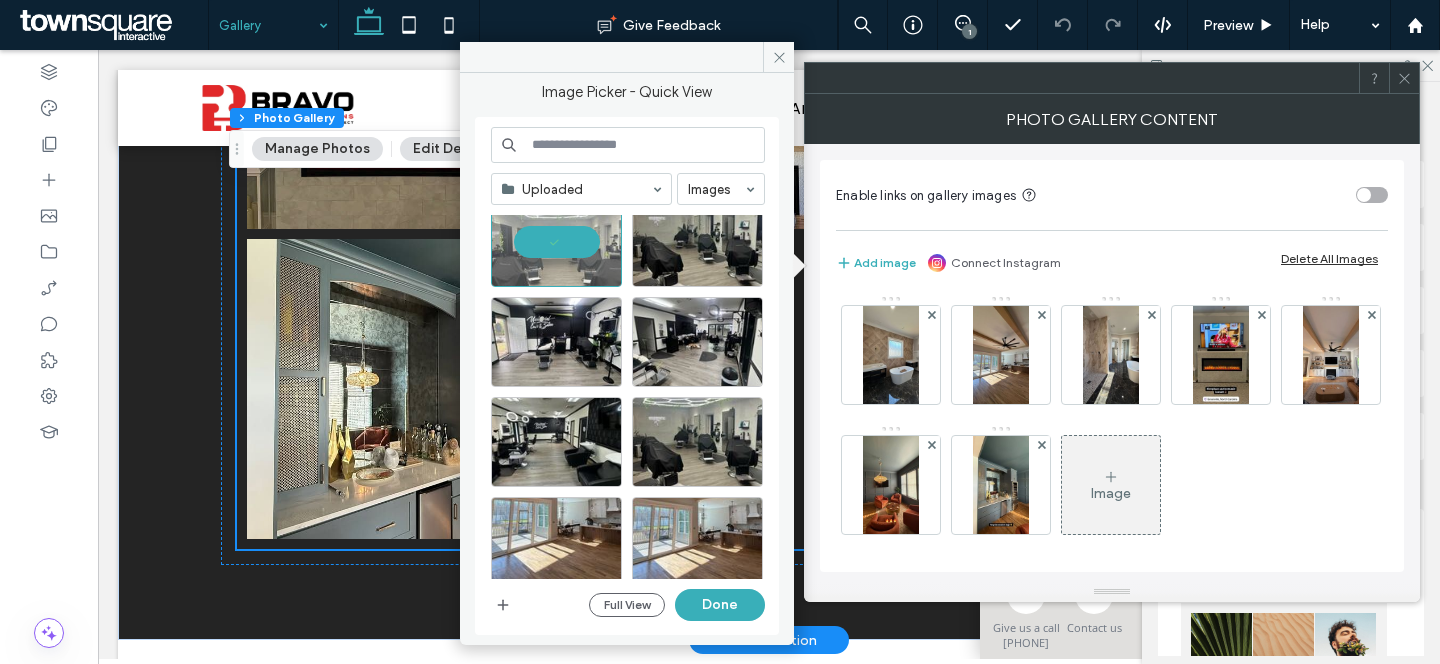 scroll, scrollTop: 0, scrollLeft: 0, axis: both 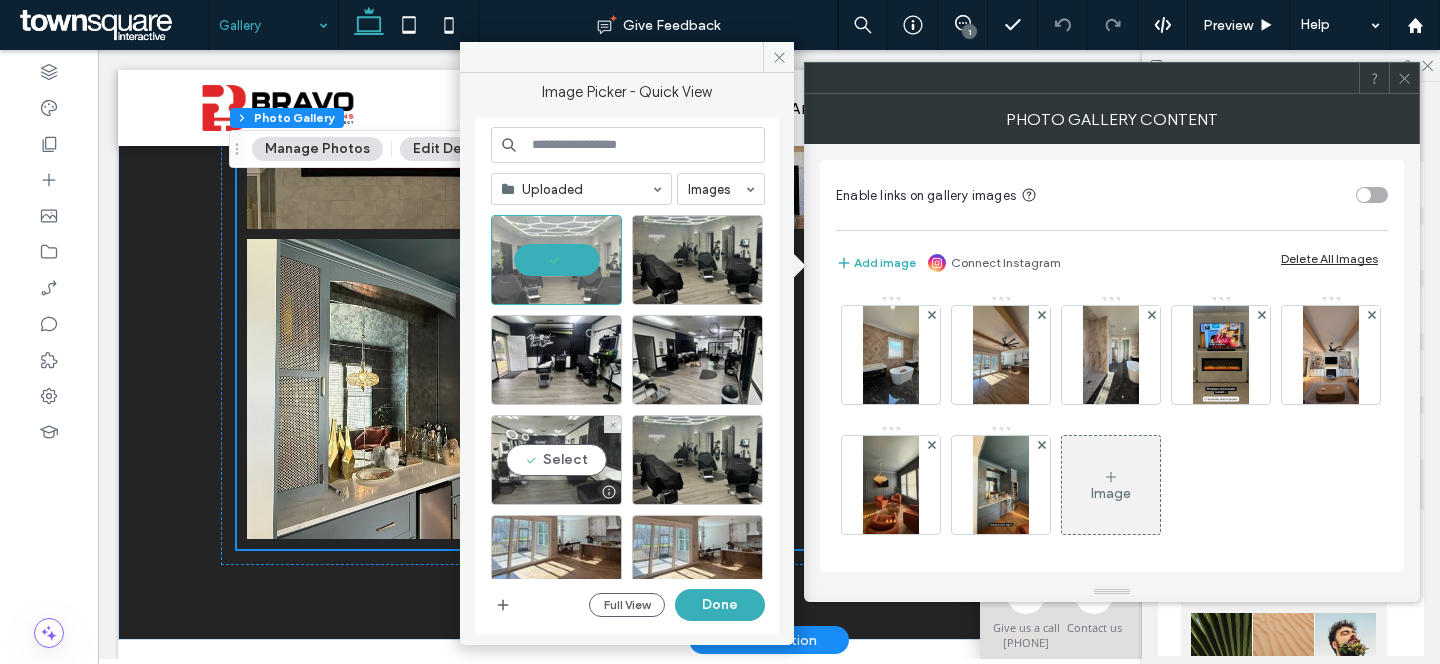 click on "Select" at bounding box center [556, 460] 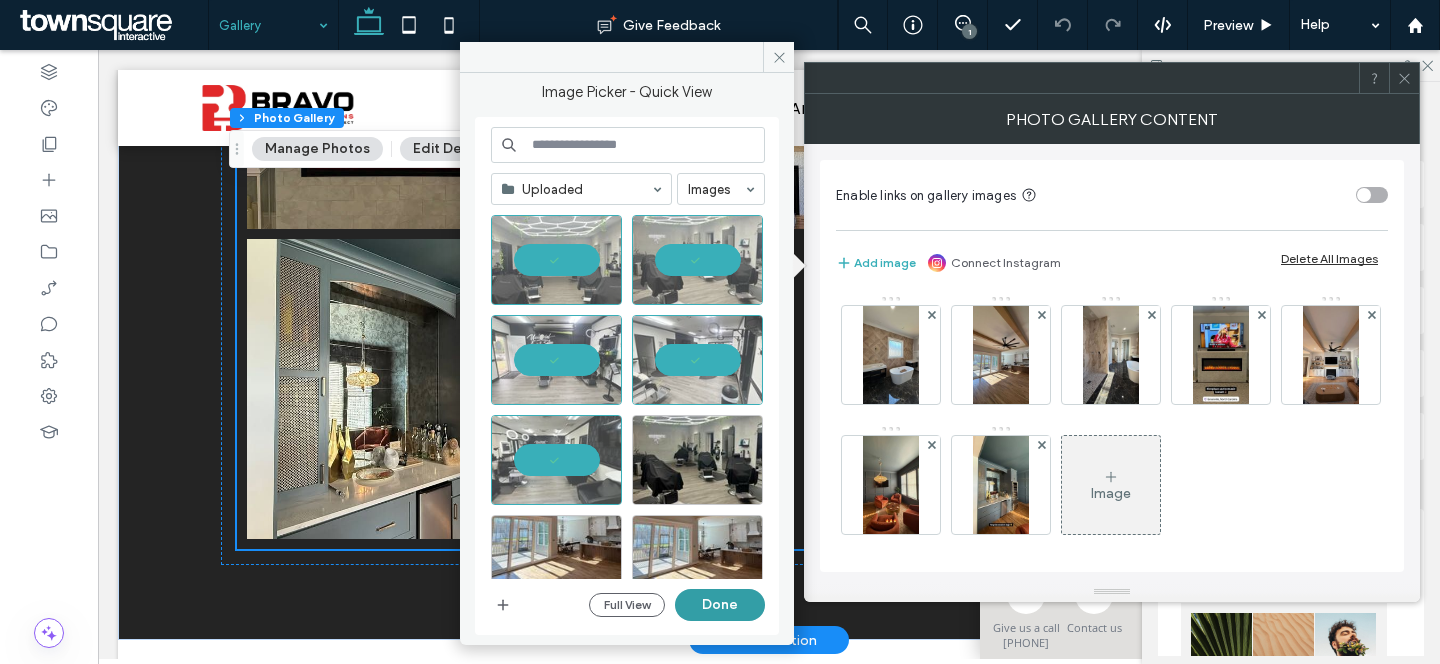 click on "Done" at bounding box center [720, 605] 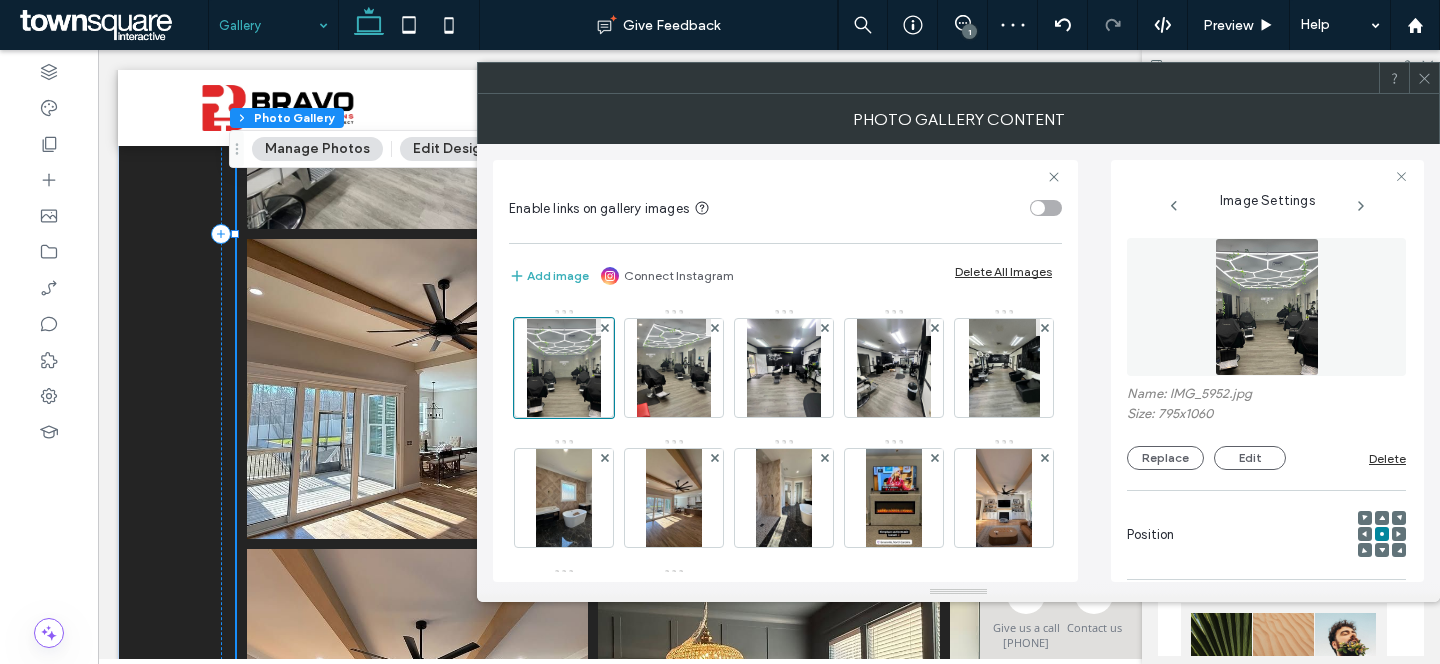 click at bounding box center (1424, 78) 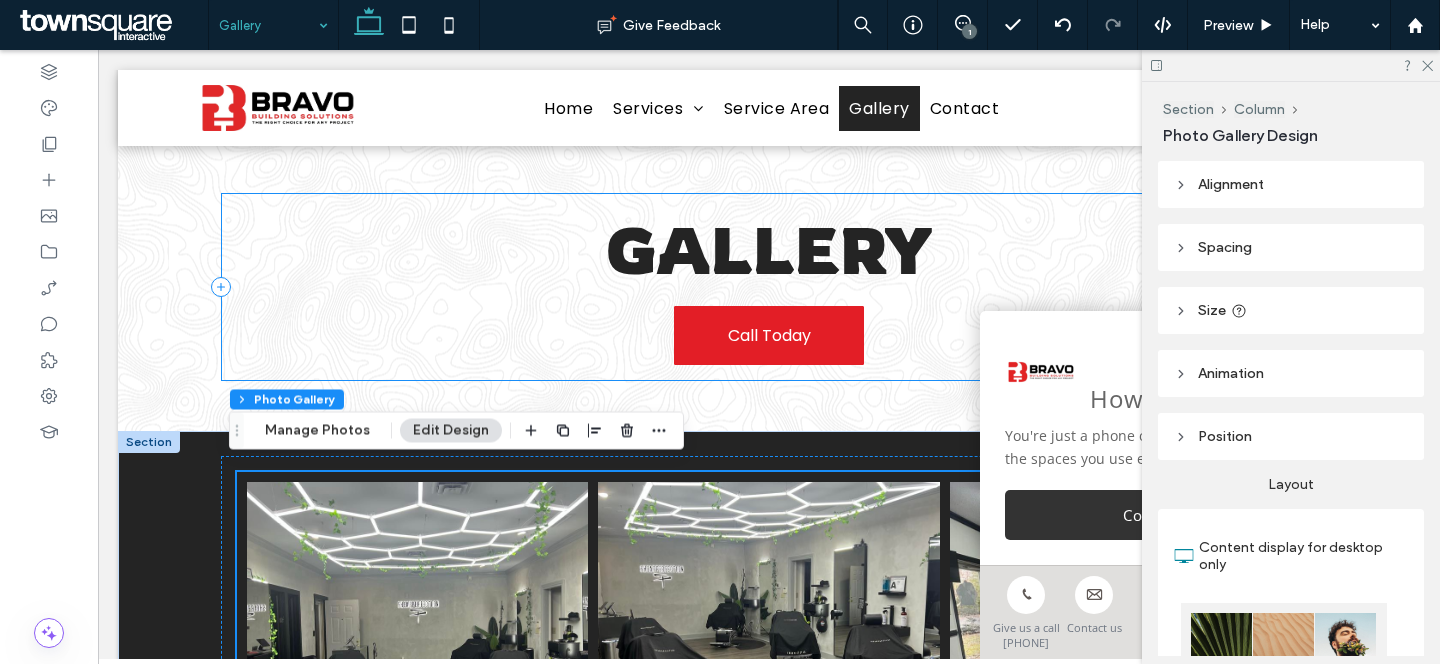 scroll, scrollTop: 0, scrollLeft: 0, axis: both 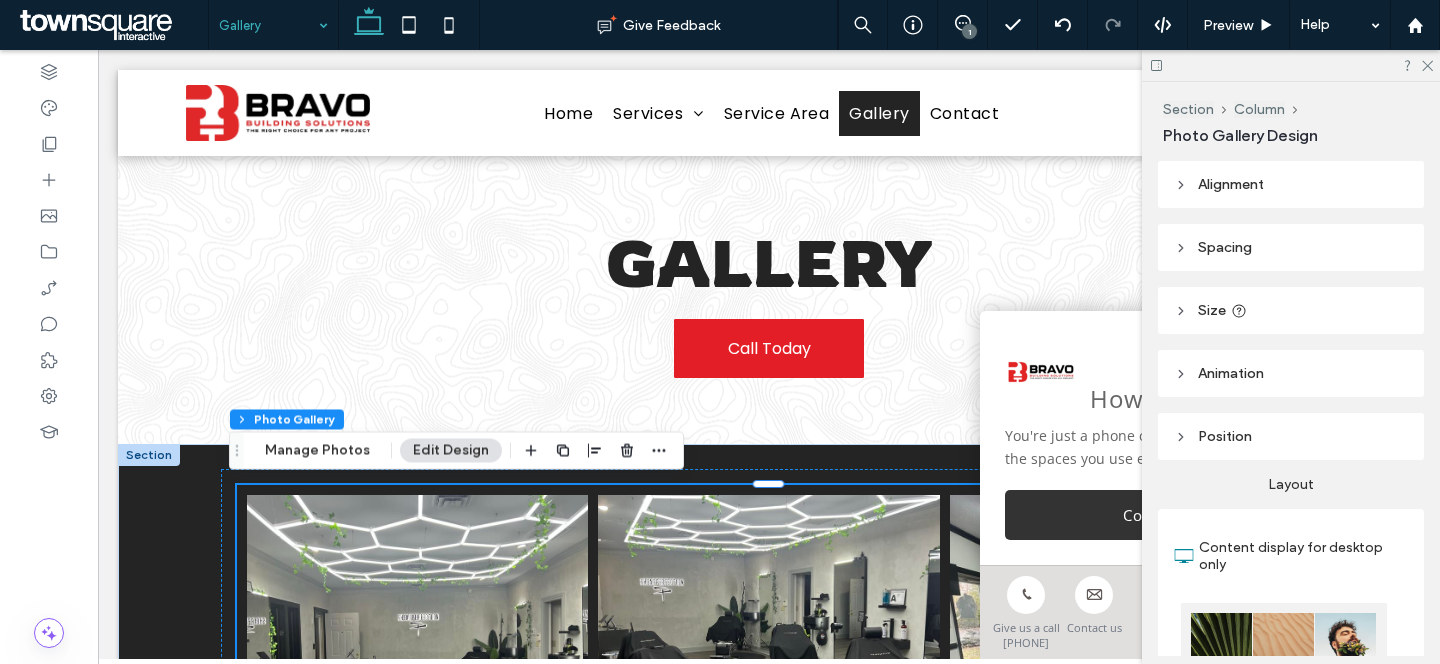 click on "1" at bounding box center (969, 31) 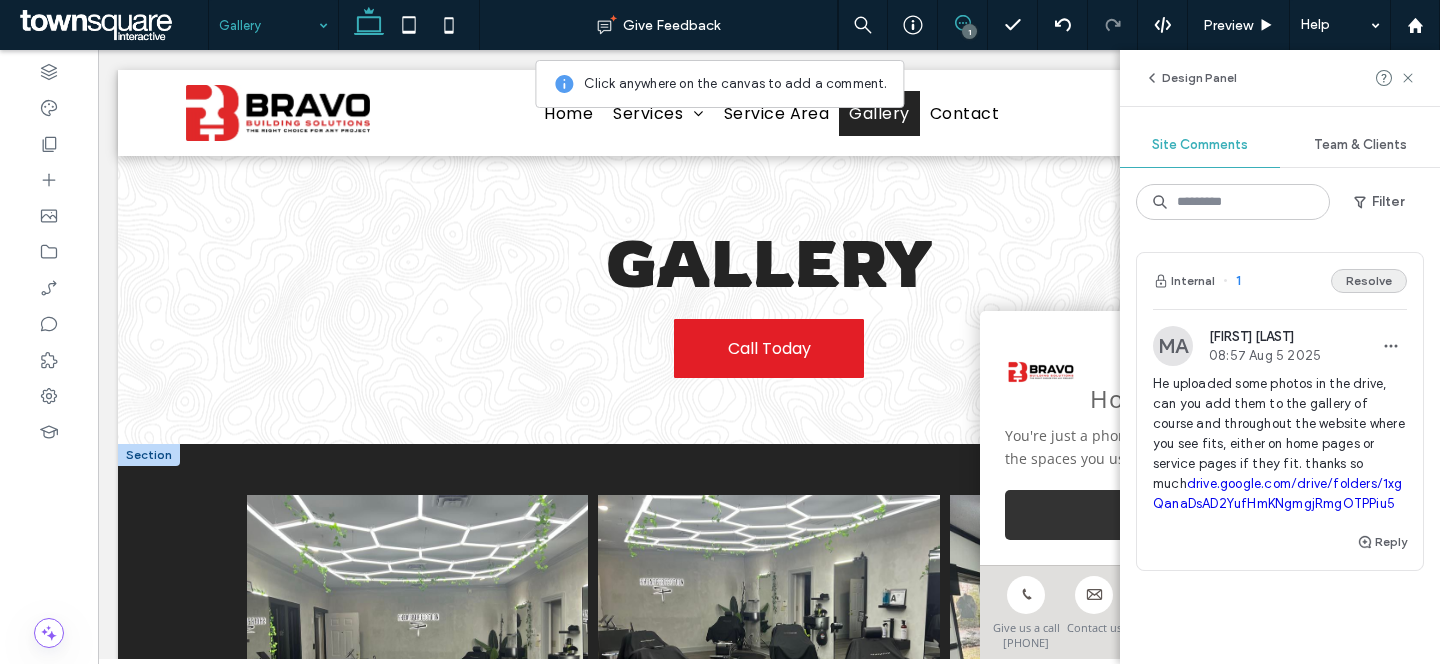 click on "Resolve" at bounding box center [1369, 281] 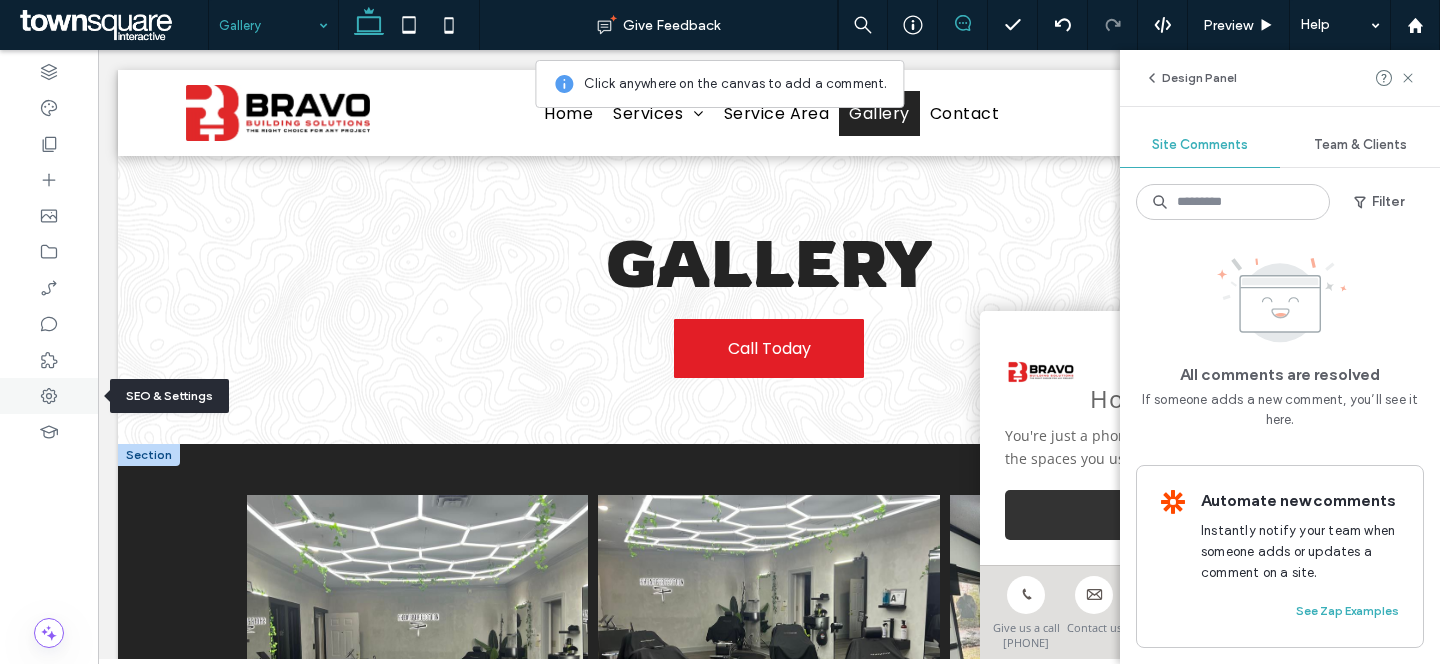 click 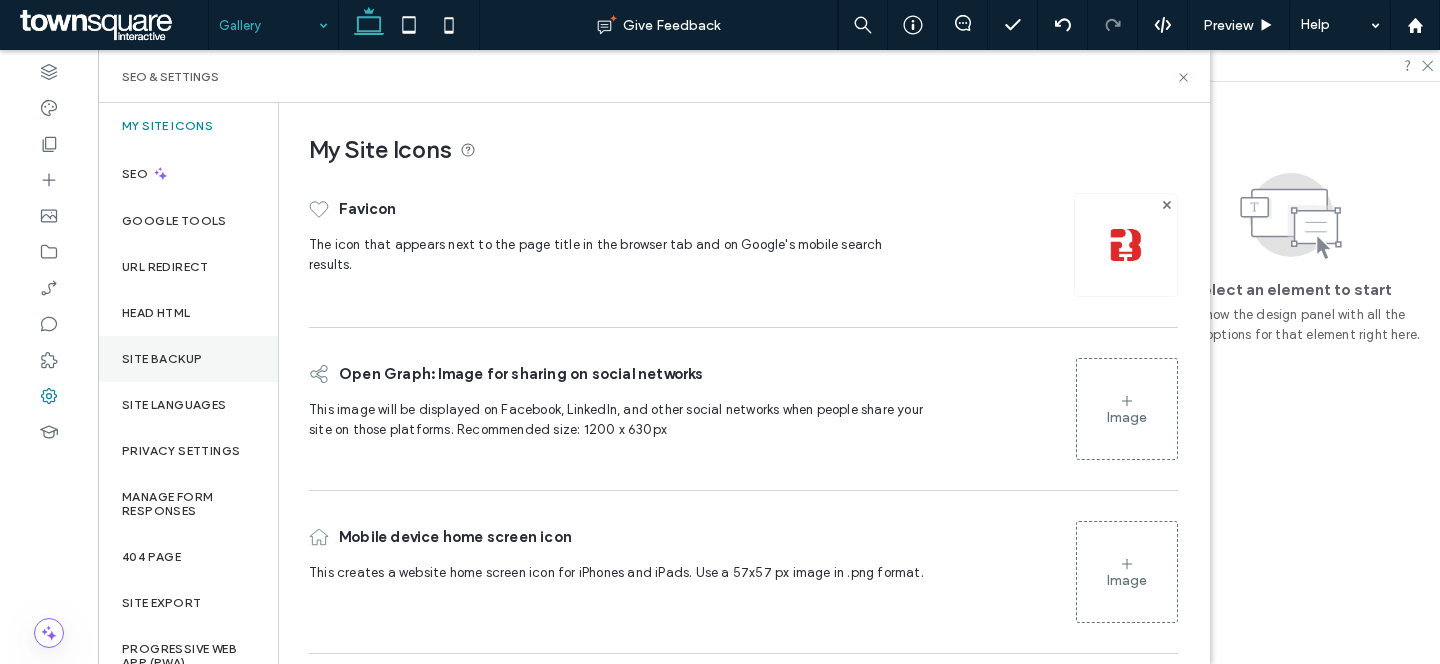 click on "Site Backup" at bounding box center [188, 359] 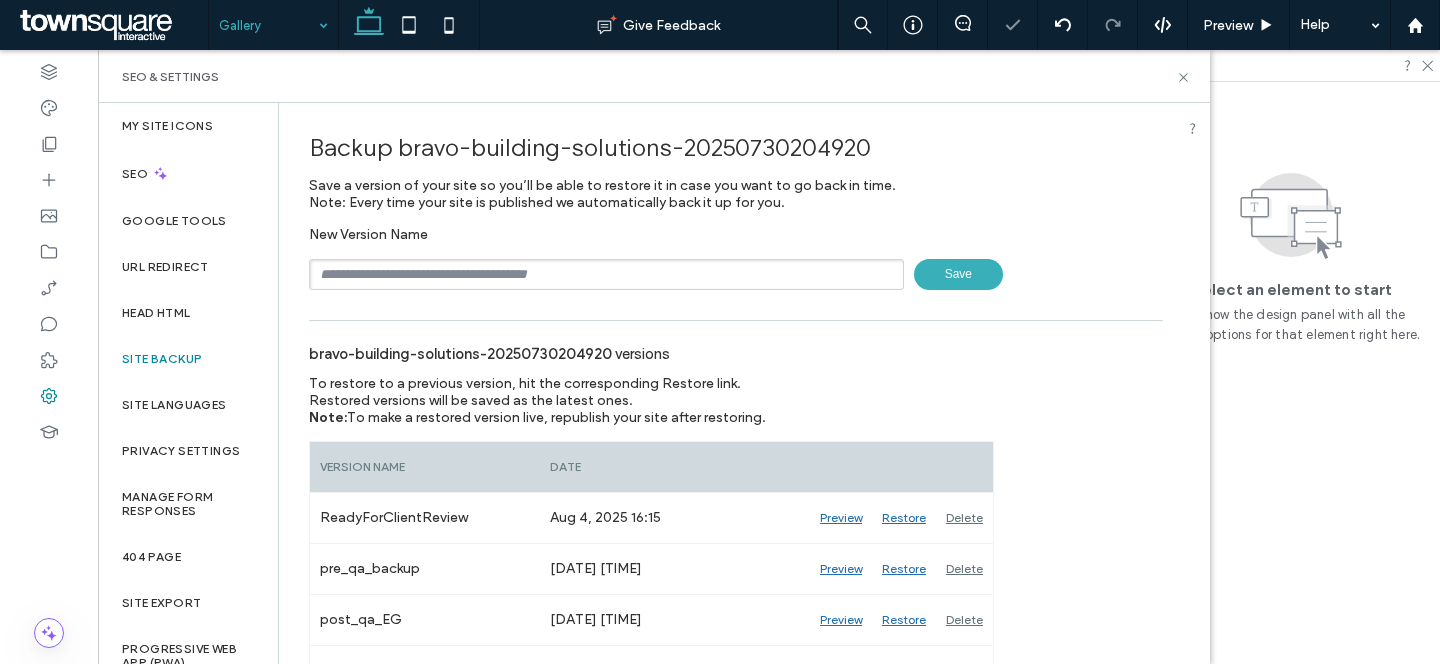 click at bounding box center (606, 274) 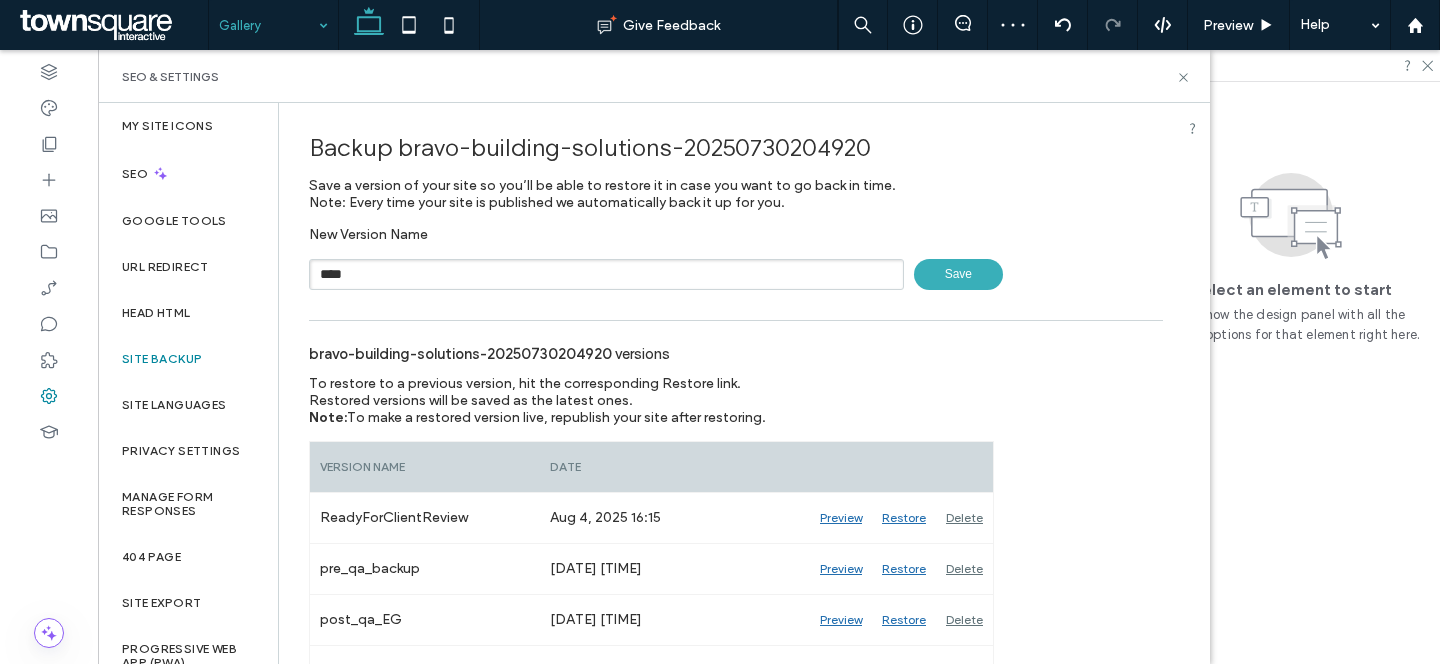 paste on "******" 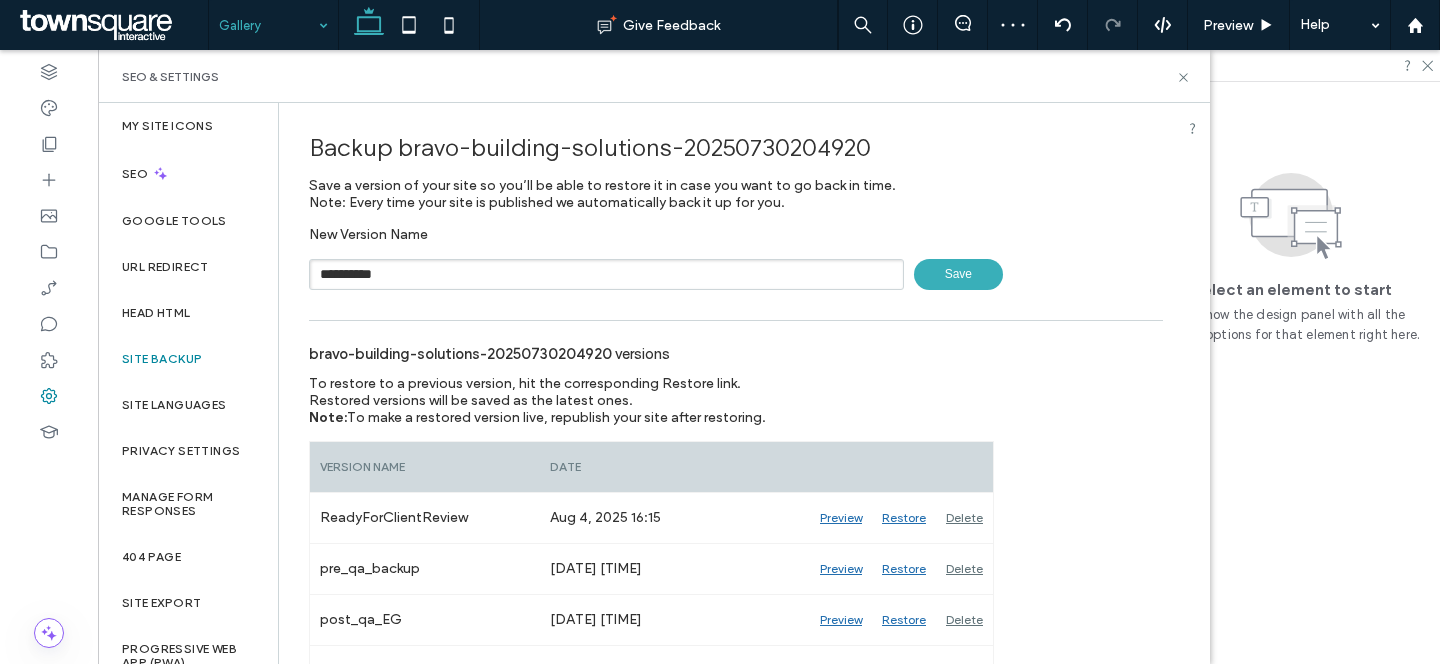 type on "**********" 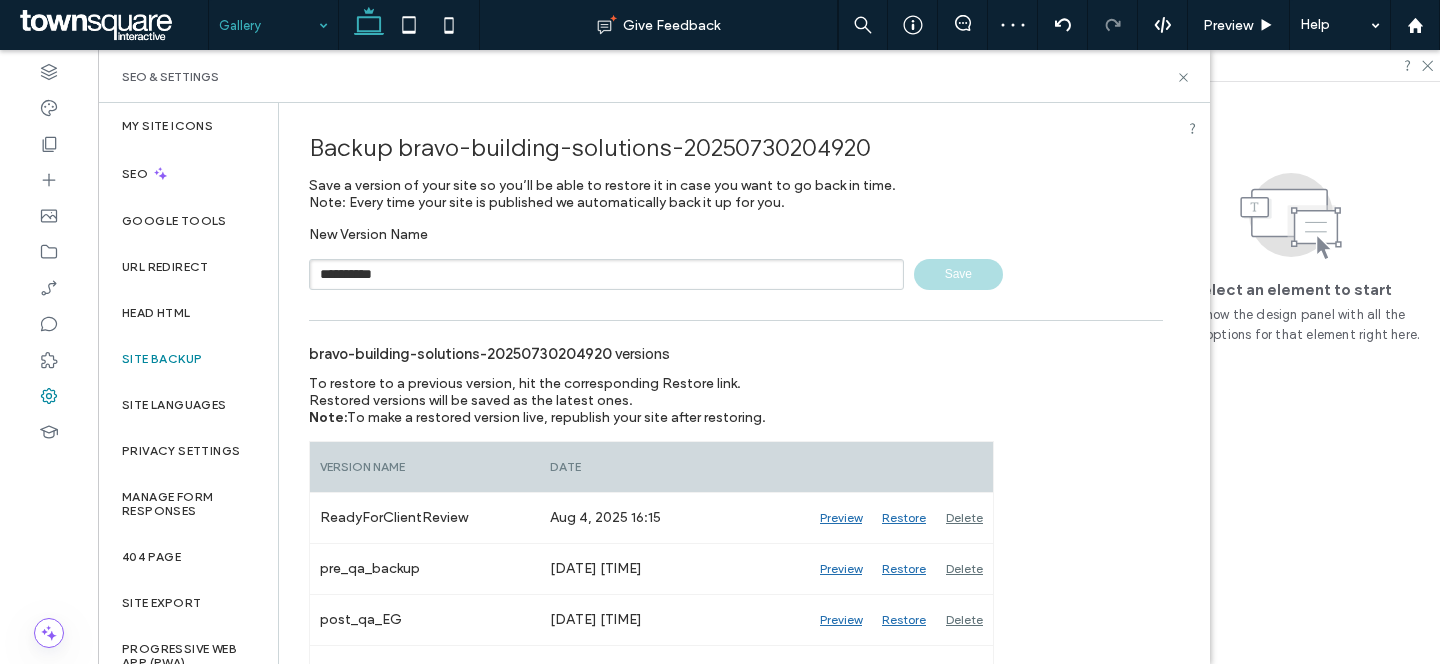 type 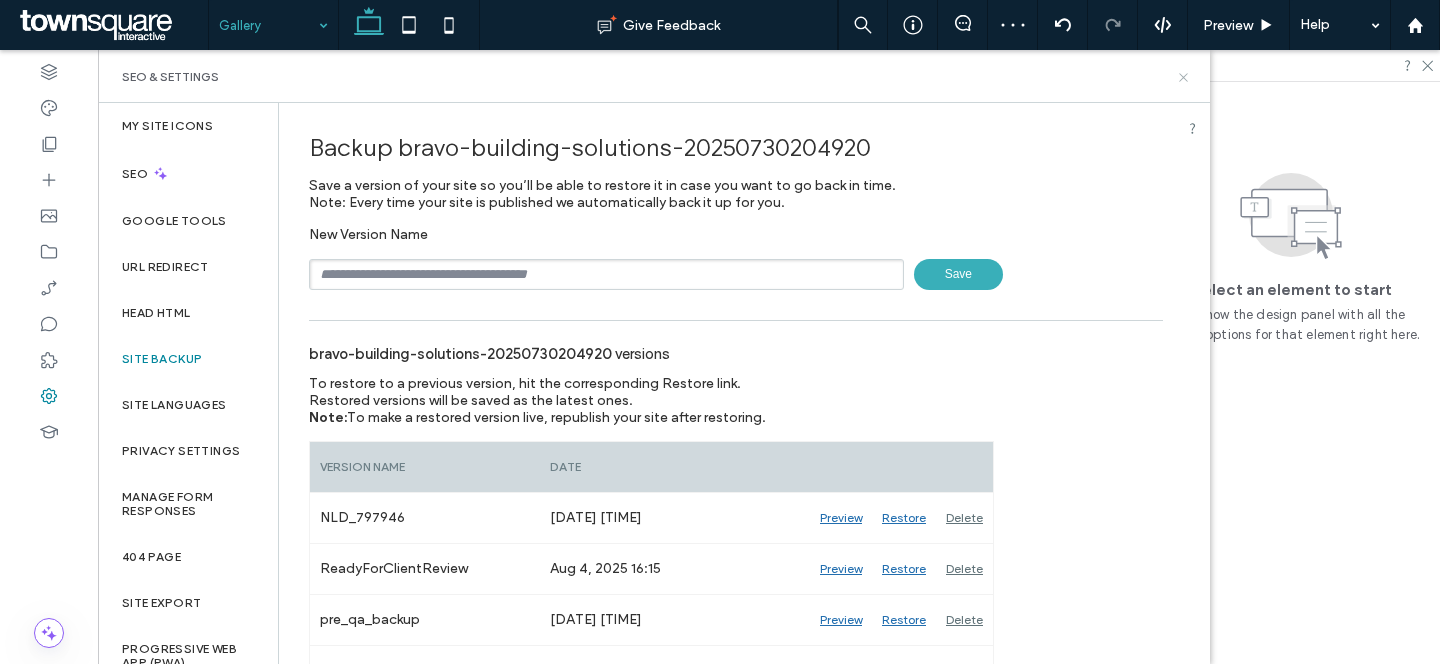 click 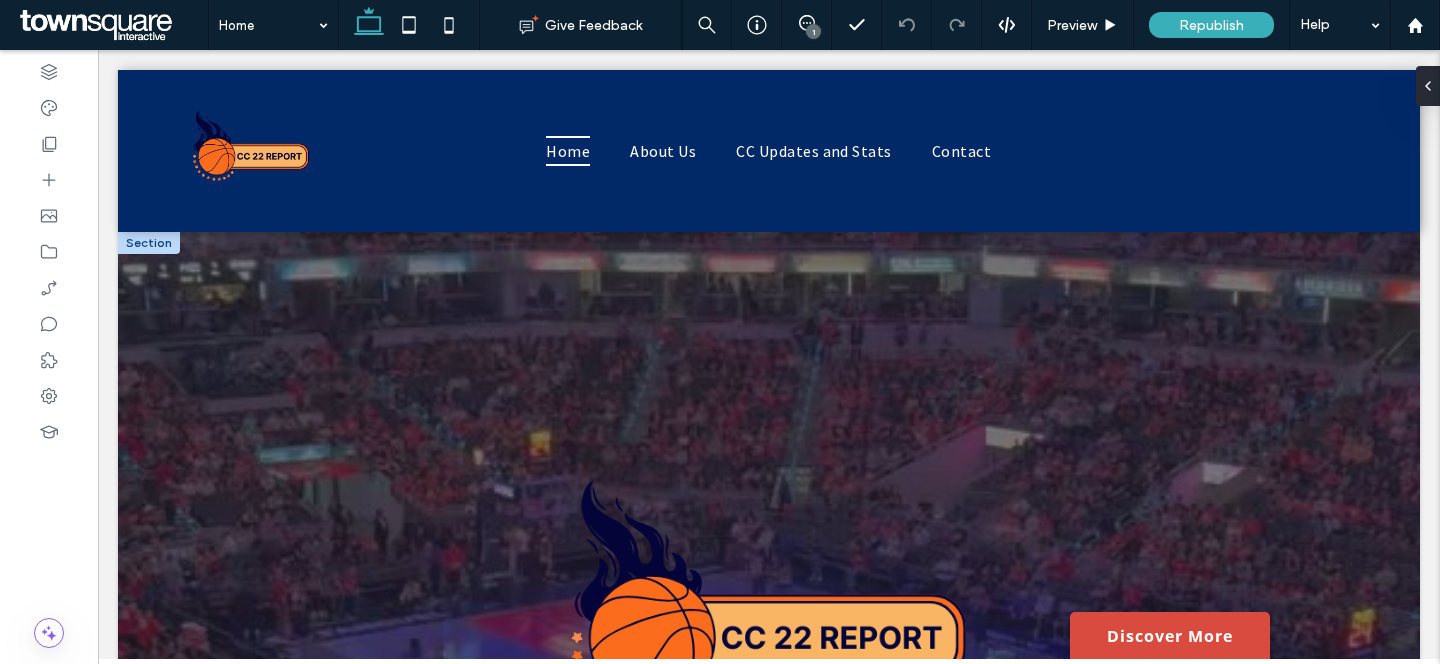 scroll, scrollTop: 0, scrollLeft: 0, axis: both 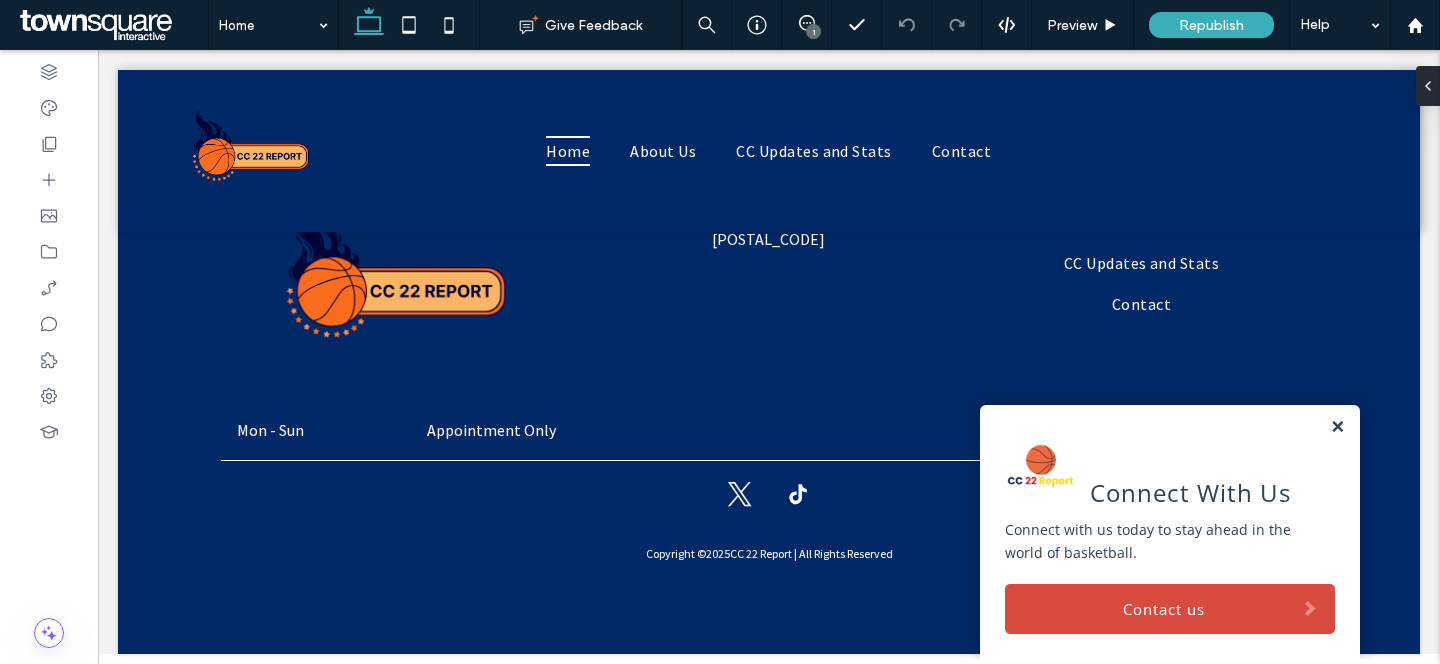 click at bounding box center (1337, 427) 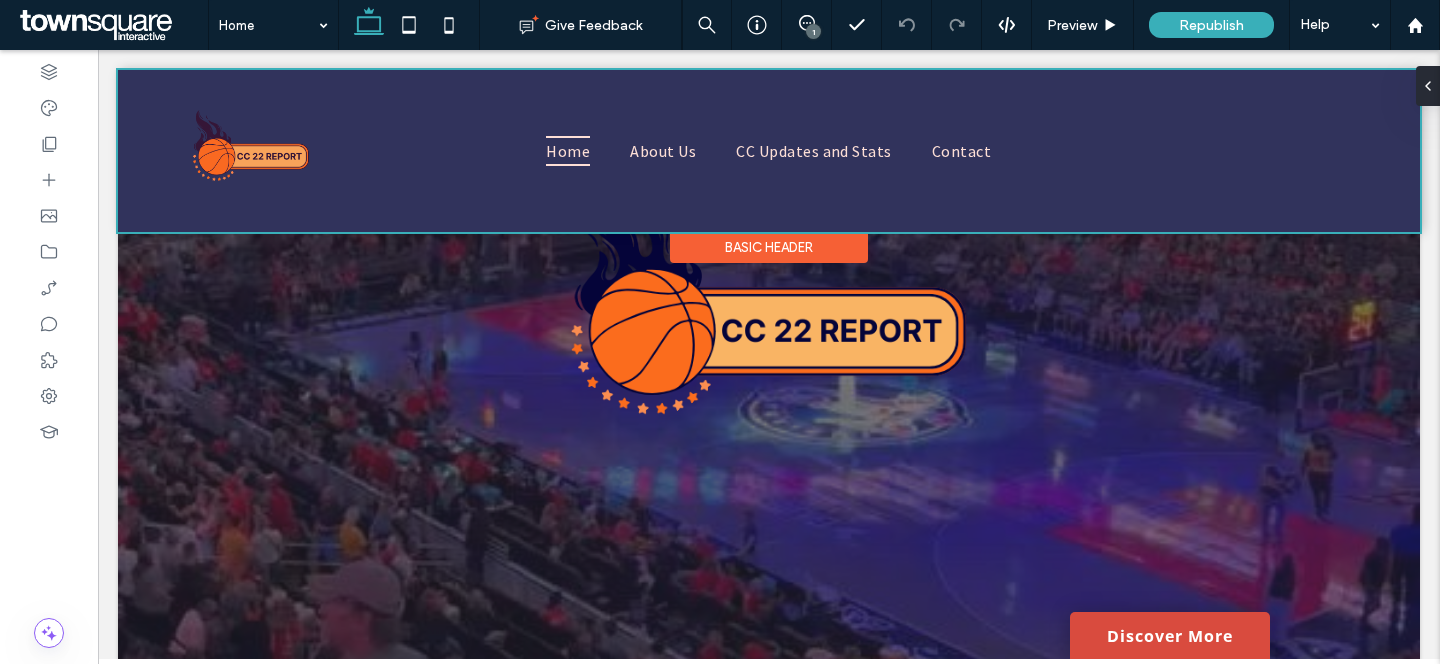 scroll, scrollTop: 301, scrollLeft: 0, axis: vertical 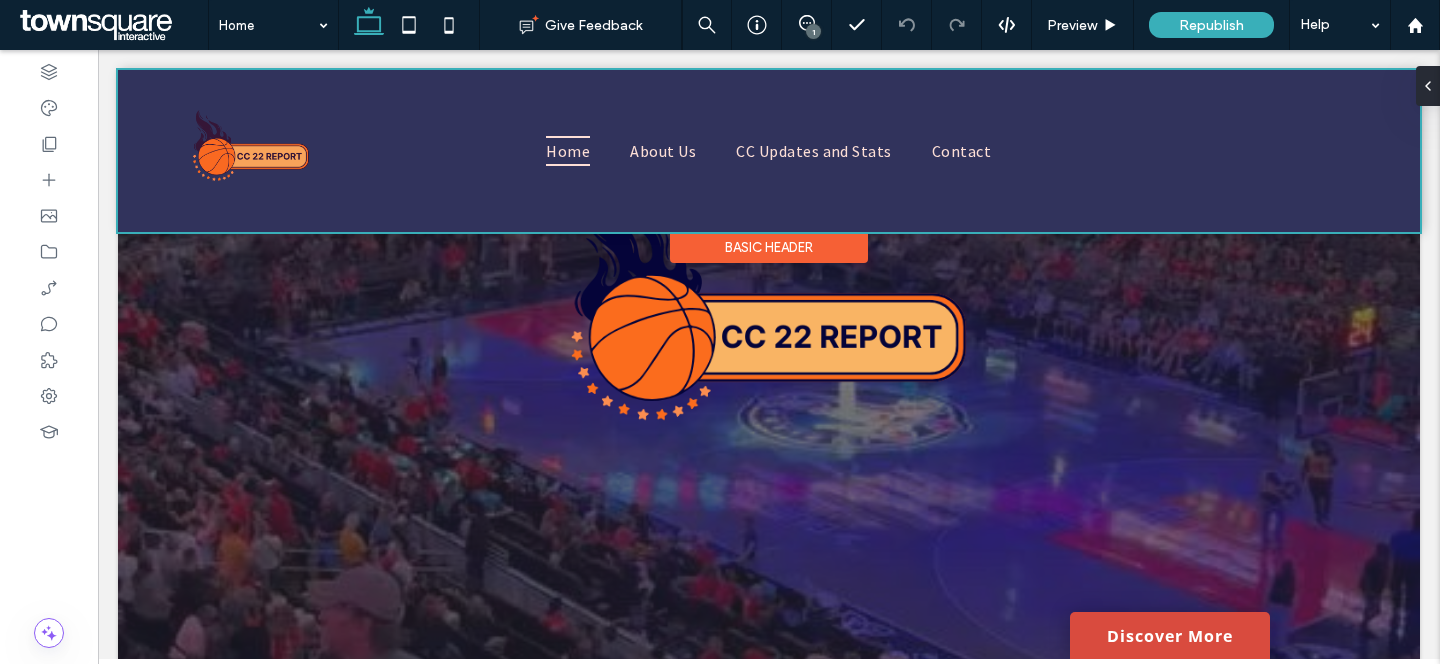 click at bounding box center (769, 151) 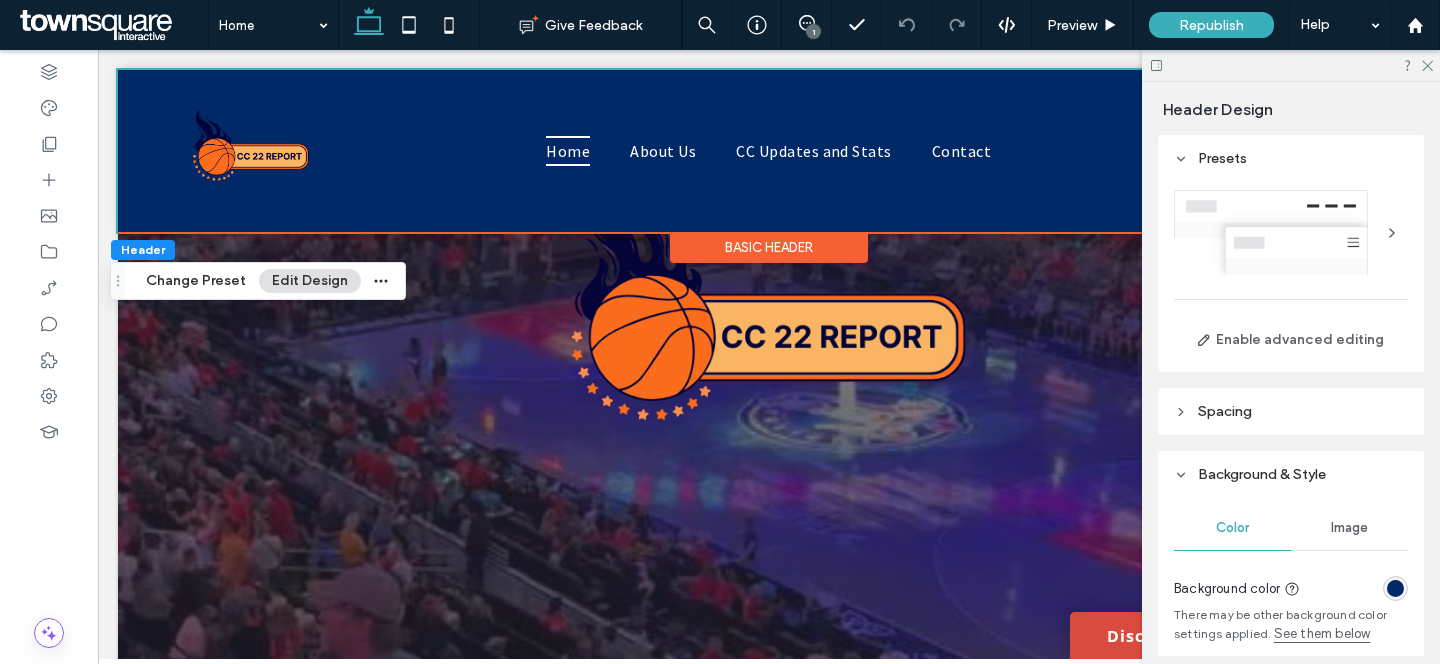 scroll, scrollTop: 0, scrollLeft: 298, axis: horizontal 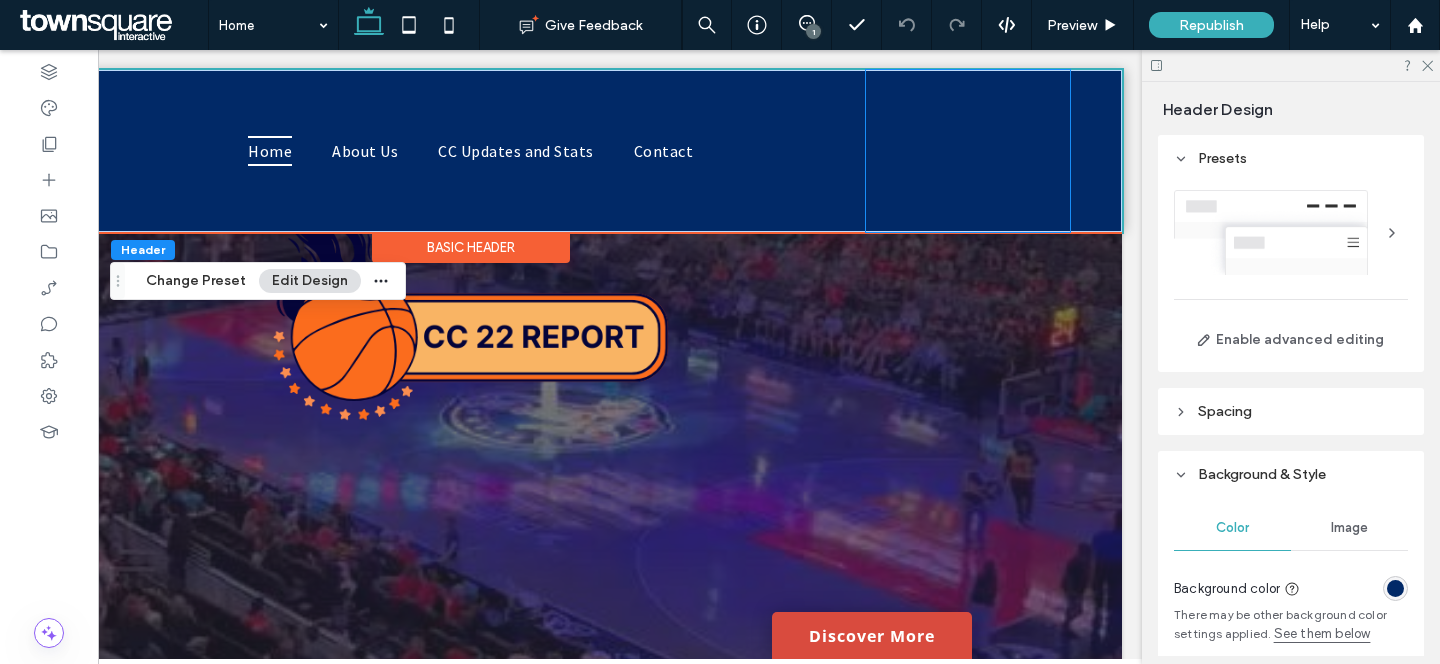 click on "New Button" at bounding box center (968, 151) 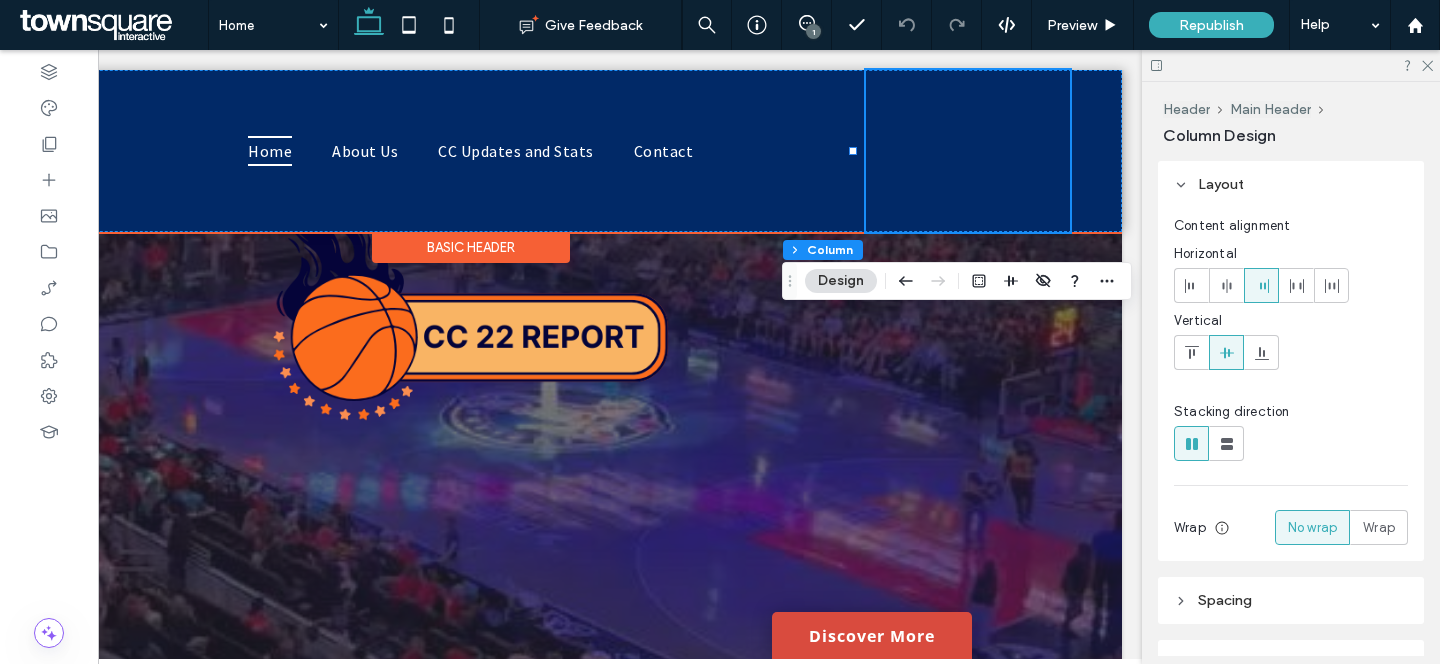 click on "New Button" at bounding box center (968, 151) 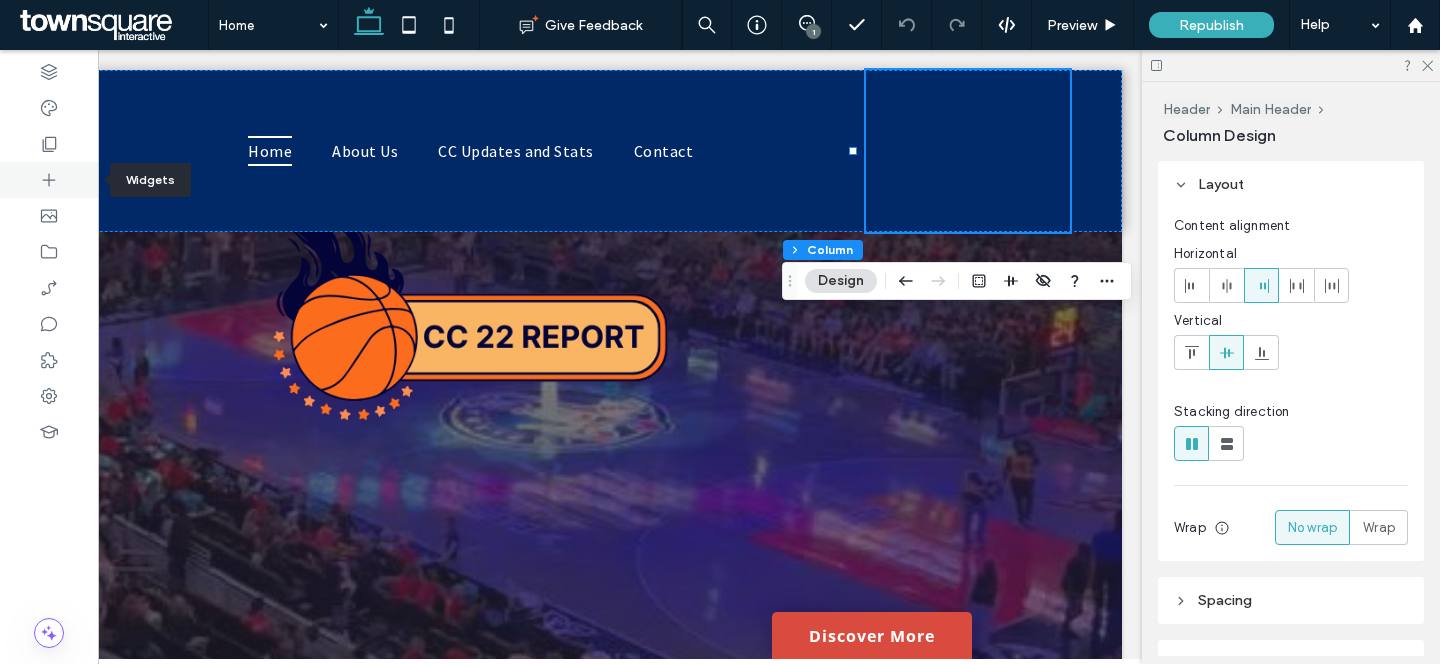 click 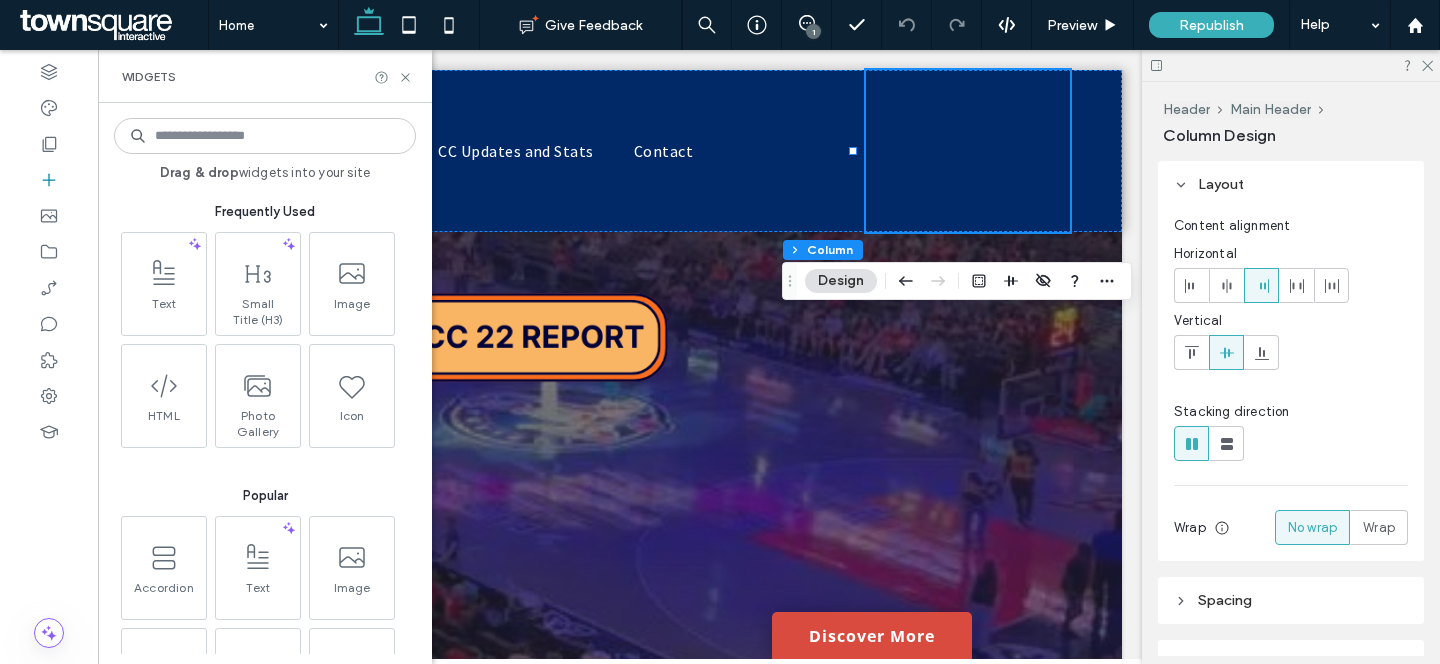 click at bounding box center [265, 136] 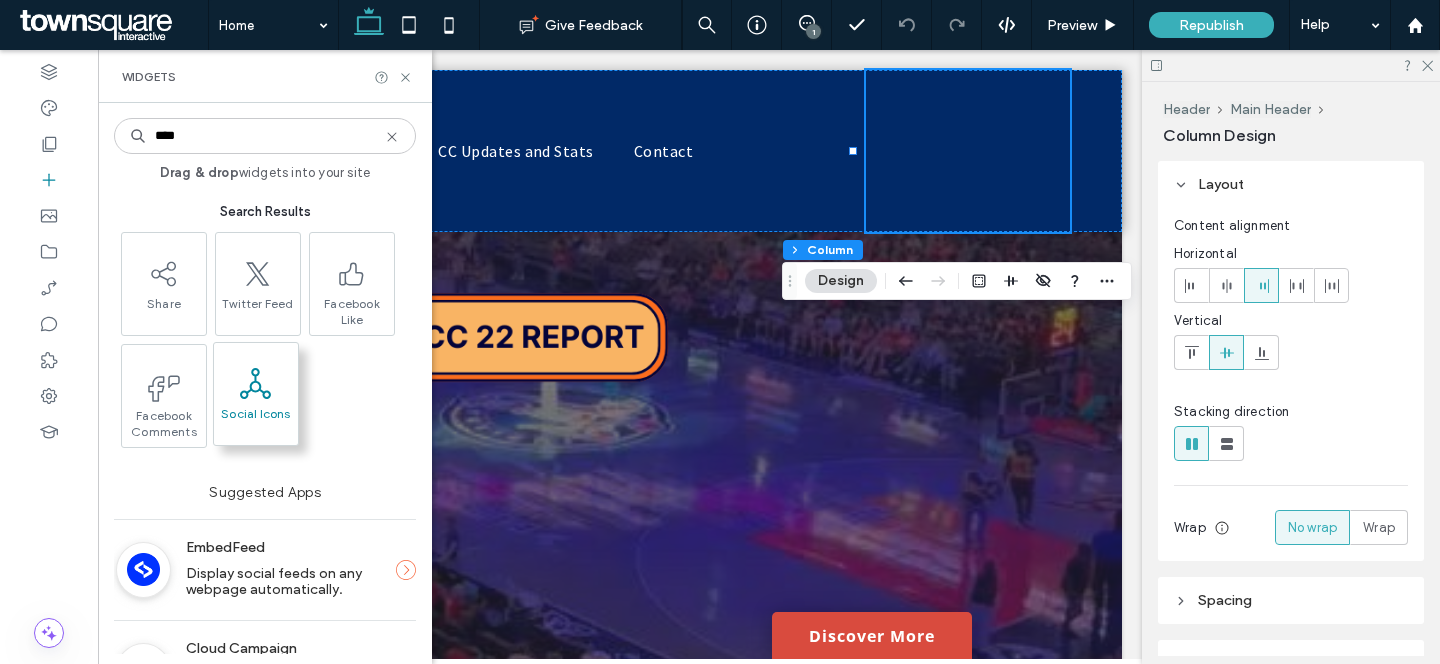 type on "****" 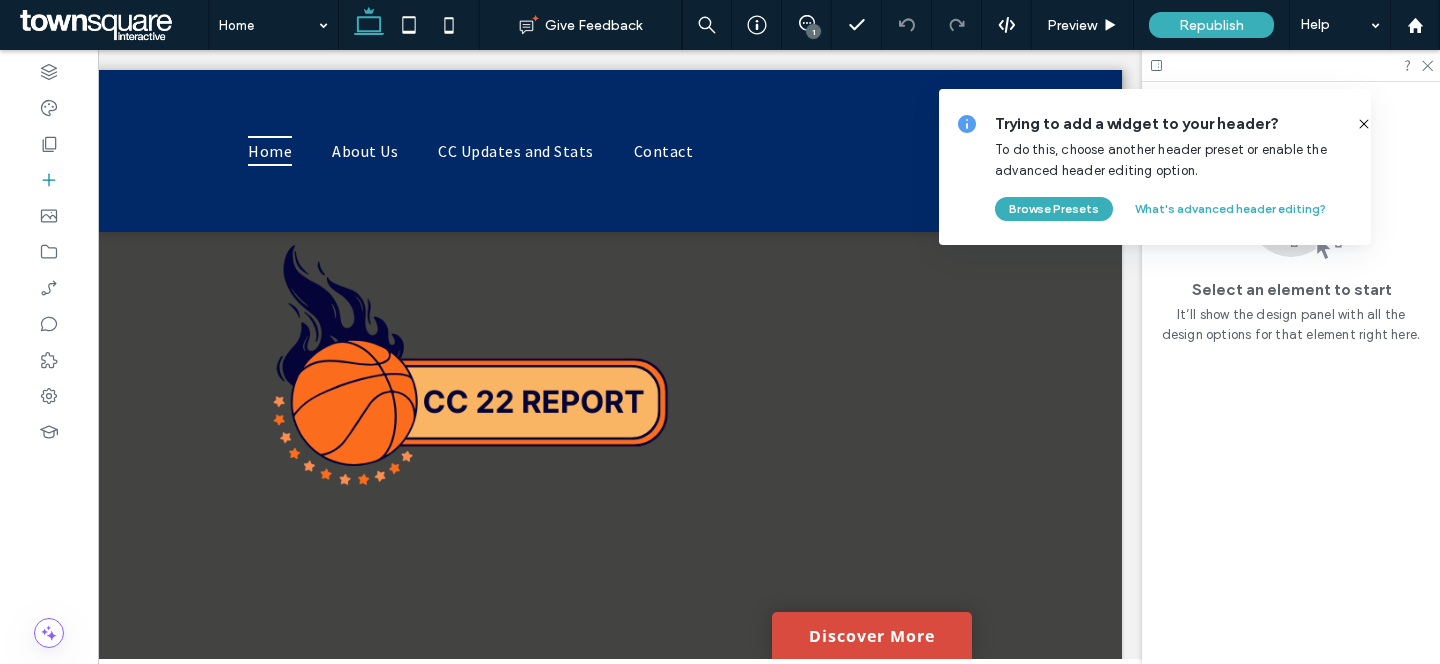 scroll, scrollTop: 216, scrollLeft: 0, axis: vertical 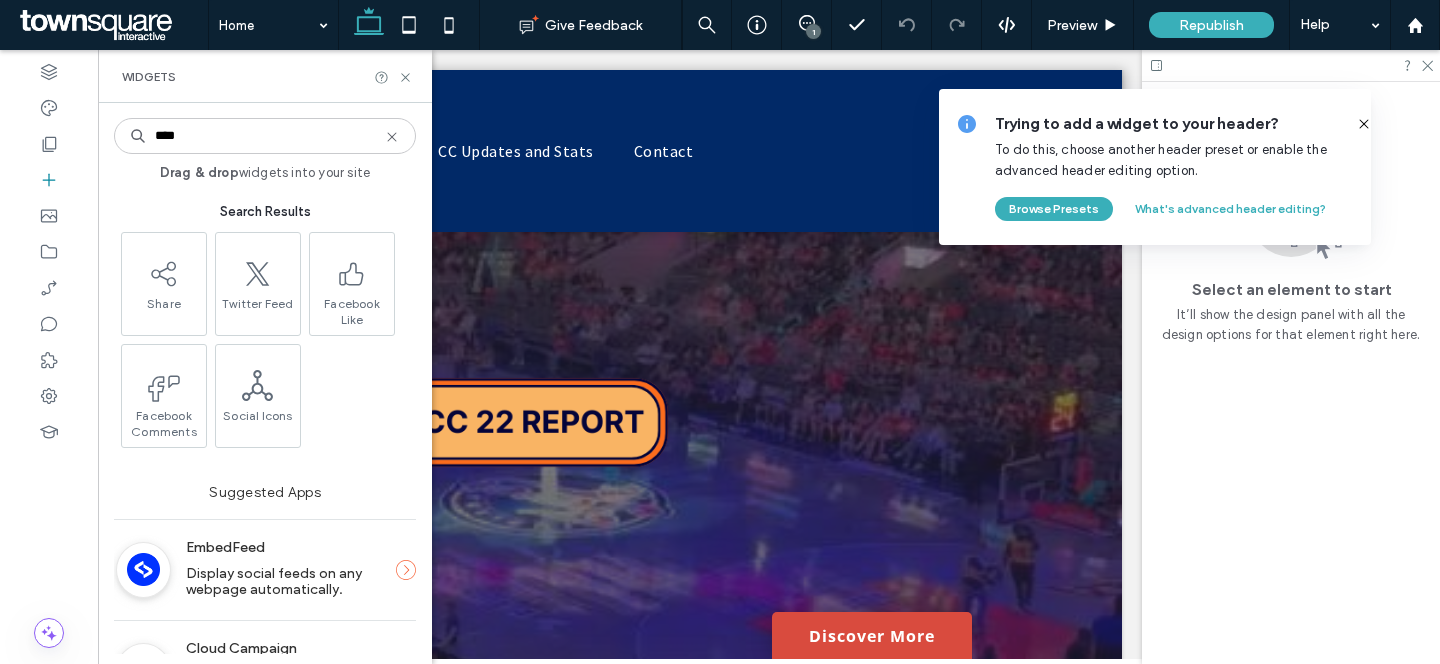 click at bounding box center [1356, 124] 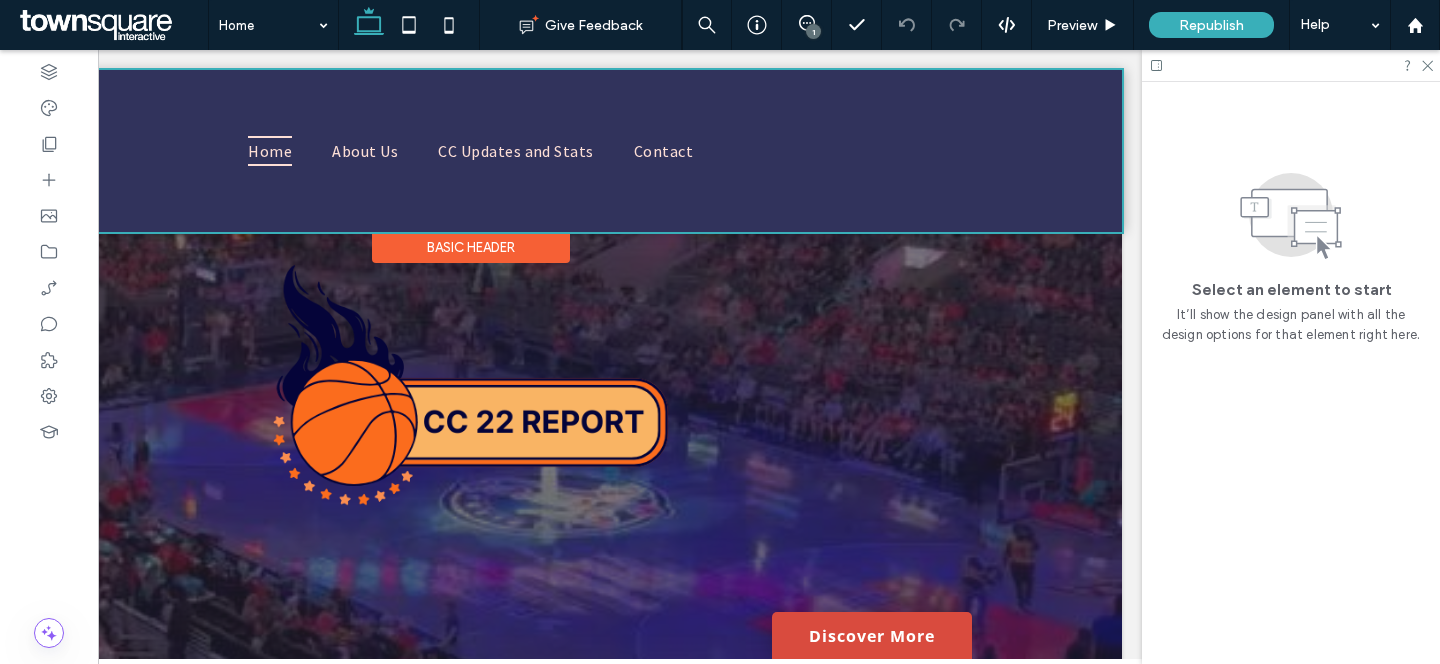 click on "Basic Header" at bounding box center [471, 247] 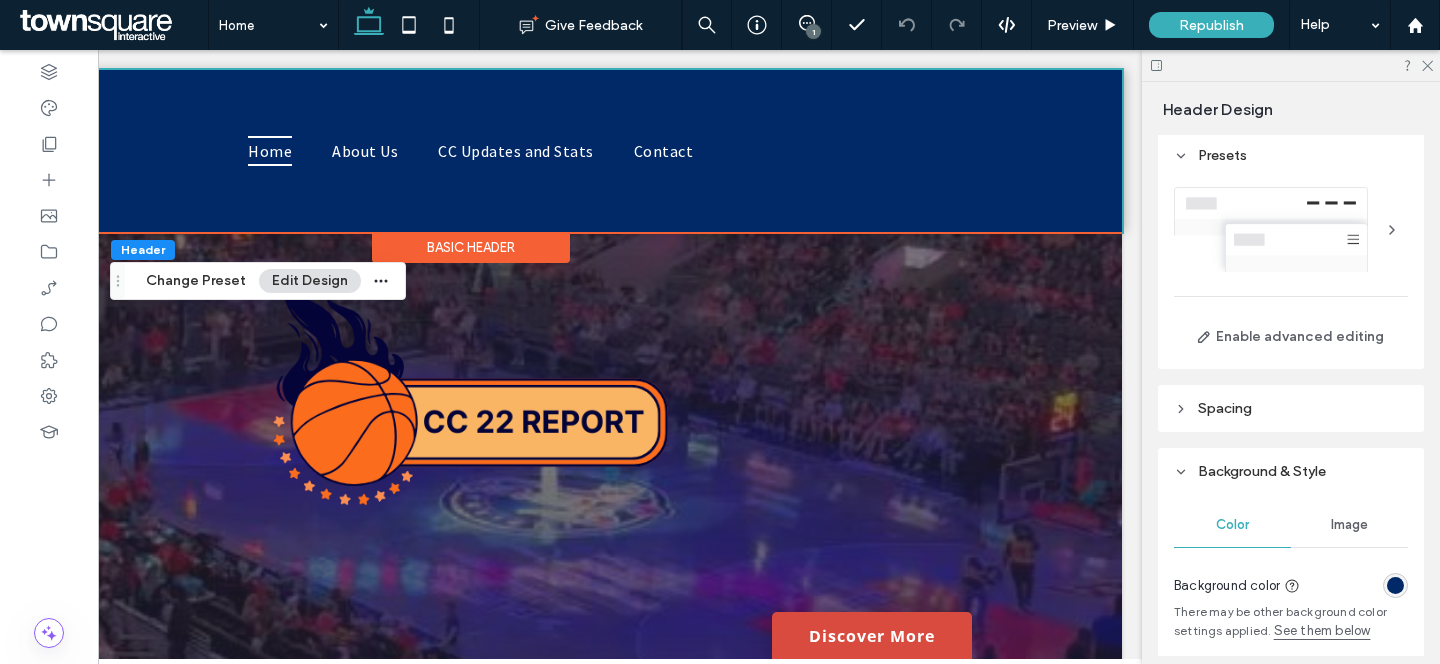 scroll, scrollTop: 4, scrollLeft: 0, axis: vertical 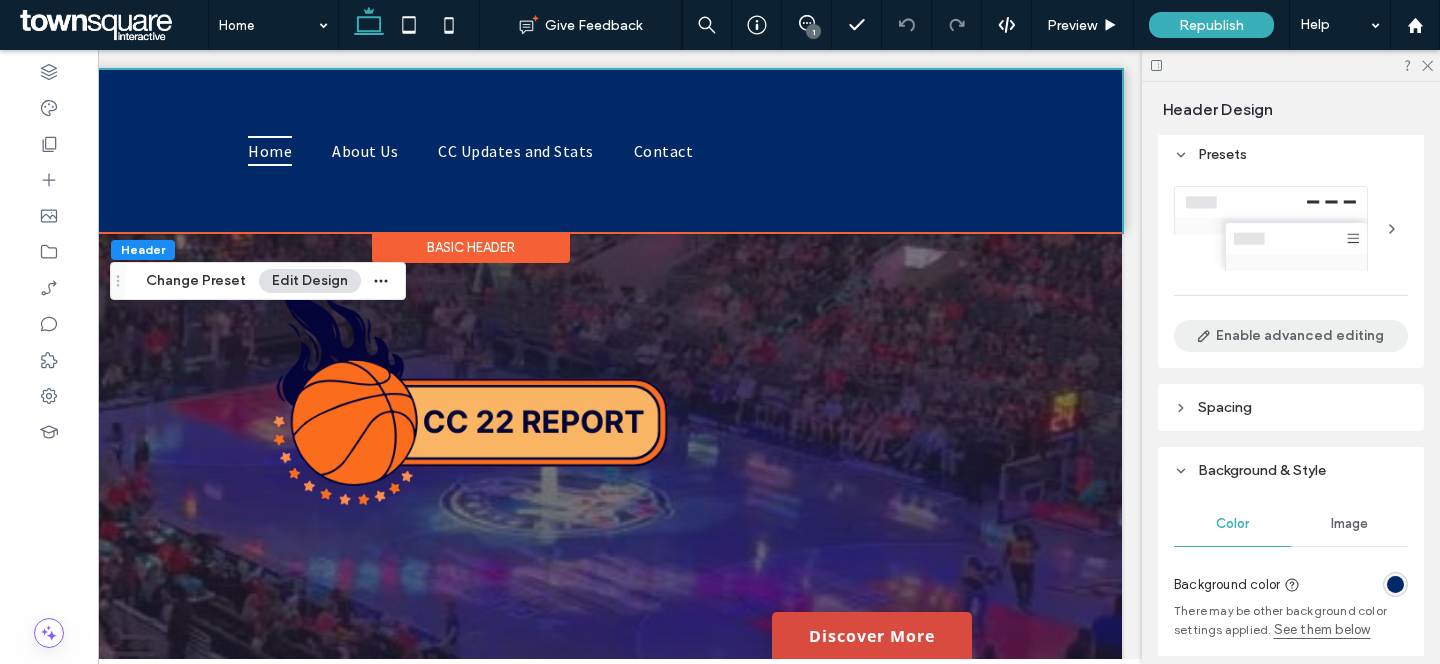 click on "Enable advanced editing" at bounding box center [1291, 336] 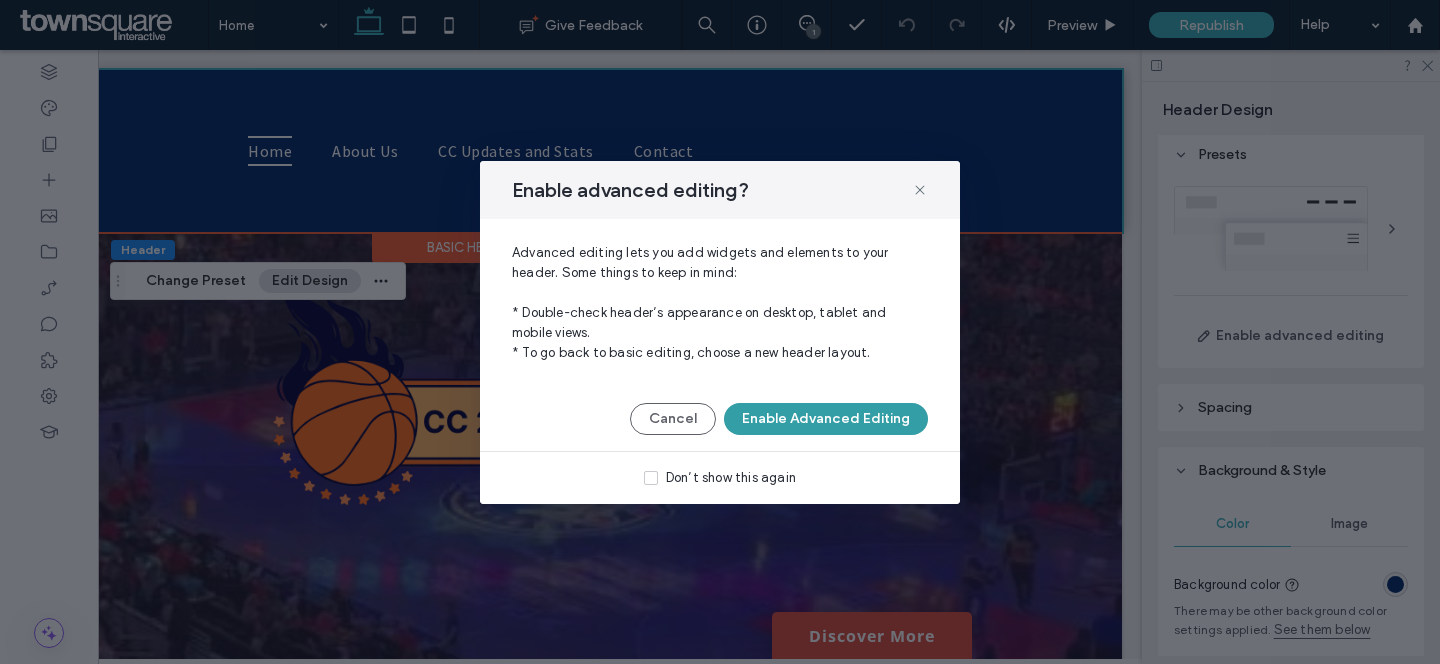click on "Enable Advanced Editing" at bounding box center [826, 419] 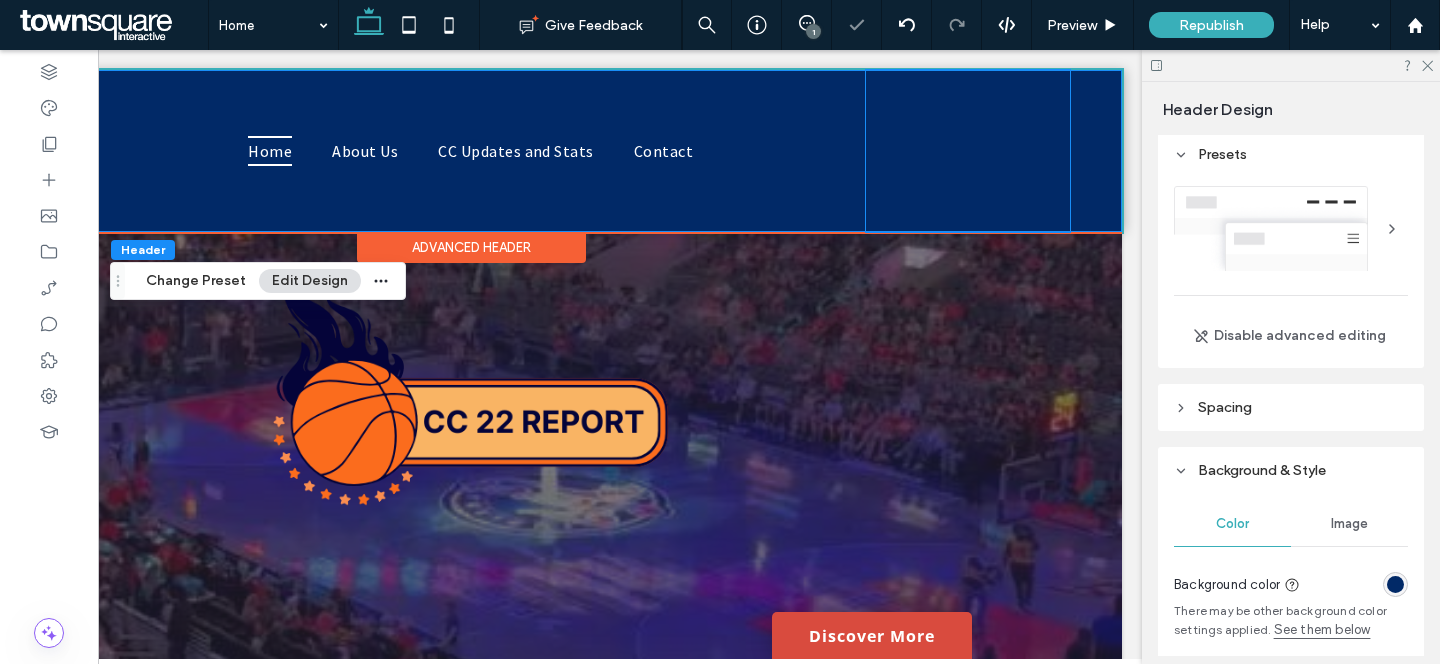 click on "New Button" at bounding box center [968, 151] 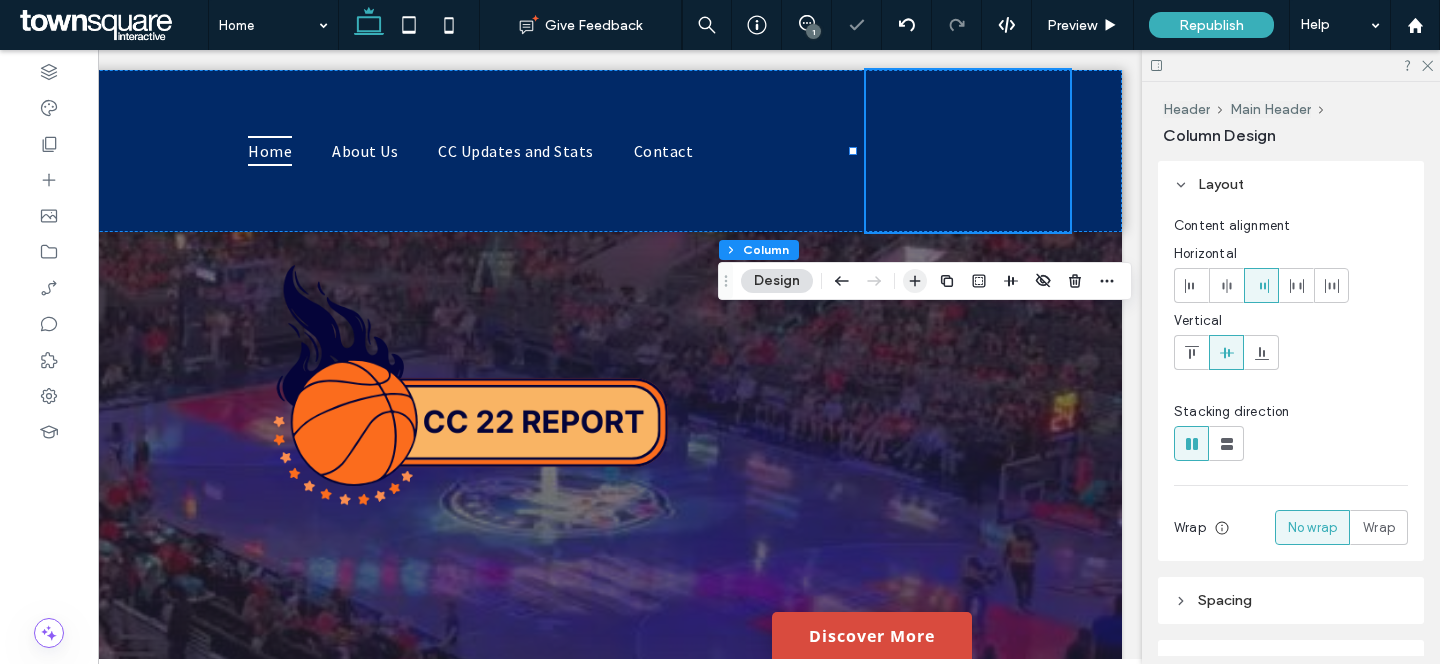click 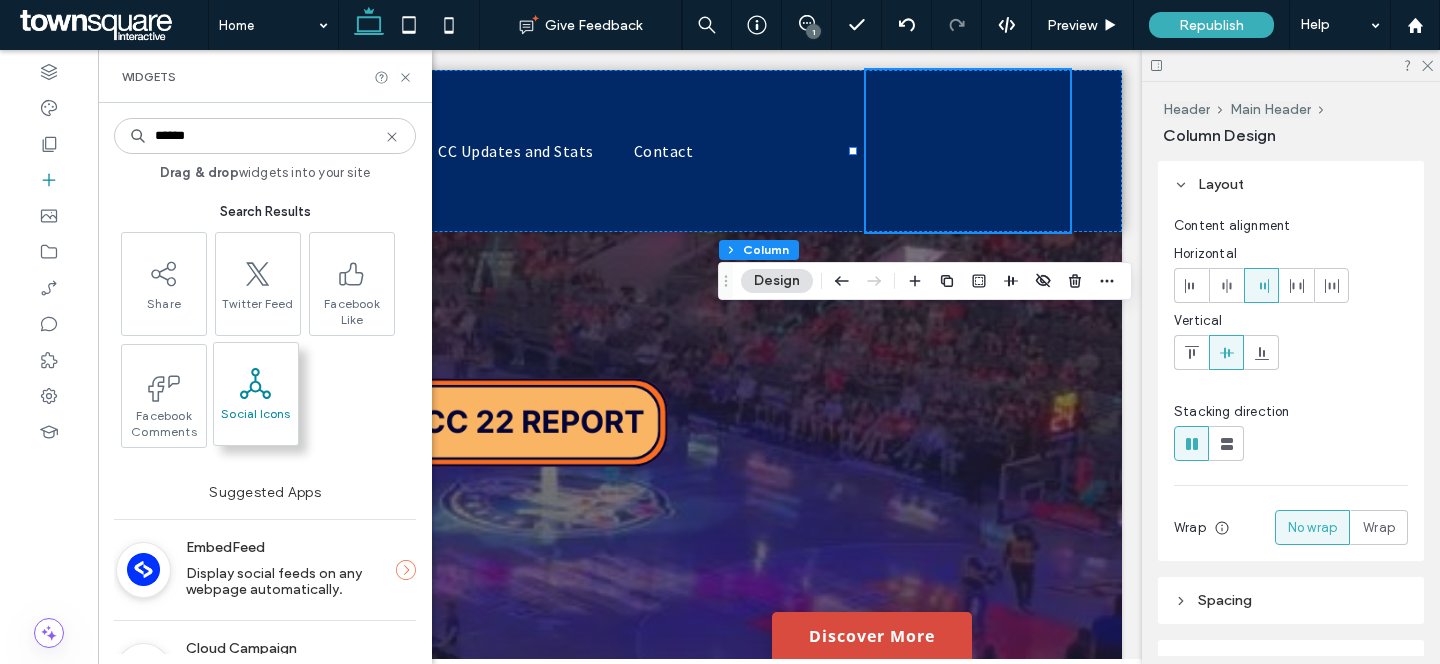 type on "******" 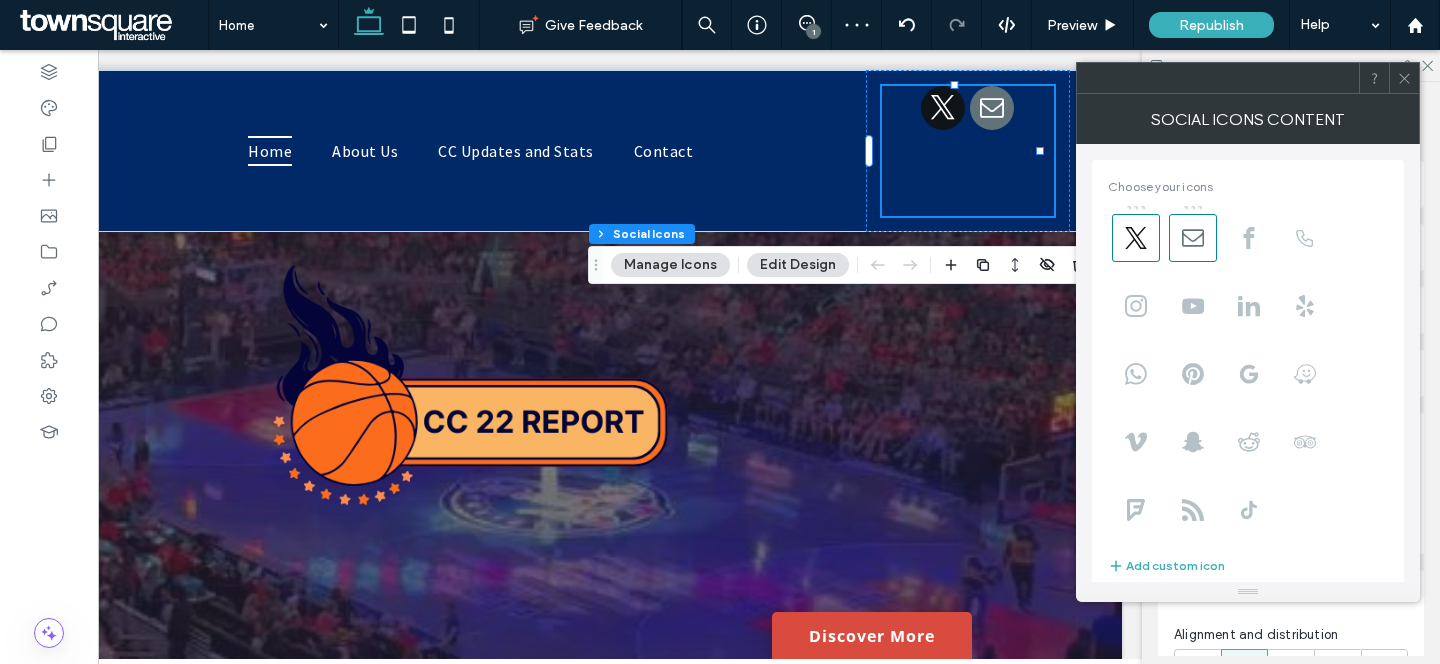 click at bounding box center (1404, 78) 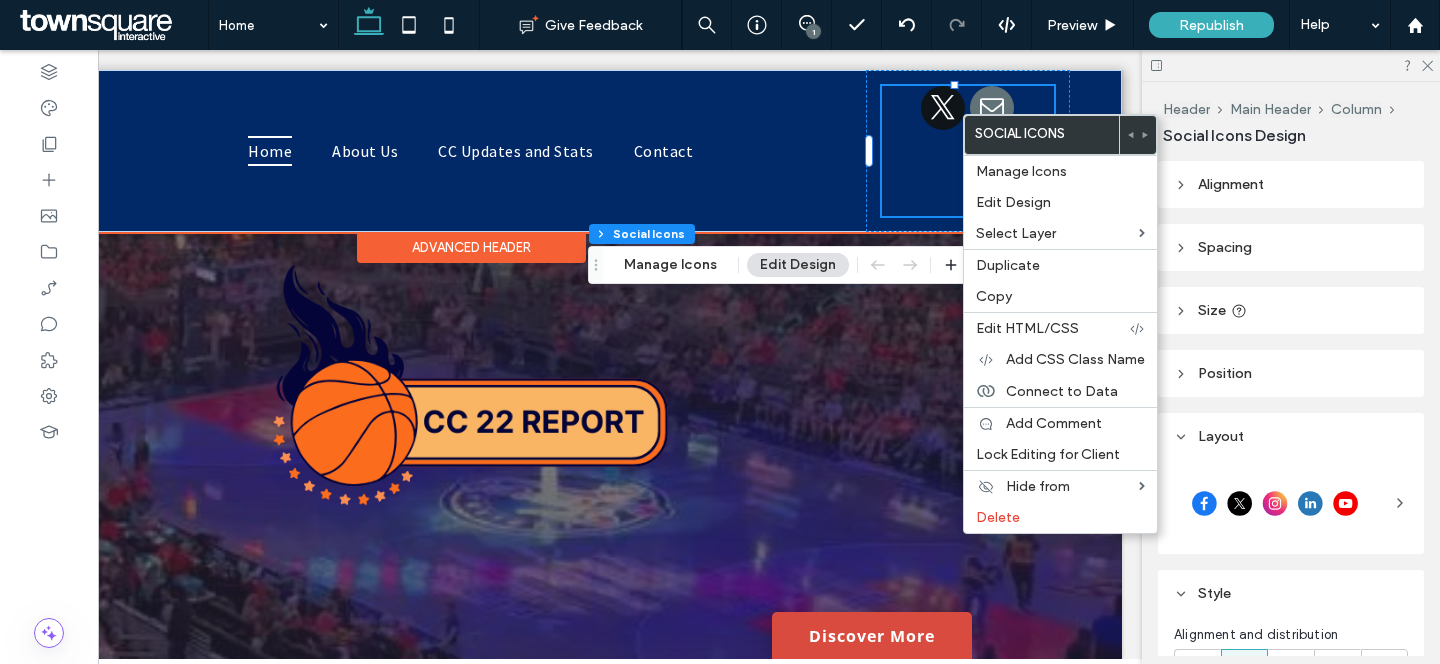 drag, startPoint x: 981, startPoint y: 116, endPoint x: 790, endPoint y: 173, distance: 199.32385 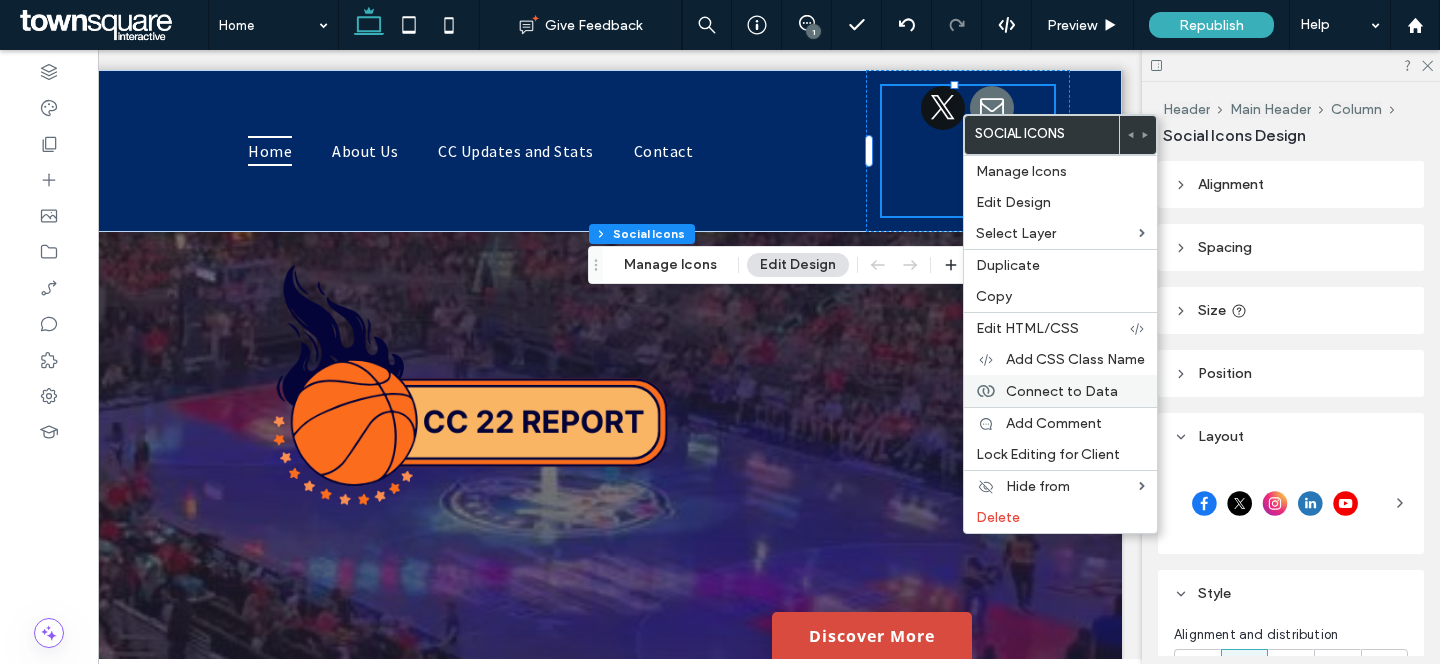 click on "Connect to Data" at bounding box center [1062, 391] 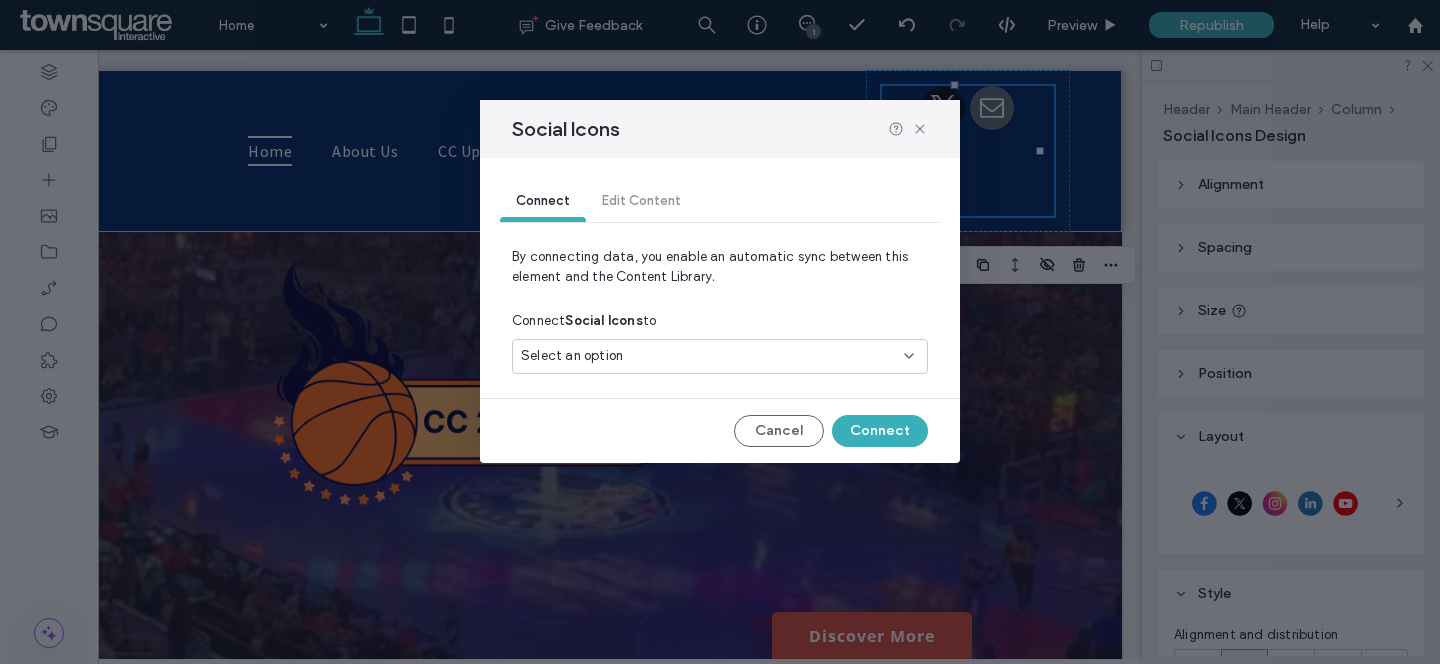 click on "Select an option" at bounding box center [720, 356] 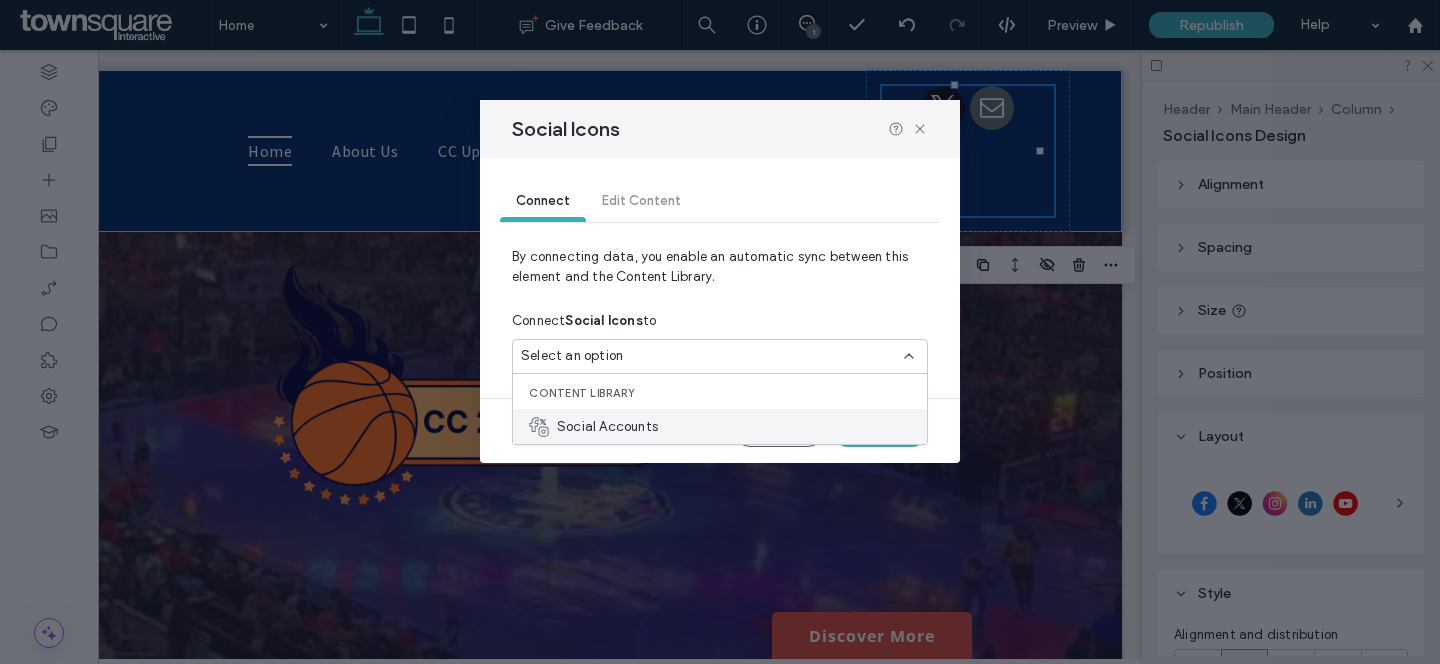click on "Social Accounts" at bounding box center (607, 427) 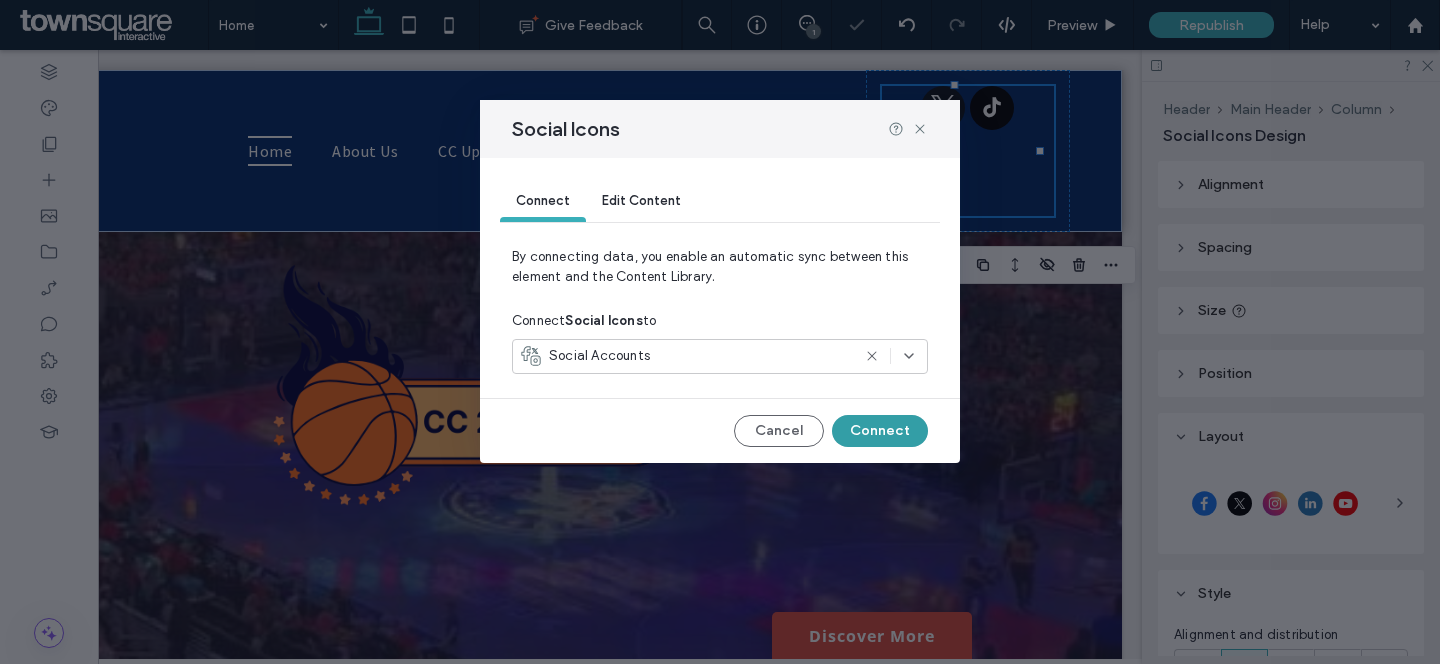 click on "Connect" at bounding box center (880, 431) 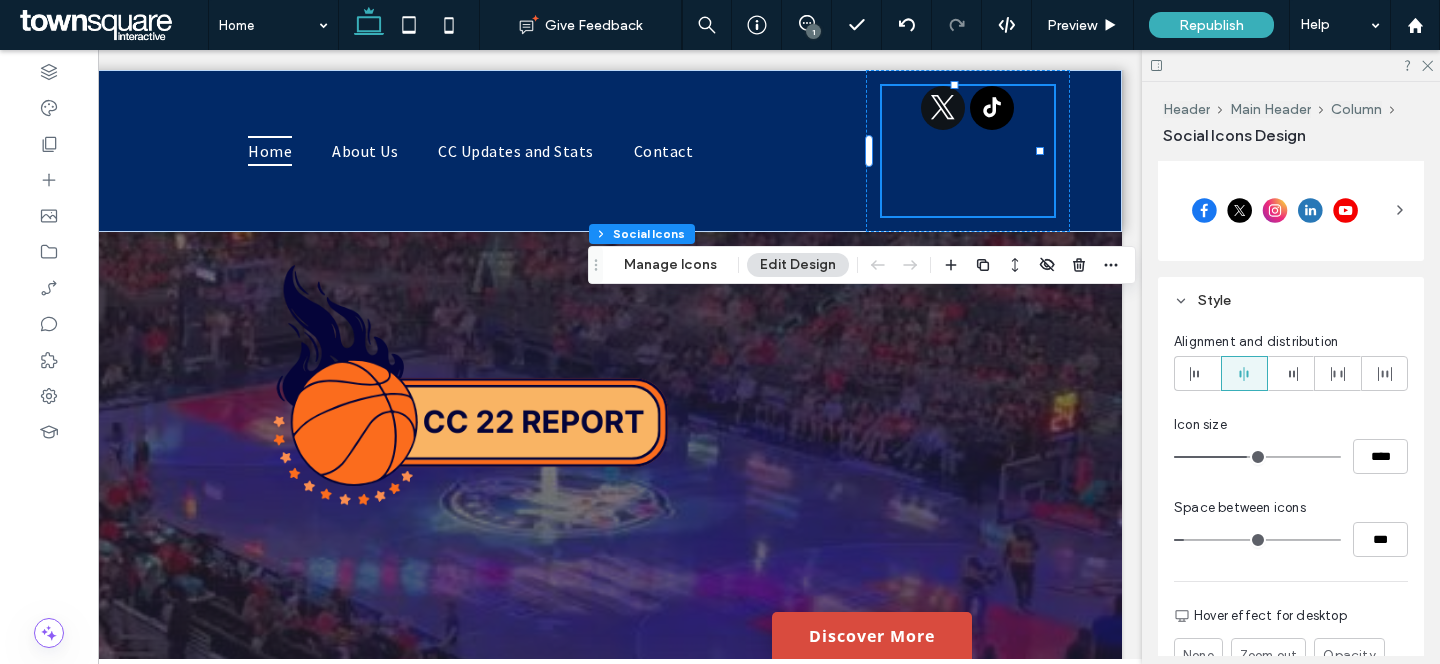 scroll, scrollTop: 535, scrollLeft: 0, axis: vertical 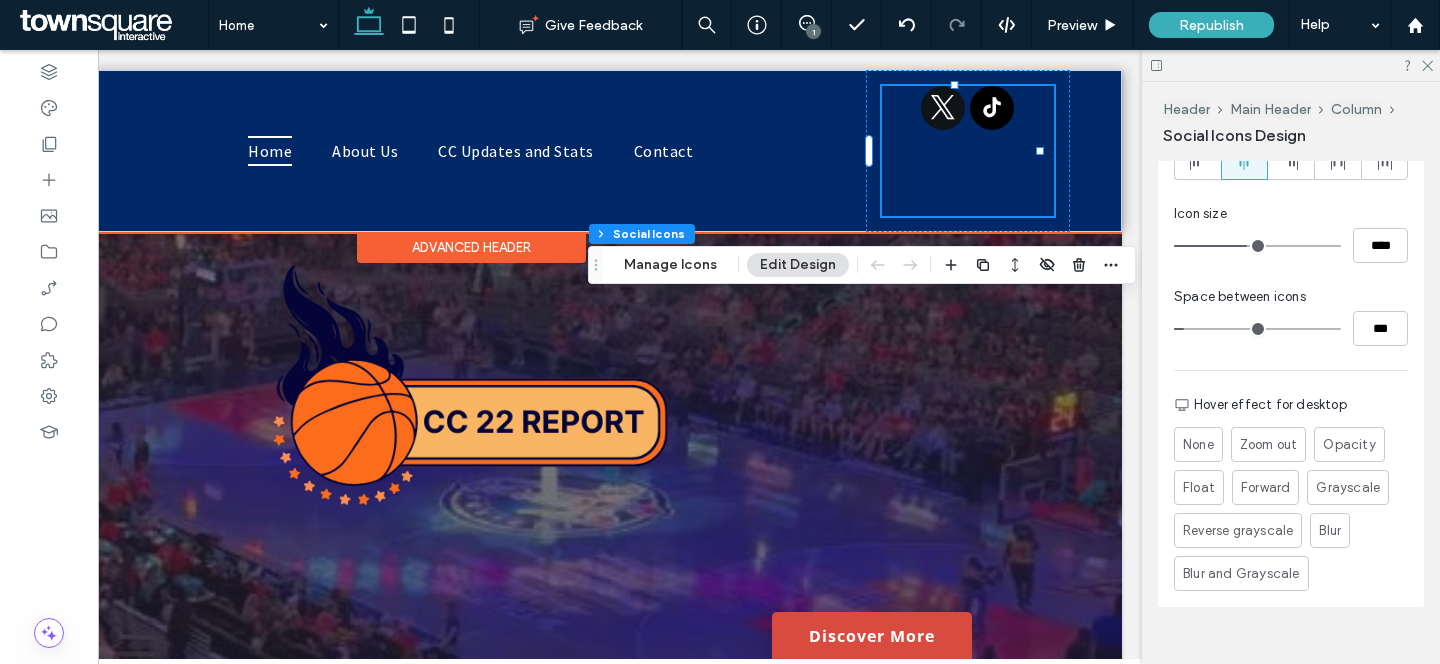 click at bounding box center (992, 108) 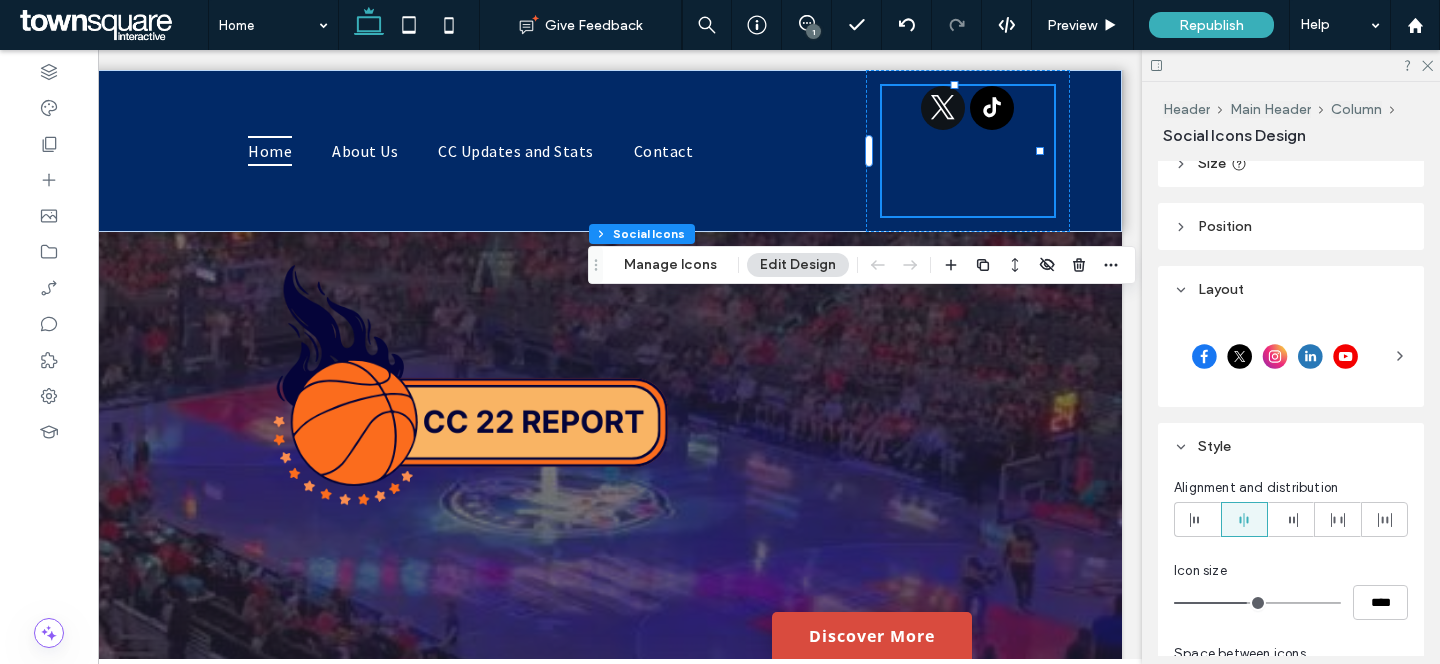 scroll, scrollTop: 143, scrollLeft: 0, axis: vertical 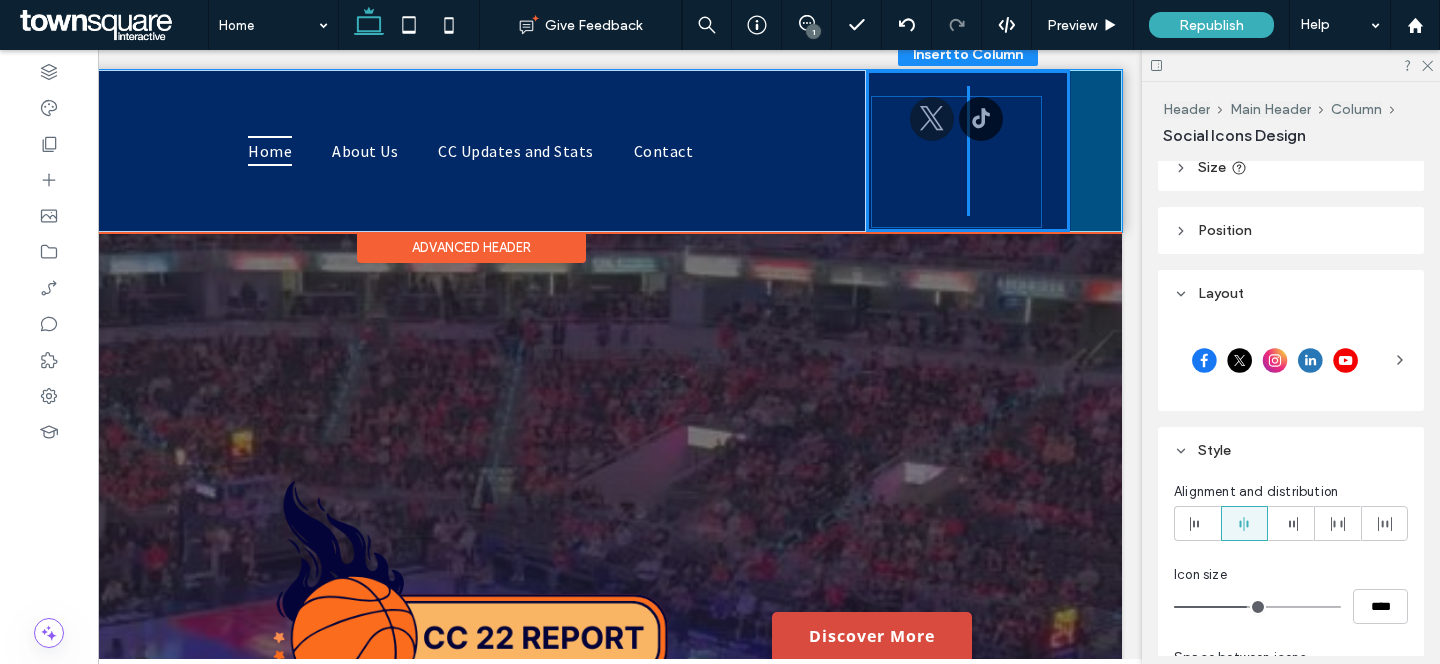 drag, startPoint x: 953, startPoint y: 80, endPoint x: 955, endPoint y: 91, distance: 11.18034 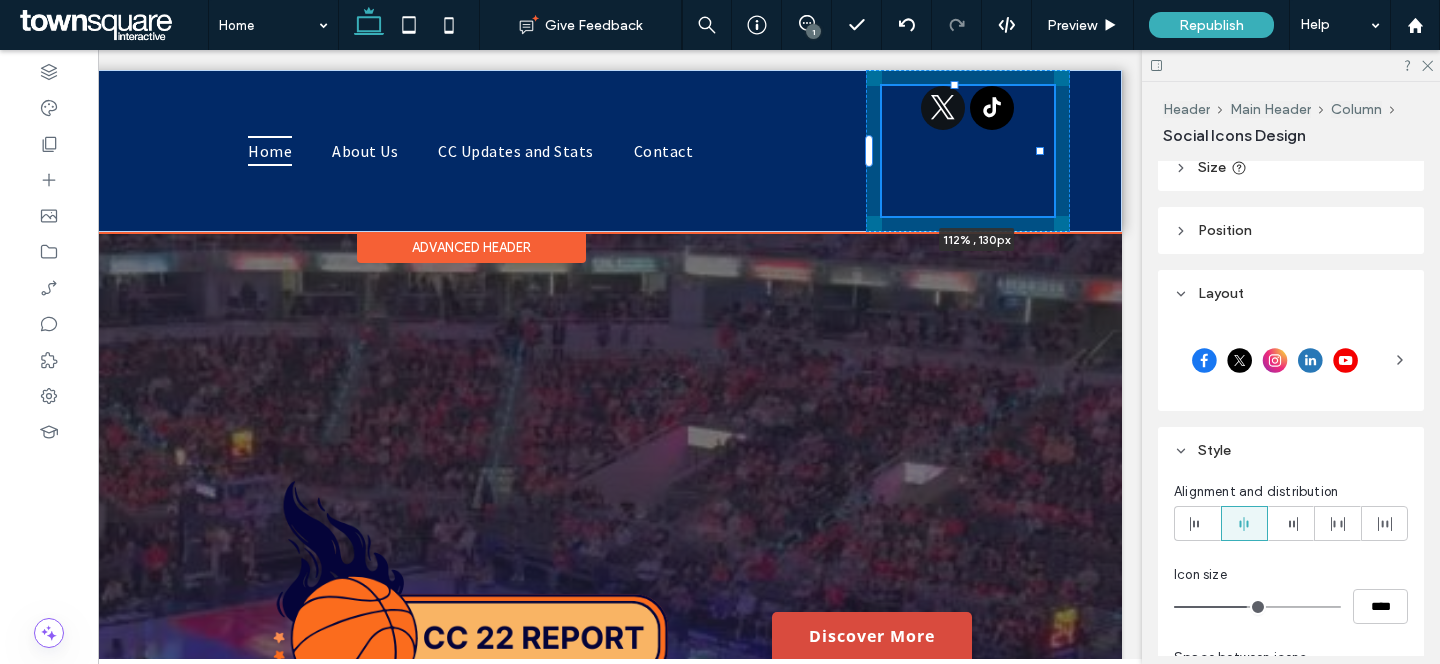 drag, startPoint x: 1038, startPoint y: 149, endPoint x: 1059, endPoint y: 140, distance: 22.847319 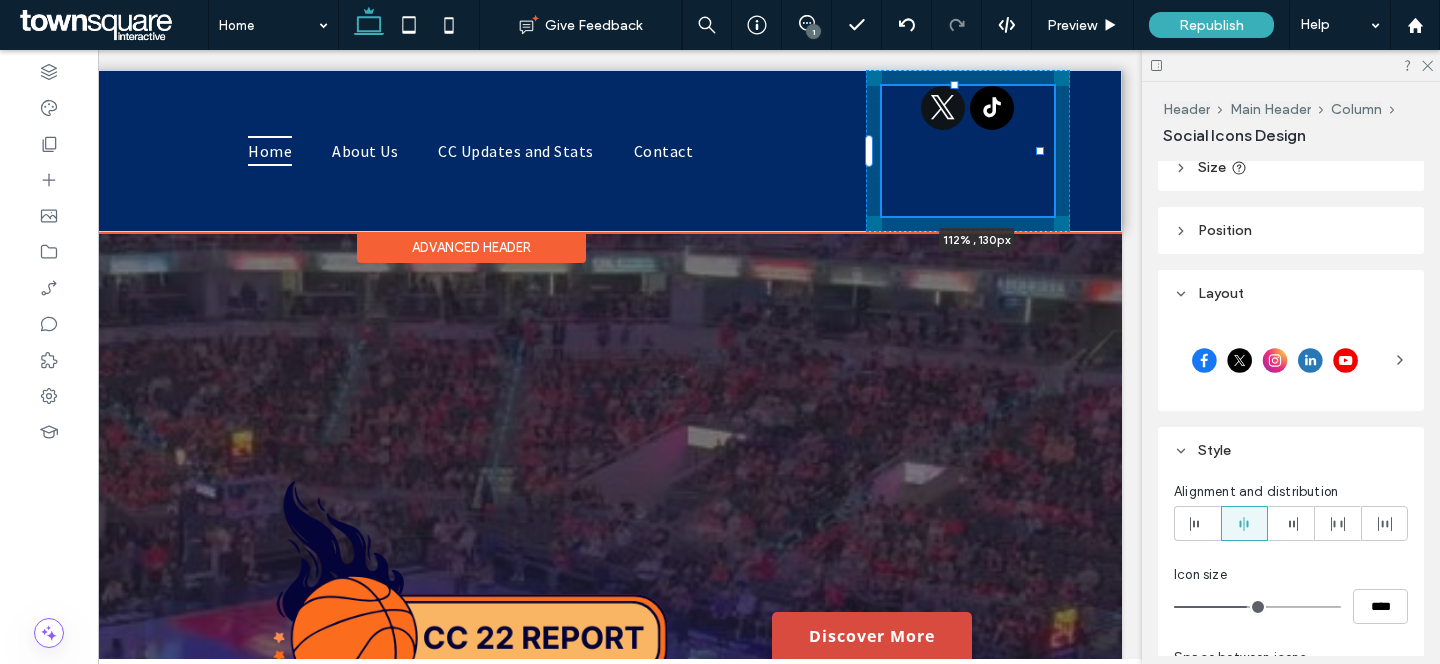 click on "Home
About Us
CC Updates and Stats
Contact
New Button
112% , 130px" at bounding box center (471, 151) 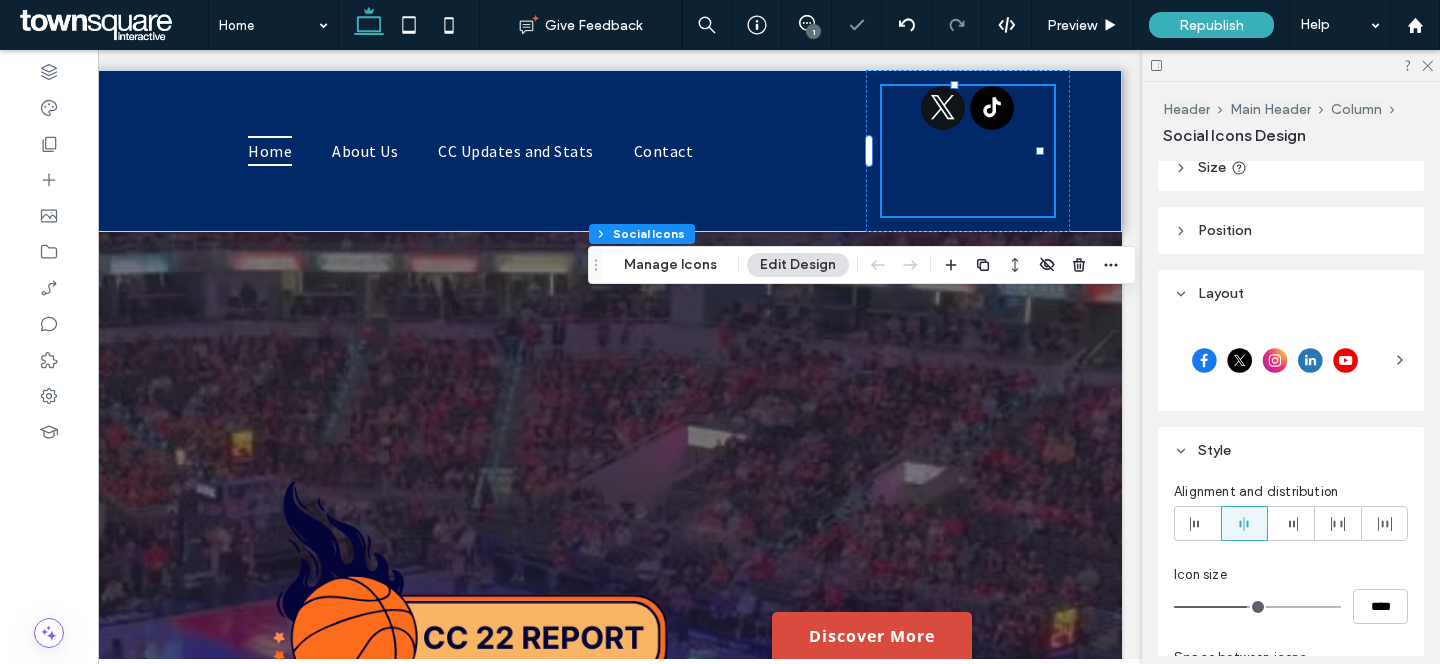 click at bounding box center [968, 151] 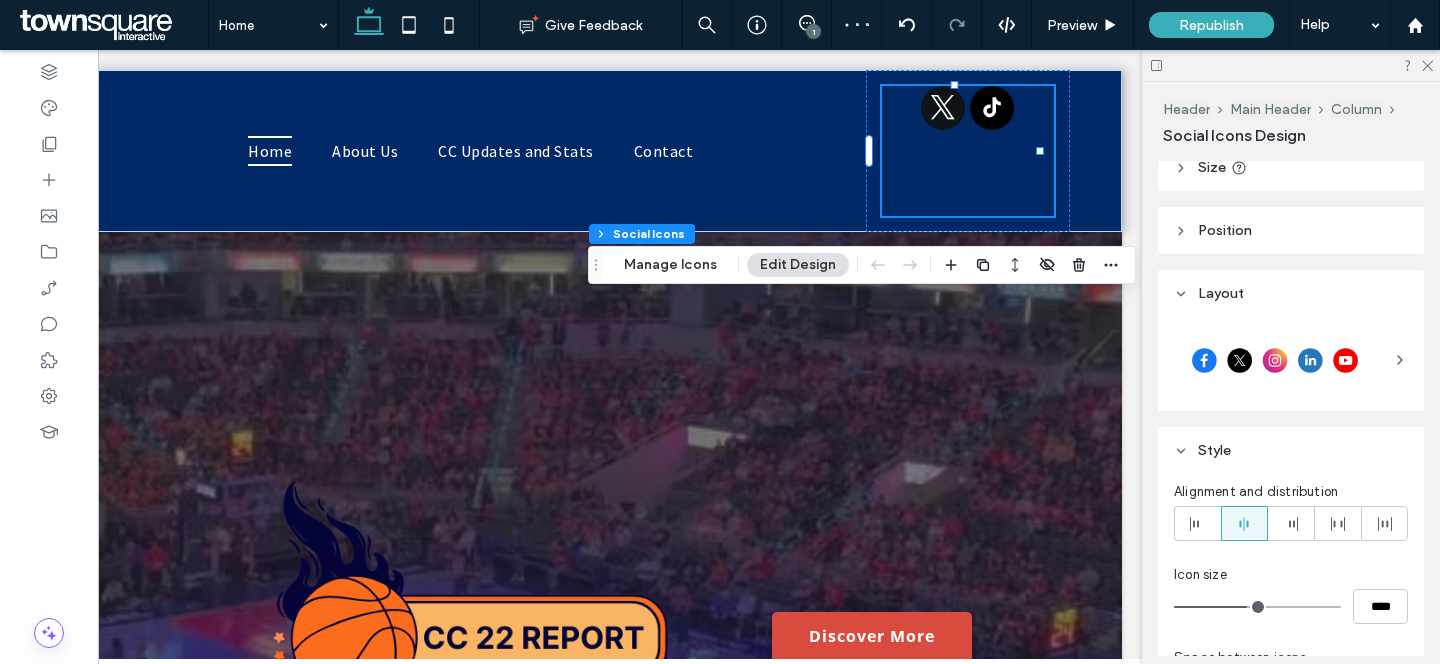 click at bounding box center [968, 151] 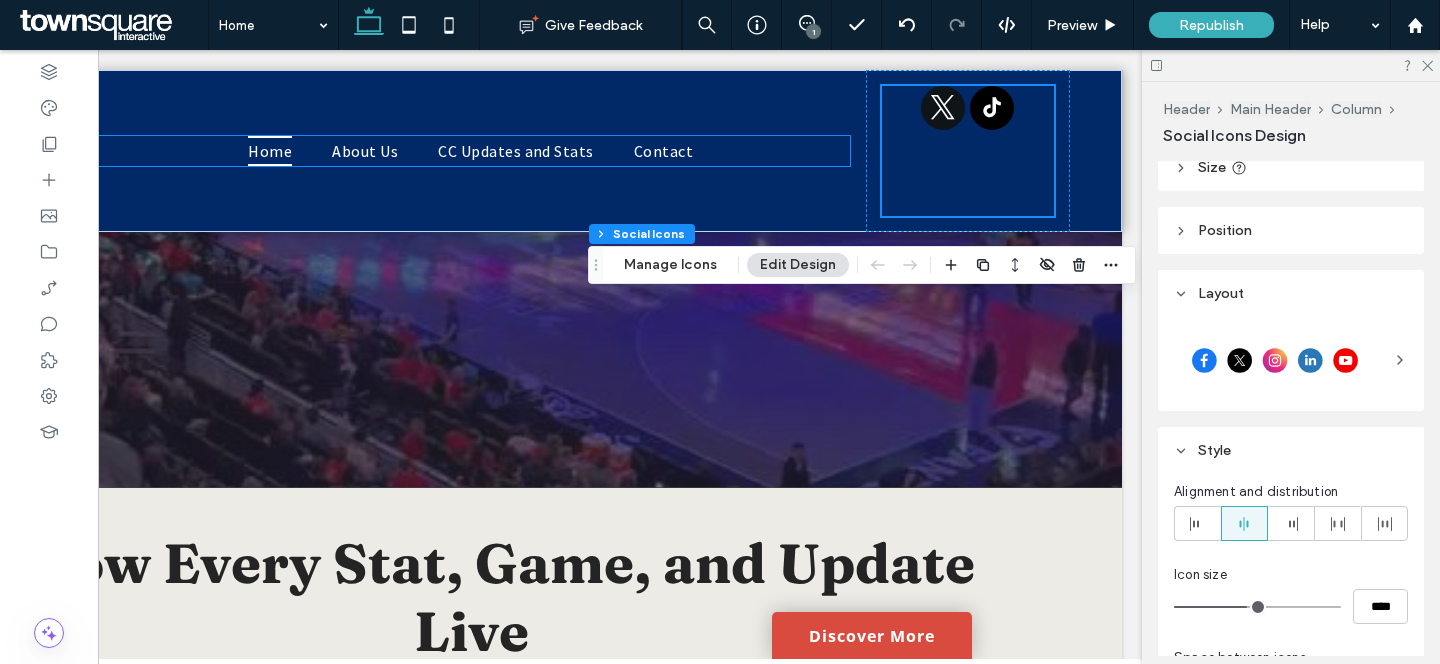 scroll, scrollTop: 664, scrollLeft: 0, axis: vertical 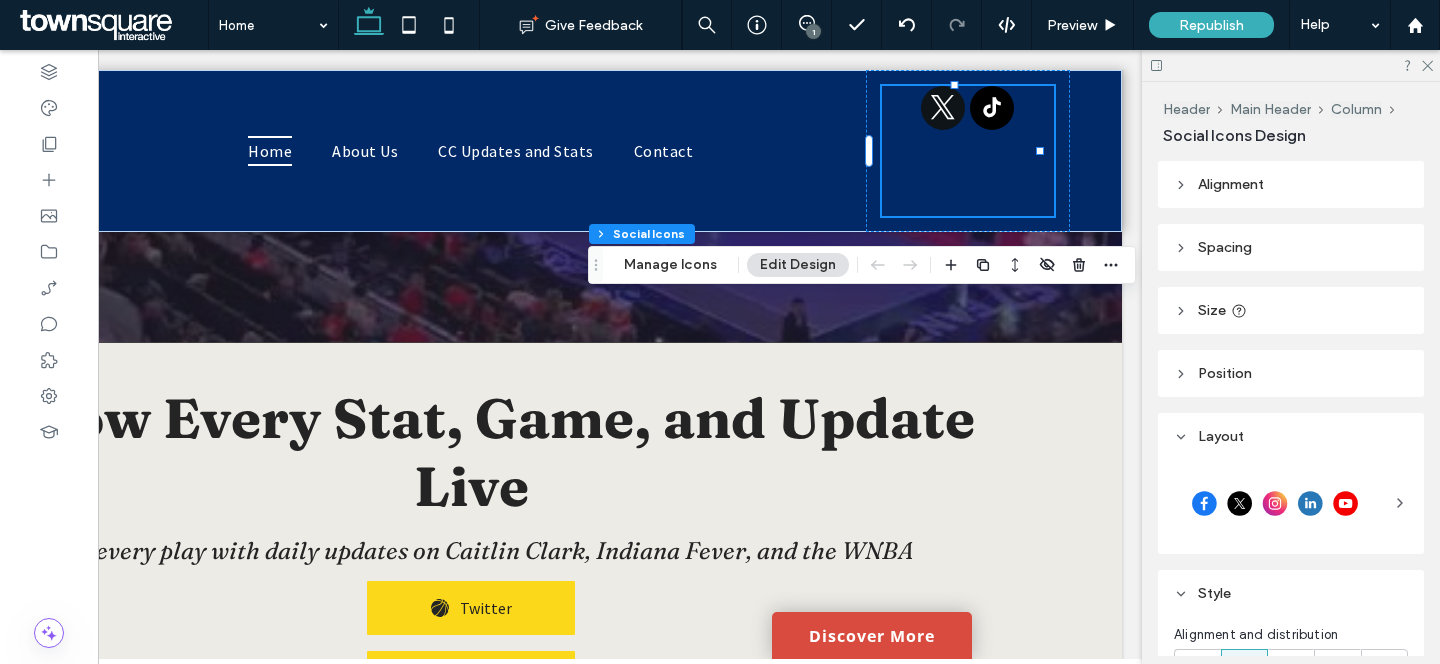 click on "Alignment" at bounding box center [1231, 184] 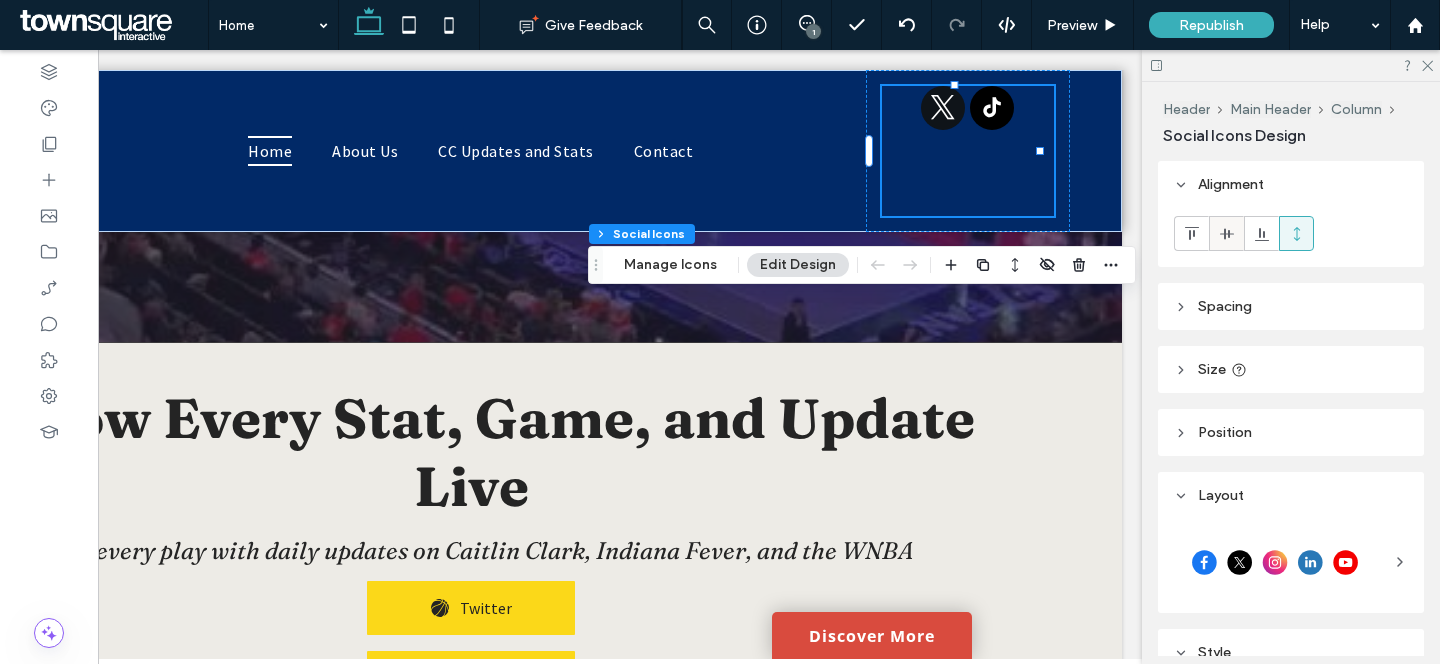 click at bounding box center [1226, 233] 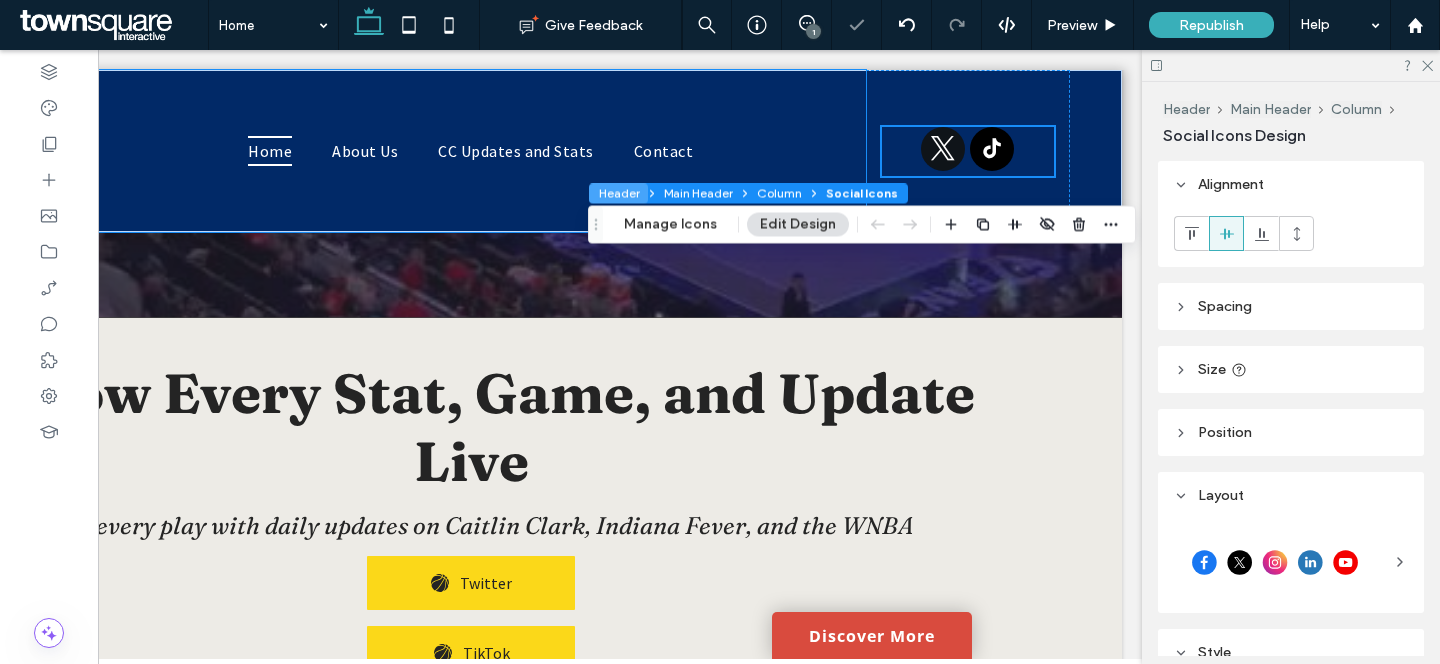 scroll, scrollTop: 790, scrollLeft: 0, axis: vertical 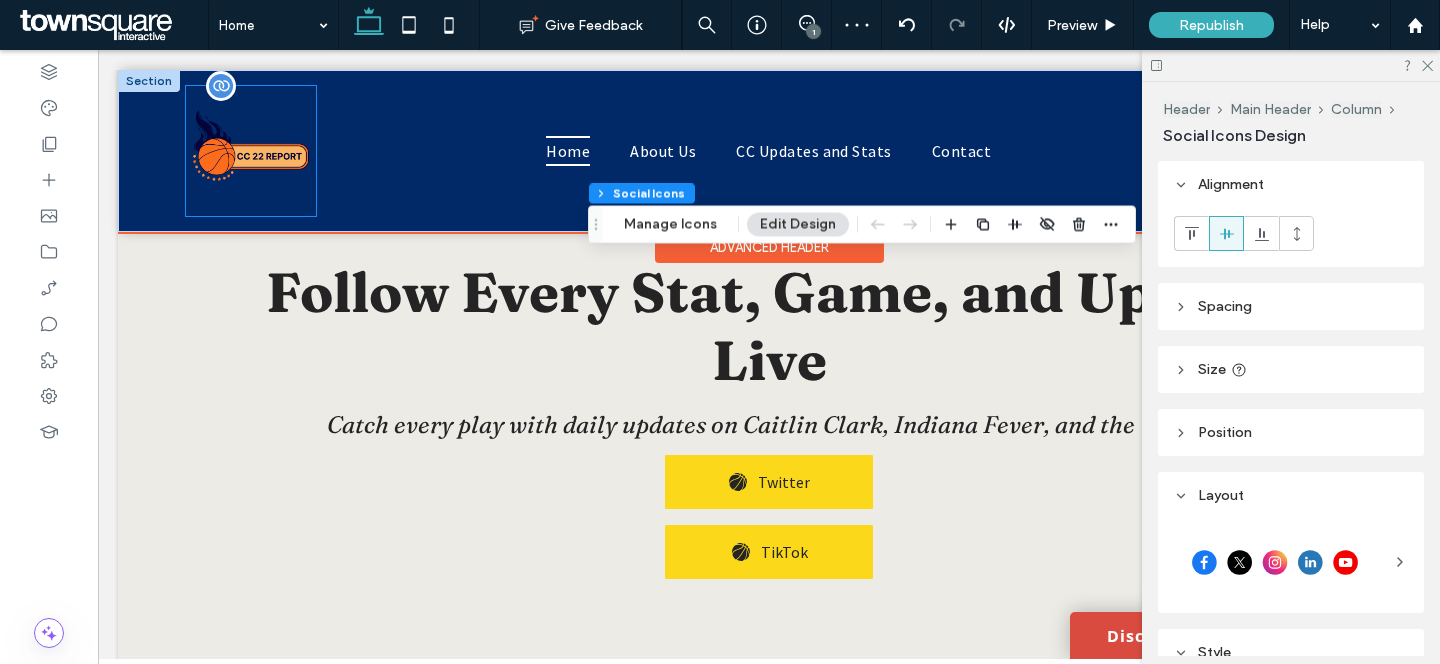 click at bounding box center [251, 151] 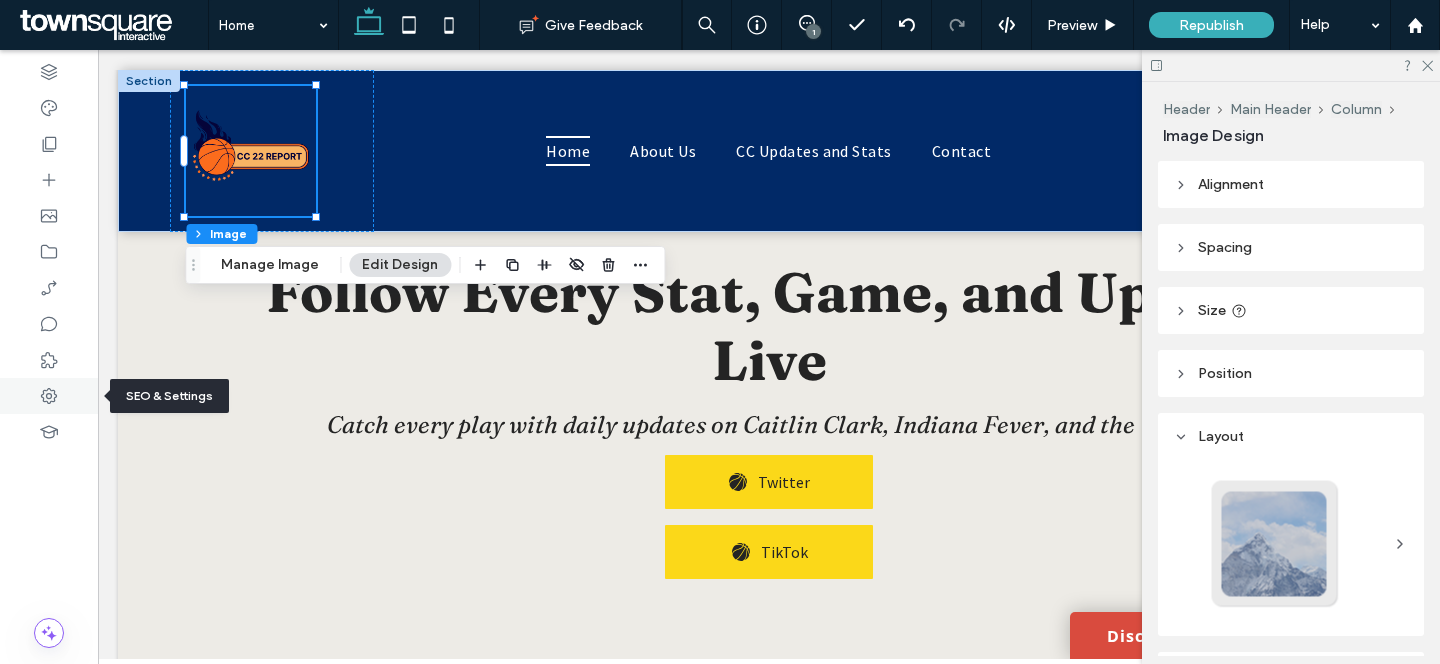click 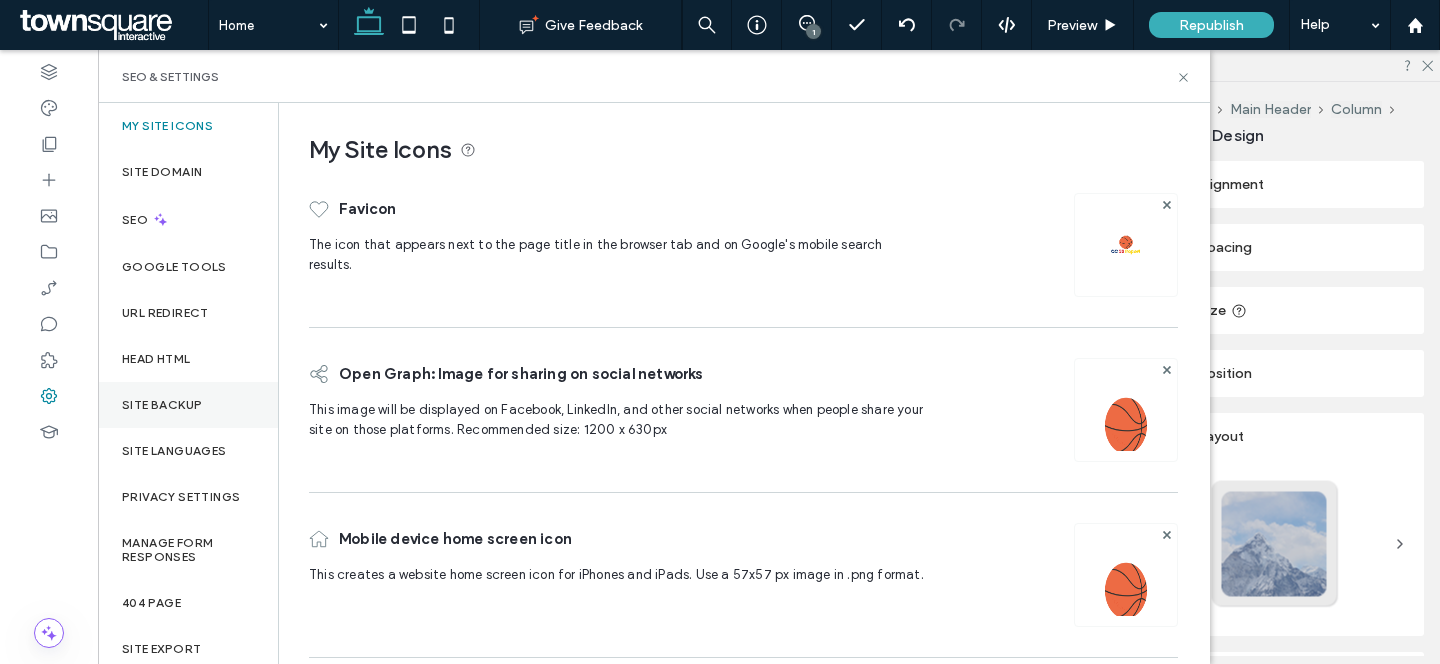click on "Site Backup" at bounding box center [162, 405] 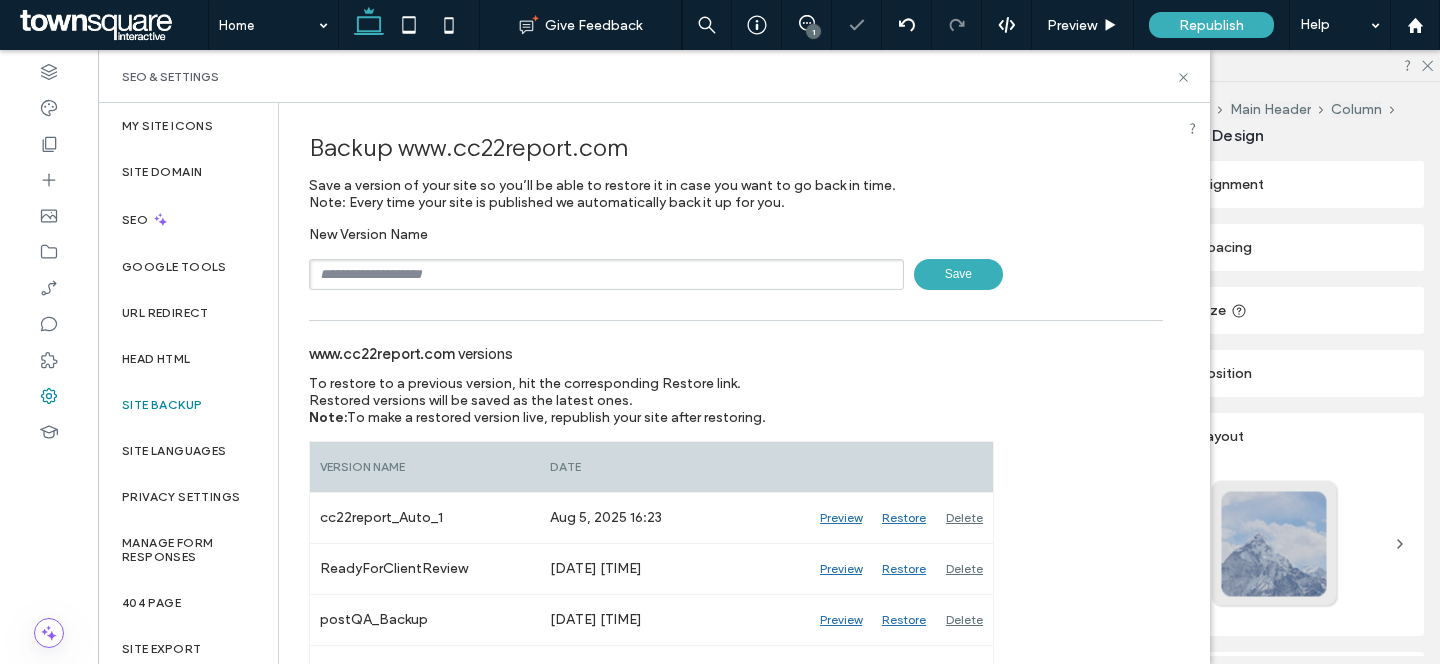 click at bounding box center (606, 274) 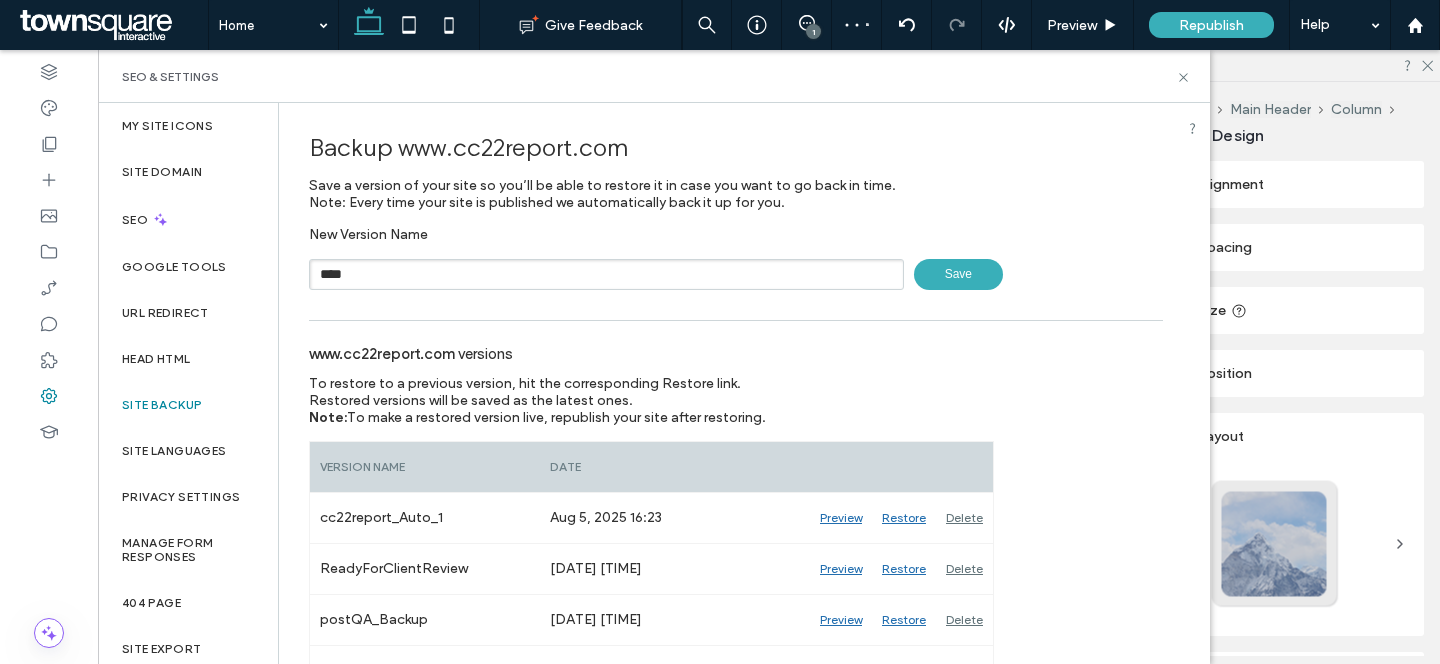 paste on "******" 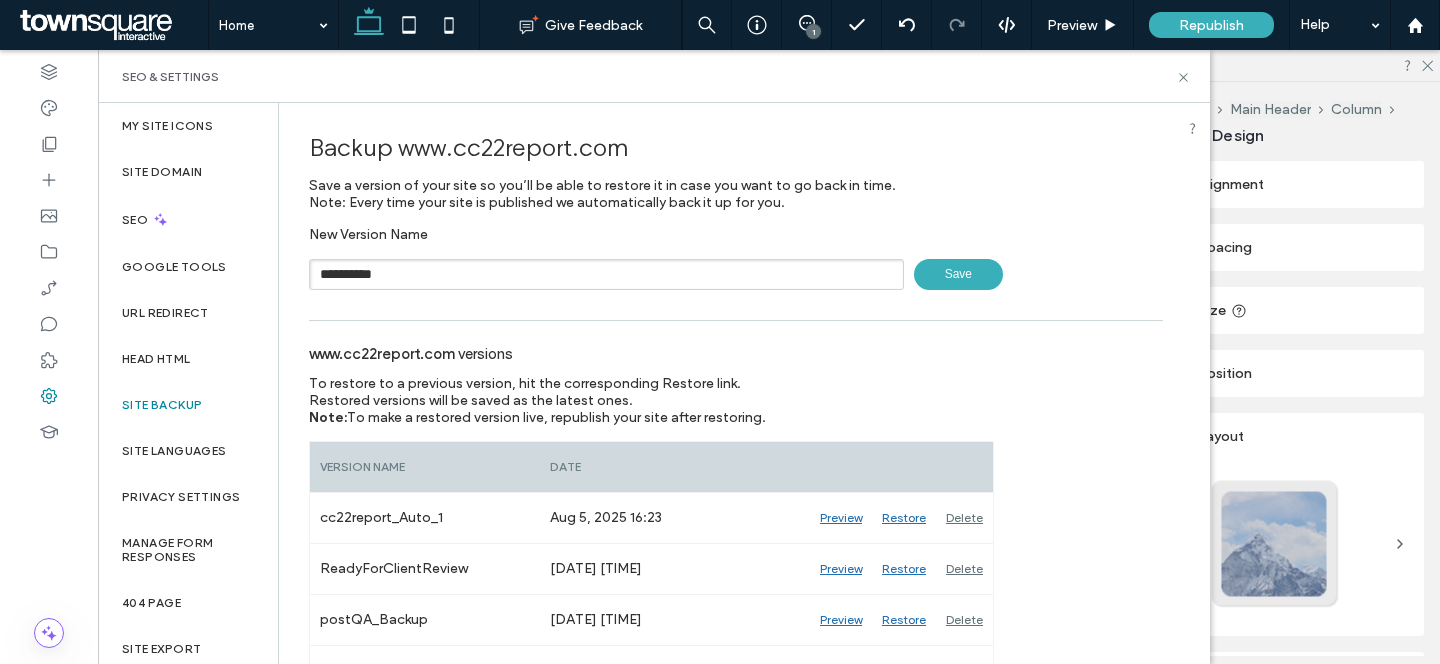 type on "**********" 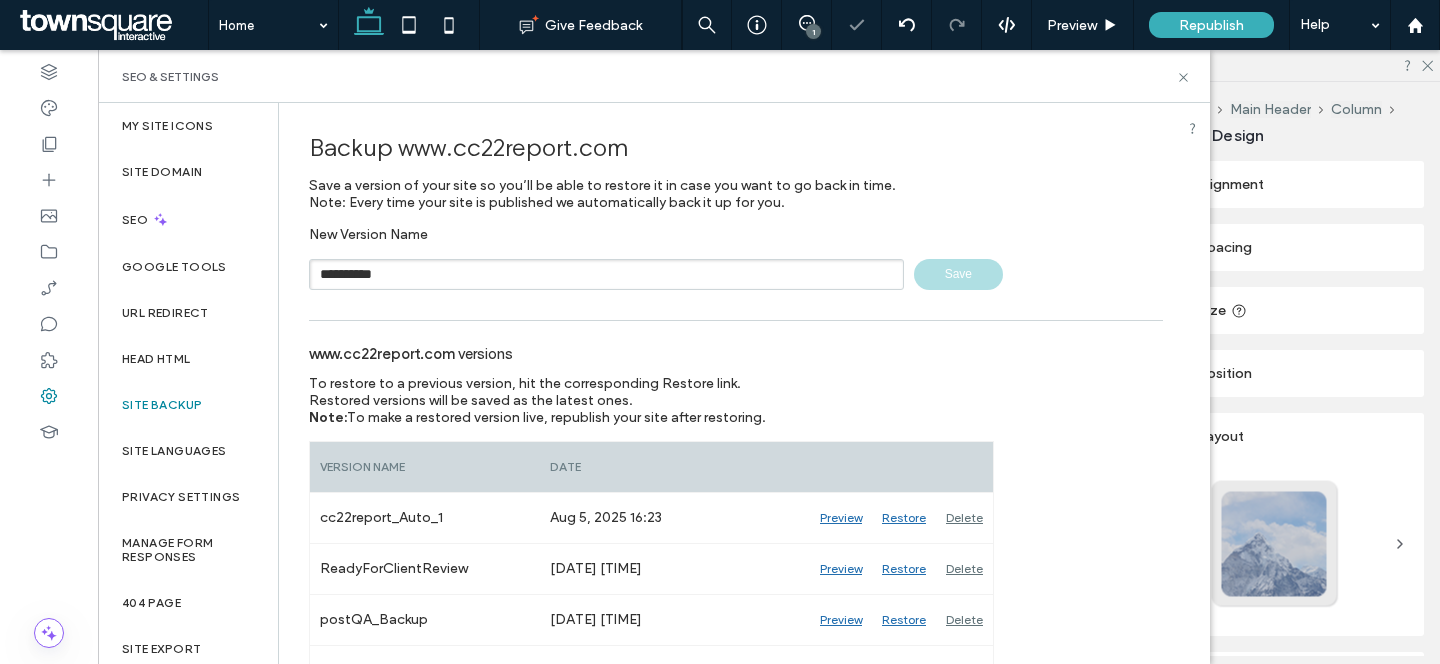 type 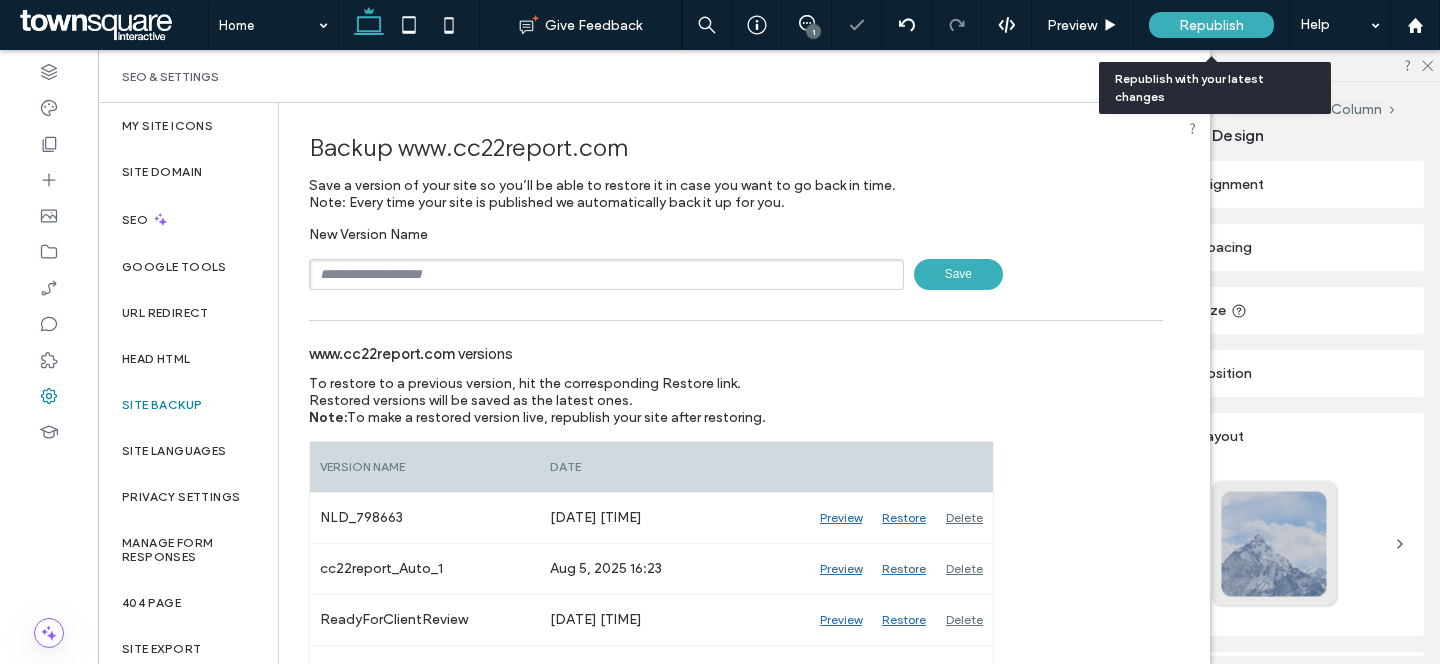 click on "Republish" at bounding box center (1211, 25) 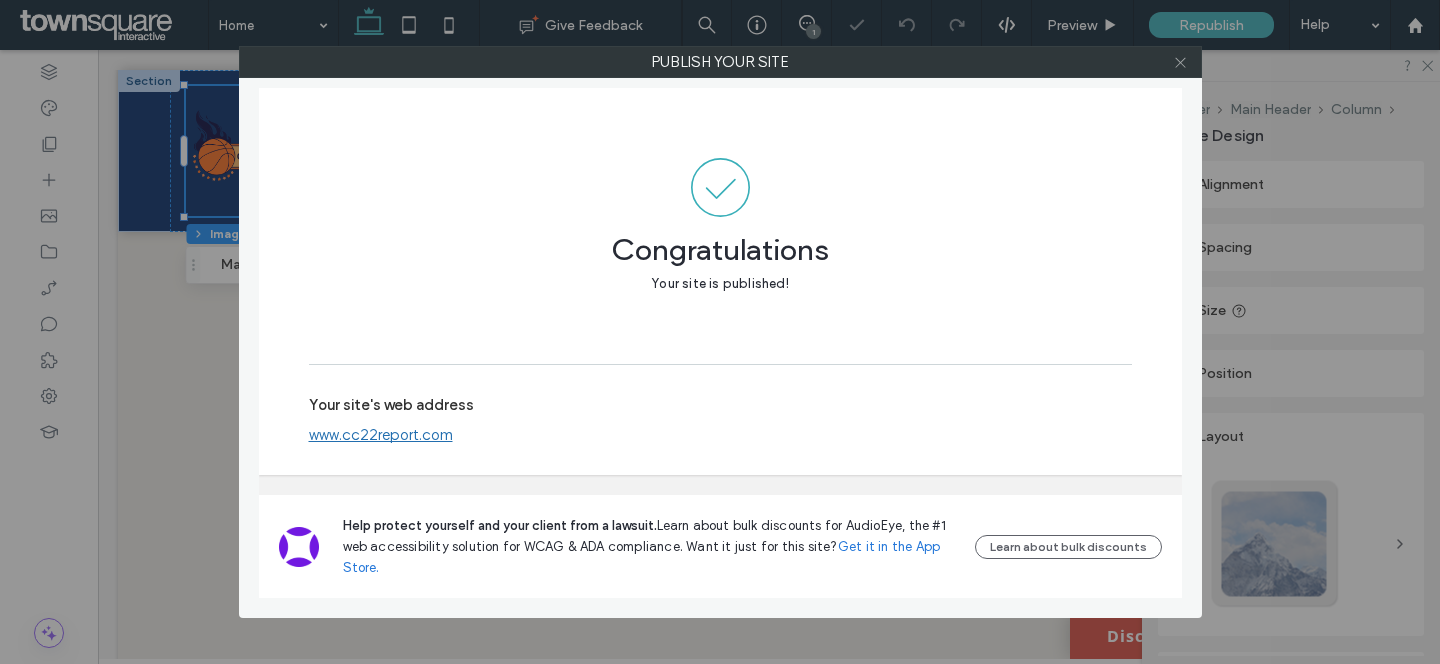 click 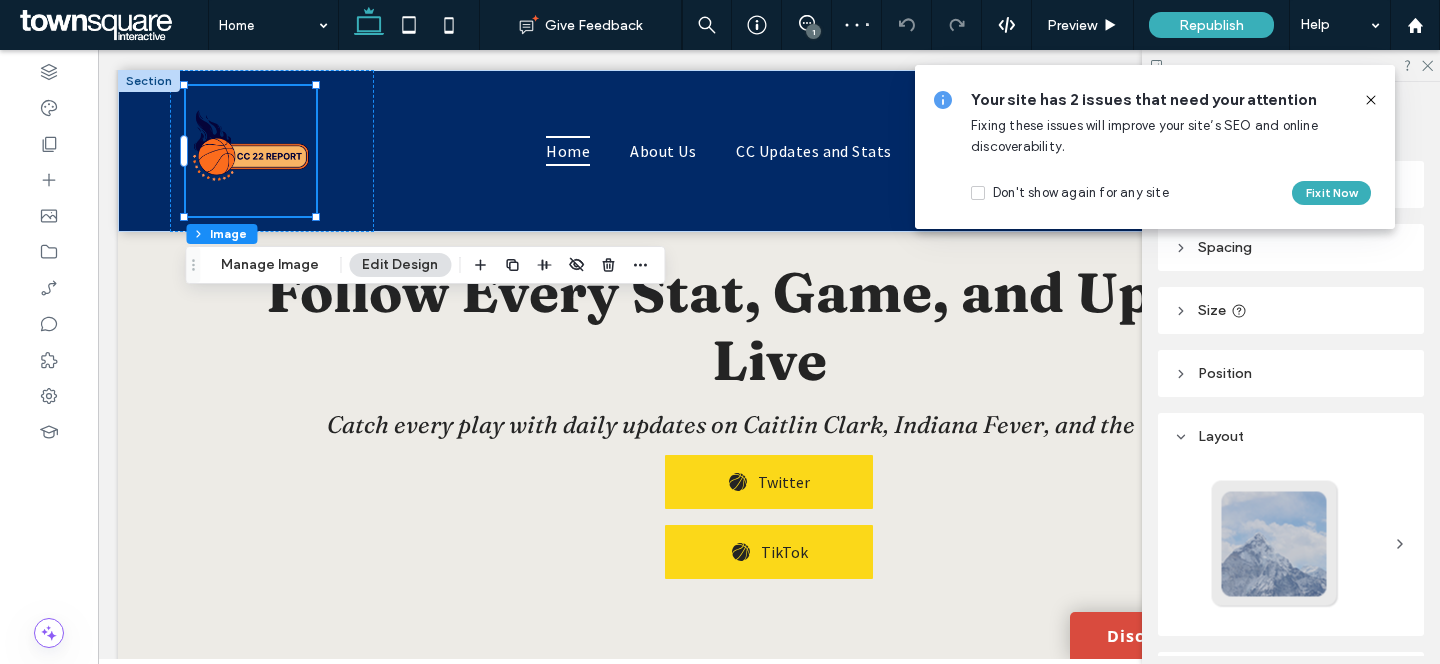 drag, startPoint x: 1368, startPoint y: 100, endPoint x: 1403, endPoint y: 82, distance: 39.357338 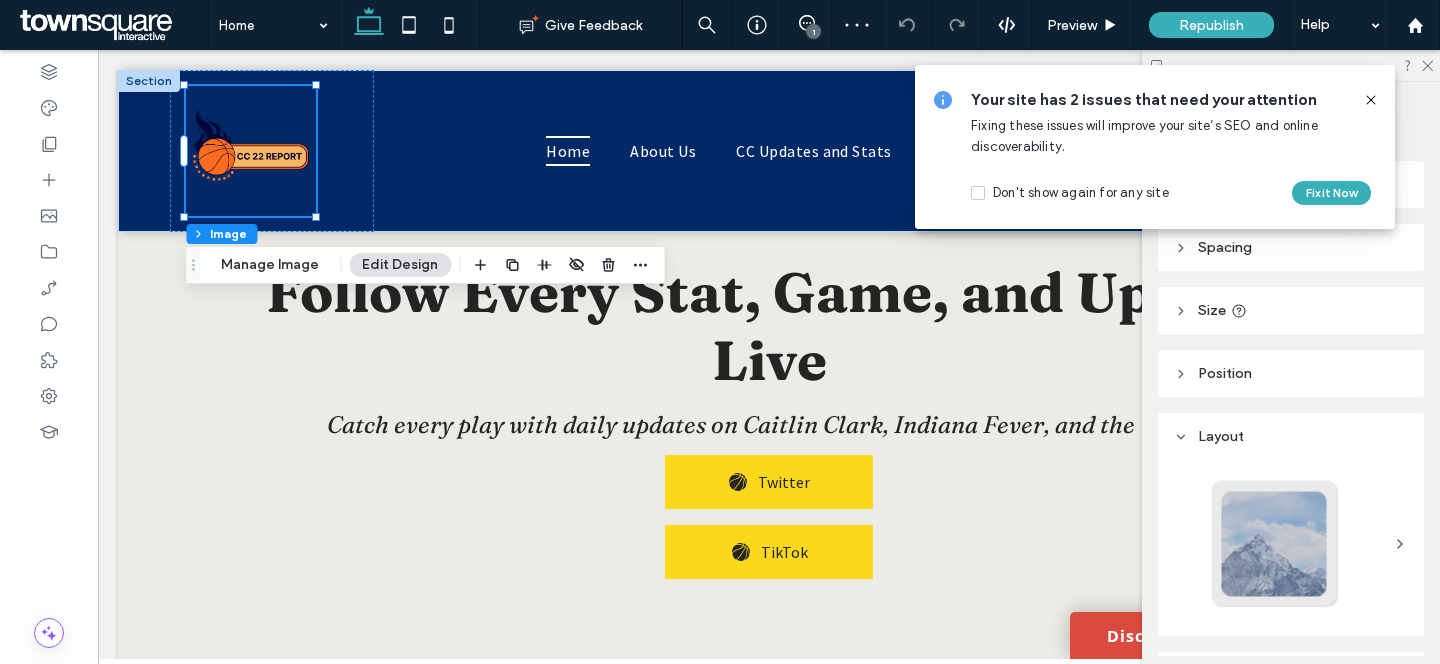 click 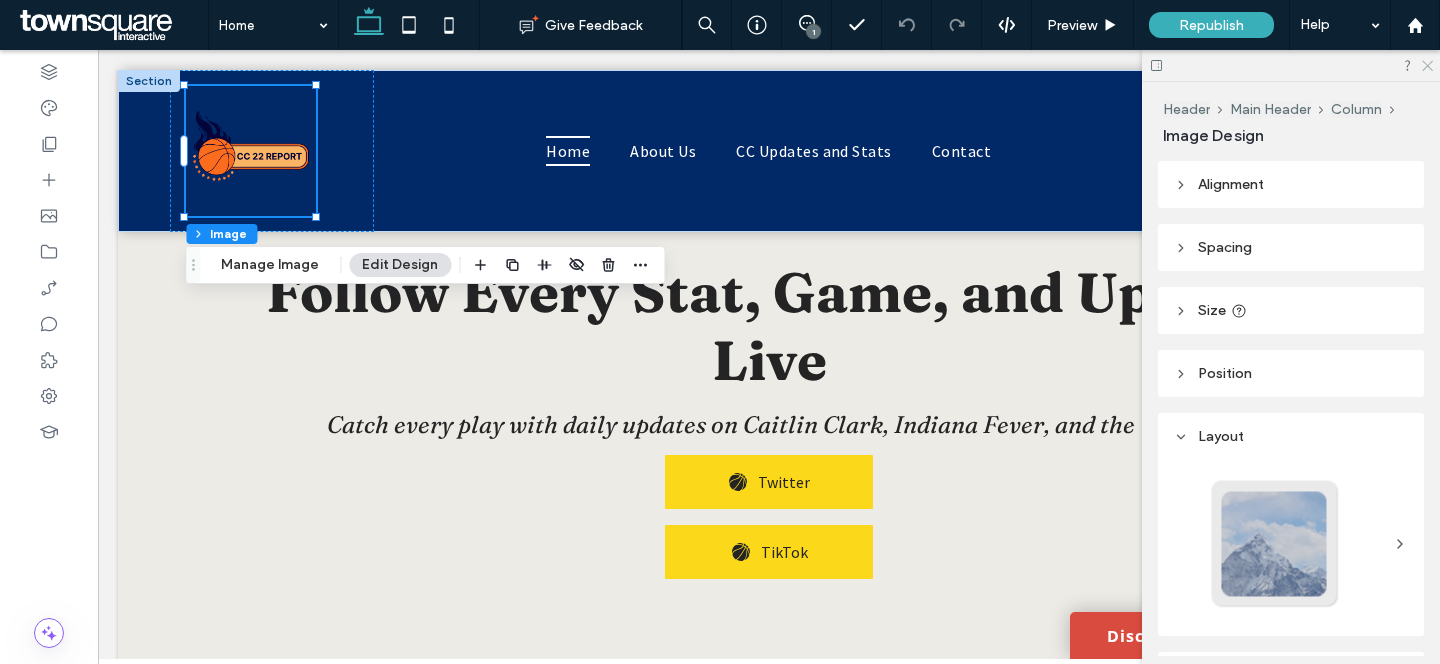 click 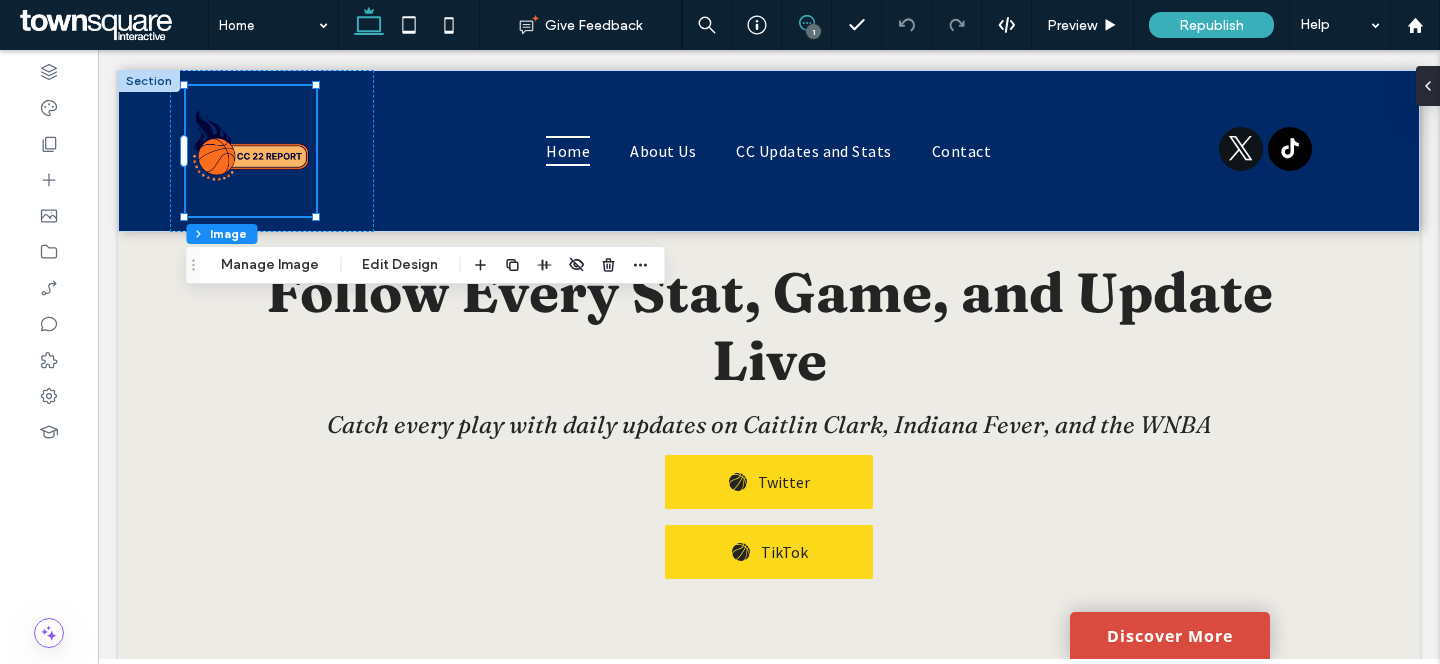 click 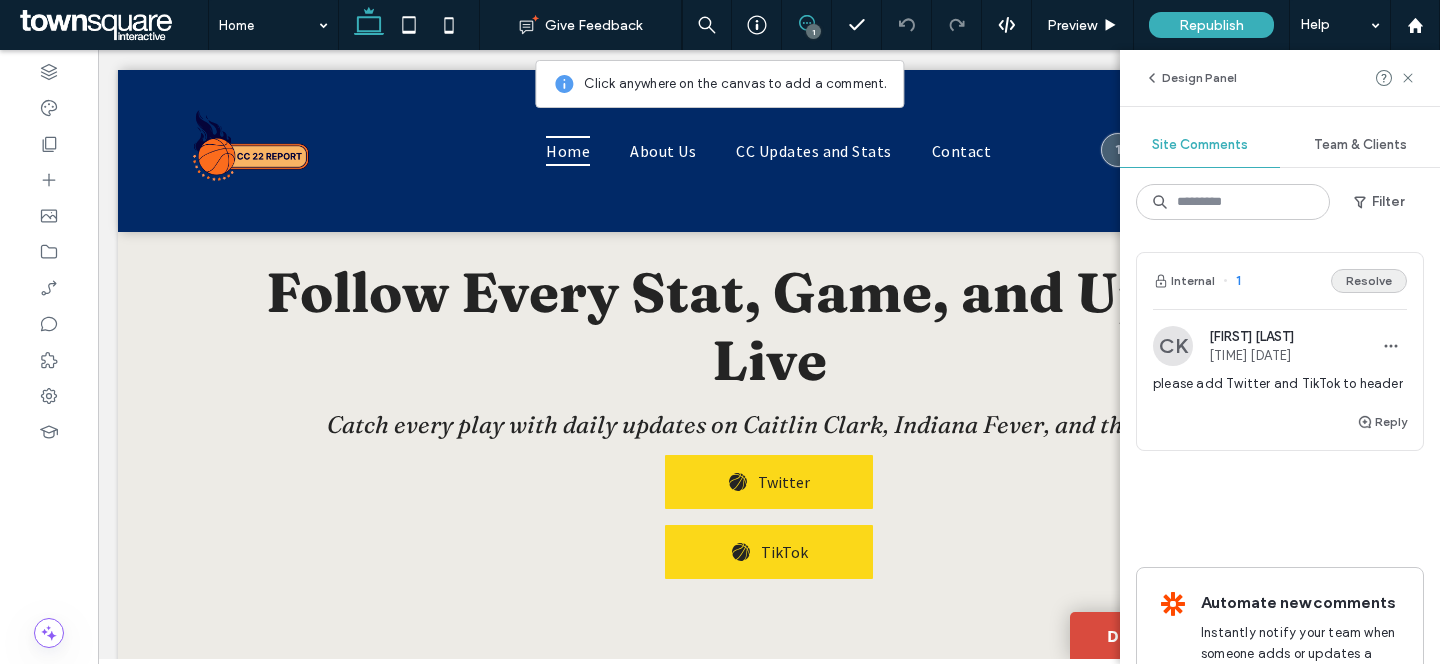click on "Resolve" at bounding box center (1369, 281) 